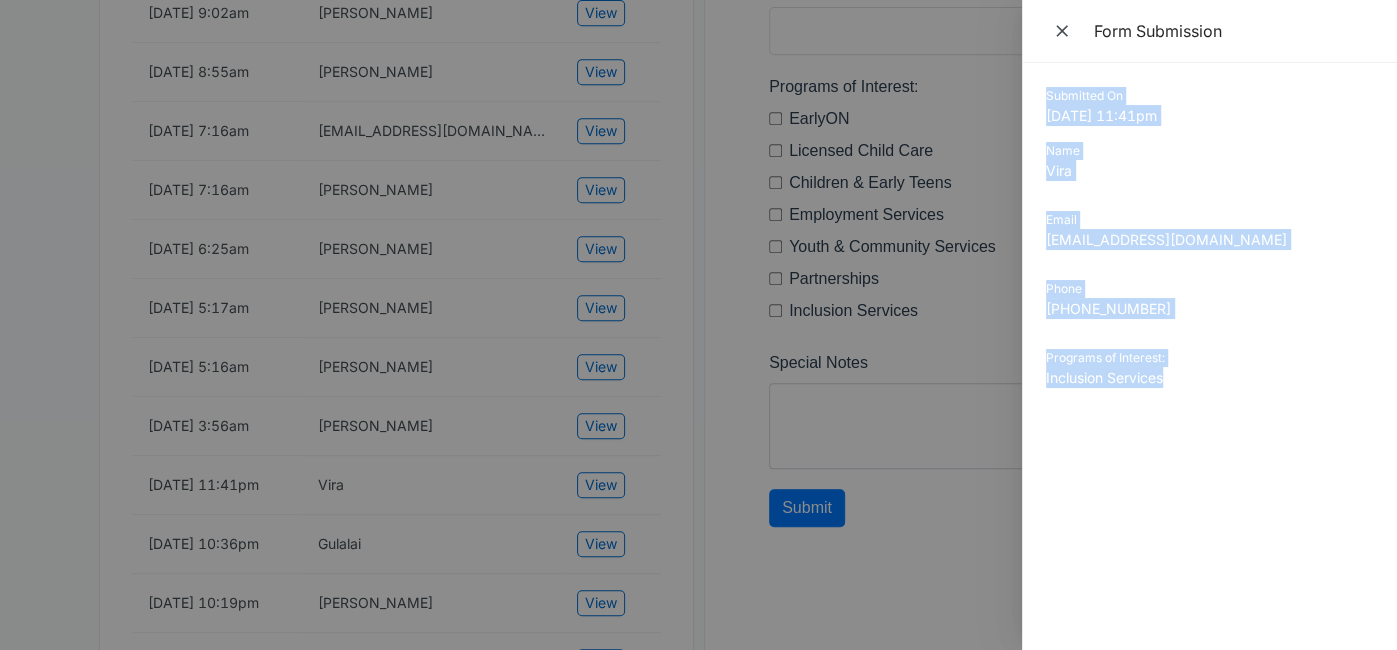 scroll, scrollTop: 0, scrollLeft: 0, axis: both 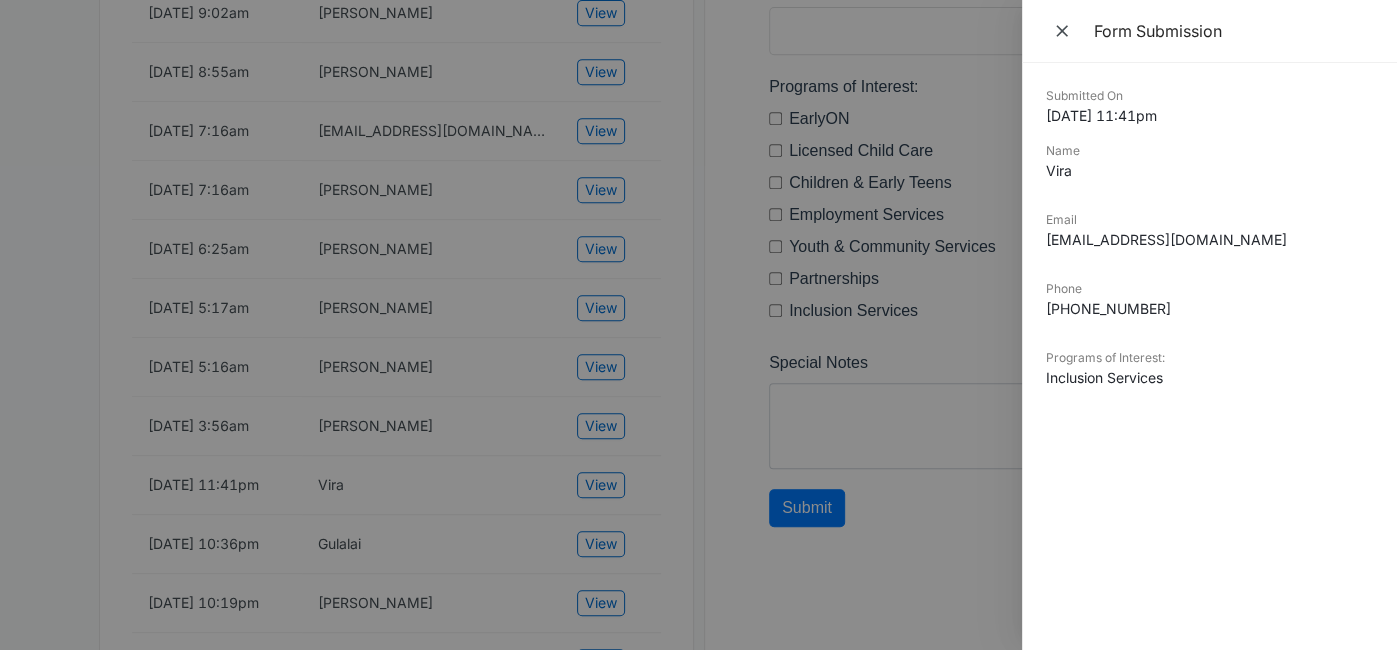 click at bounding box center [698, 325] 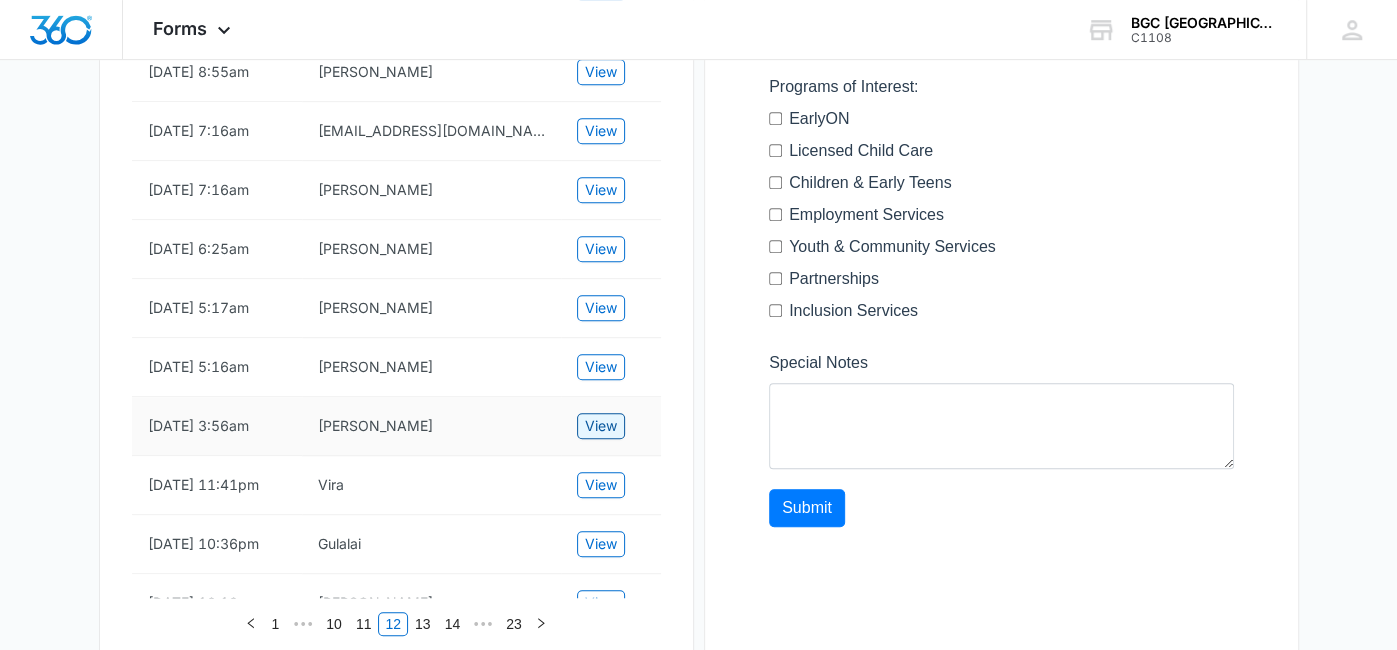 click on "View" at bounding box center (601, 426) 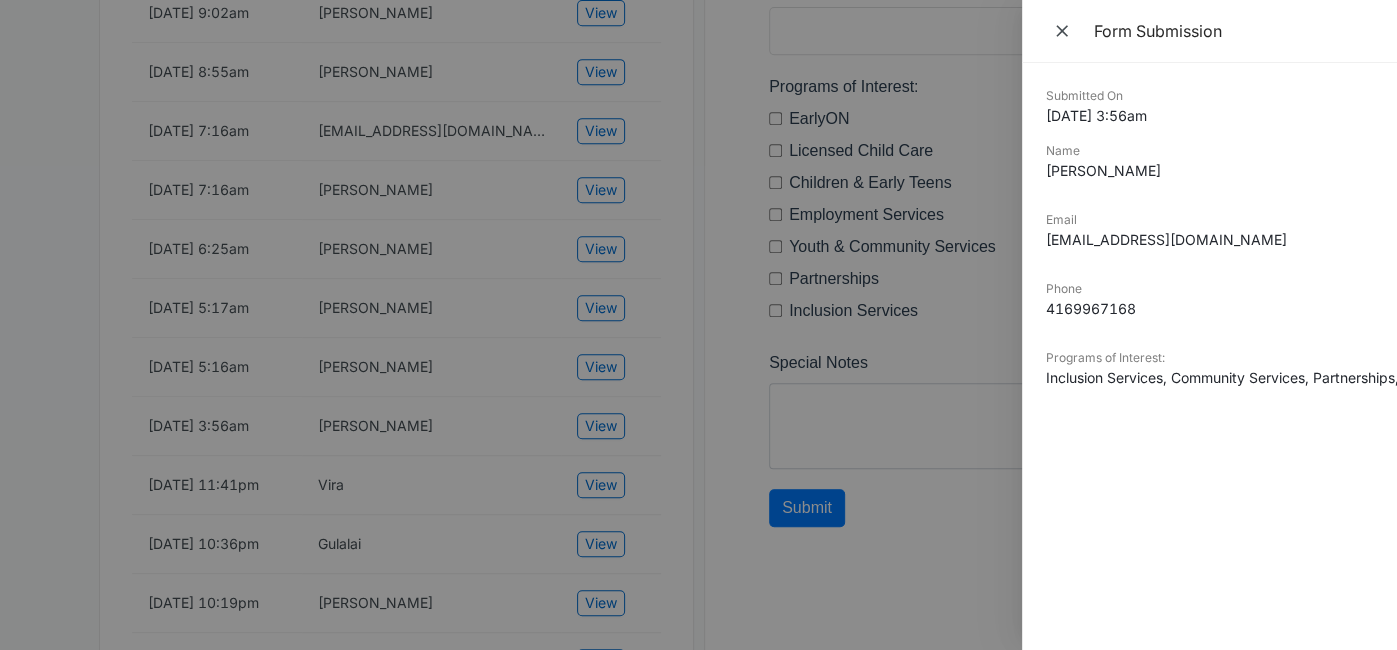 click at bounding box center (698, 325) 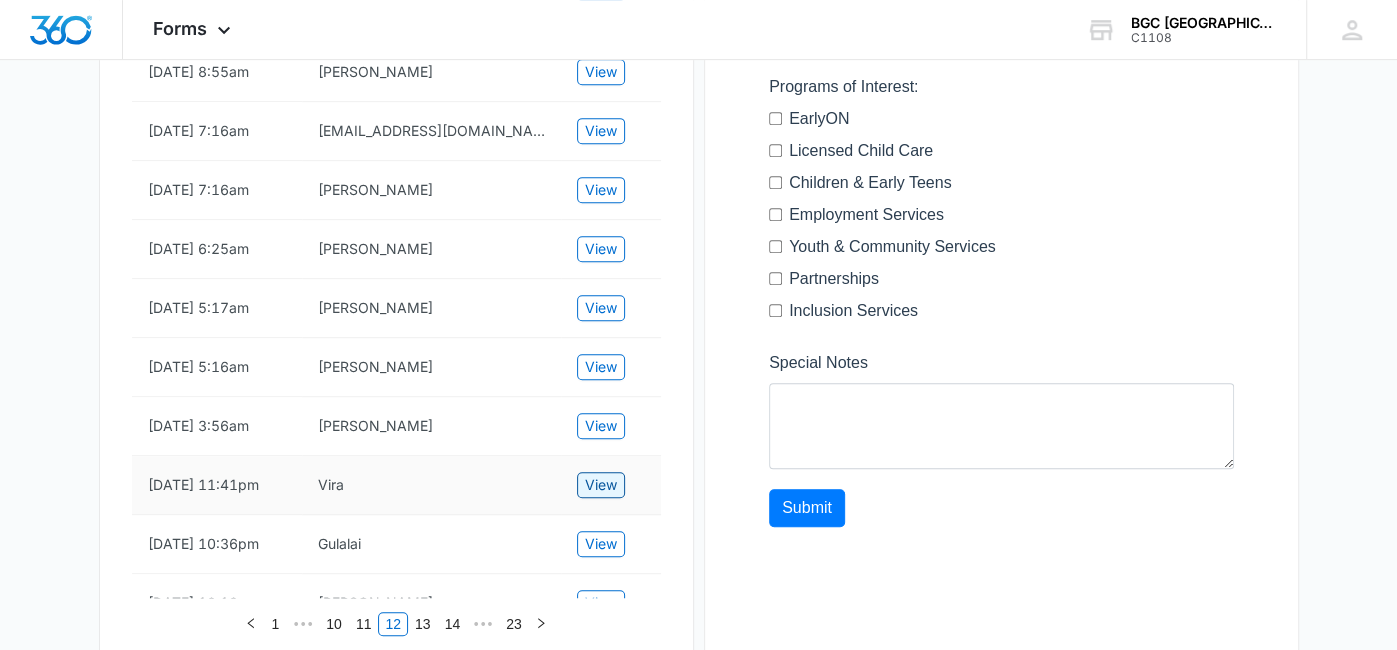 click on "View" at bounding box center [601, 485] 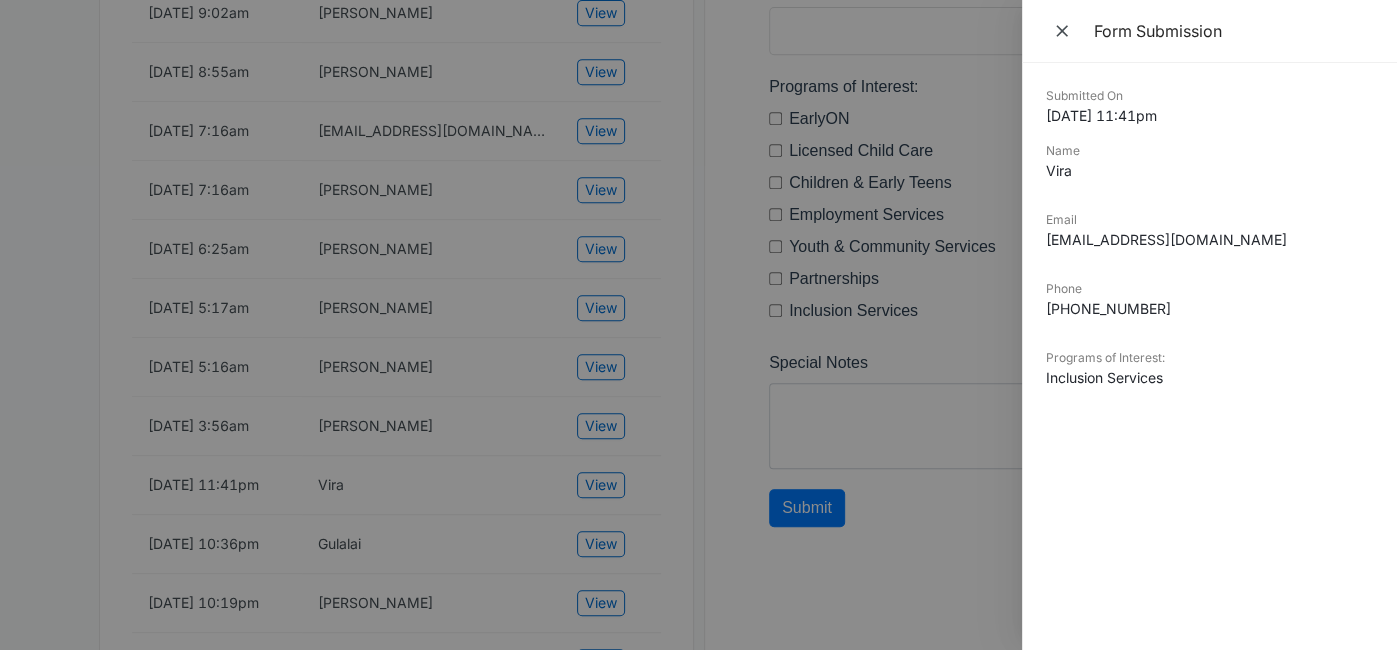 click at bounding box center (698, 325) 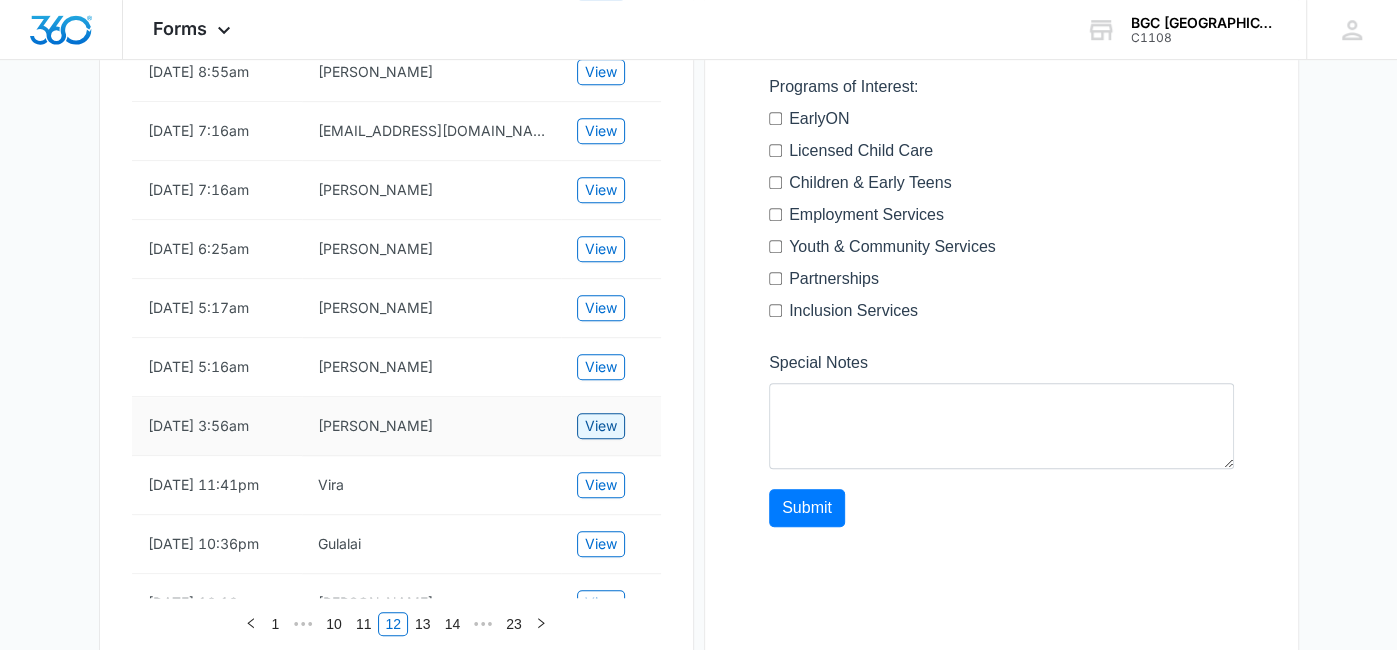 click on "View" at bounding box center [601, 426] 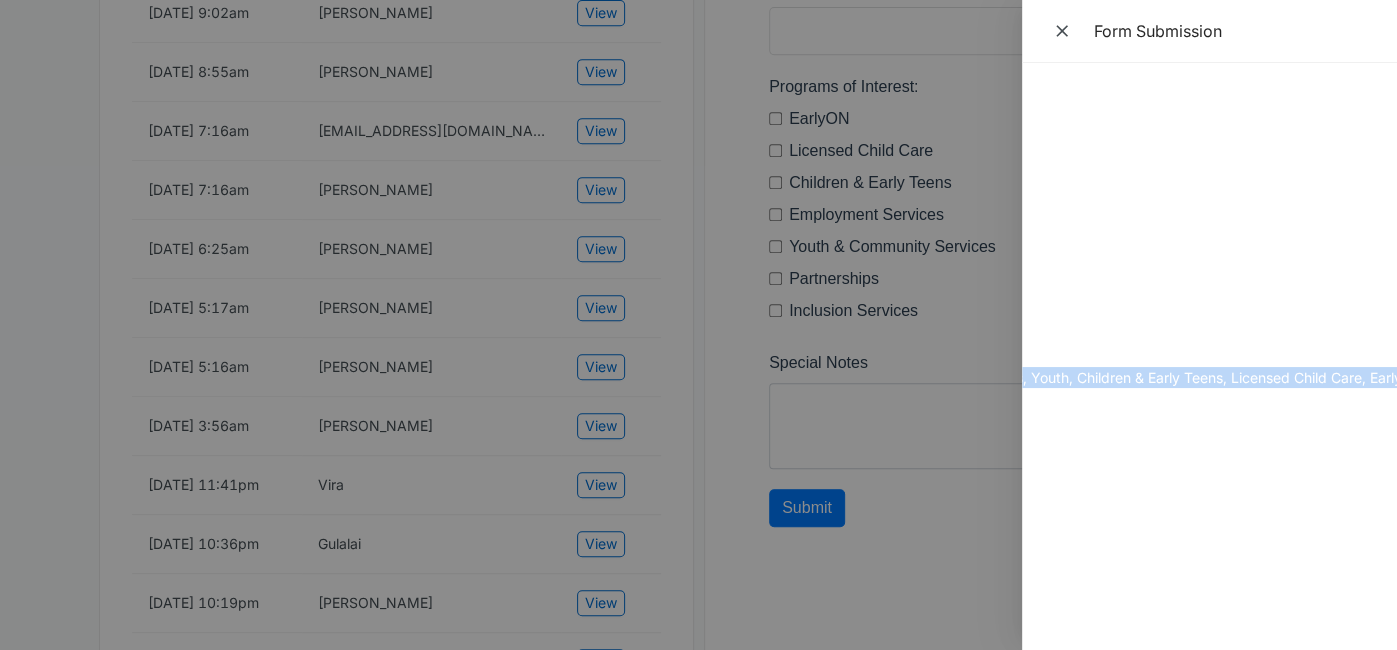scroll, scrollTop: 0, scrollLeft: 407, axis: horizontal 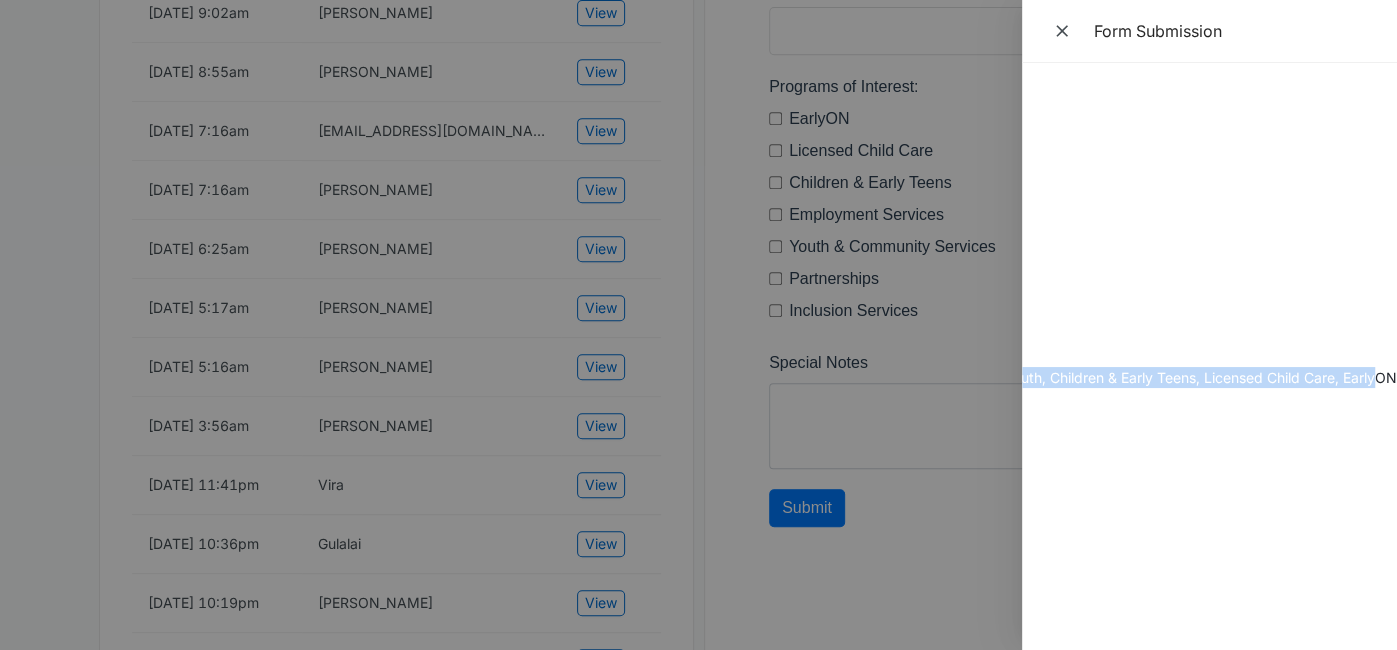 drag, startPoint x: 1045, startPoint y: 92, endPoint x: 1379, endPoint y: 393, distance: 449.6187 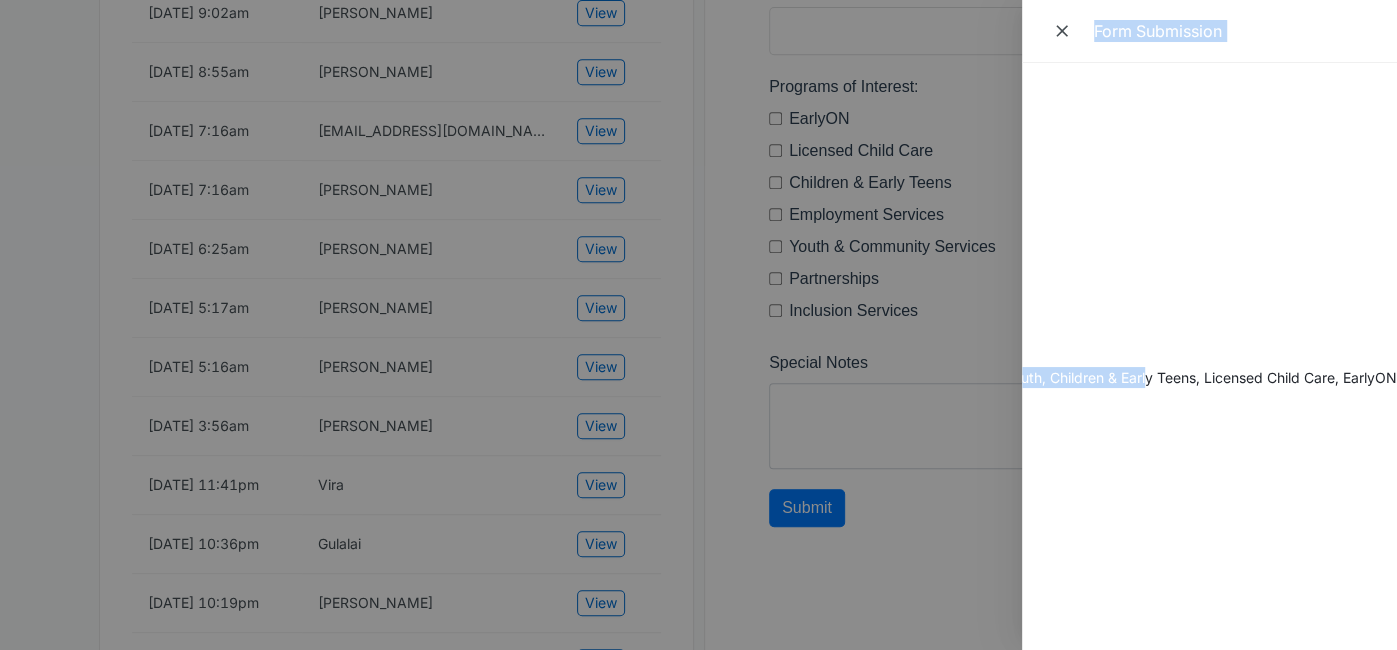 scroll, scrollTop: 0, scrollLeft: 0, axis: both 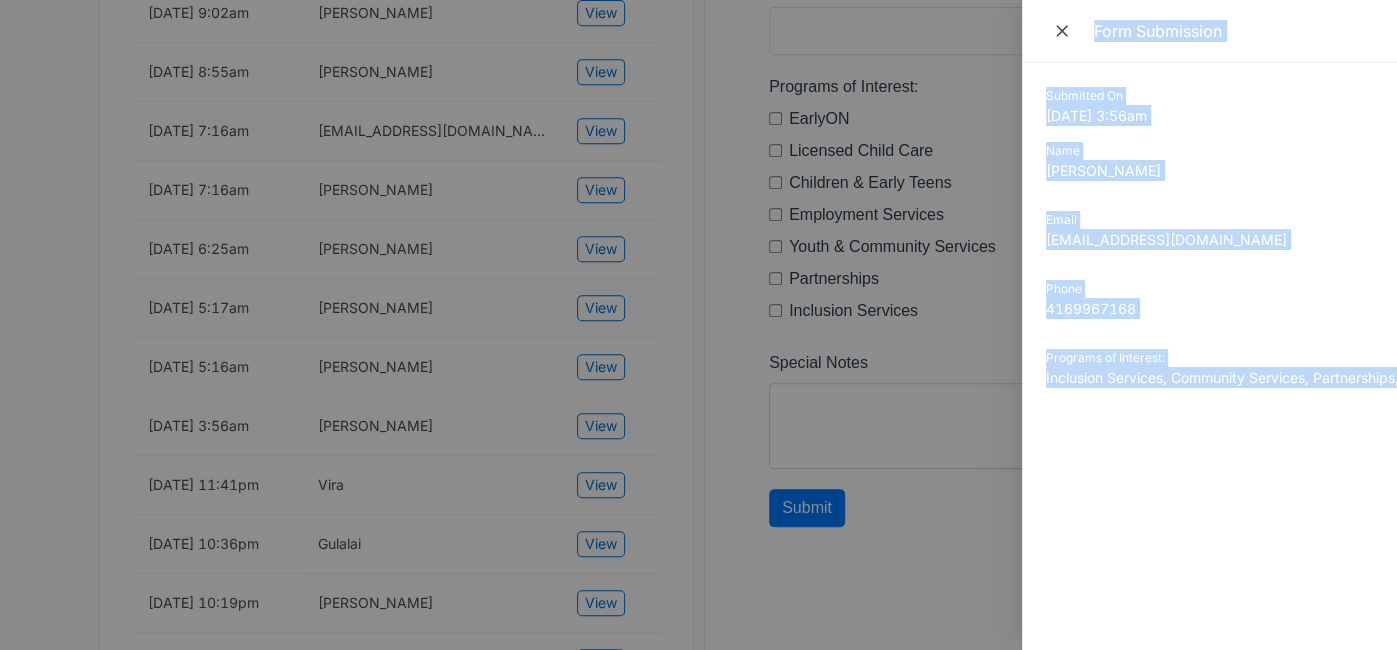 drag, startPoint x: 1145, startPoint y: 377, endPoint x: 887, endPoint y: 374, distance: 258.01746 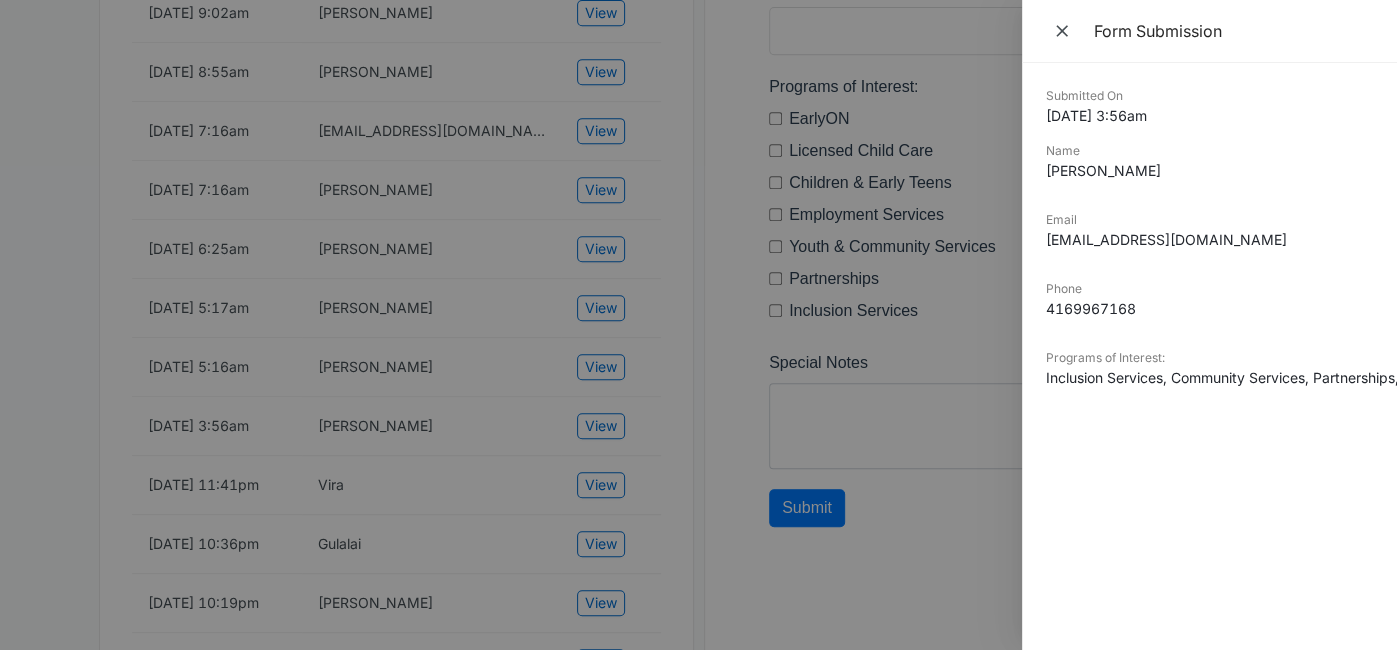 click at bounding box center [698, 325] 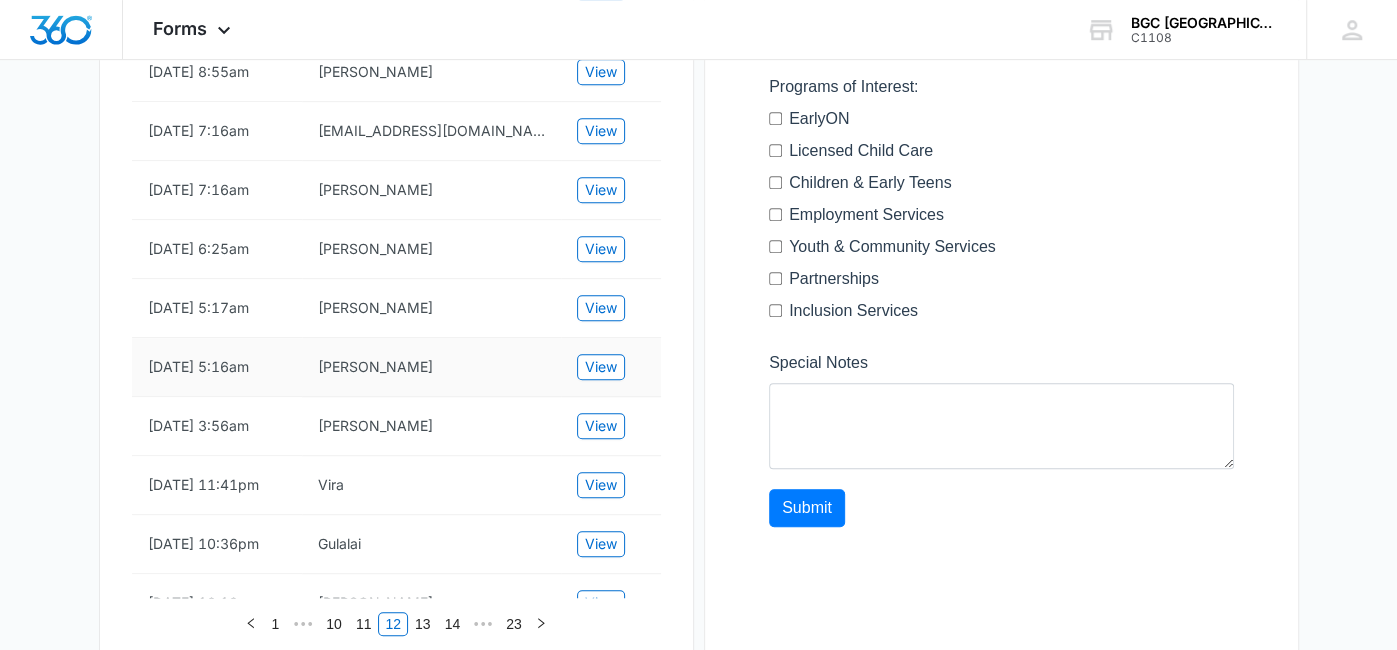 click on "View" at bounding box center [611, 367] 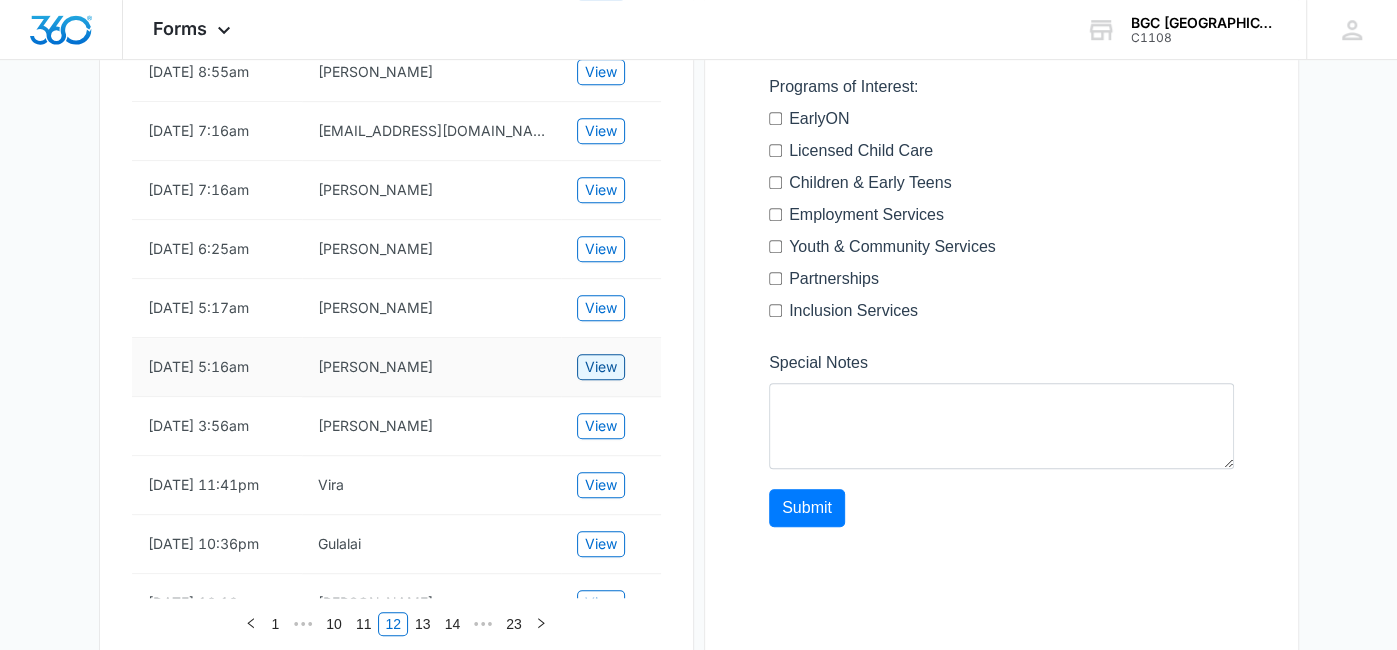 click on "View" at bounding box center [601, 367] 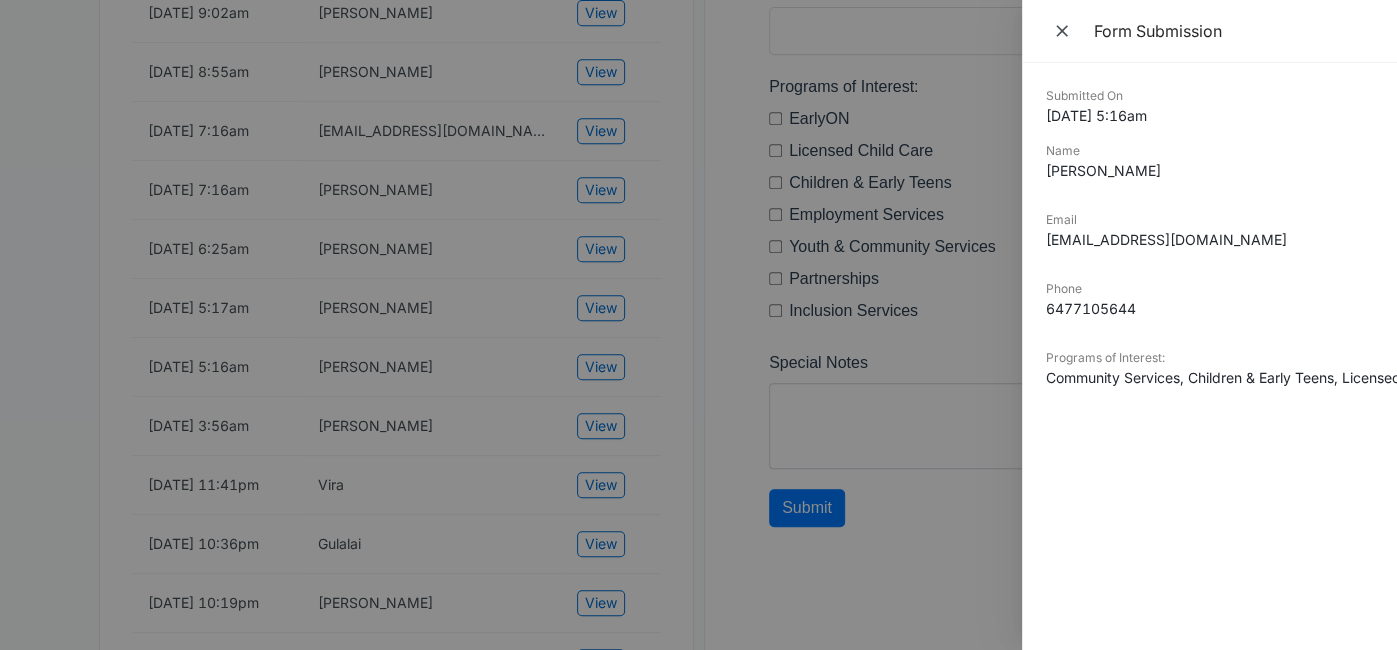 click at bounding box center (698, 325) 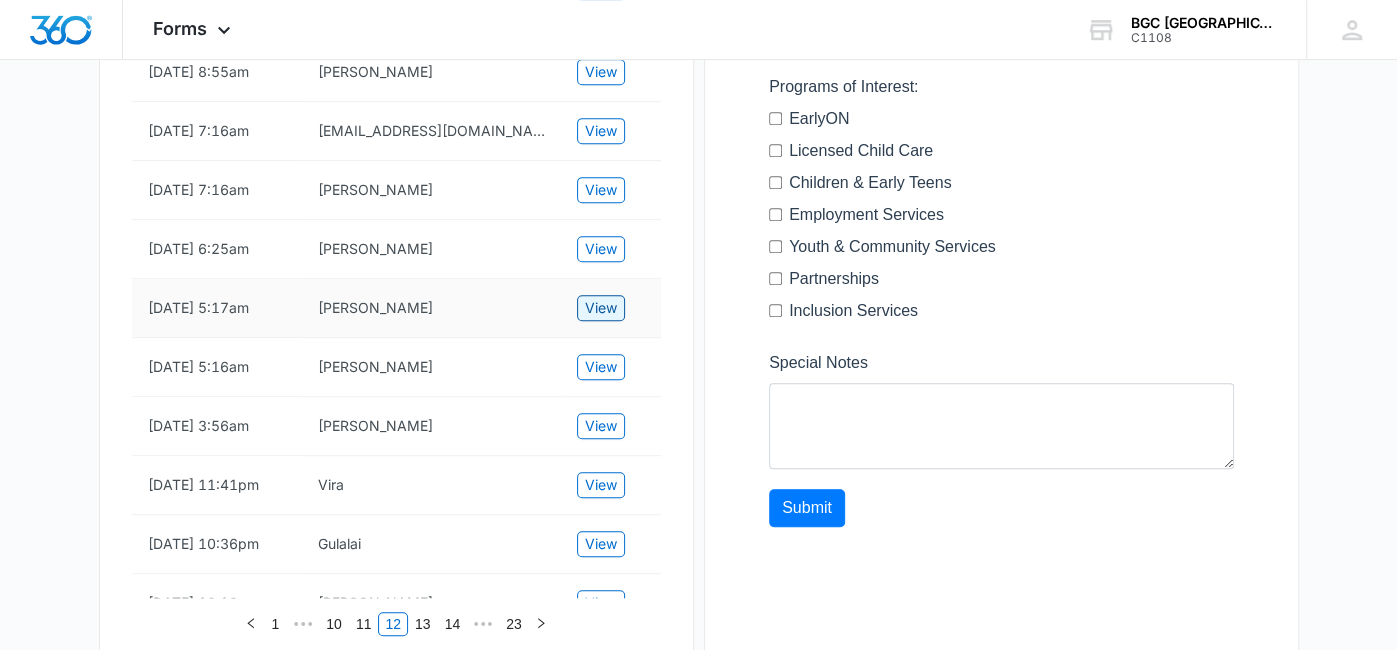 click on "View" at bounding box center (601, 308) 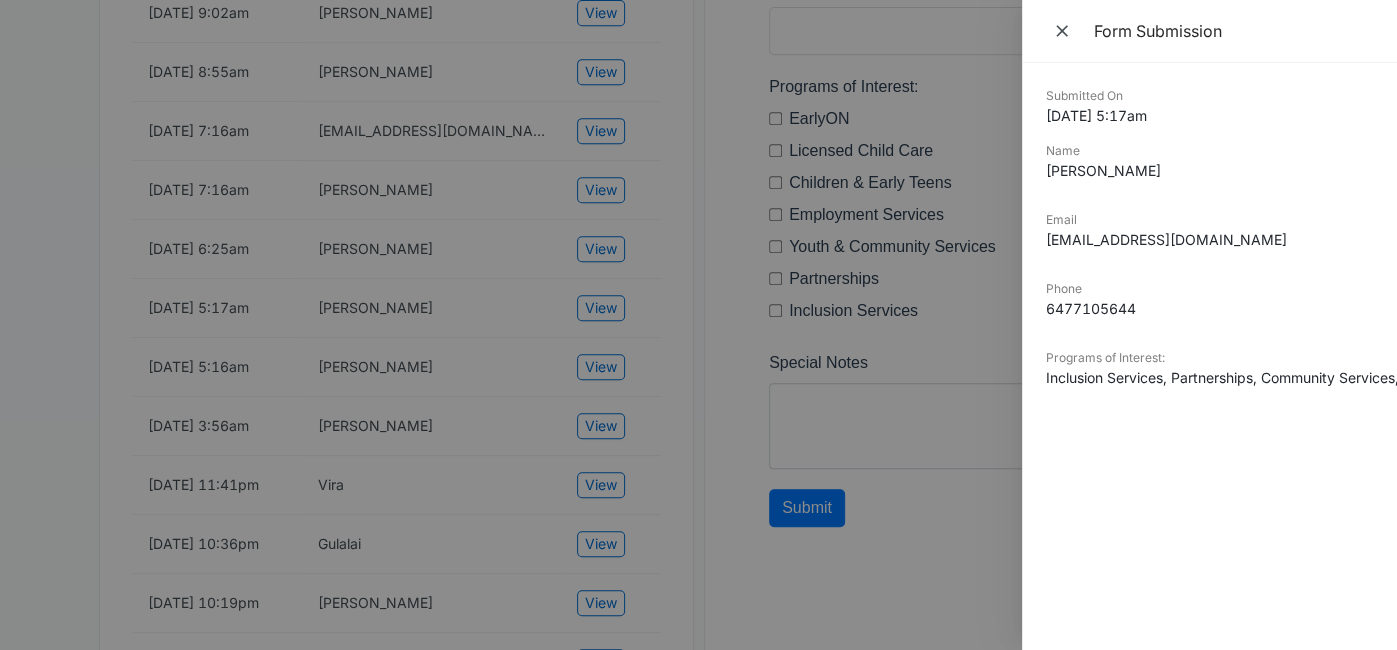 click at bounding box center (698, 325) 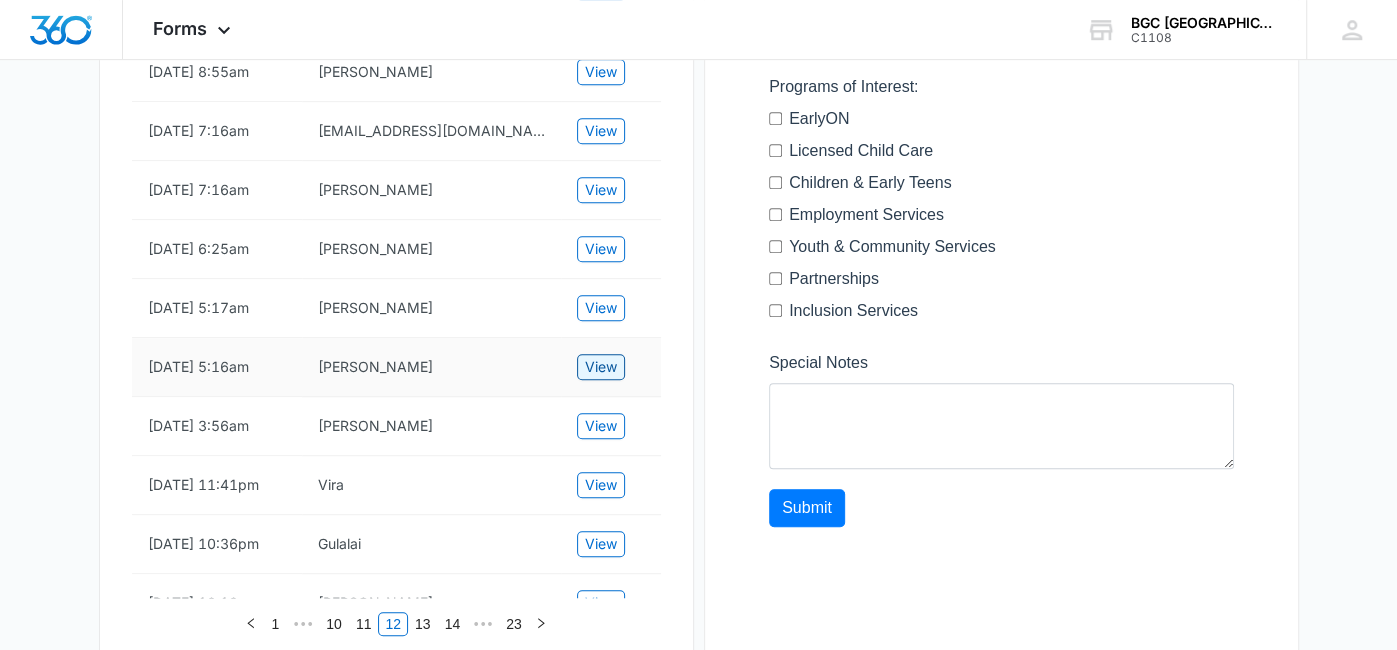 click on "View" at bounding box center (601, 367) 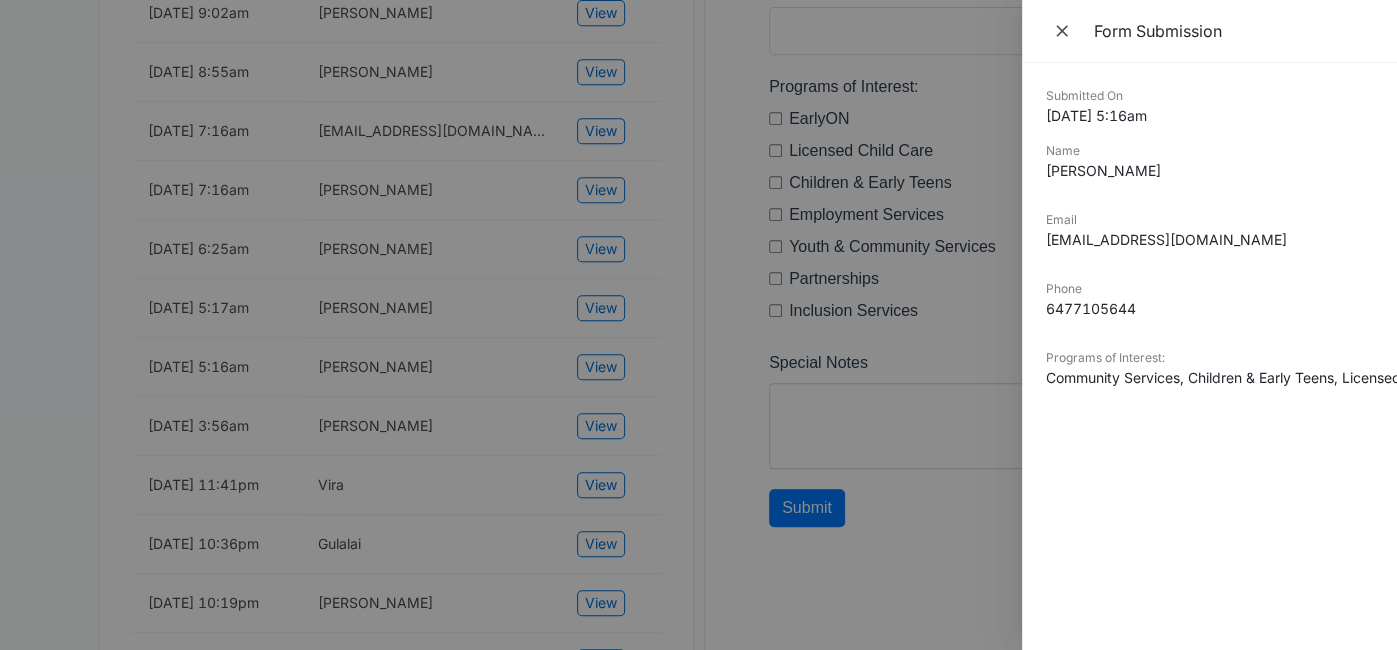 drag, startPoint x: 1049, startPoint y: 99, endPoint x: 1111, endPoint y: 272, distance: 183.77432 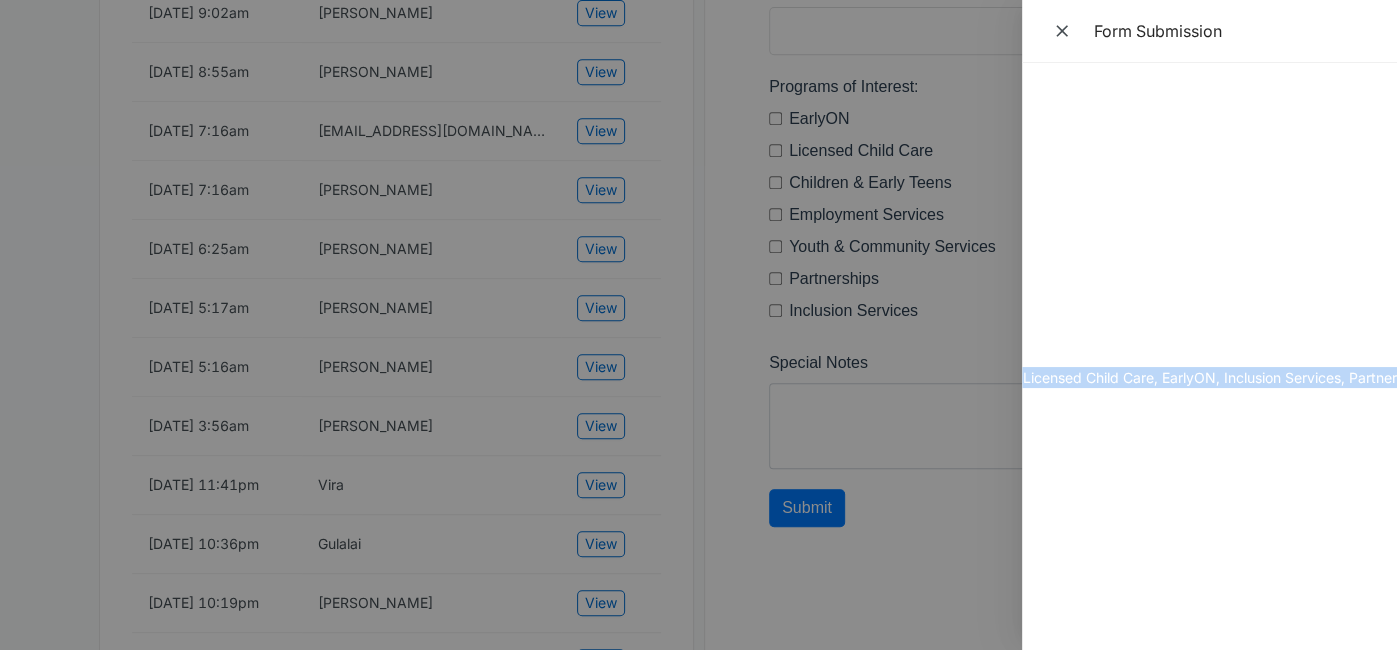 scroll, scrollTop: 0, scrollLeft: 362, axis: horizontal 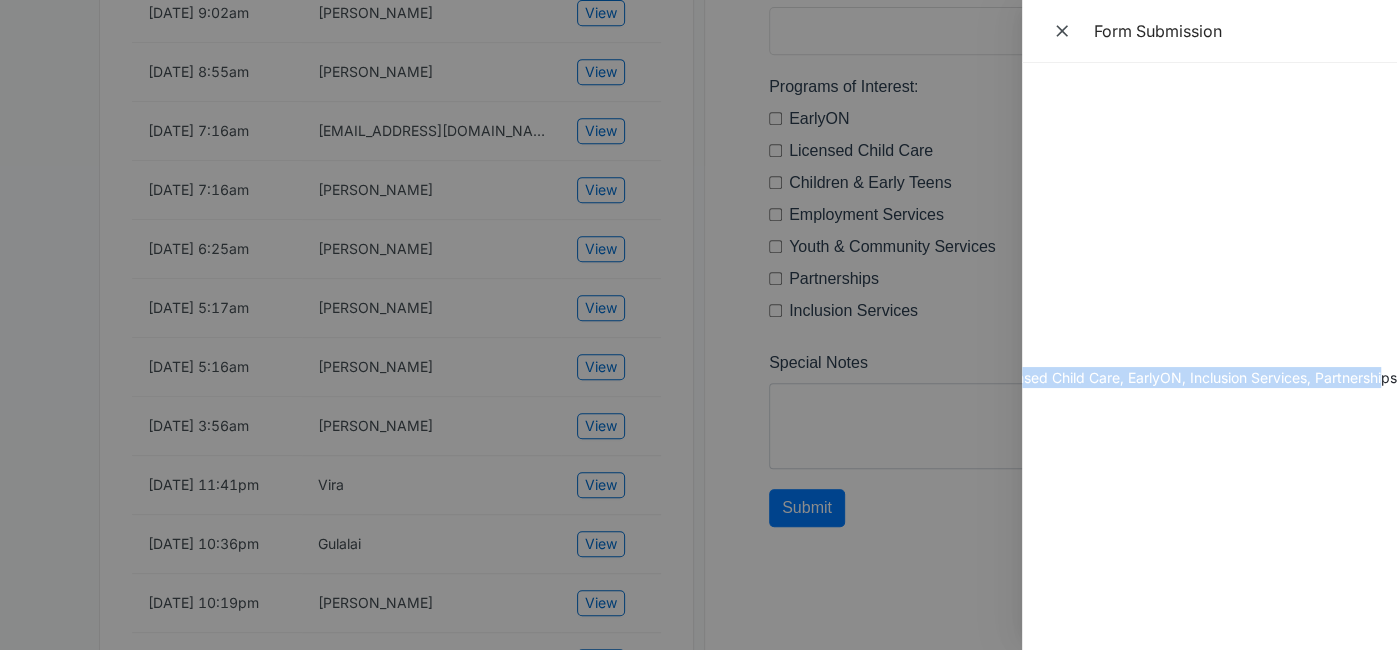 drag, startPoint x: 1047, startPoint y: 94, endPoint x: 1382, endPoint y: 380, distance: 440.47815 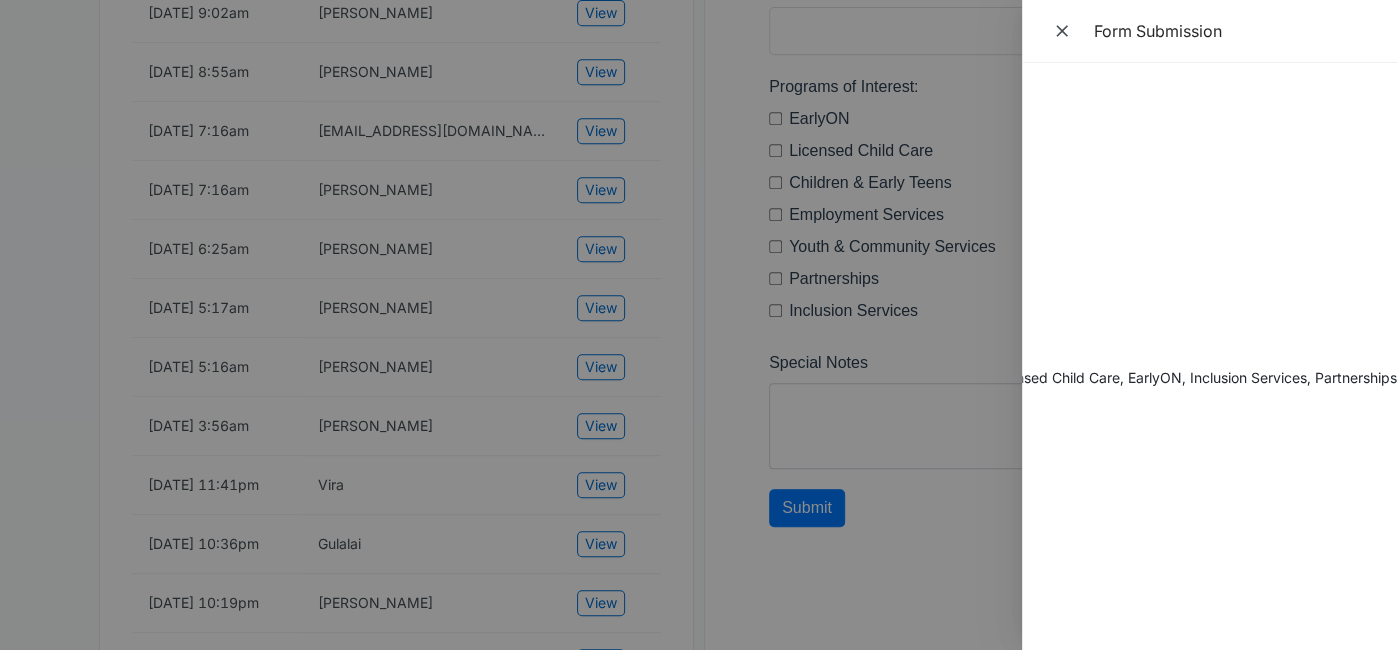 click at bounding box center (698, 325) 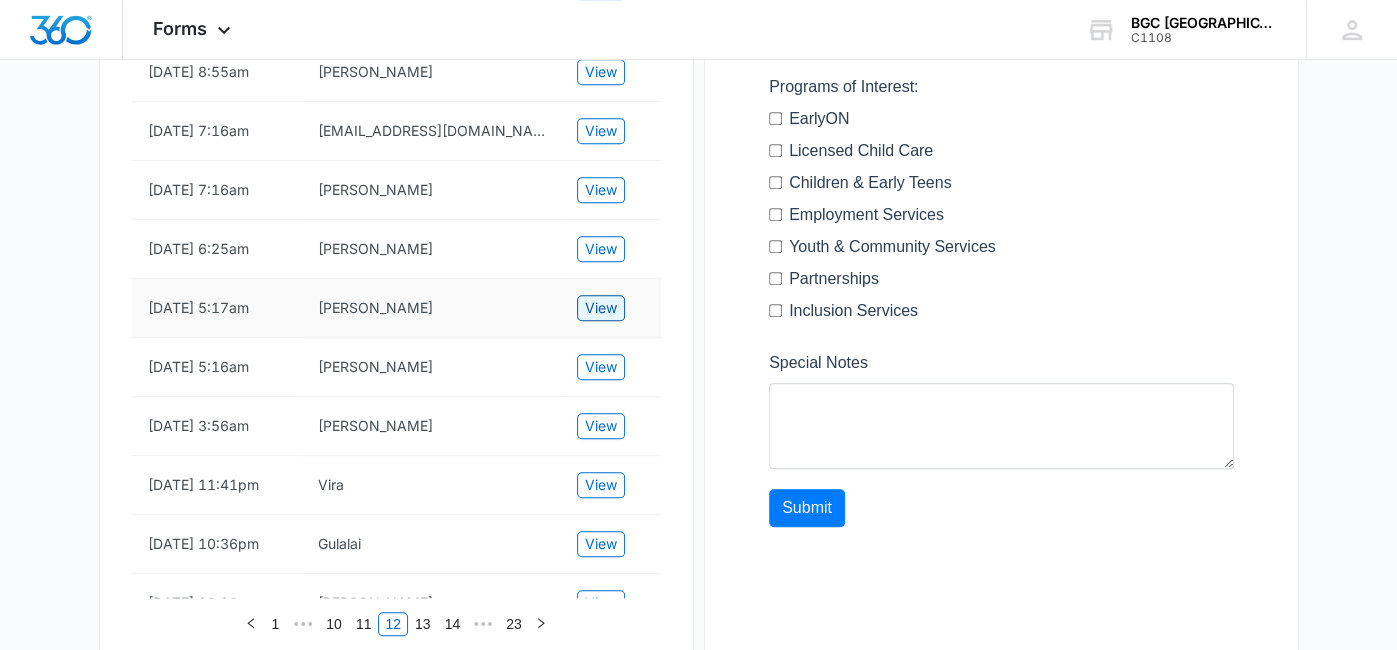 click on "View" at bounding box center (601, 308) 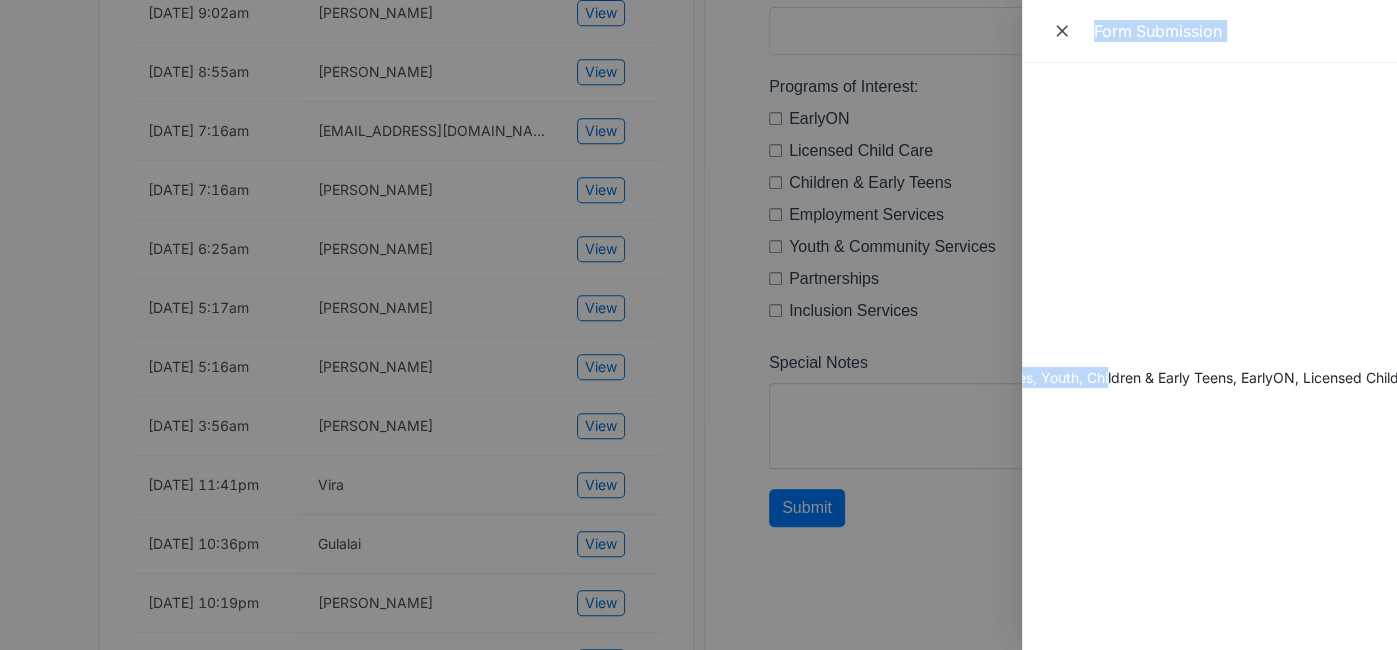 scroll, scrollTop: 0, scrollLeft: 0, axis: both 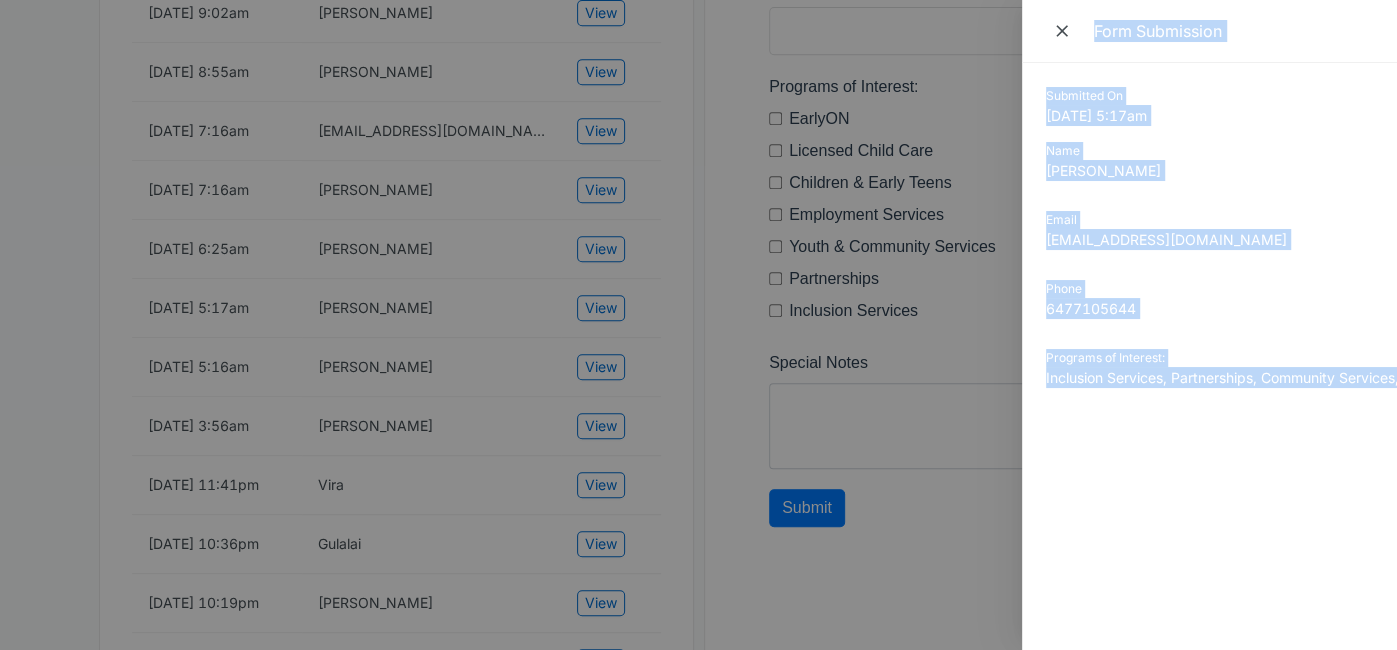 drag, startPoint x: 1112, startPoint y: 380, endPoint x: 846, endPoint y: 359, distance: 266.82767 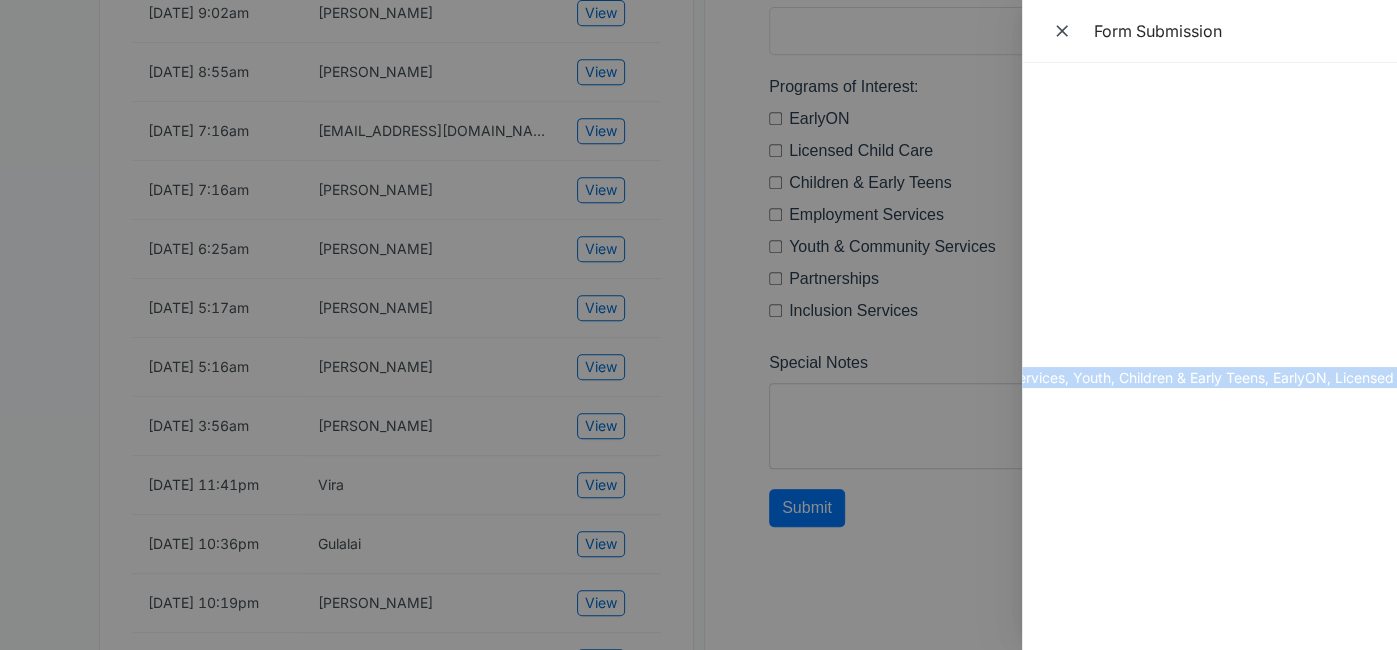 scroll, scrollTop: 0, scrollLeft: 407, axis: horizontal 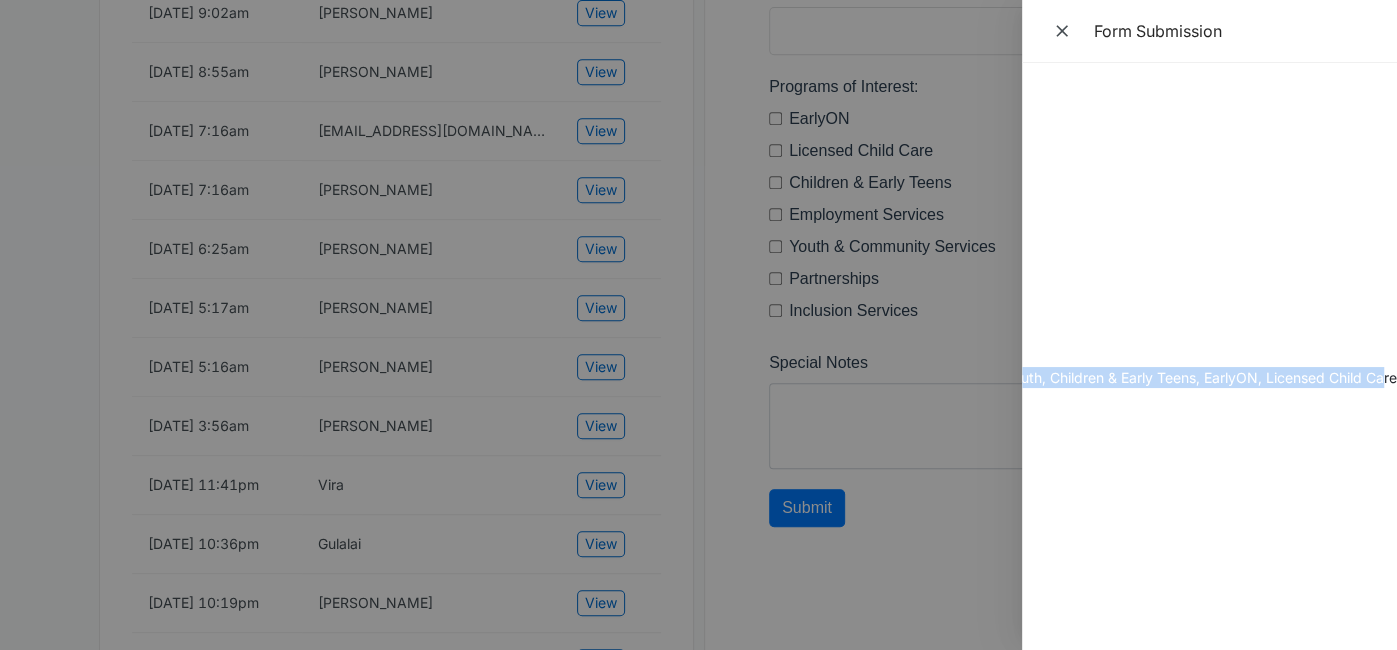 drag, startPoint x: 1048, startPoint y: 98, endPoint x: 1384, endPoint y: 374, distance: 434.8241 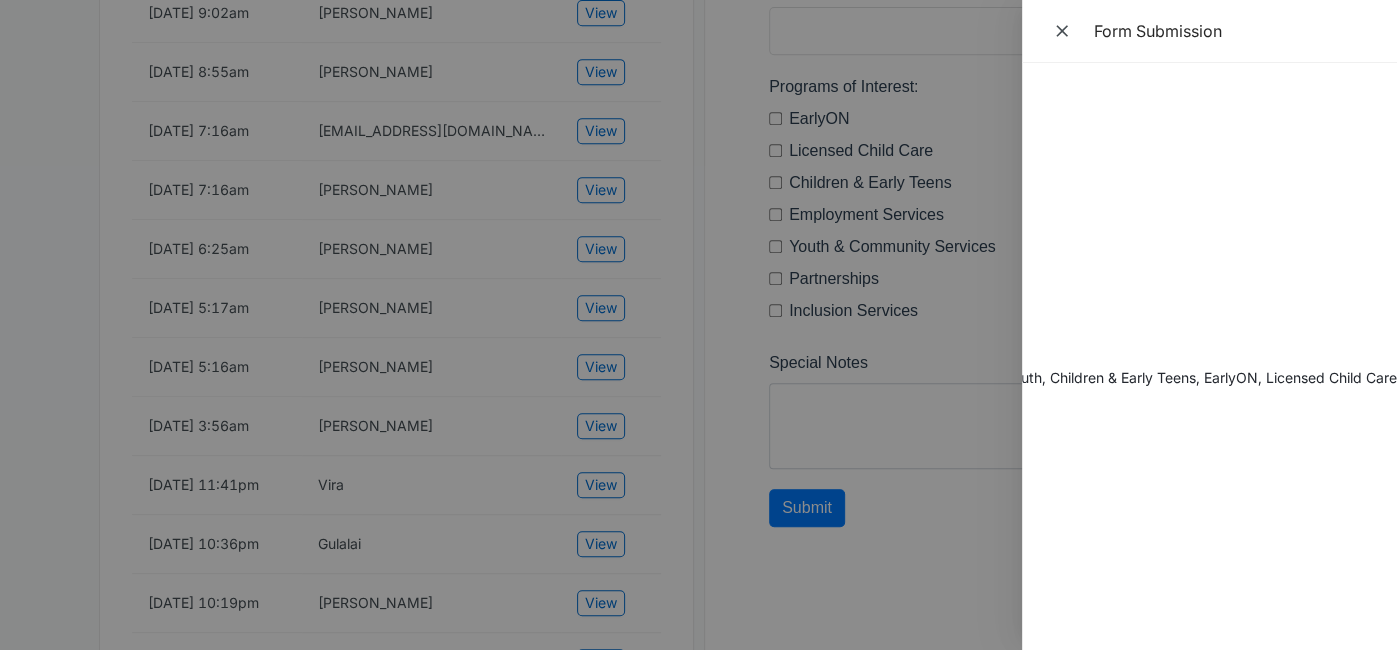 click at bounding box center (698, 325) 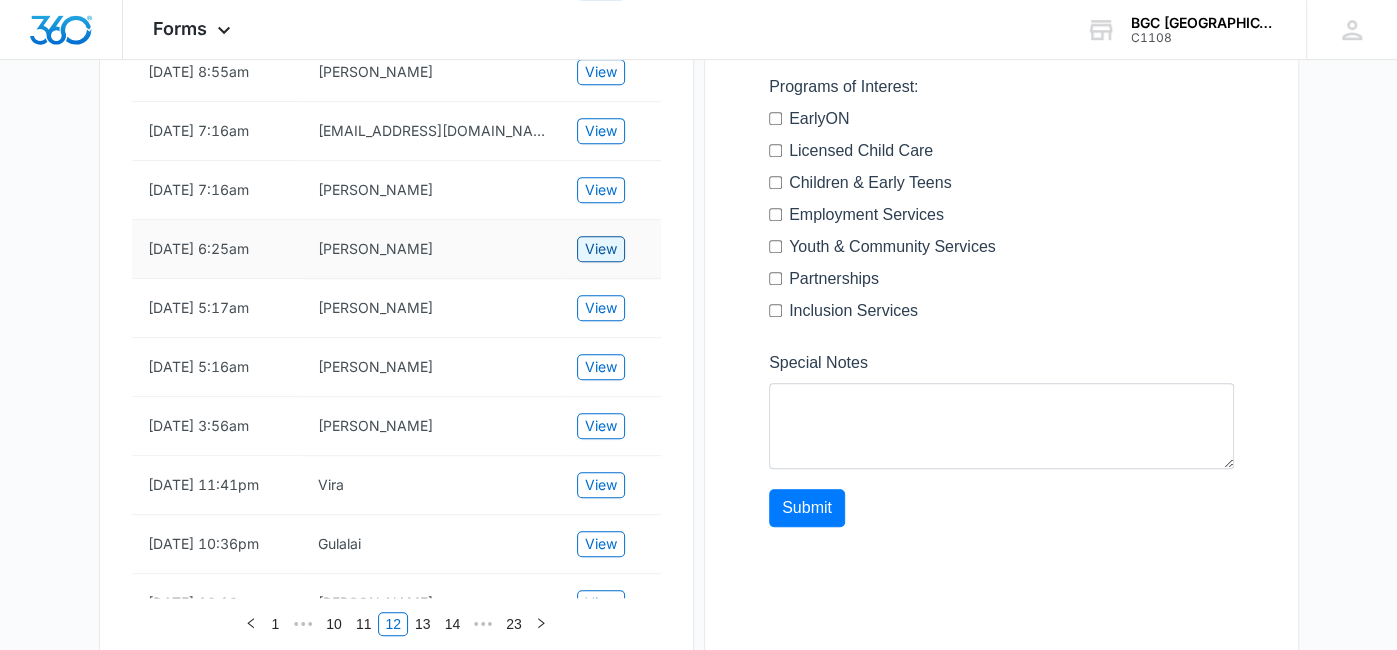 click on "View" at bounding box center [601, 249] 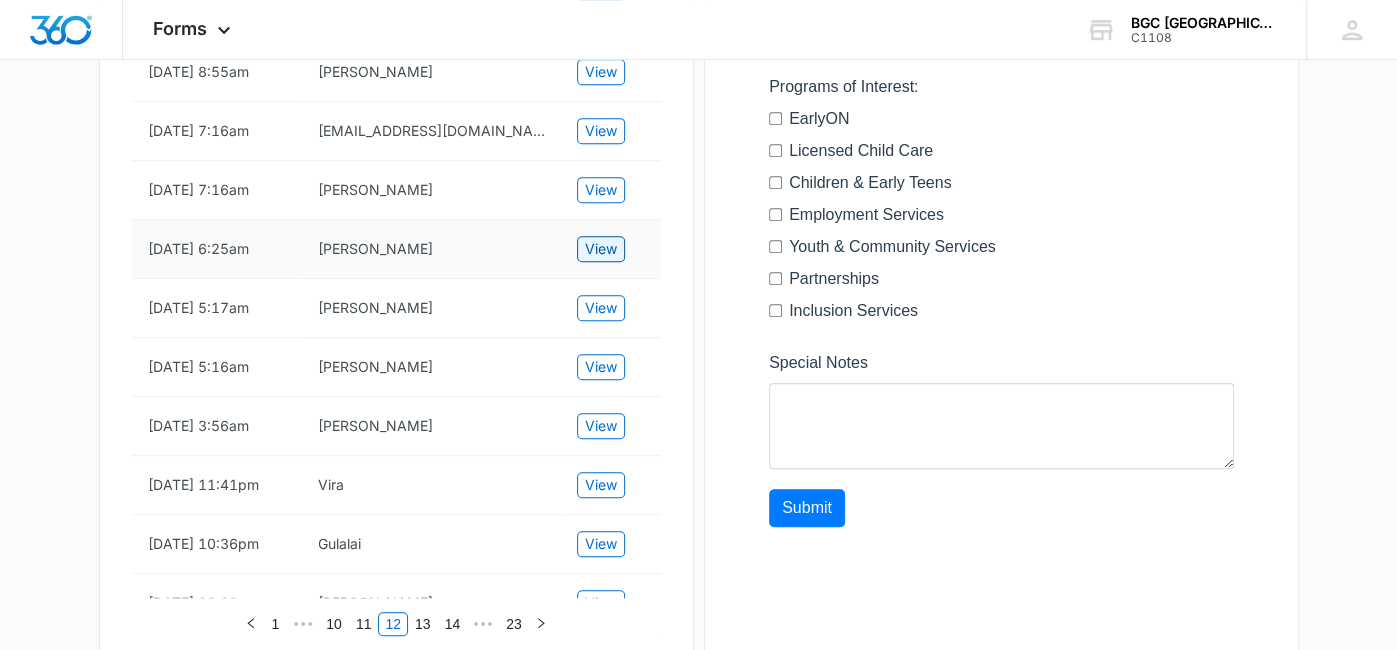 scroll, scrollTop: 0, scrollLeft: 0, axis: both 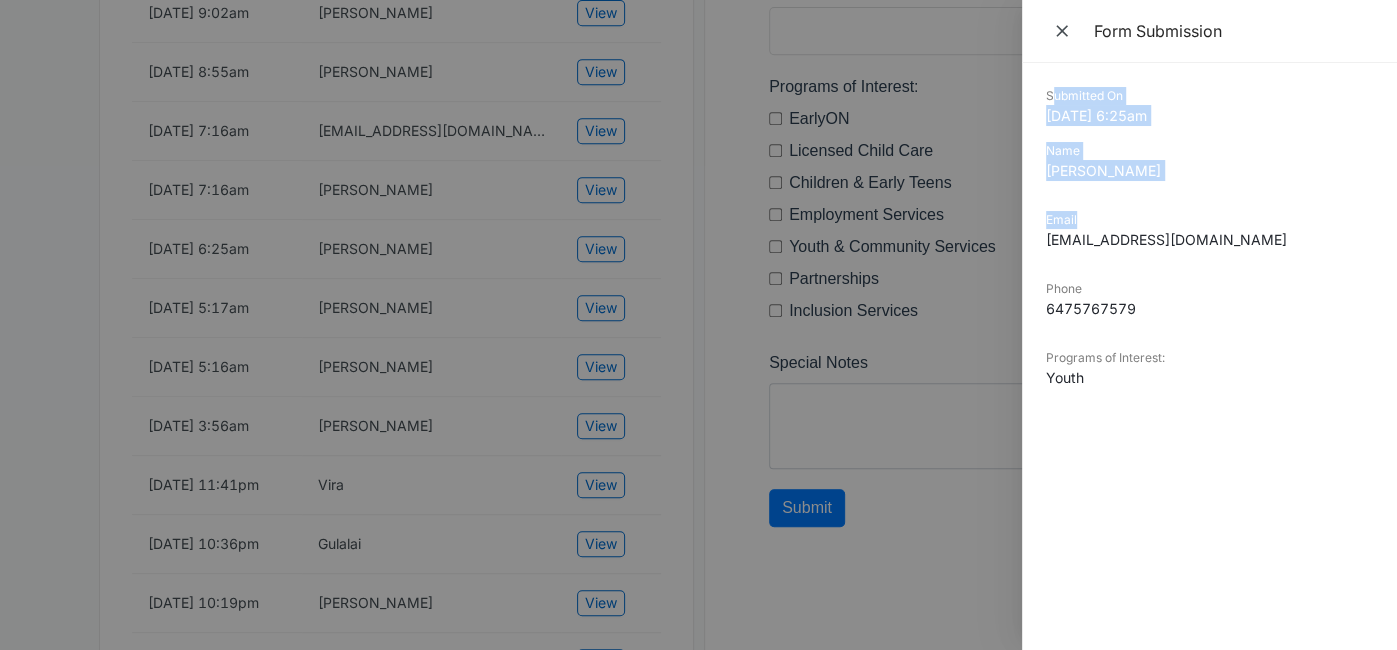drag, startPoint x: 1053, startPoint y: 97, endPoint x: 1118, endPoint y: 226, distance: 144.45068 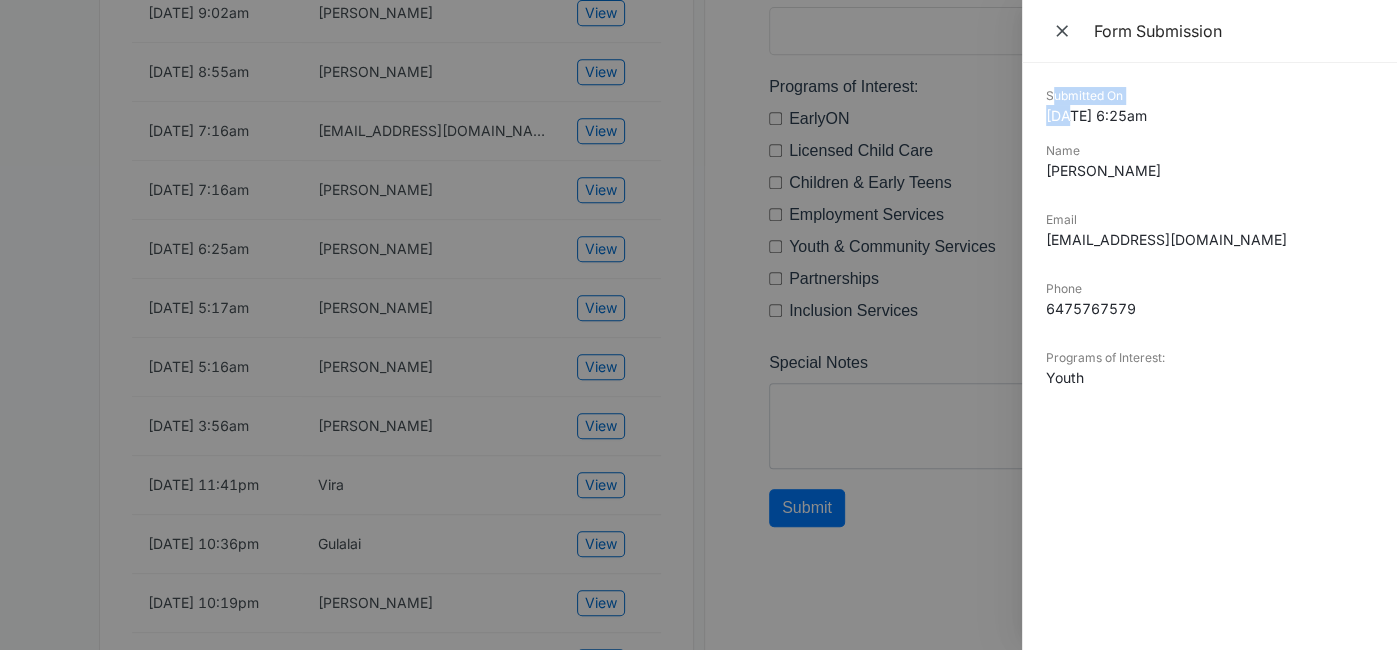 drag, startPoint x: 1050, startPoint y: 97, endPoint x: 1060, endPoint y: 129, distance: 33.526108 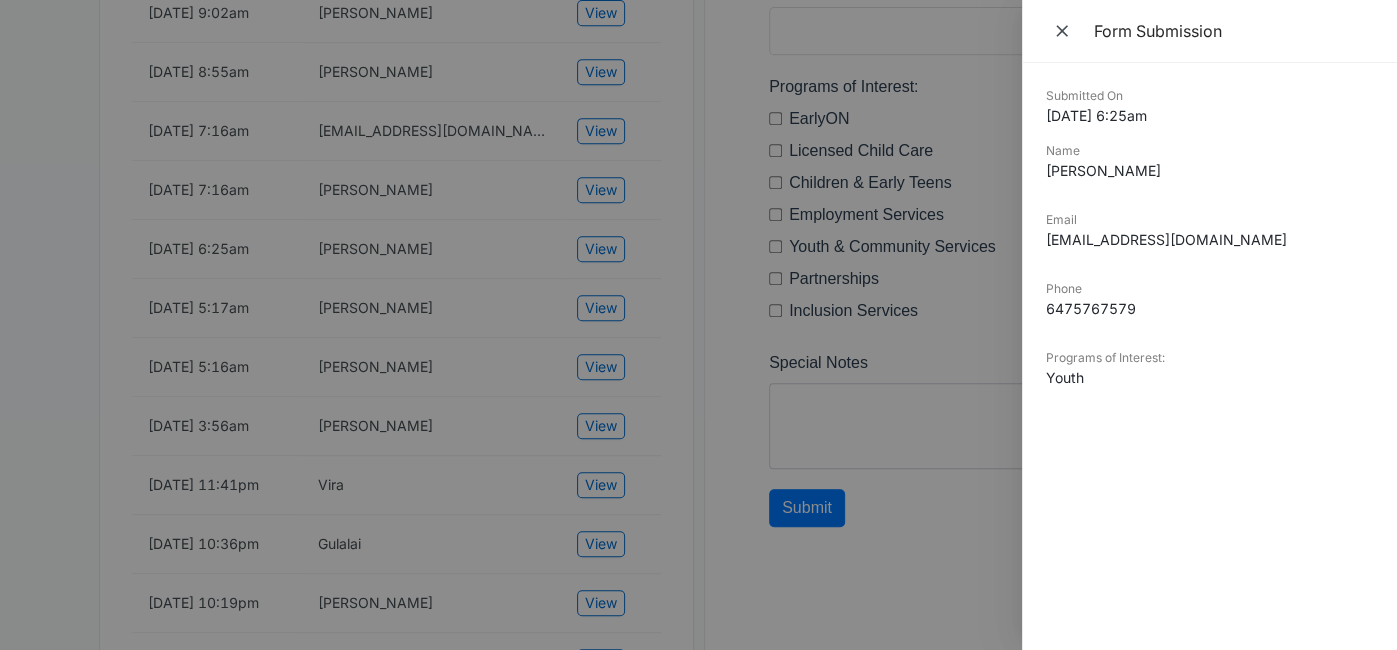 click on "Submitted On [DATE] 6:25am Name [PERSON_NAME] Email [EMAIL_ADDRESS][DOMAIN_NAME] Phone [PHONE_NUMBER] Programs of Interest: Youth" at bounding box center (1209, 356) 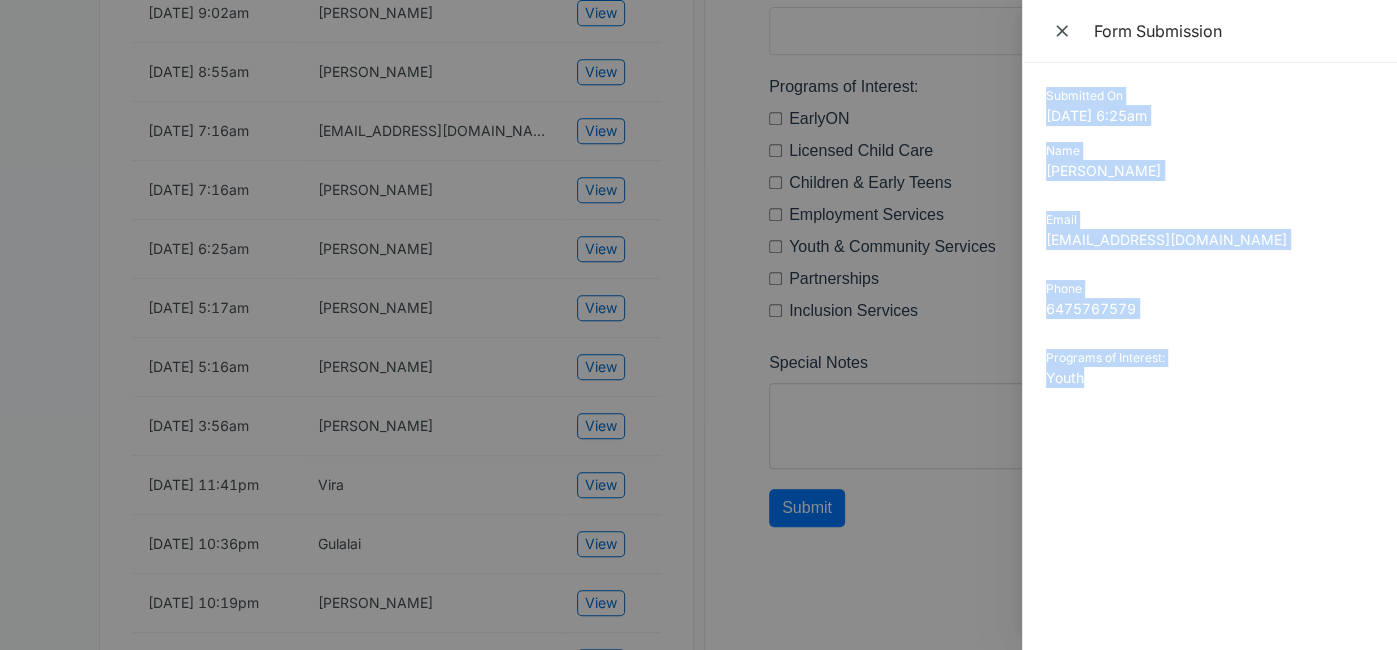 drag, startPoint x: 1047, startPoint y: 97, endPoint x: 1132, endPoint y: 415, distance: 329.1641 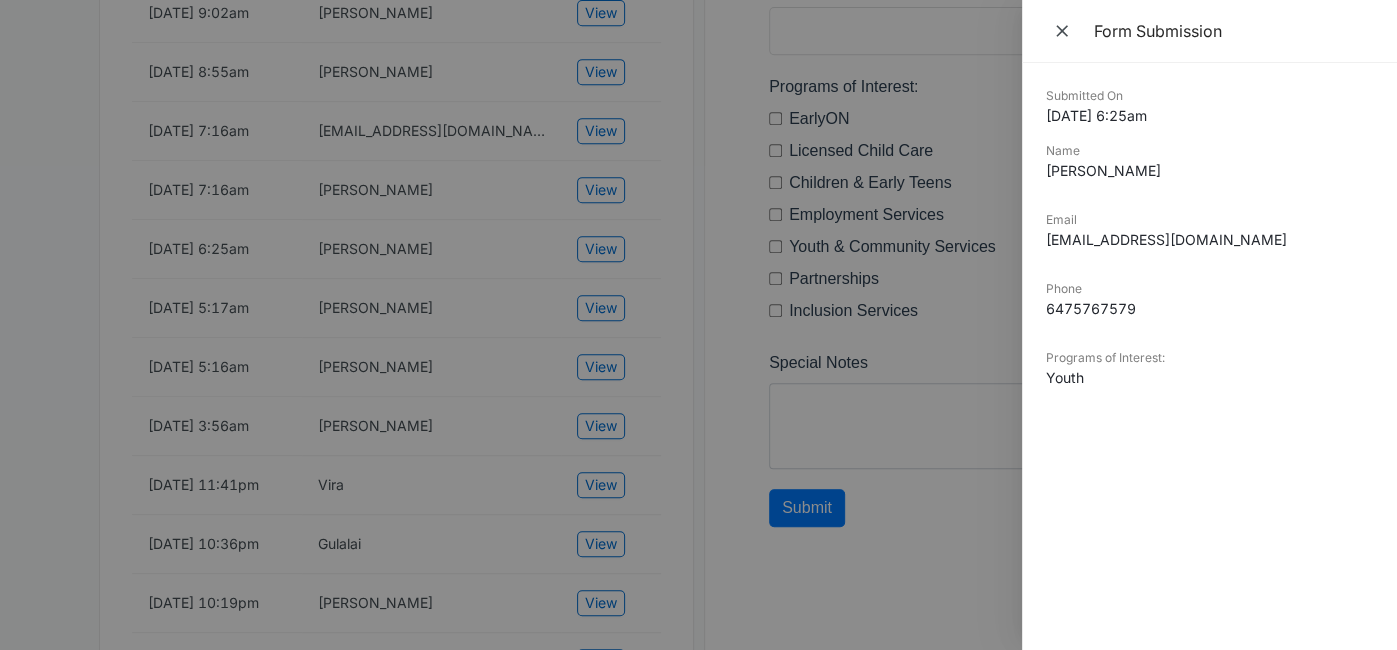 drag, startPoint x: 329, startPoint y: 277, endPoint x: 354, endPoint y: 266, distance: 27.313 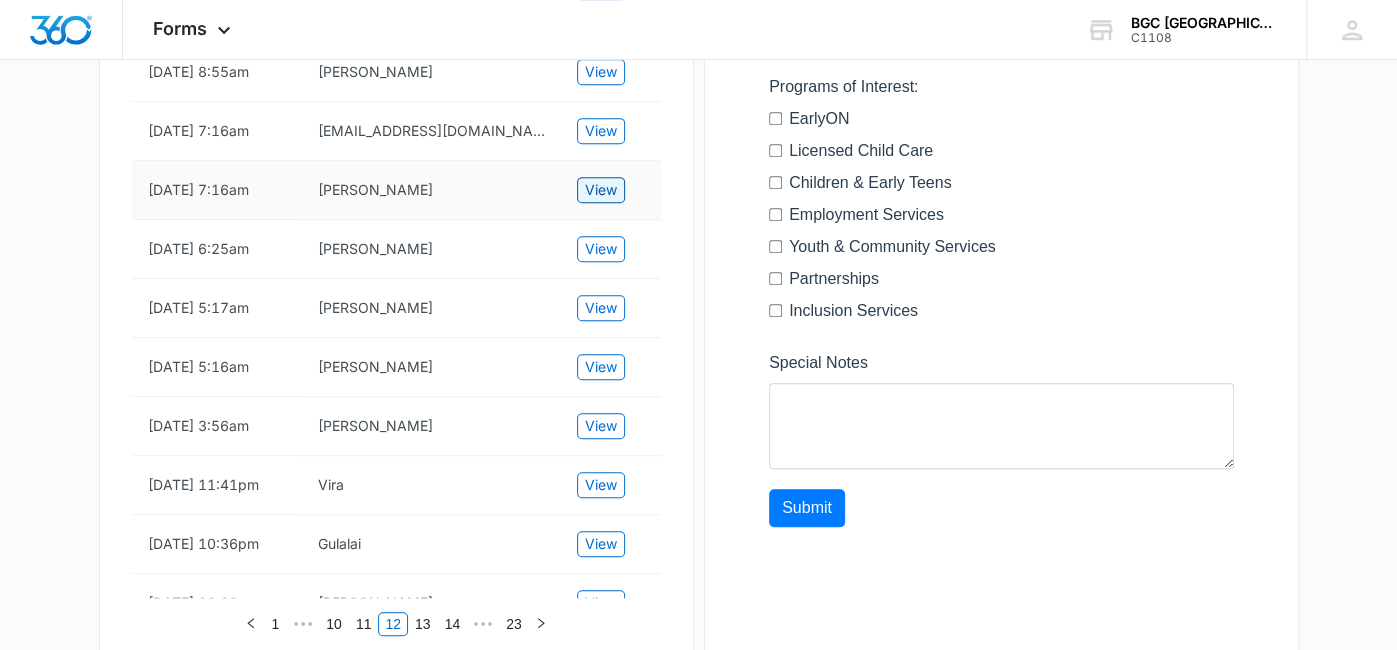 click on "View" at bounding box center [601, 190] 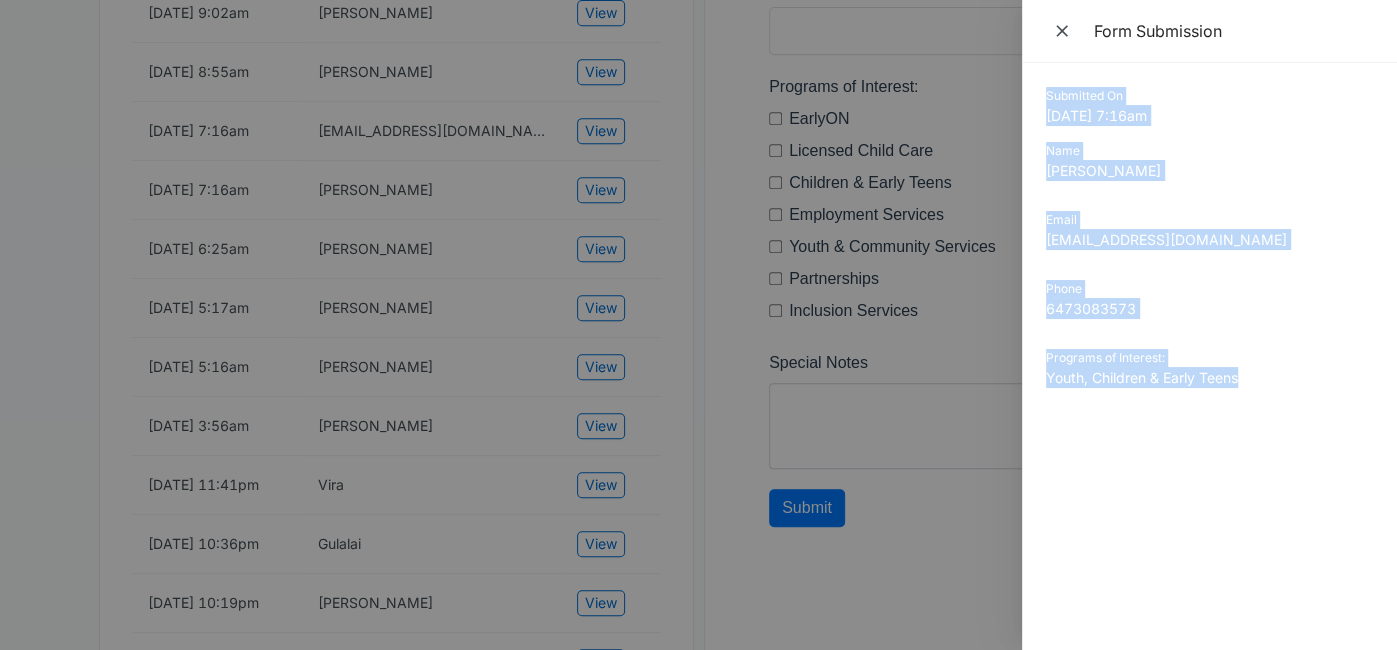 drag, startPoint x: 1046, startPoint y: 91, endPoint x: 1280, endPoint y: 394, distance: 382.83807 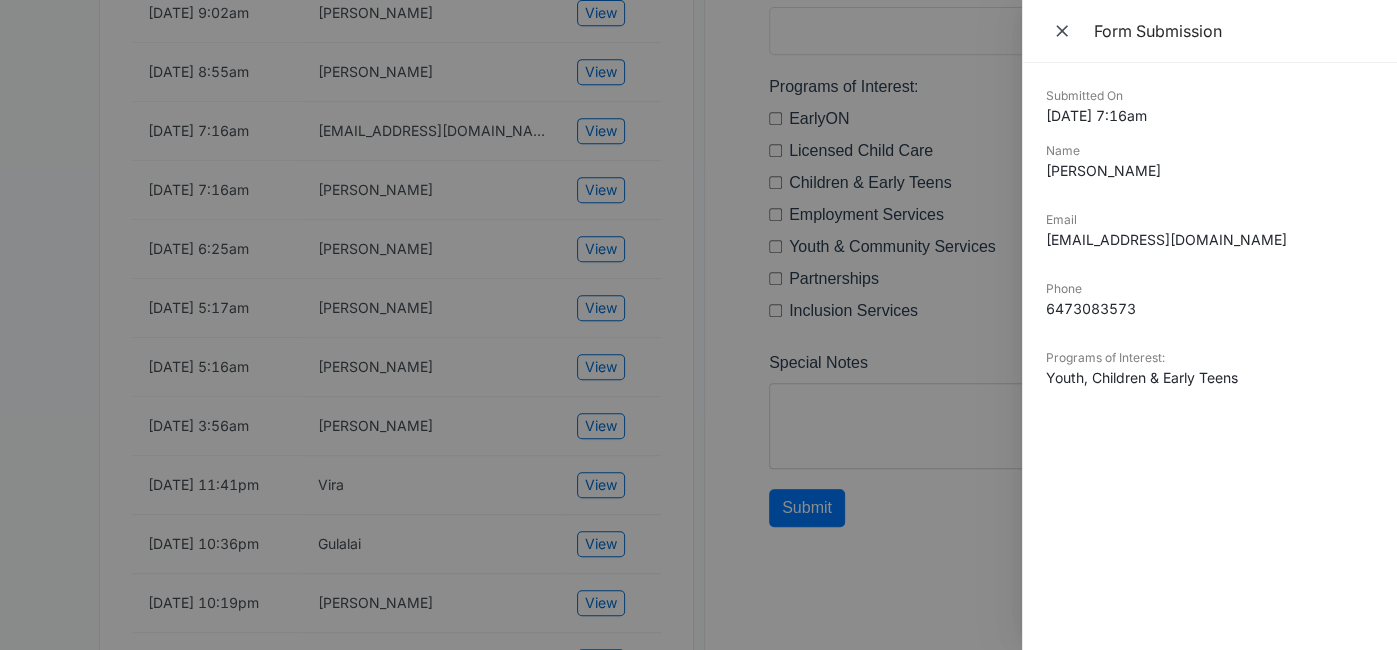 click at bounding box center [698, 325] 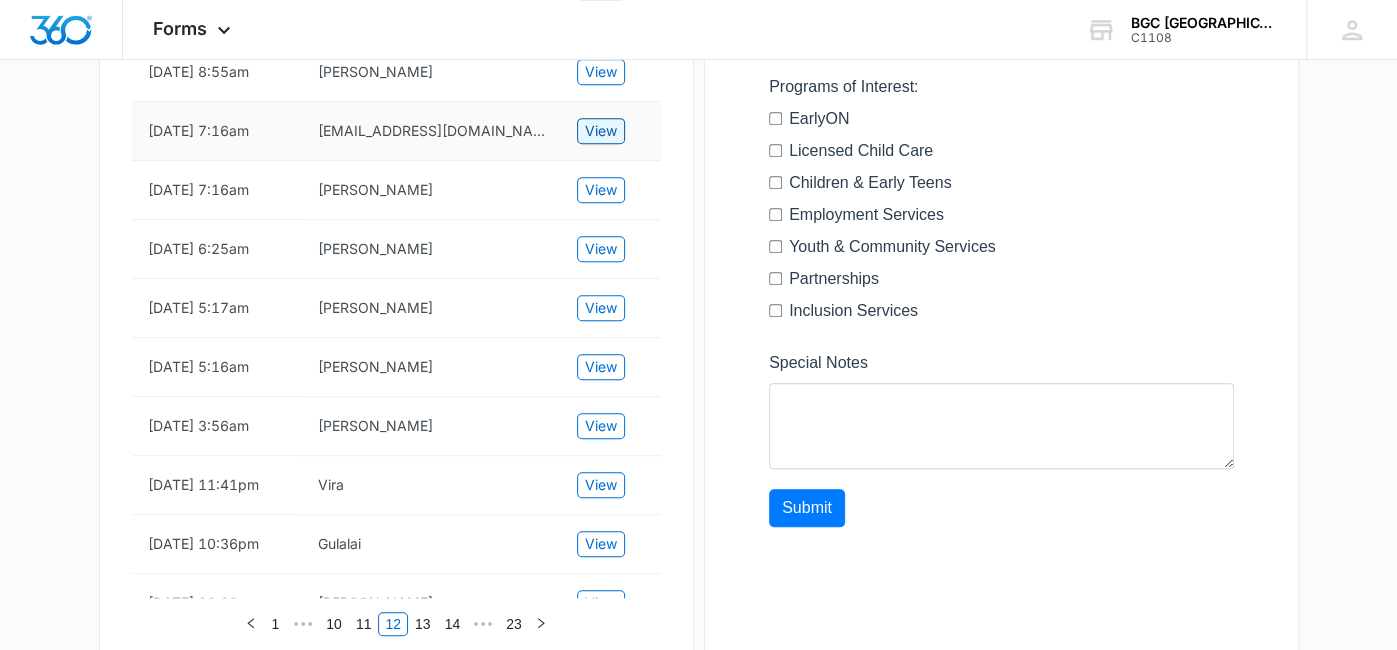 click on "View" at bounding box center (601, 131) 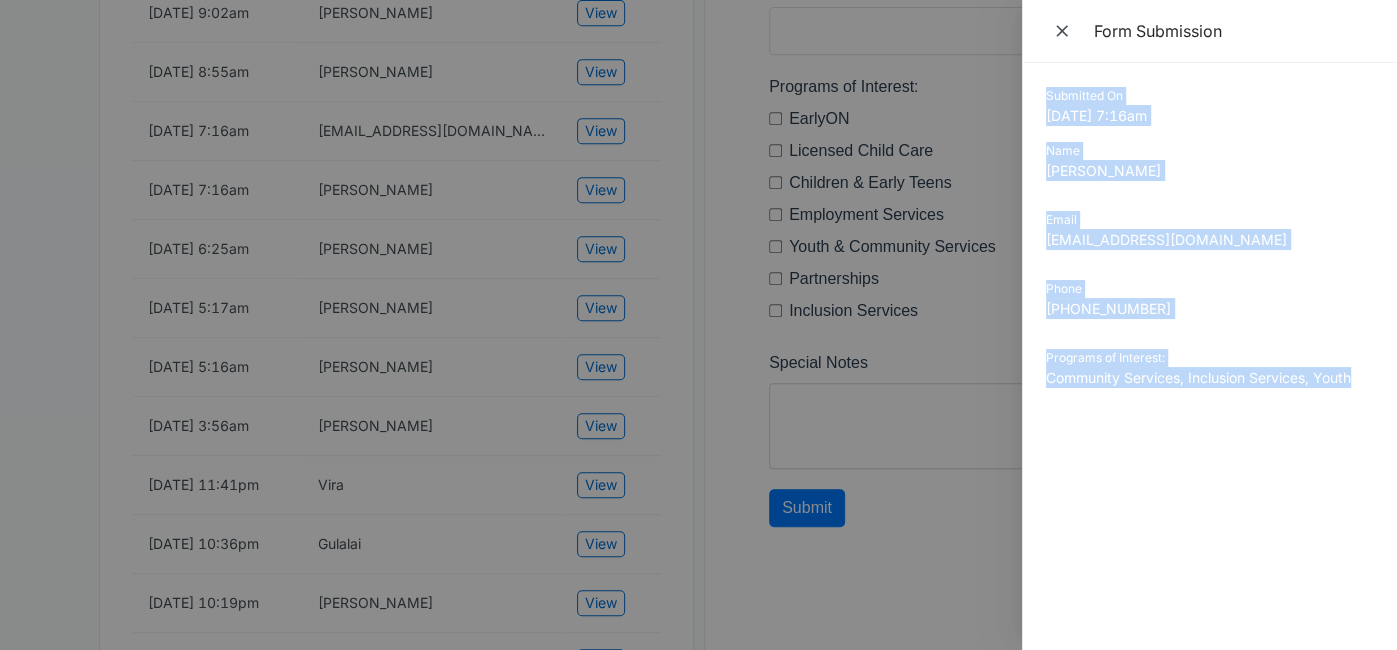 drag, startPoint x: 1053, startPoint y: 101, endPoint x: 1363, endPoint y: 404, distance: 433.4847 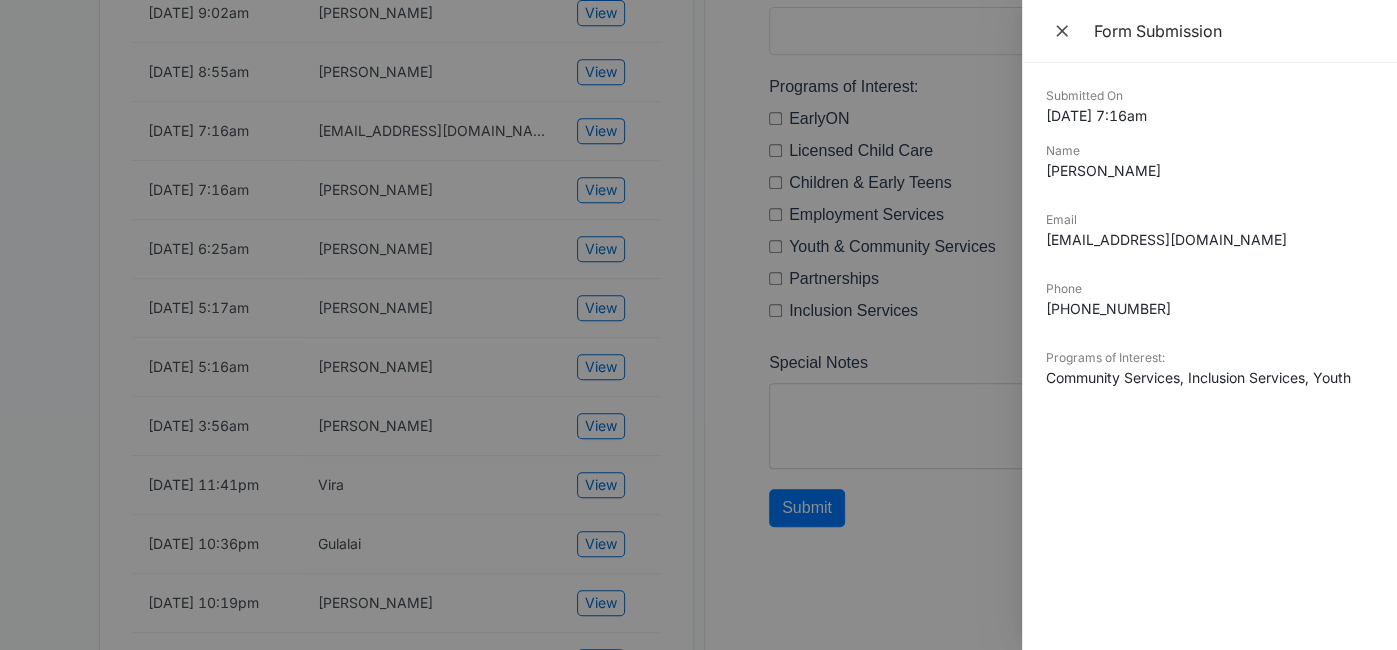 click at bounding box center (698, 325) 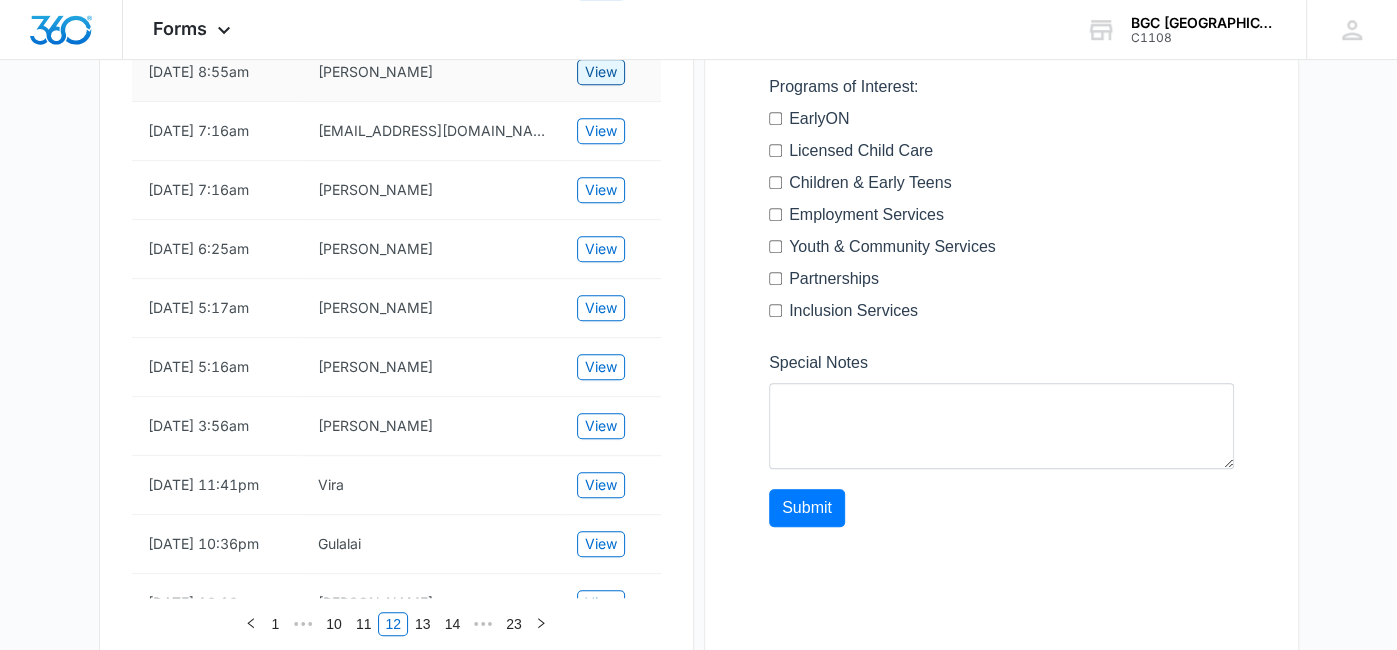 click on "View" at bounding box center [601, 72] 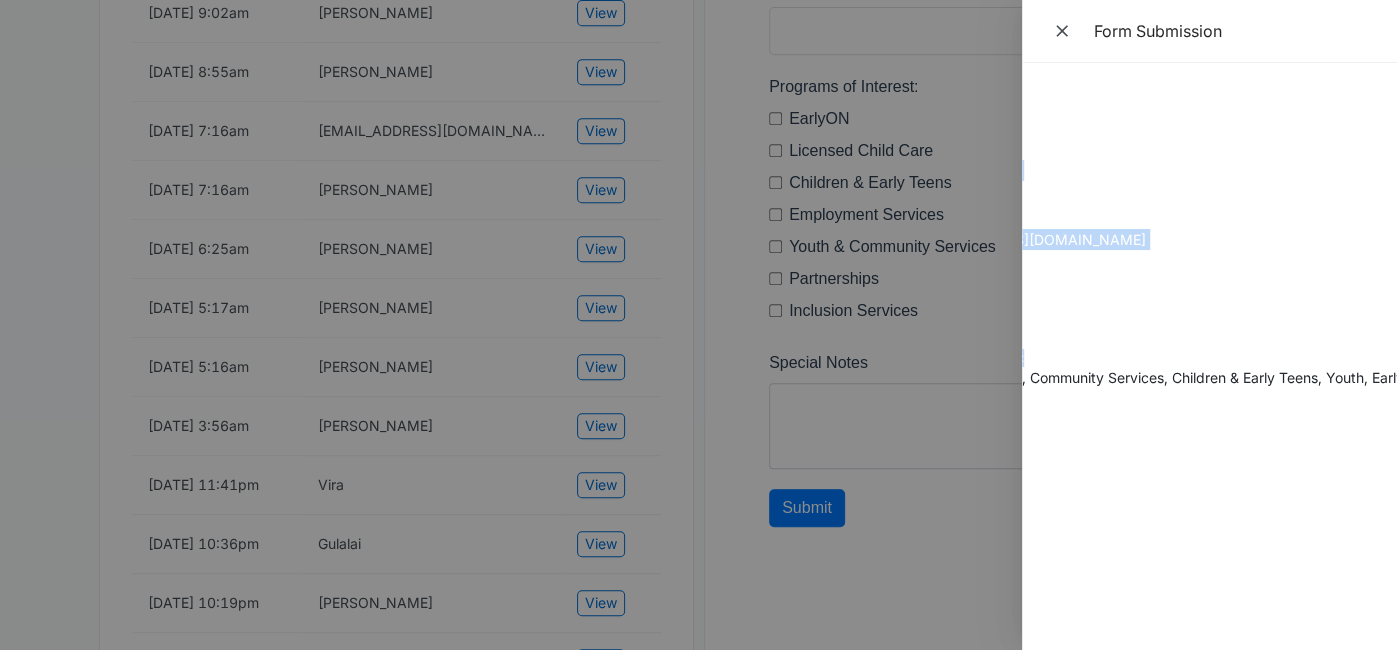 scroll, scrollTop: 0, scrollLeft: 177, axis: horizontal 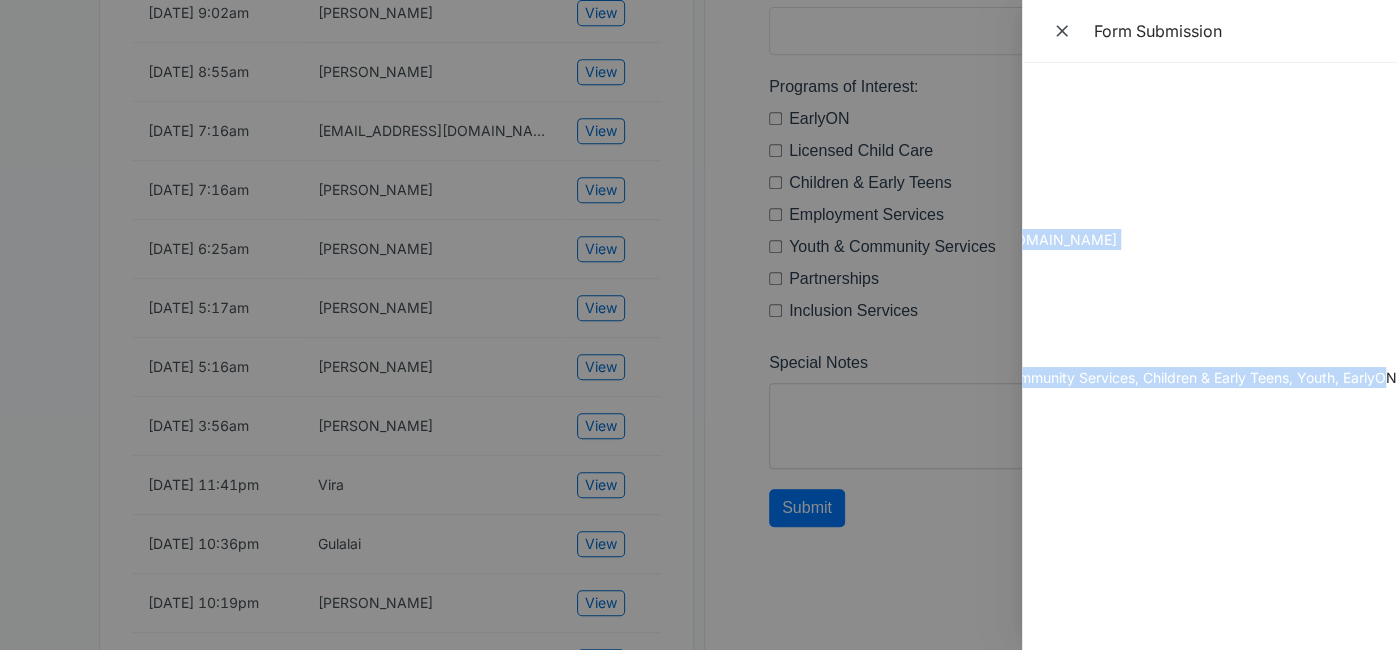 drag, startPoint x: 1045, startPoint y: 94, endPoint x: 1382, endPoint y: 384, distance: 444.59982 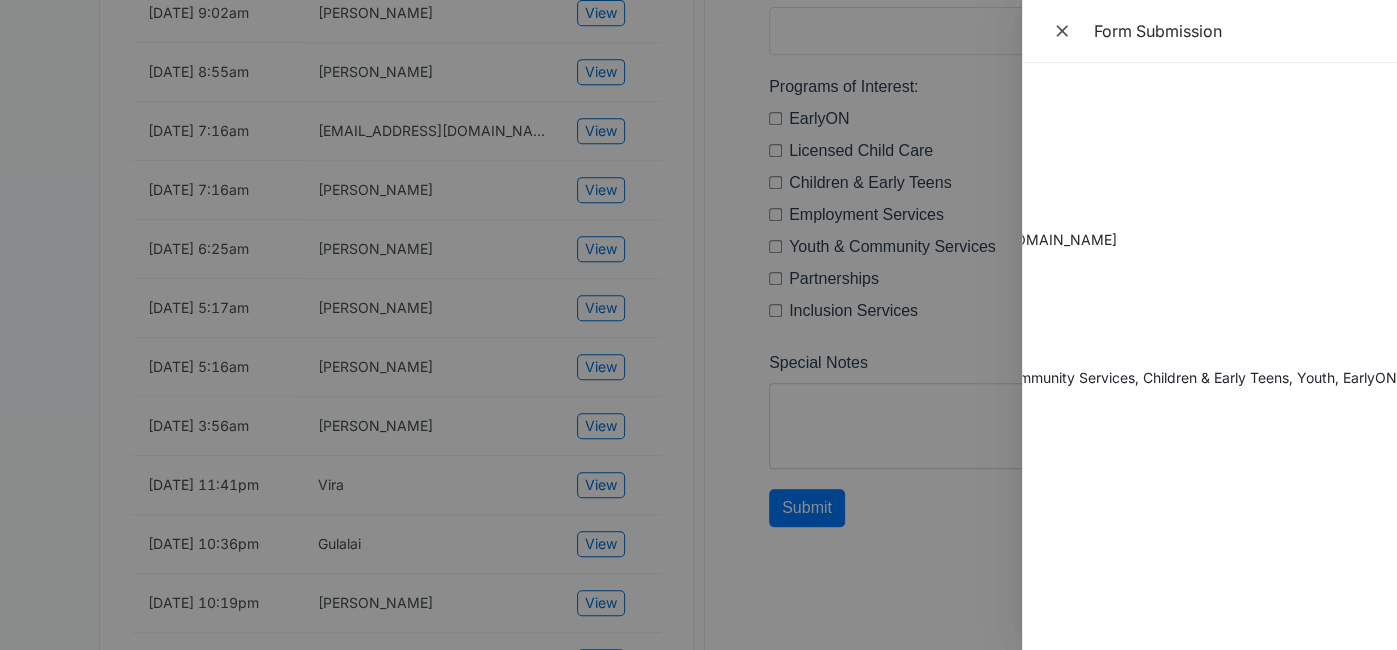 click at bounding box center [698, 325] 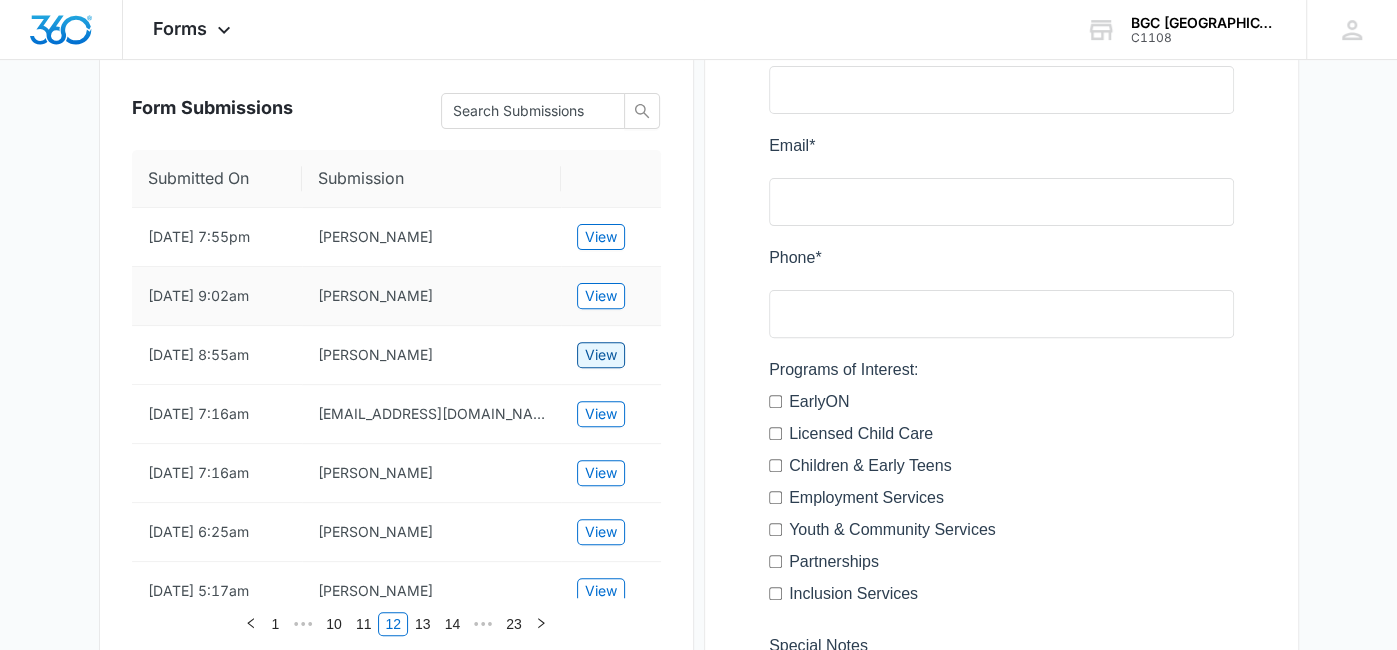 scroll, scrollTop: 332, scrollLeft: 0, axis: vertical 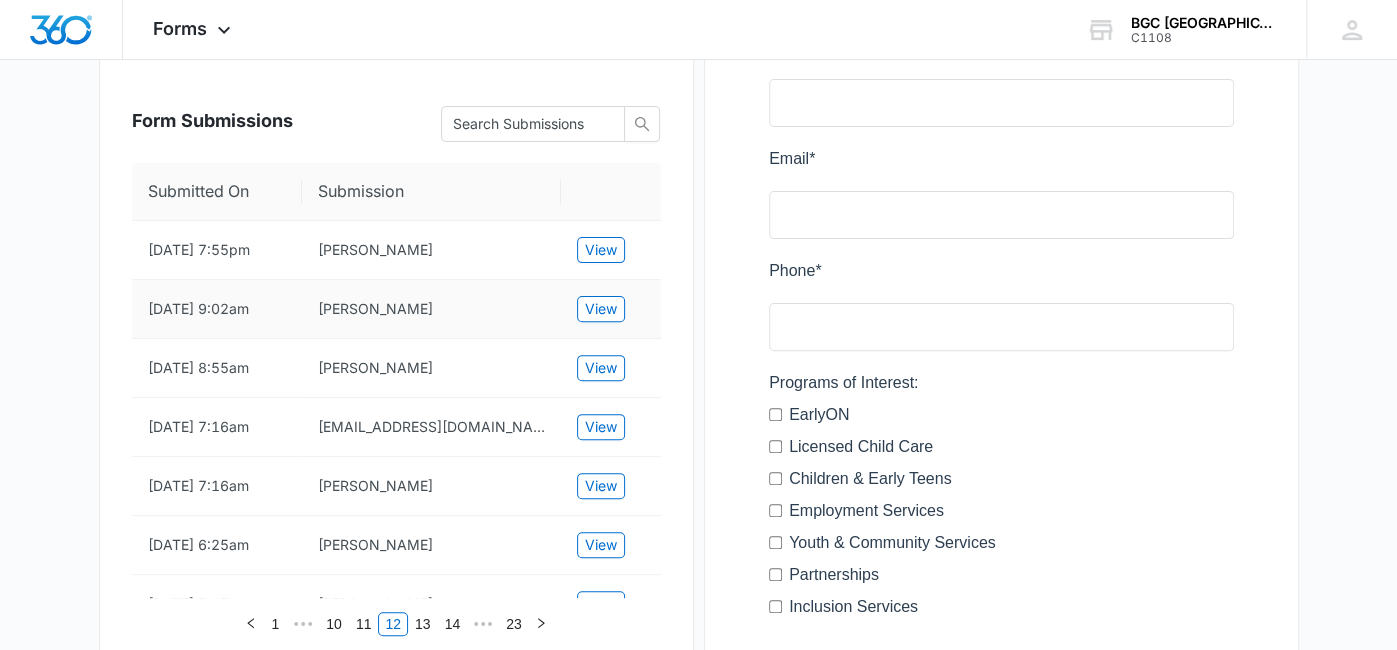 click on "View" at bounding box center (611, 309) 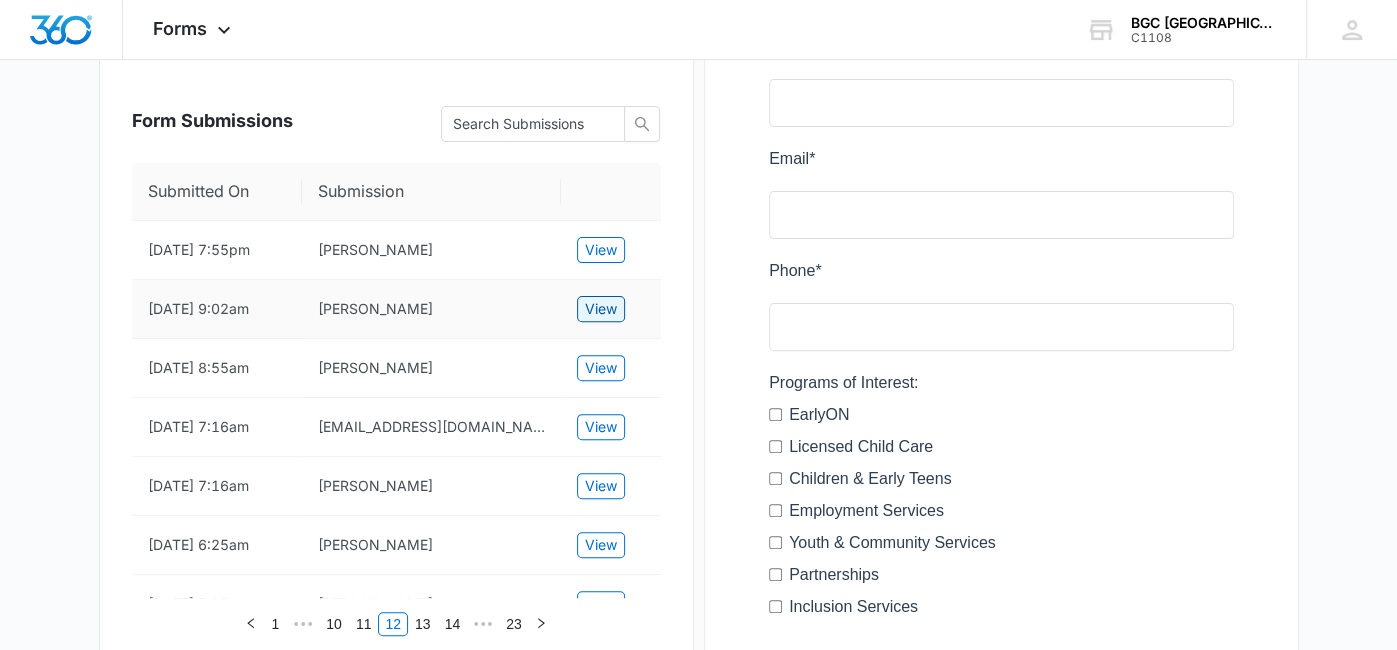 click on "View" at bounding box center [601, 309] 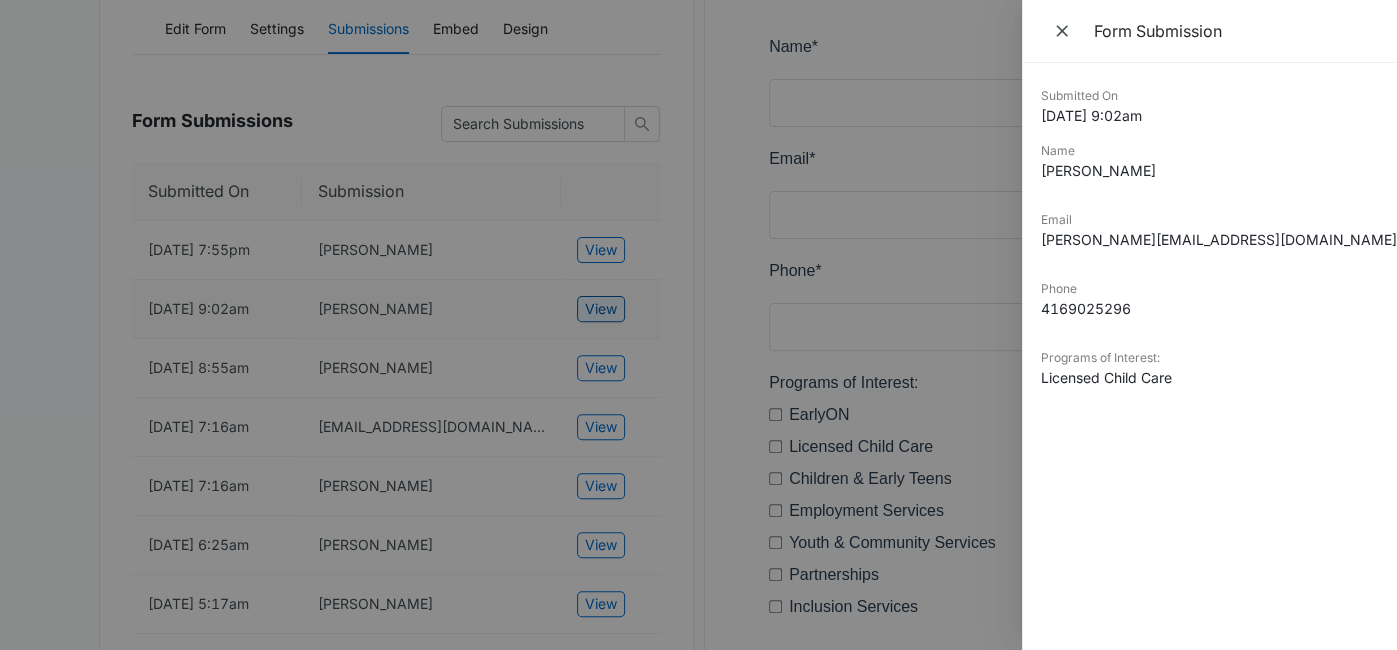 scroll, scrollTop: 0, scrollLeft: 0, axis: both 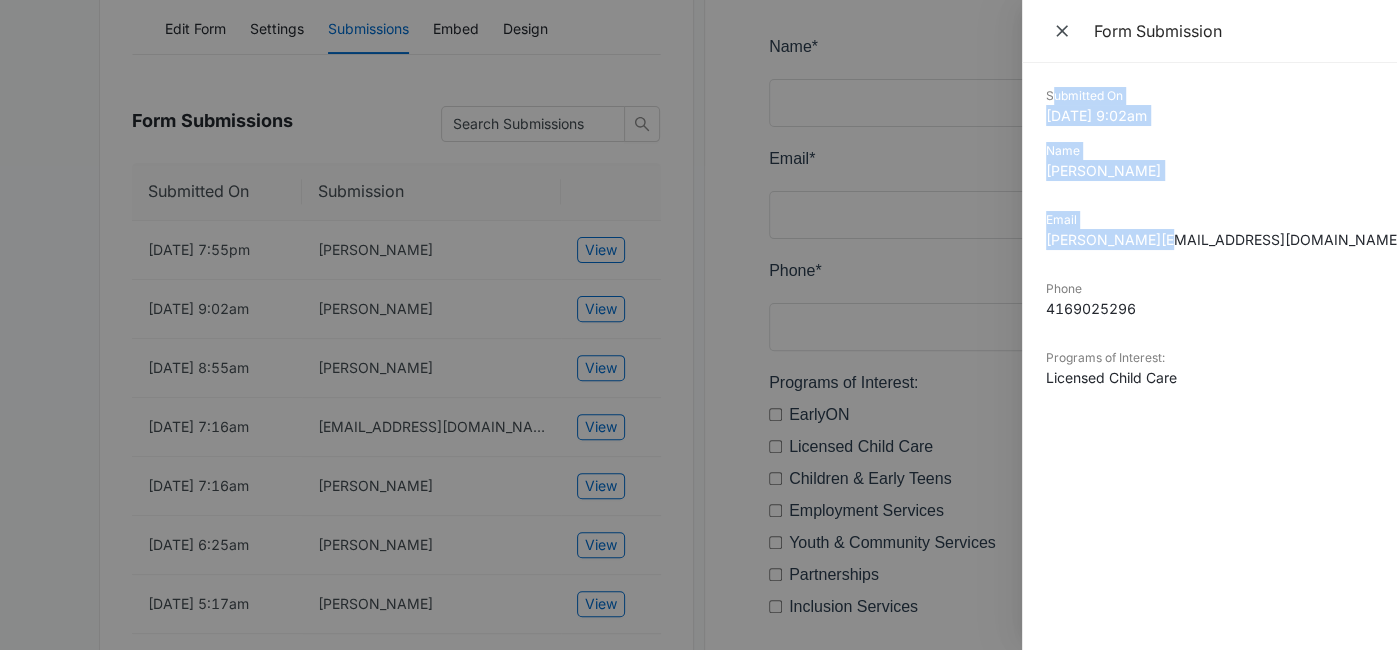 drag, startPoint x: 1050, startPoint y: 93, endPoint x: 1022, endPoint y: 110, distance: 32.75668 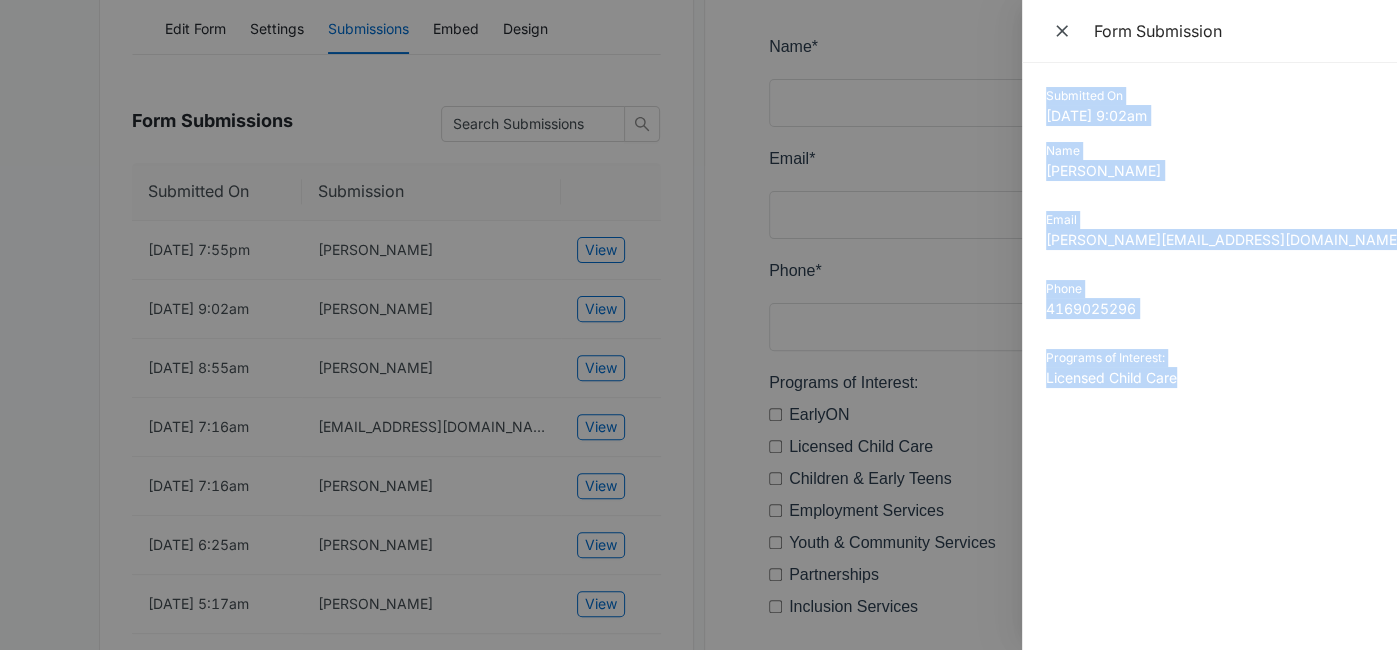 drag, startPoint x: 1046, startPoint y: 96, endPoint x: 1232, endPoint y: 390, distance: 347.89655 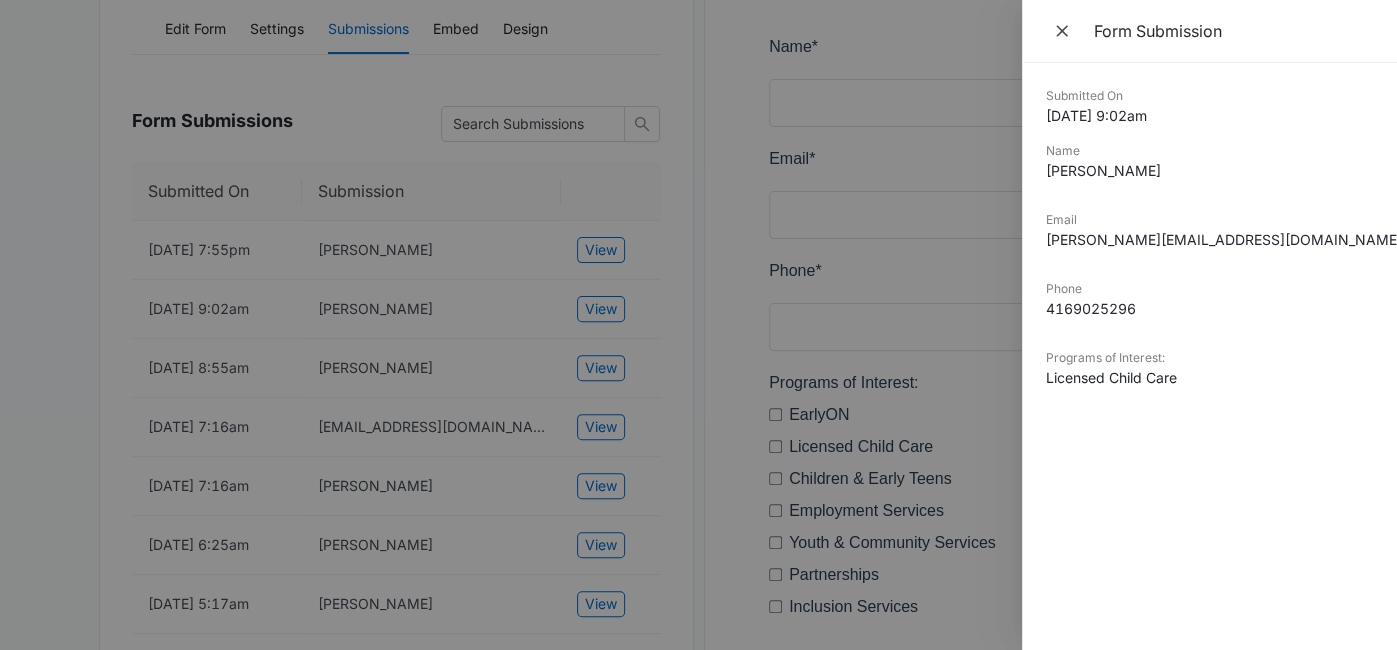 click at bounding box center (698, 325) 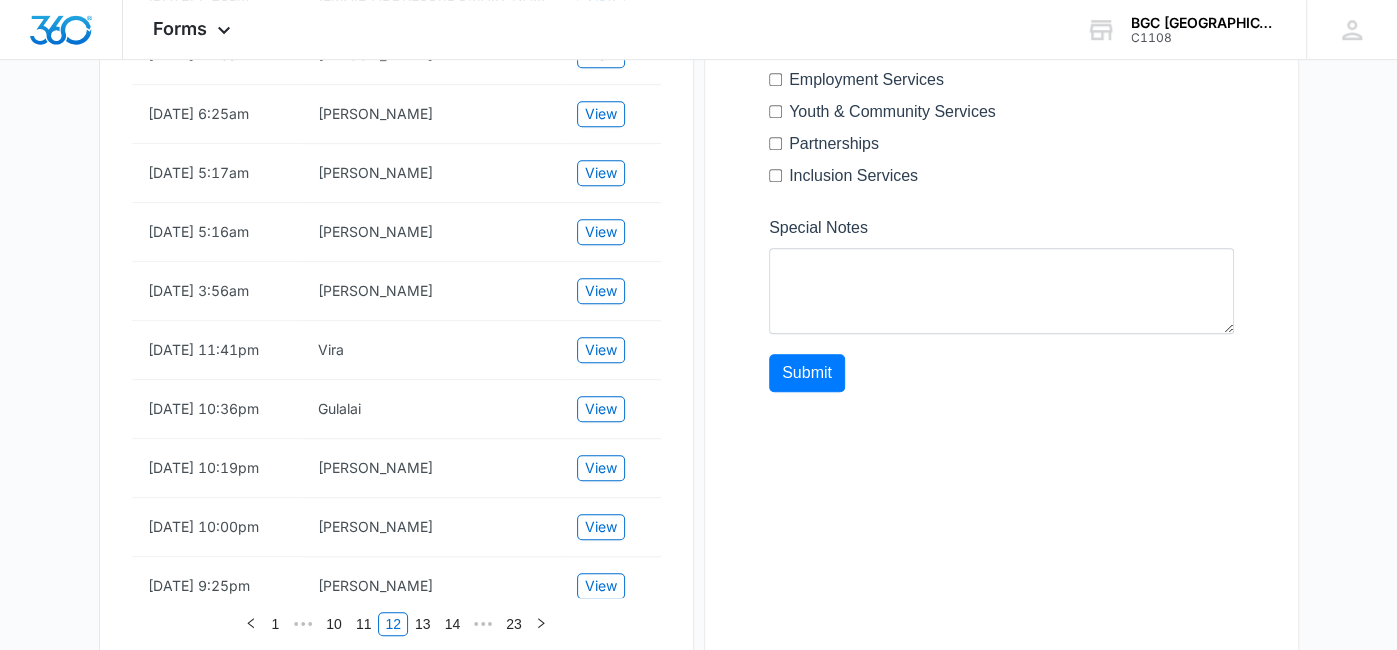 scroll, scrollTop: 1380, scrollLeft: 0, axis: vertical 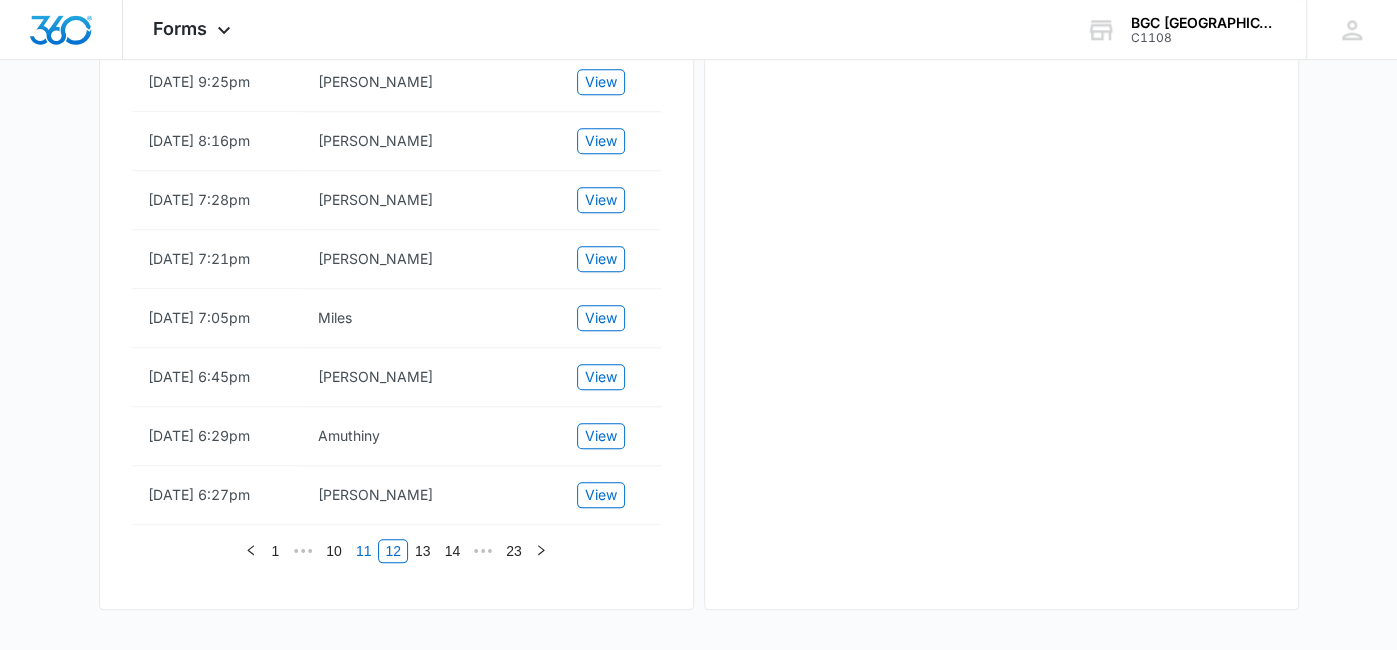 click on "11" at bounding box center (364, 551) 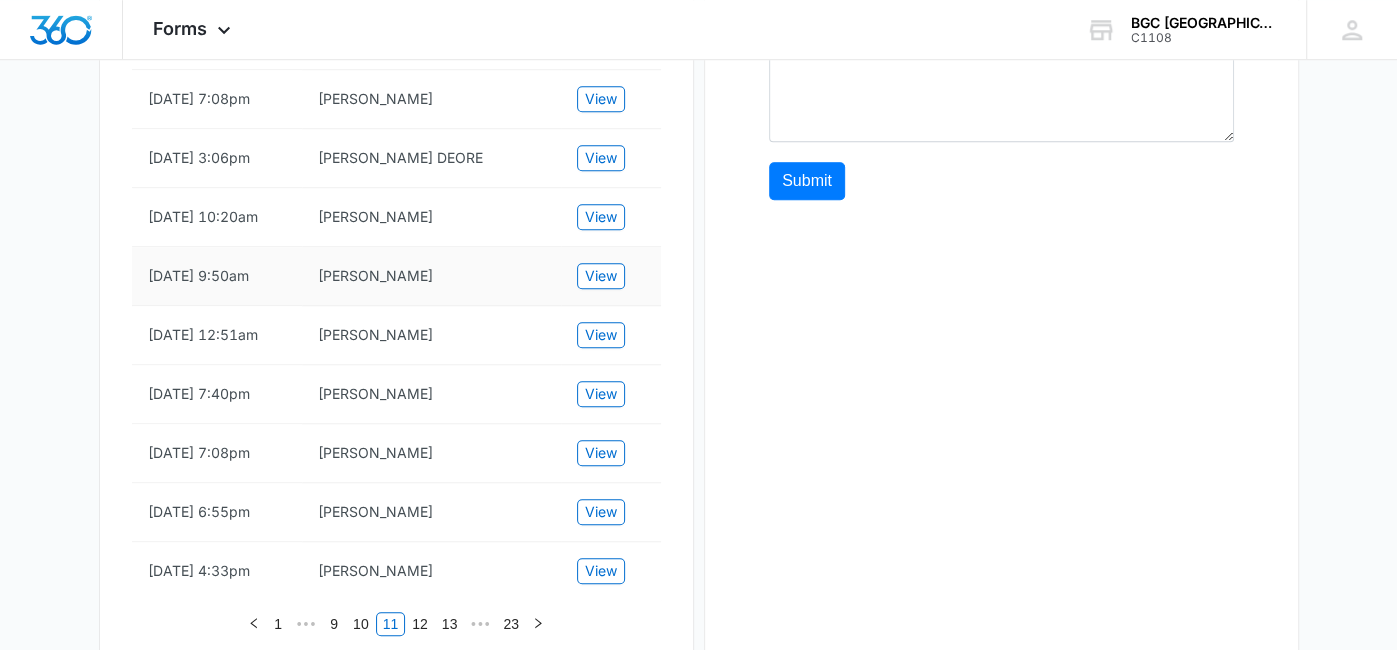scroll, scrollTop: 1343, scrollLeft: 0, axis: vertical 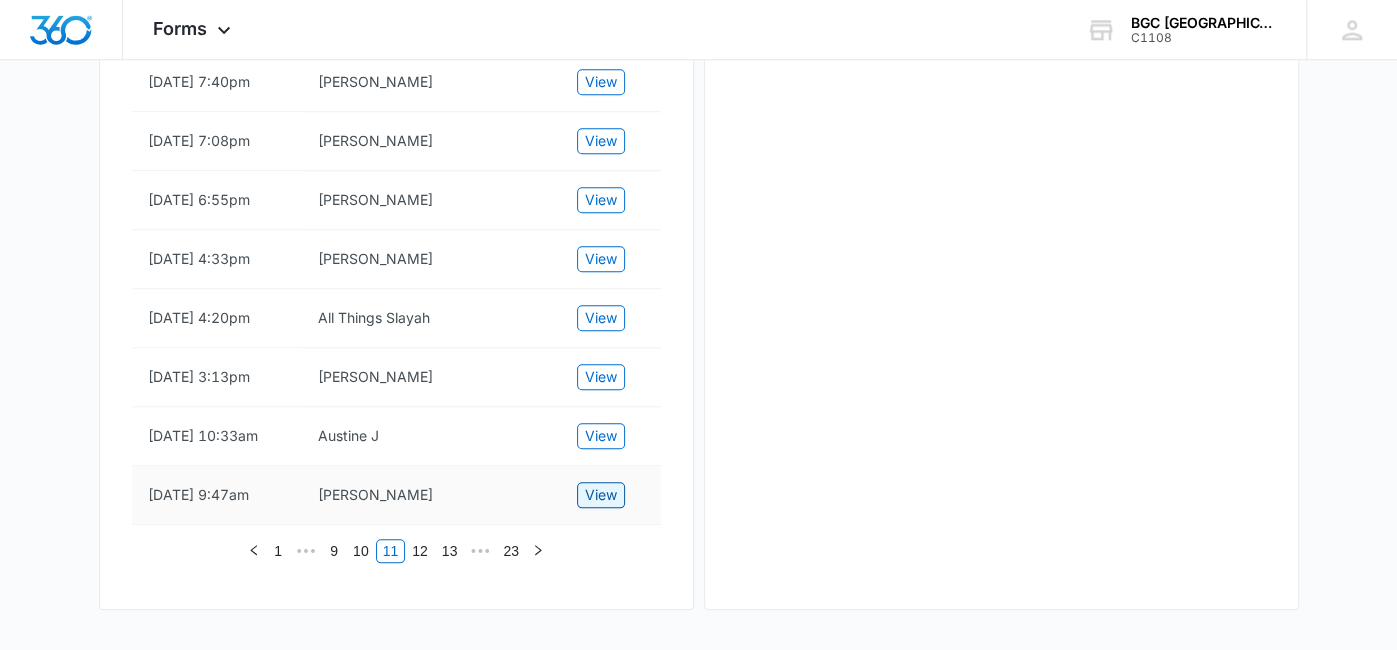 click on "View" at bounding box center (601, 495) 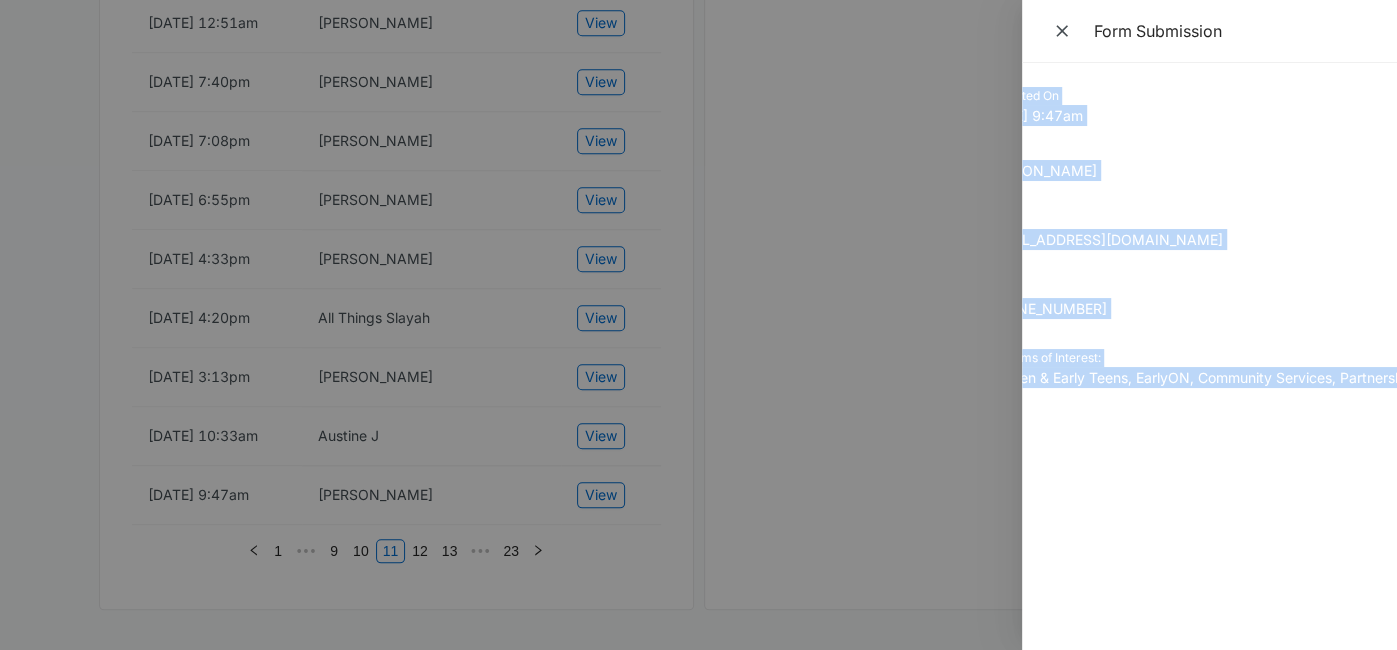 scroll, scrollTop: 0, scrollLeft: 140, axis: horizontal 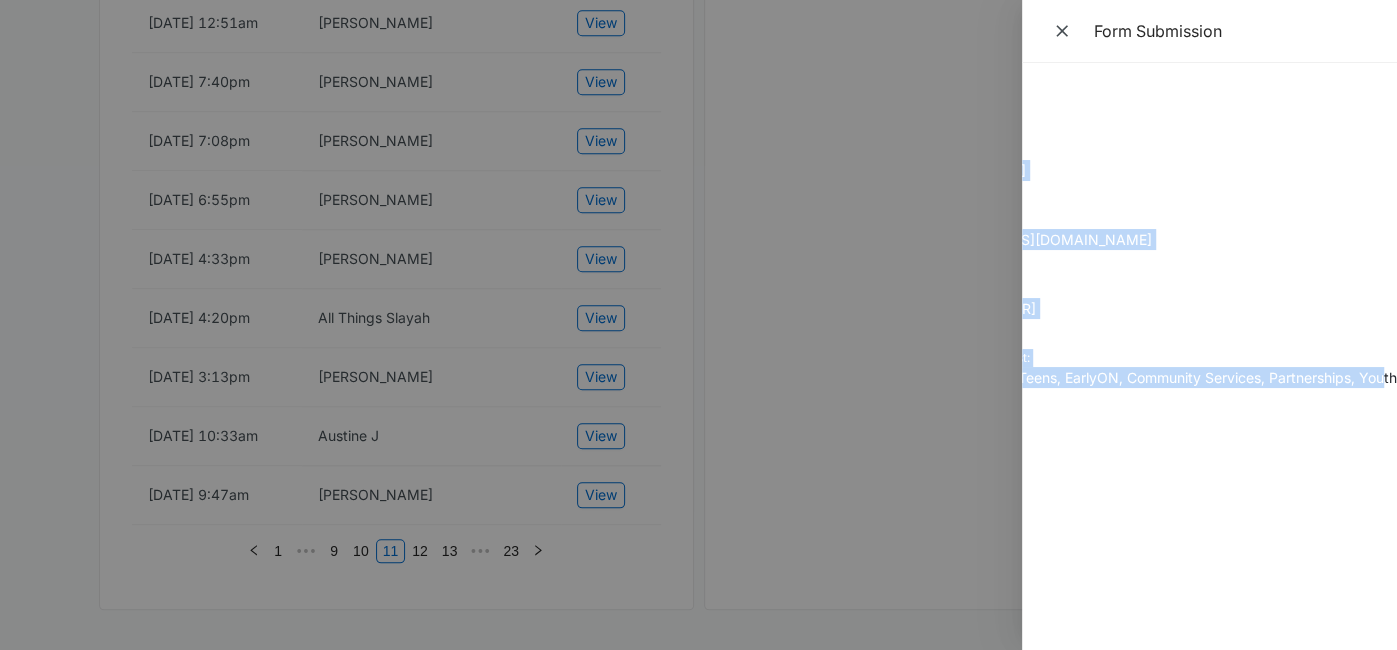 drag, startPoint x: 1048, startPoint y: 91, endPoint x: 1382, endPoint y: 380, distance: 441.67523 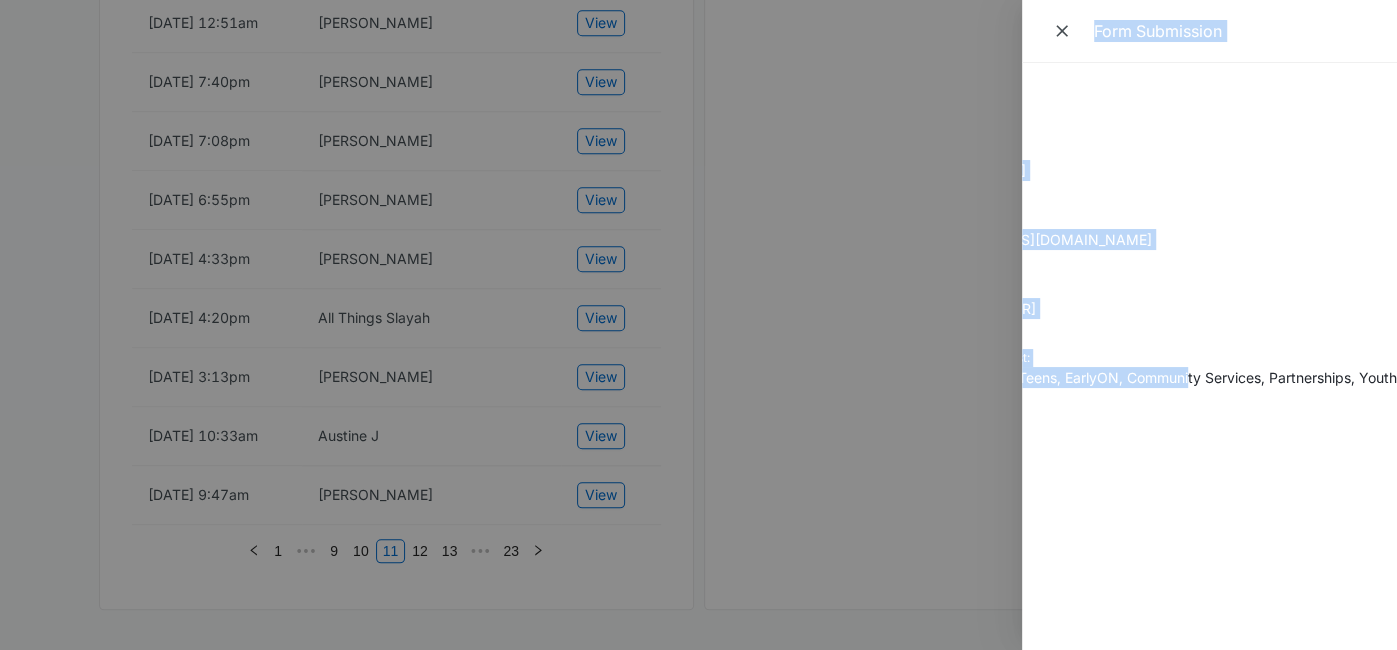 scroll, scrollTop: 0, scrollLeft: 0, axis: both 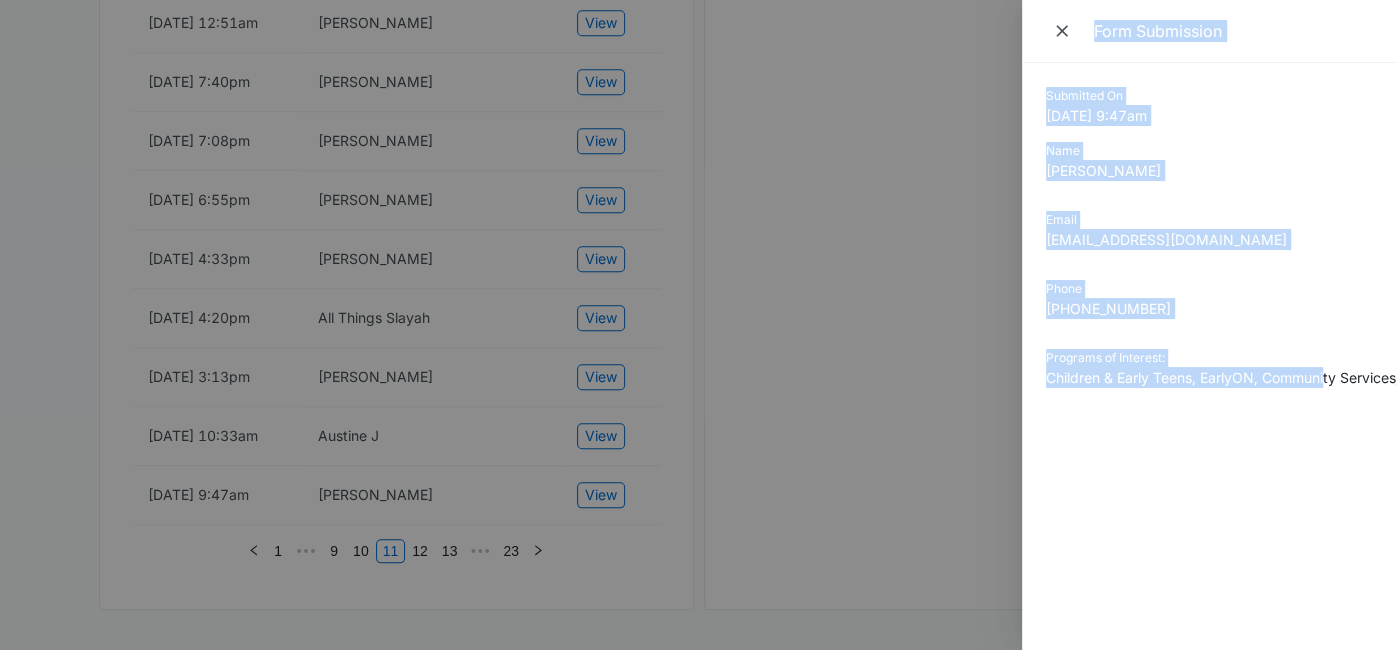 drag, startPoint x: 1183, startPoint y: 381, endPoint x: 1006, endPoint y: 375, distance: 177.10167 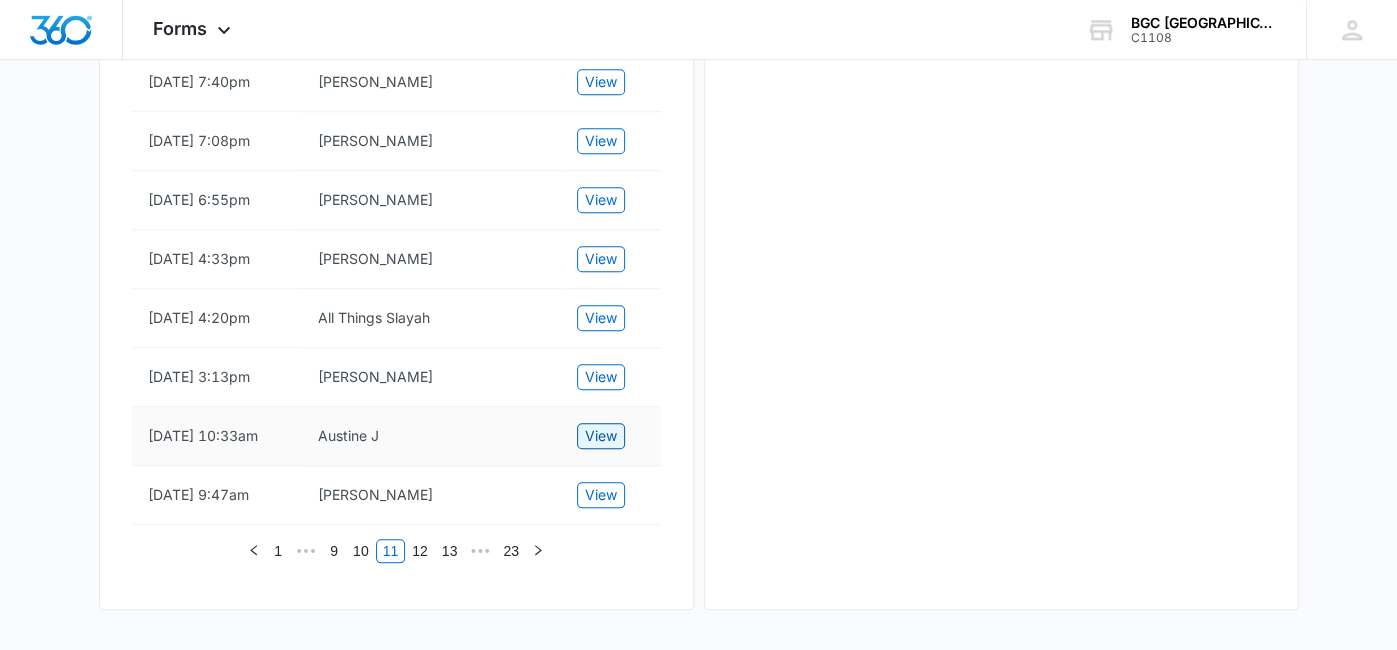 click on "View" at bounding box center [601, 436] 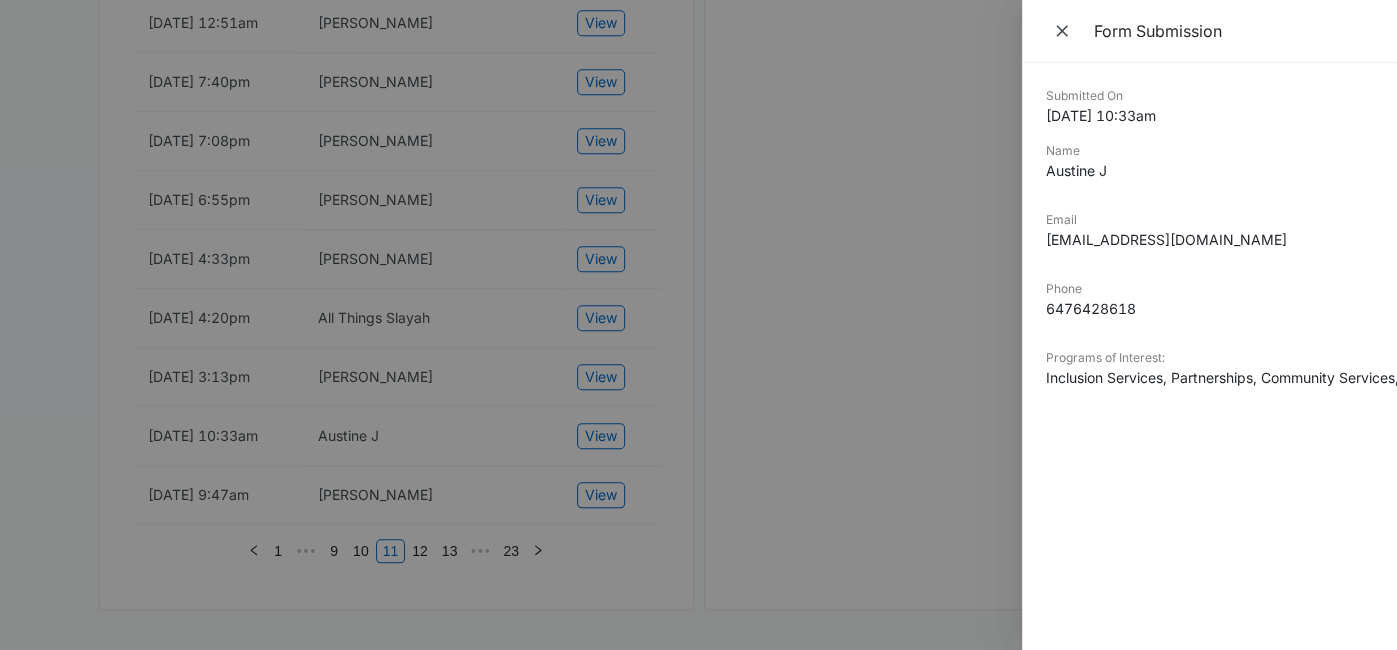 click on "[DATE] 10:33am" at bounding box center (1209, 115) 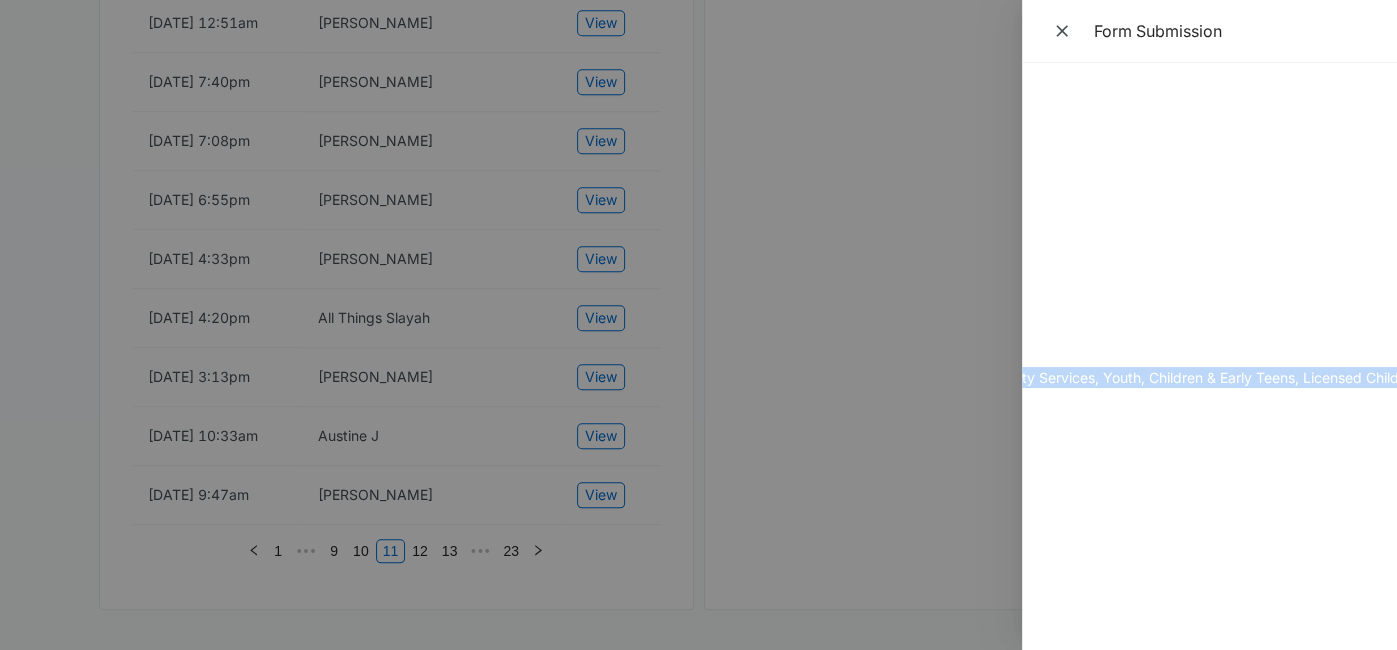 scroll, scrollTop: 0, scrollLeft: 407, axis: horizontal 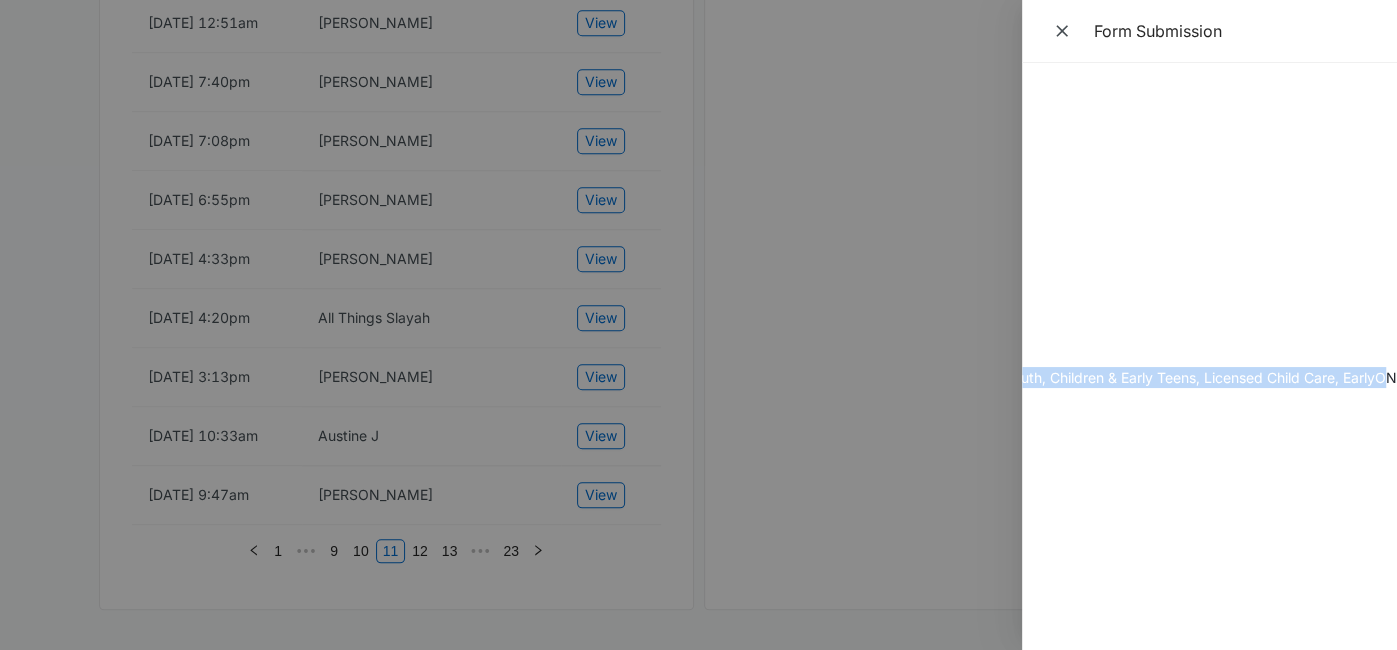 drag, startPoint x: 1049, startPoint y: 93, endPoint x: 1384, endPoint y: 380, distance: 441.1281 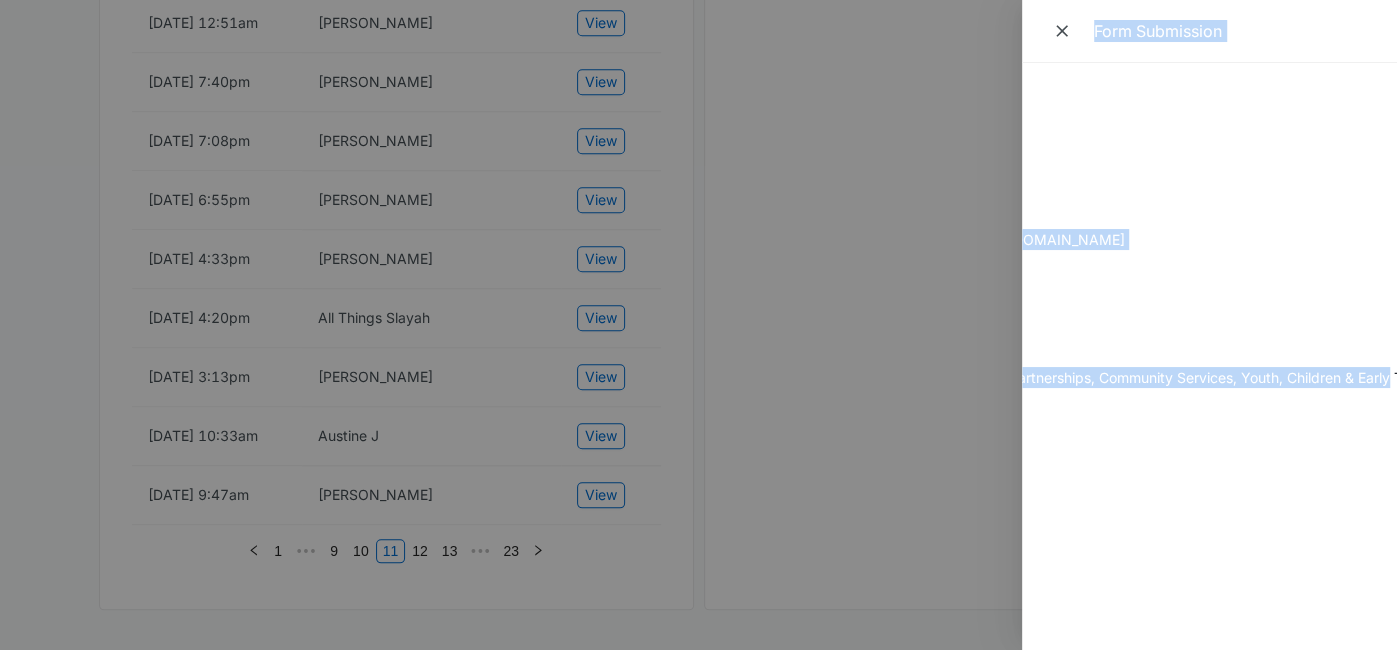 scroll, scrollTop: 0, scrollLeft: 0, axis: both 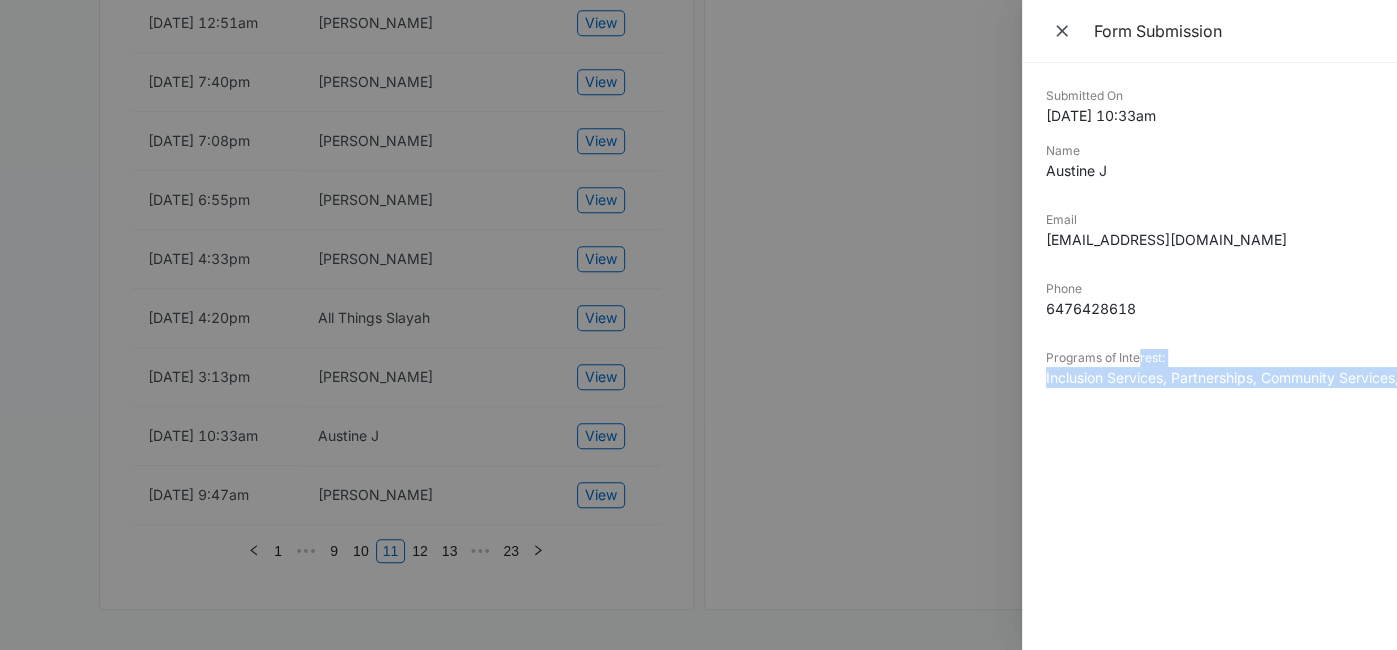 drag, startPoint x: 1153, startPoint y: 379, endPoint x: 1129, endPoint y: 249, distance: 132.19682 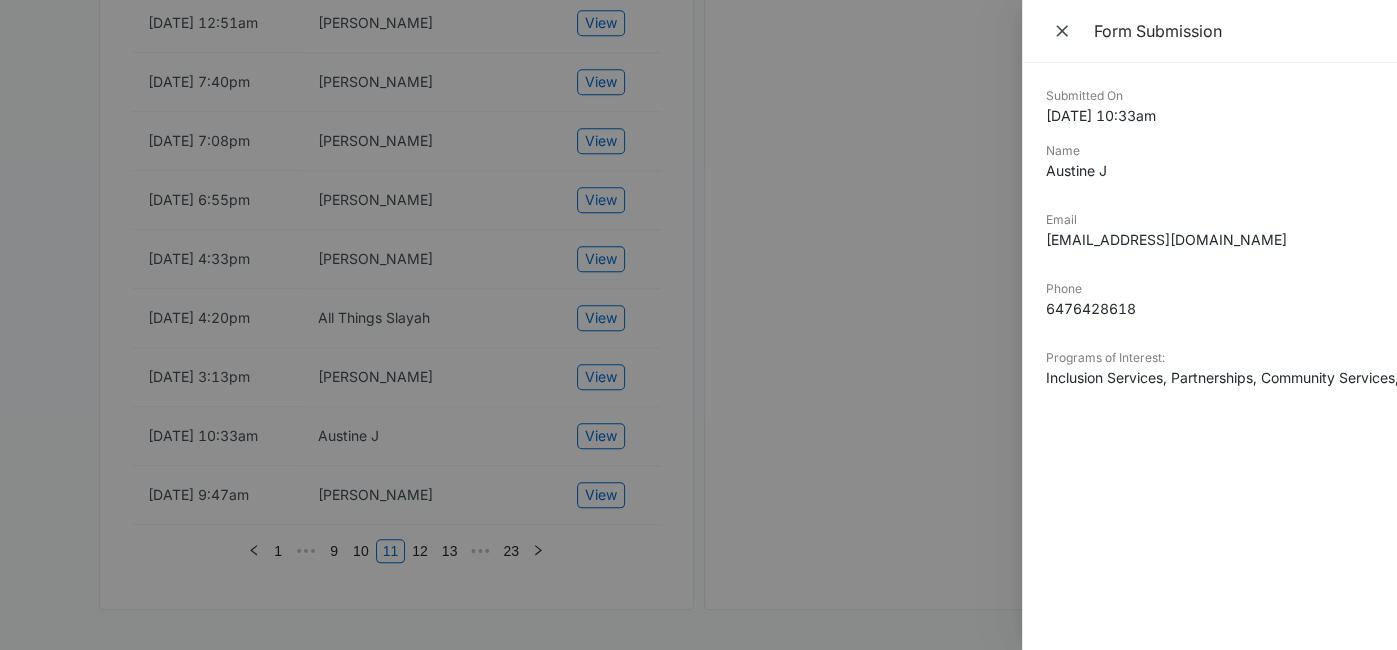 click at bounding box center (698, 325) 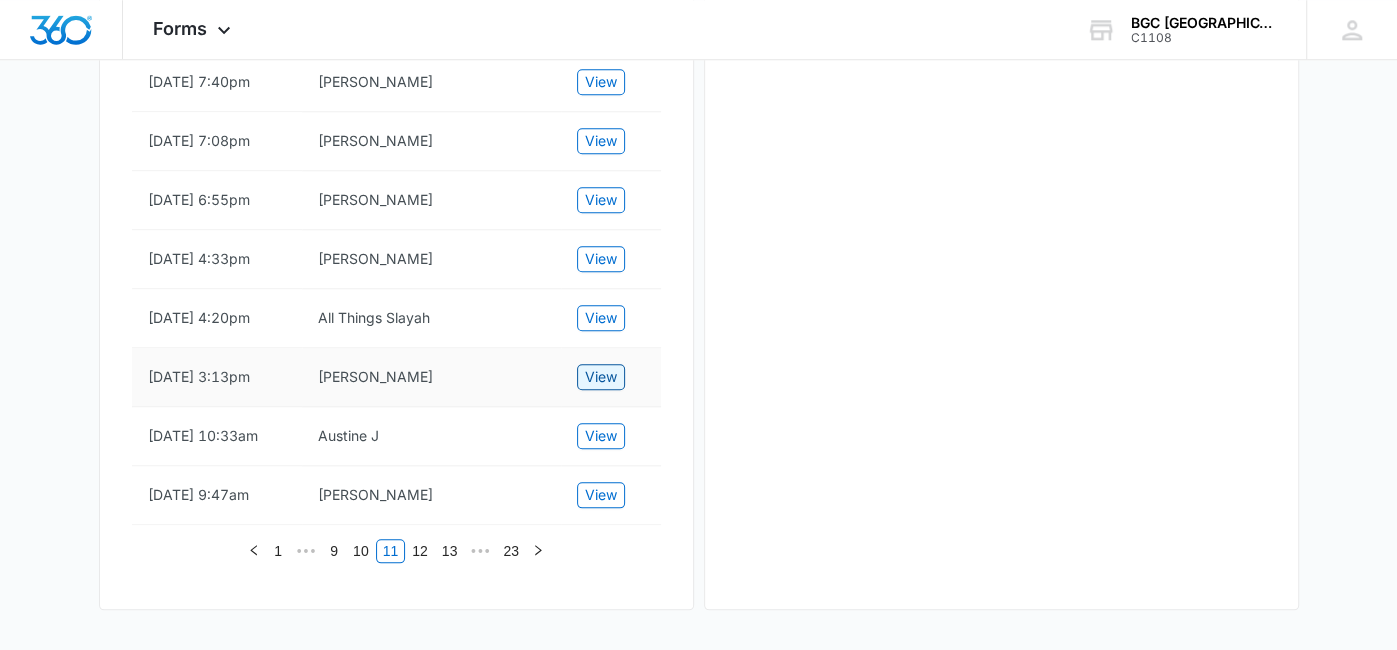 click on "View" at bounding box center (601, 377) 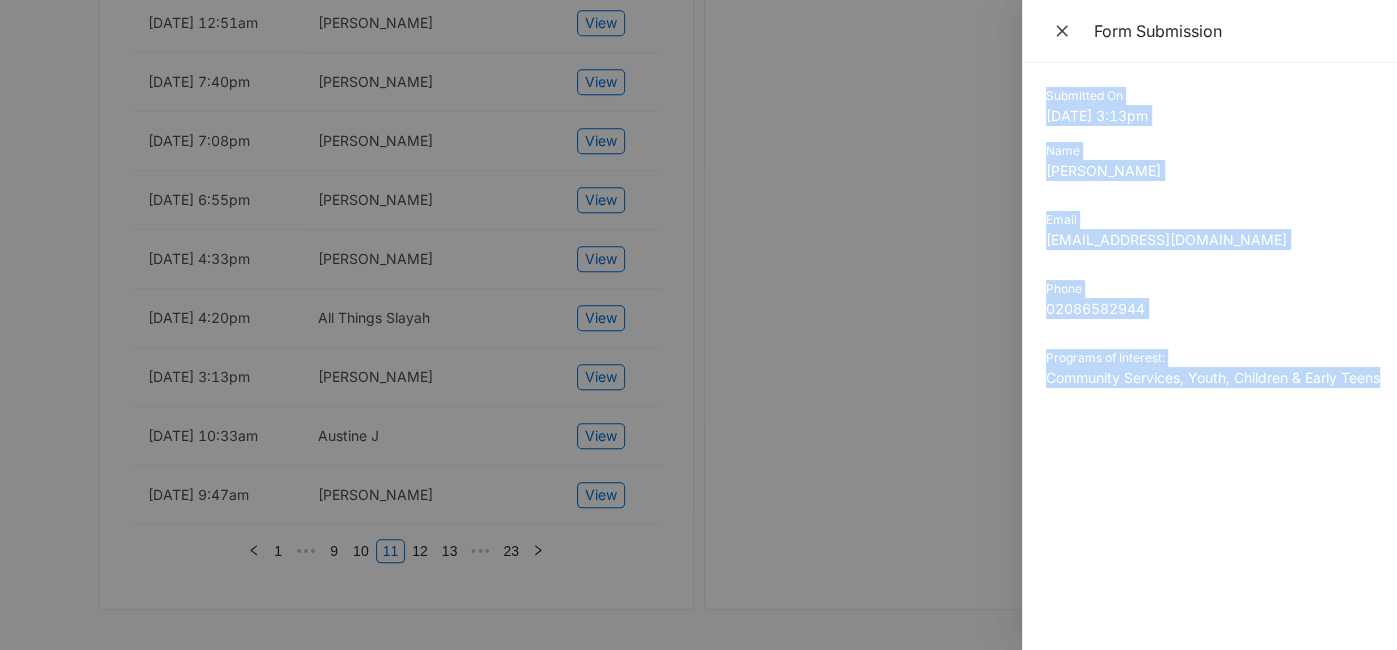 drag, startPoint x: 1045, startPoint y: 97, endPoint x: 1384, endPoint y: 388, distance: 446.7684 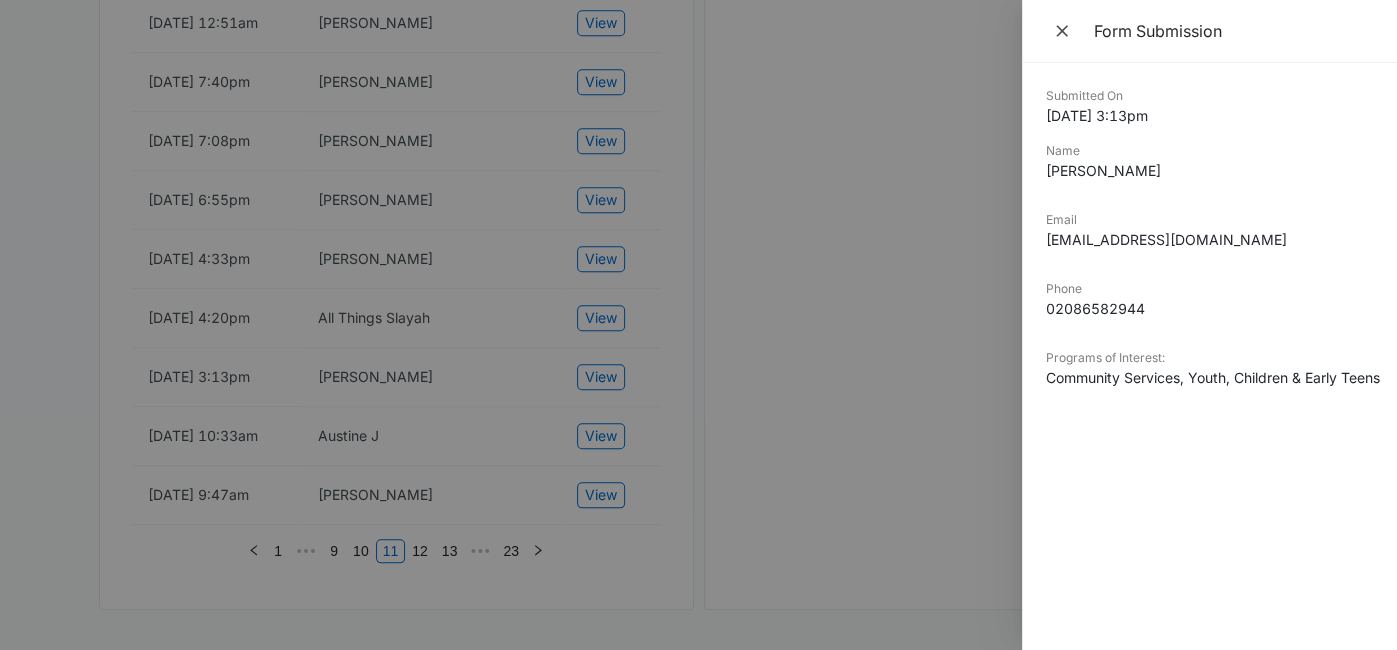 drag, startPoint x: 336, startPoint y: 290, endPoint x: 426, endPoint y: 290, distance: 90 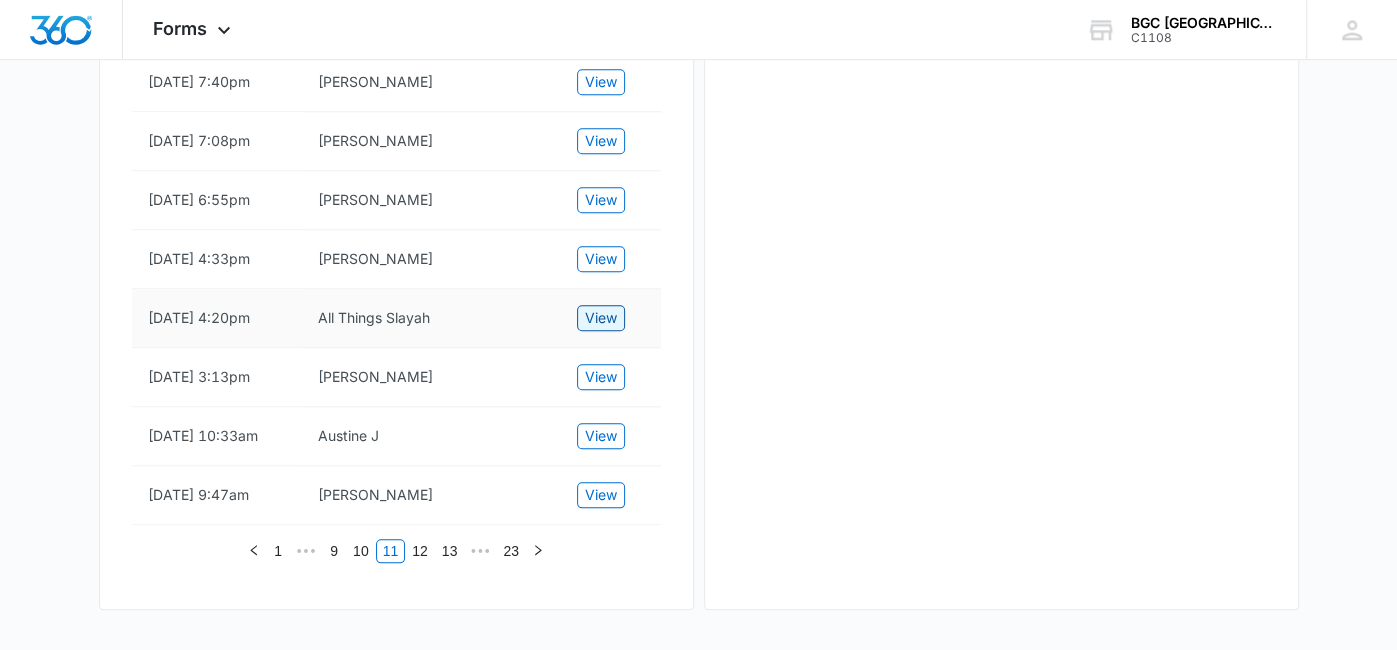 click on "View" at bounding box center (601, 318) 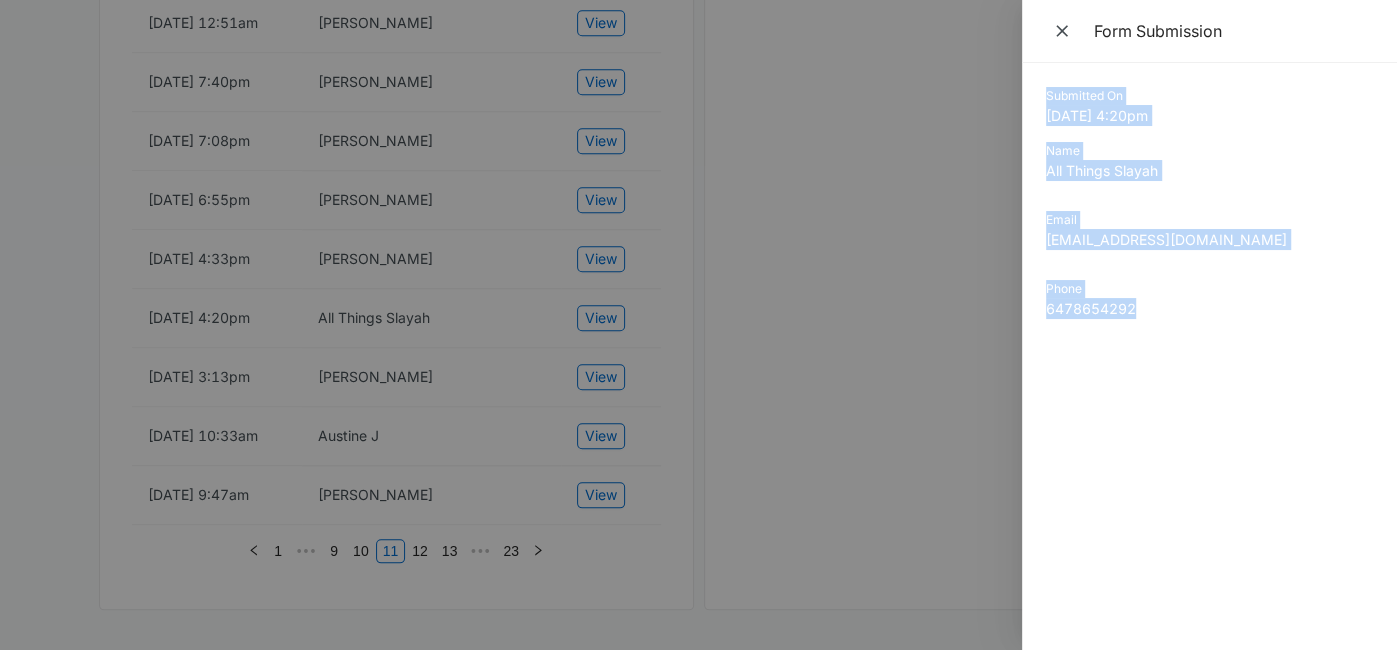 drag, startPoint x: 1040, startPoint y: 90, endPoint x: 1201, endPoint y: 331, distance: 289.831 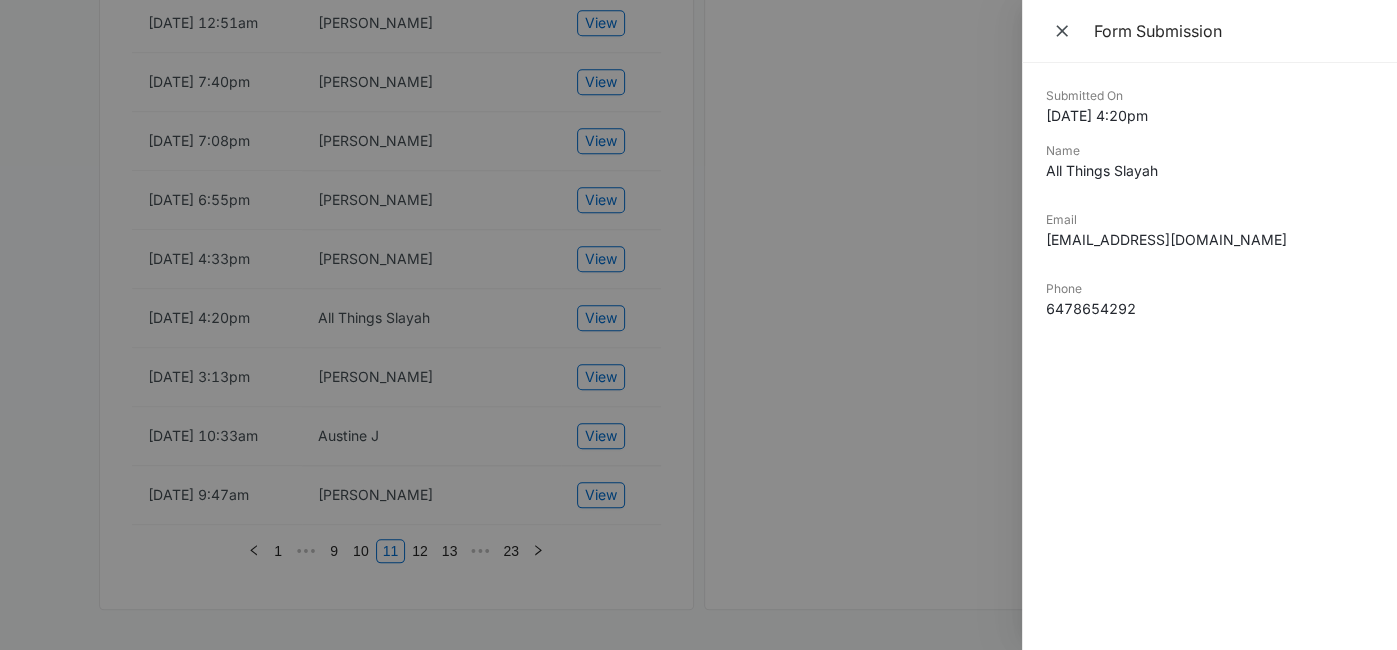 click at bounding box center [698, 325] 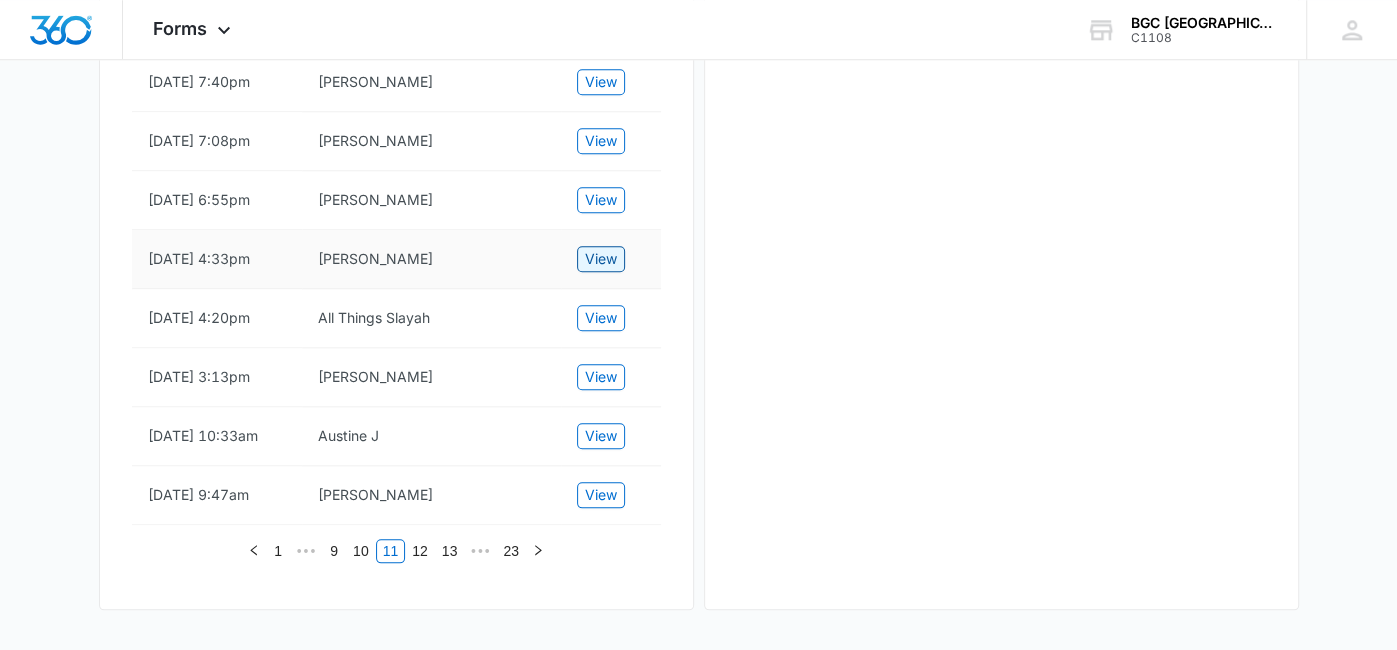click on "View" at bounding box center [601, 259] 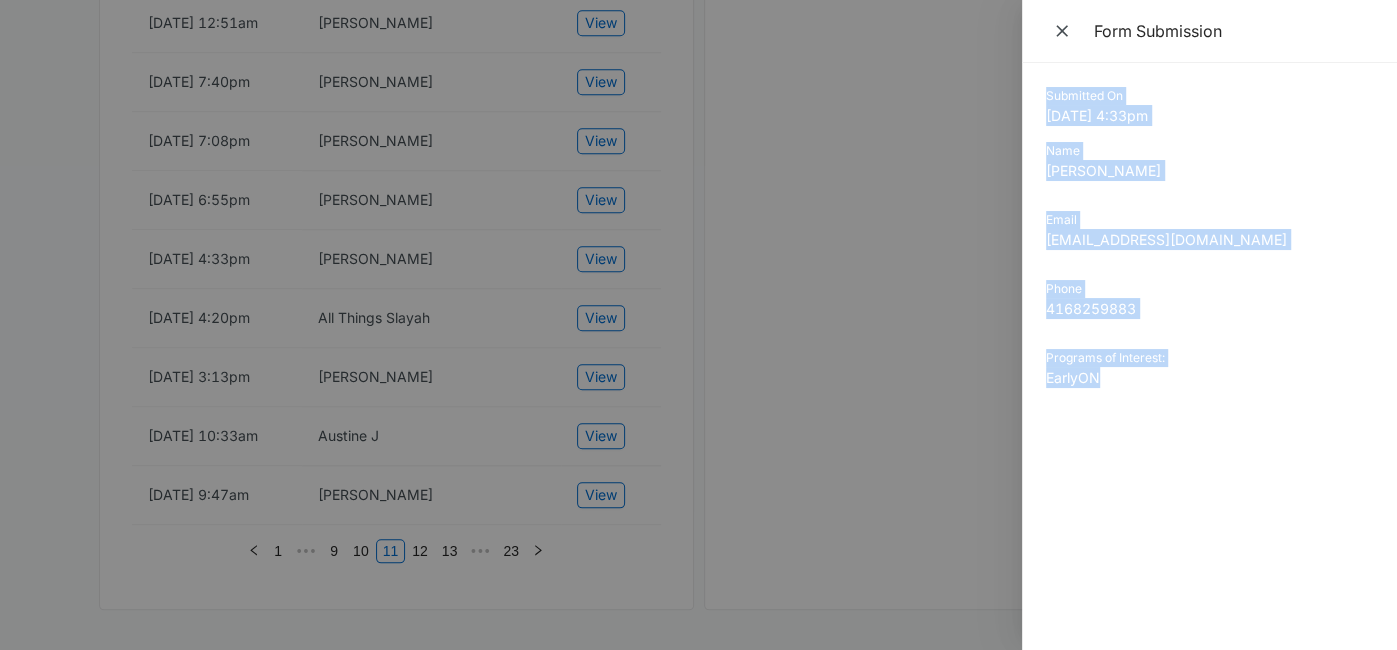 drag, startPoint x: 1040, startPoint y: 93, endPoint x: 1161, endPoint y: 444, distance: 371.27078 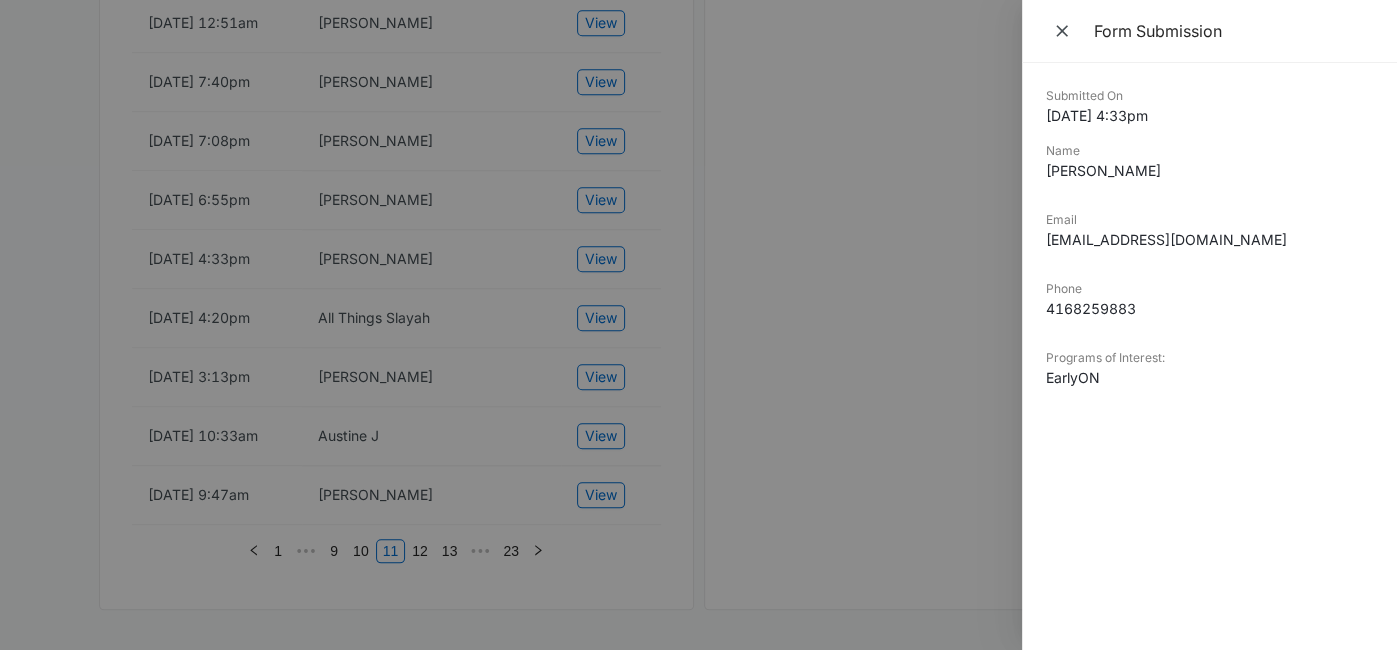click at bounding box center [698, 325] 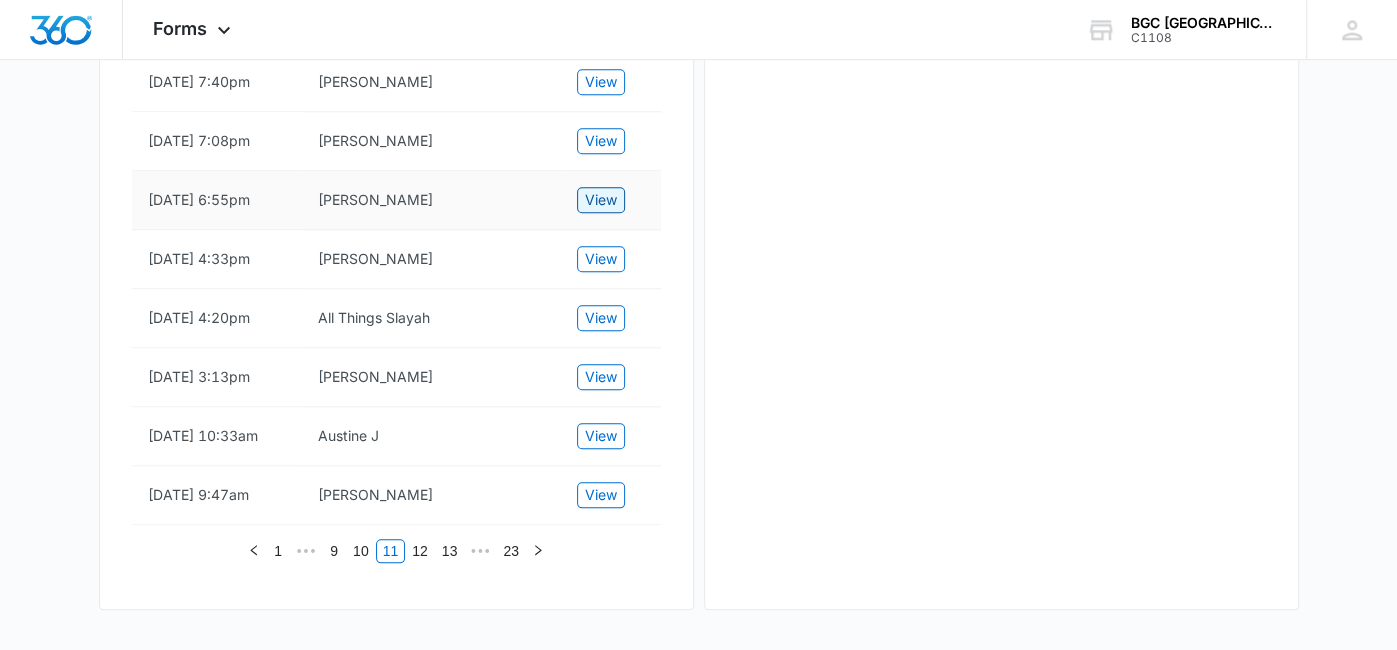 click on "View" at bounding box center (601, 200) 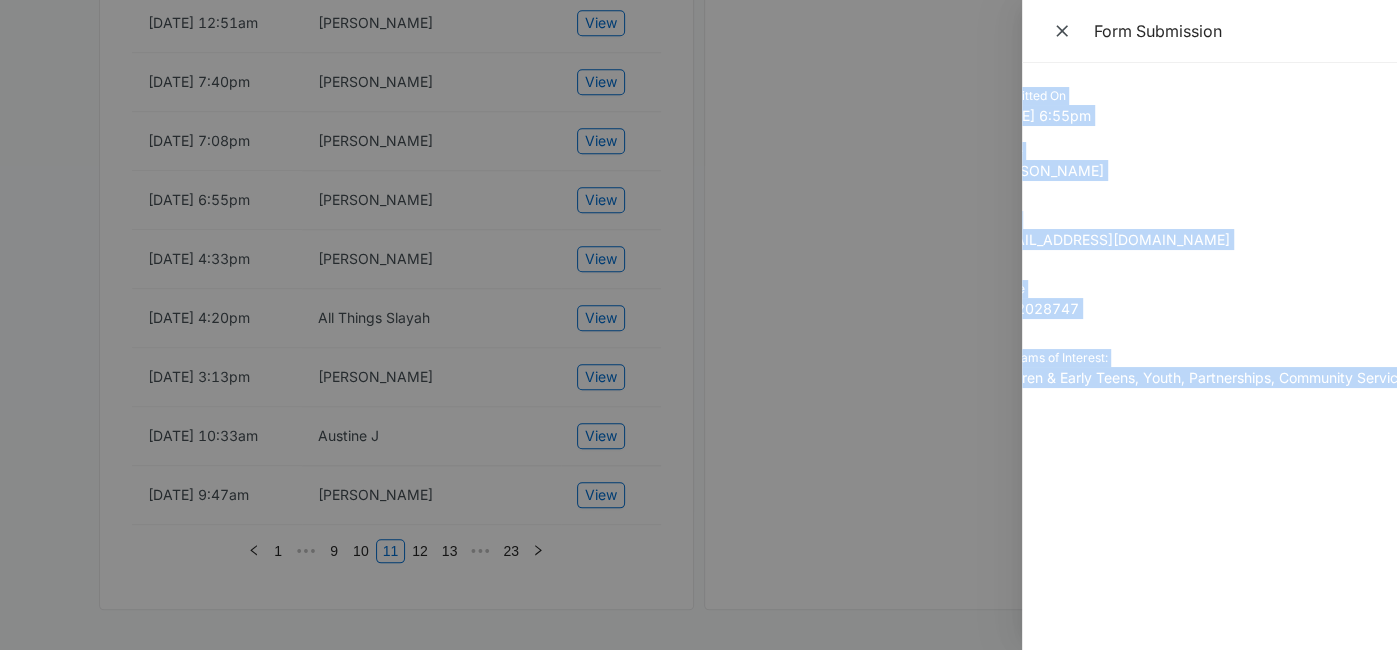scroll, scrollTop: 0, scrollLeft: 78, axis: horizontal 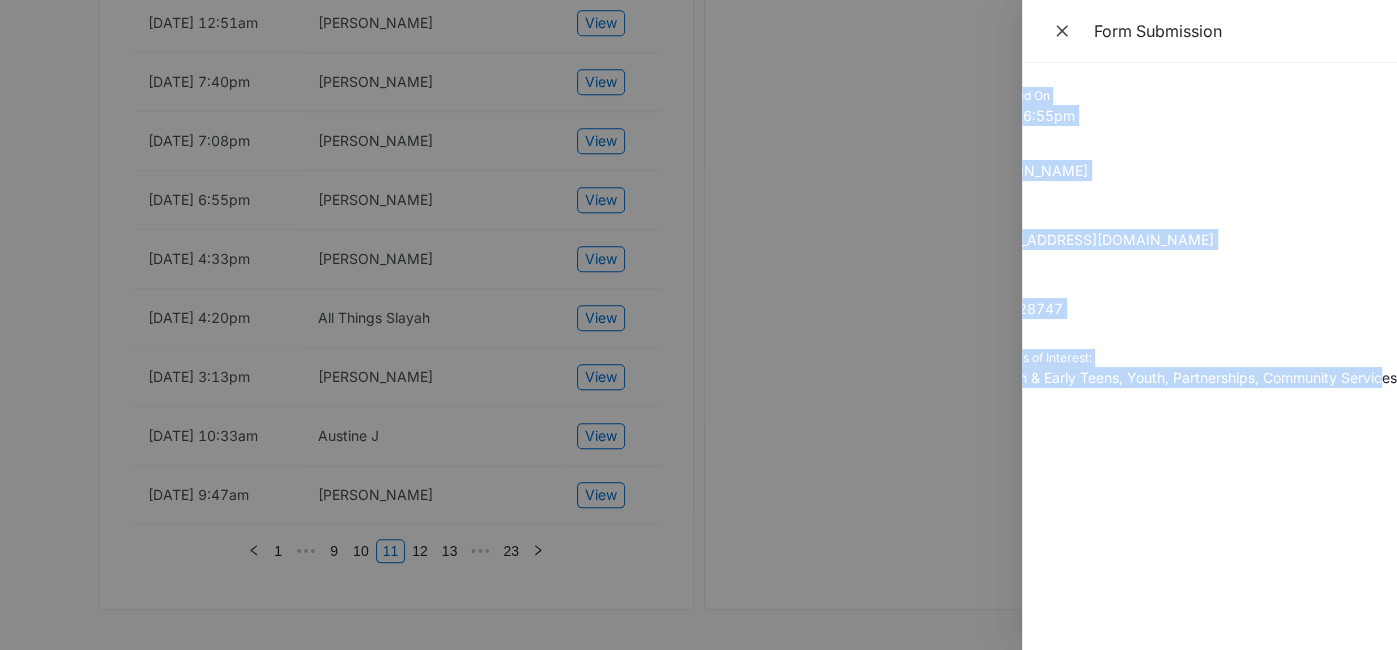 drag, startPoint x: 1045, startPoint y: 92, endPoint x: 1382, endPoint y: 378, distance: 442.00113 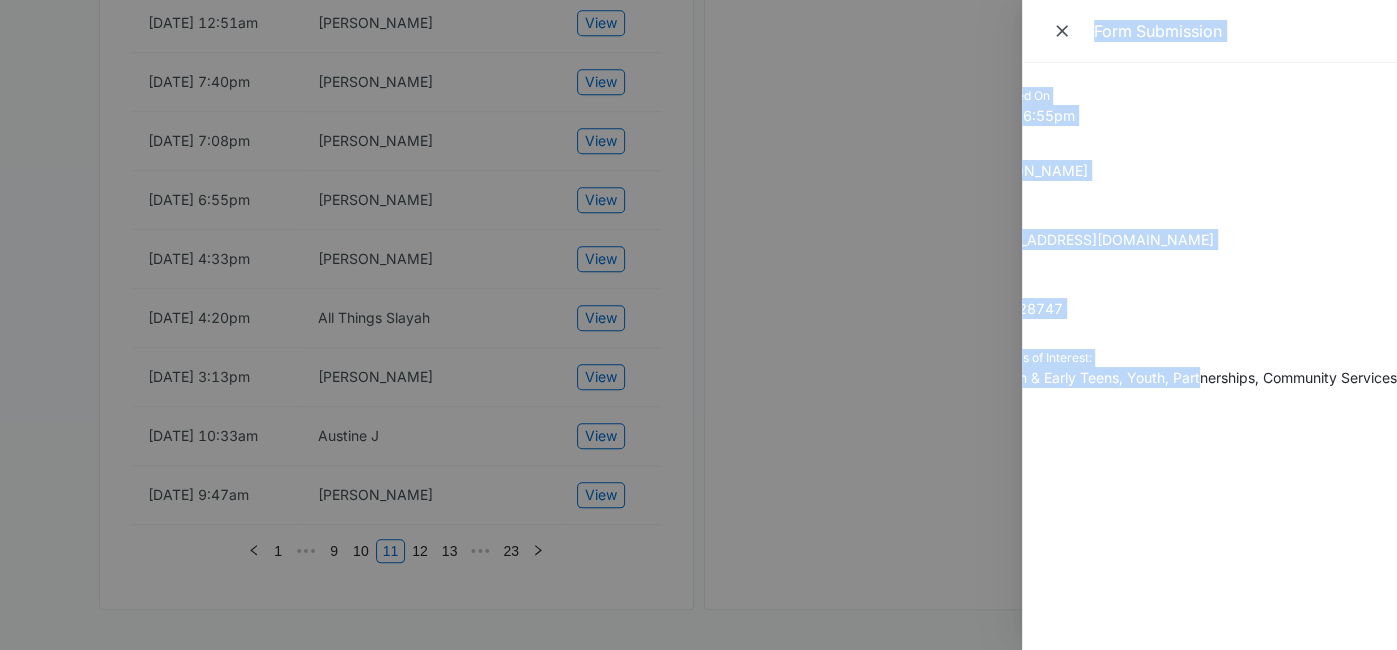 scroll, scrollTop: 0, scrollLeft: 0, axis: both 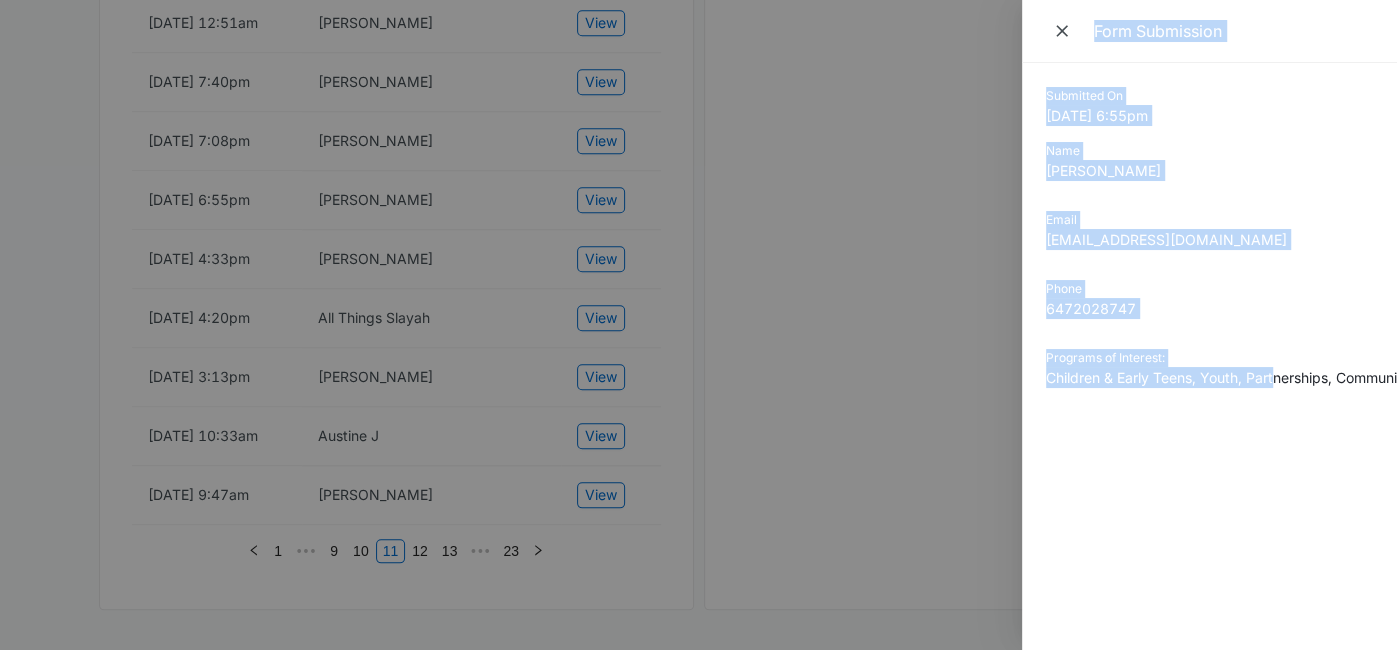 drag, startPoint x: 1194, startPoint y: 370, endPoint x: 987, endPoint y: 335, distance: 209.93808 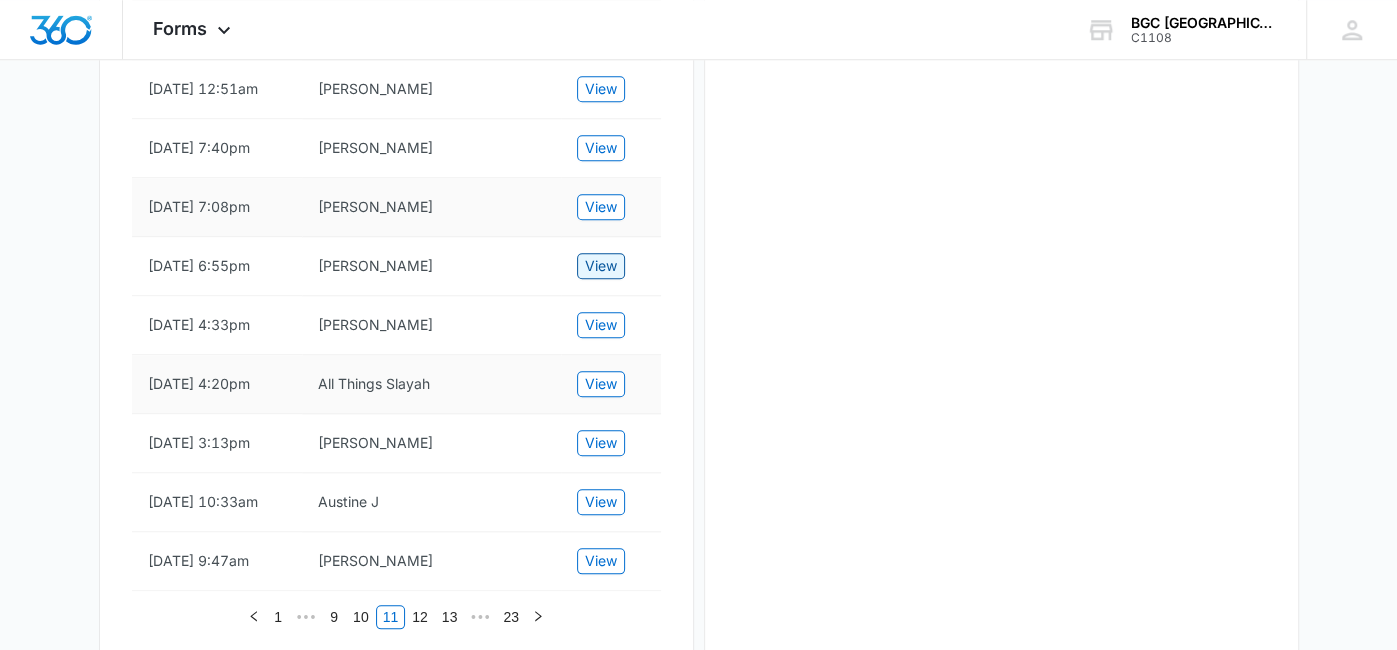 scroll, scrollTop: 1196, scrollLeft: 0, axis: vertical 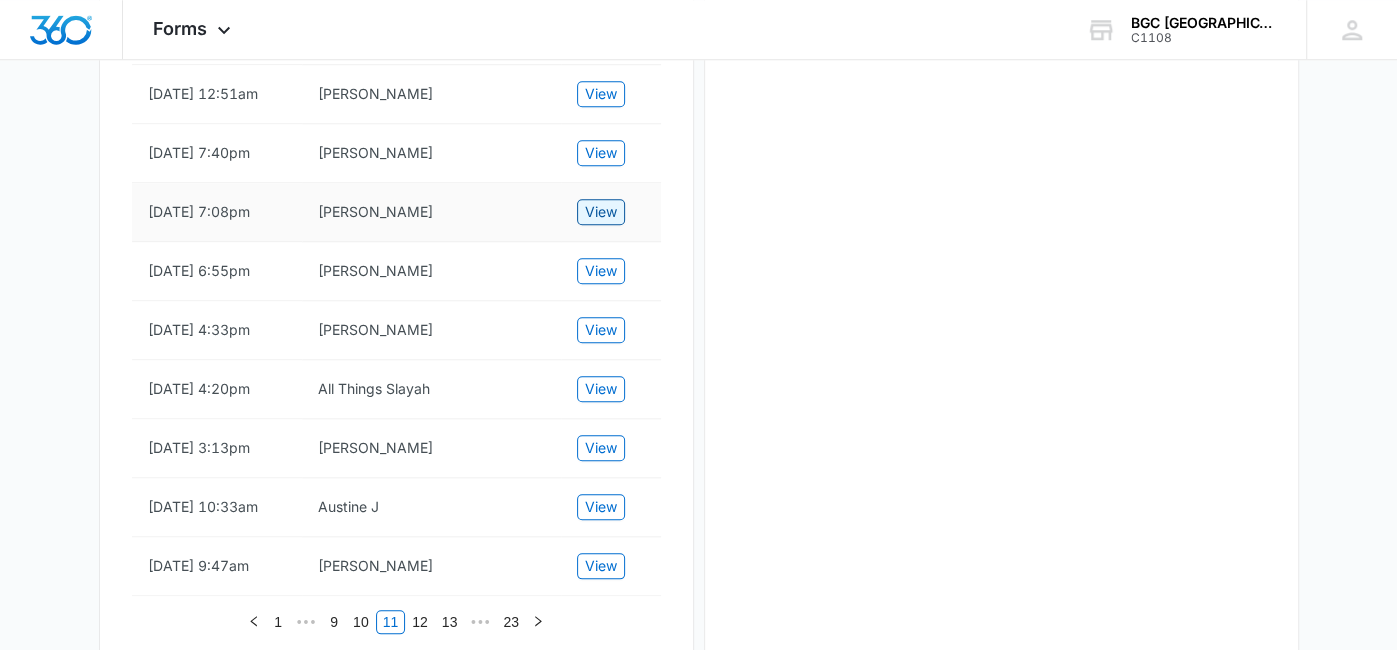 click on "View" at bounding box center (601, 212) 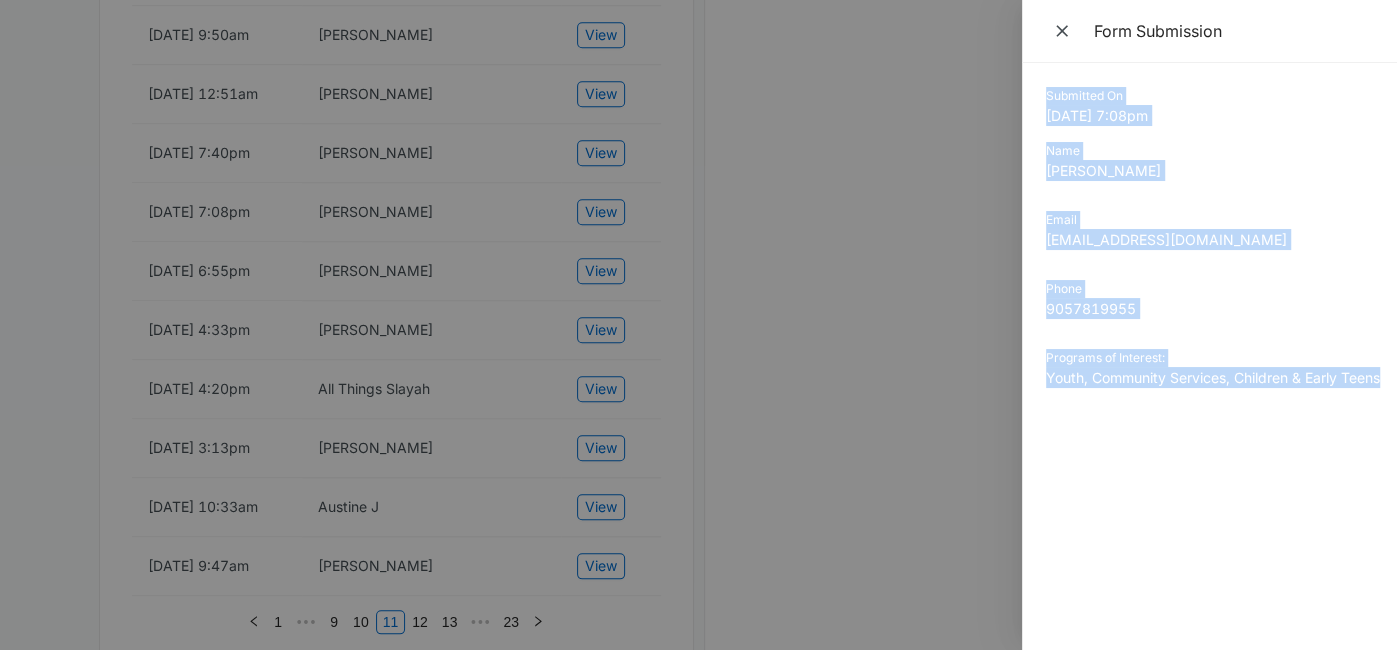 drag, startPoint x: 1047, startPoint y: 96, endPoint x: 1385, endPoint y: 381, distance: 442.11877 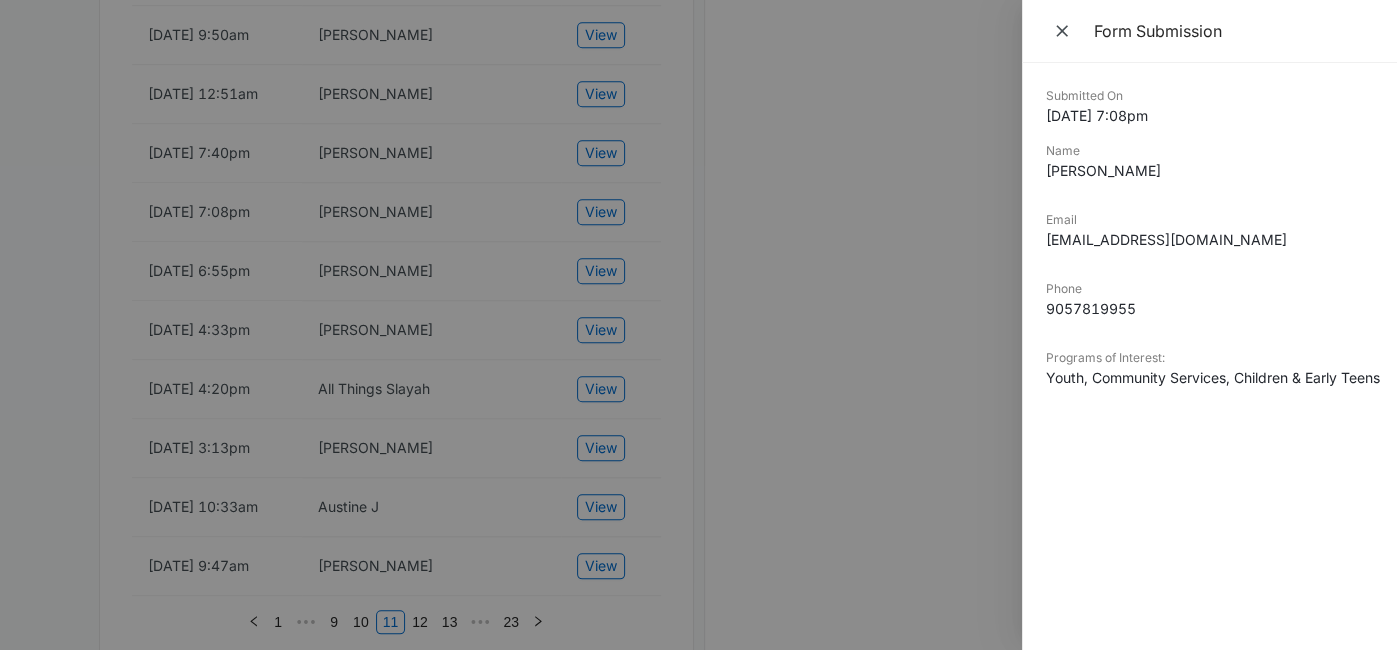 click at bounding box center [698, 325] 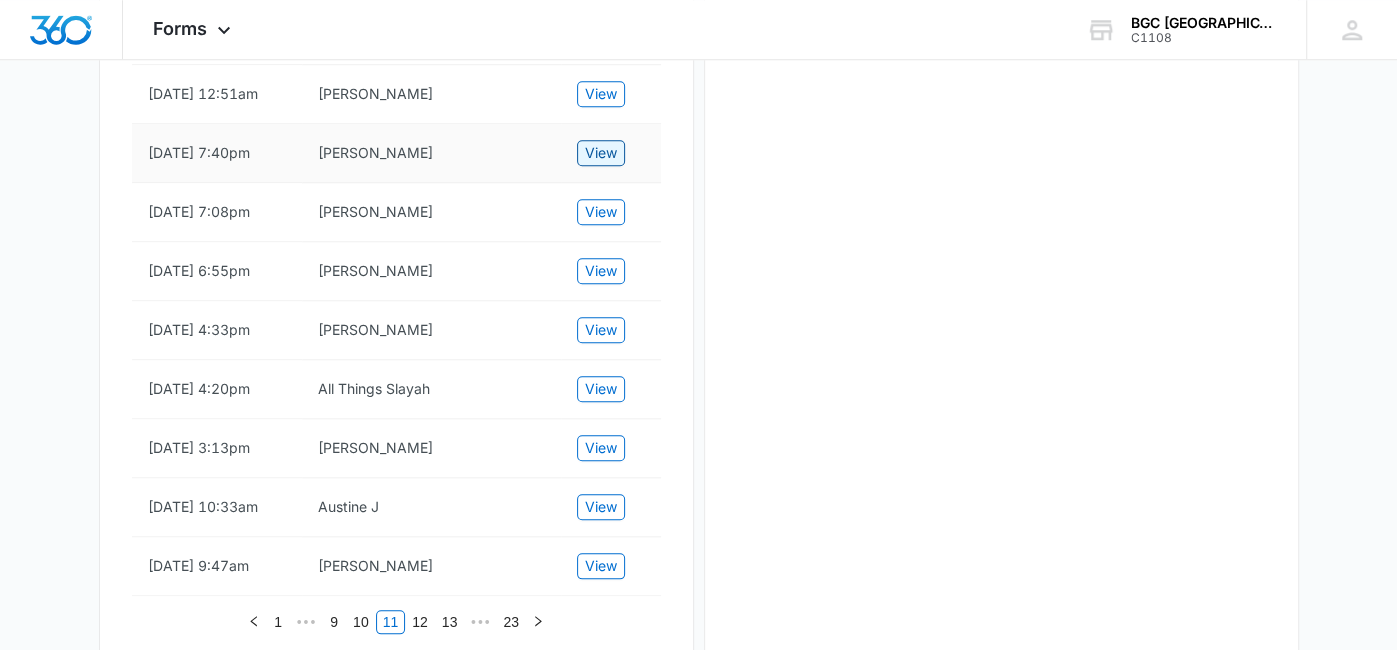 click on "View" at bounding box center [601, 153] 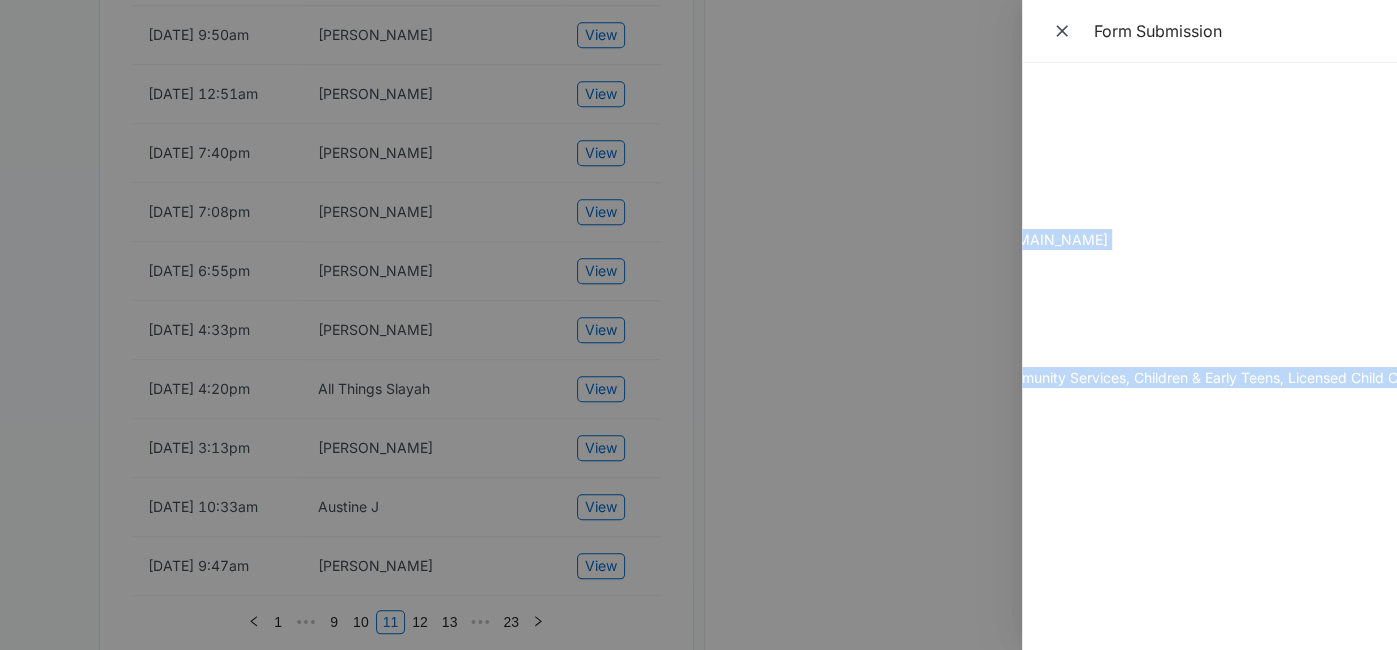 scroll, scrollTop: 0, scrollLeft: 271, axis: horizontal 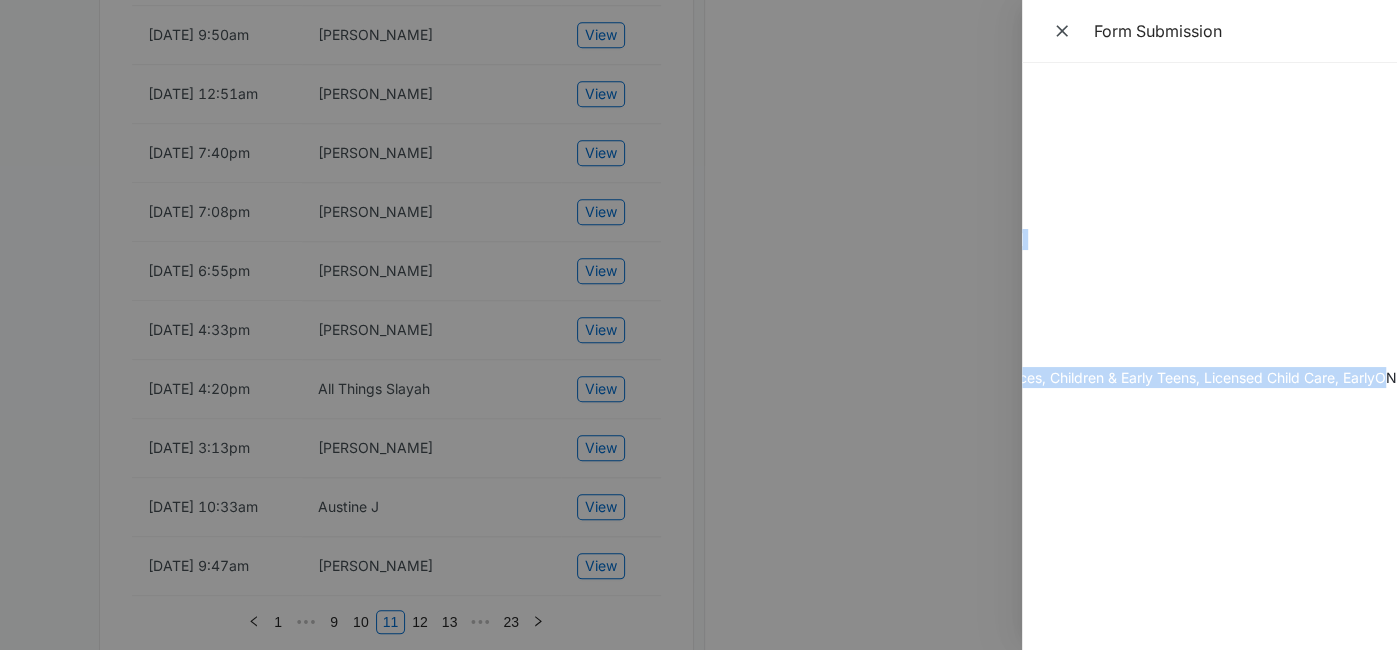 drag, startPoint x: 1047, startPoint y: 95, endPoint x: 1385, endPoint y: 382, distance: 443.41064 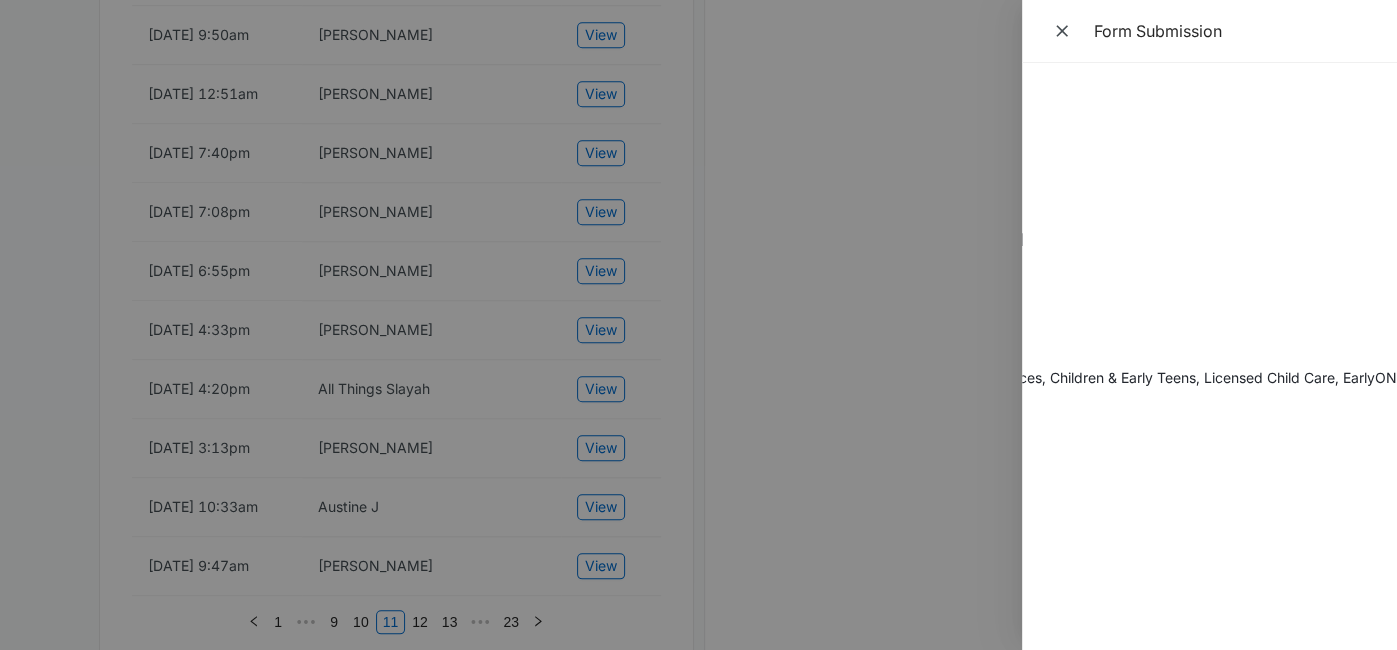 click at bounding box center (698, 325) 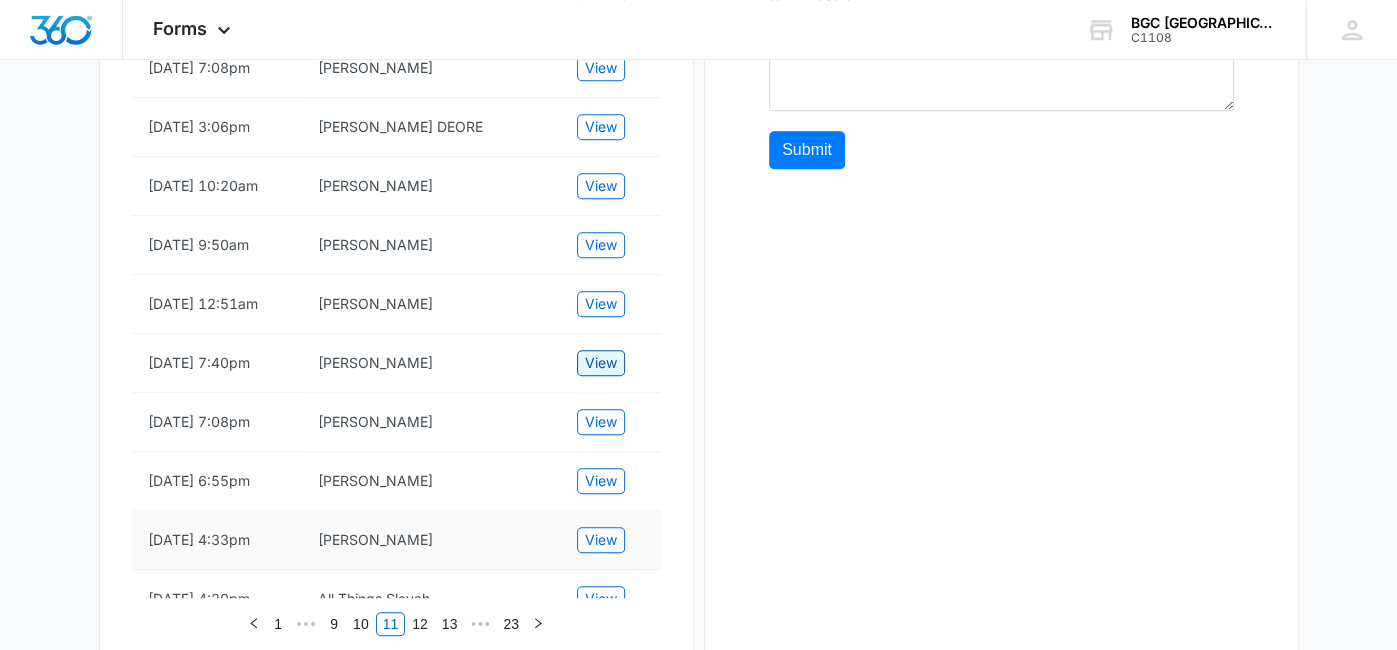 scroll, scrollTop: 968, scrollLeft: 0, axis: vertical 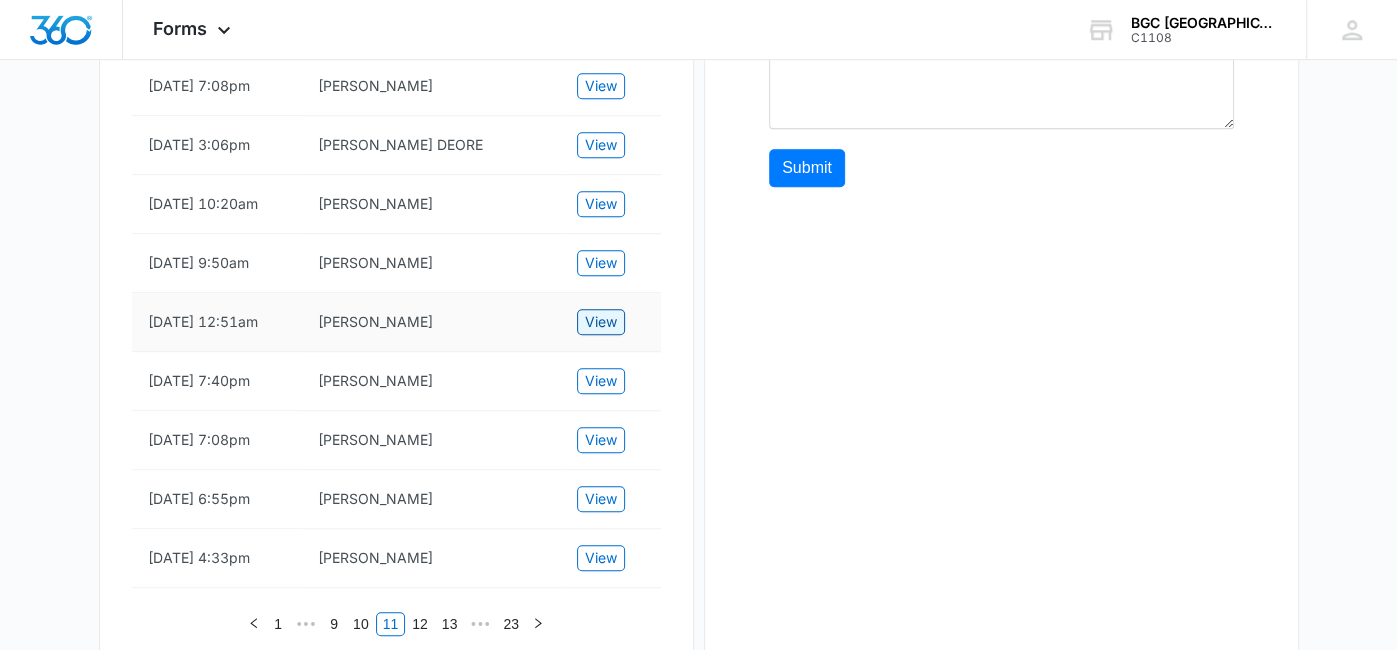 click on "View" at bounding box center (601, 322) 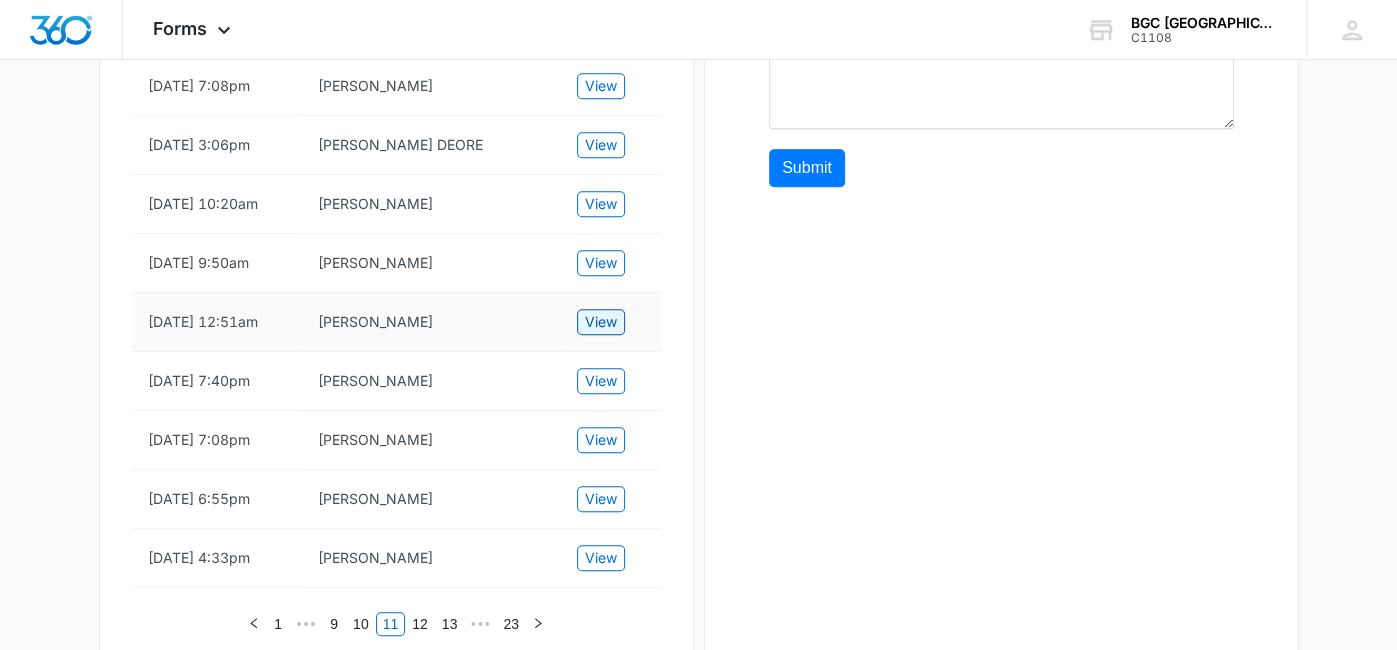 scroll, scrollTop: 0, scrollLeft: 114, axis: horizontal 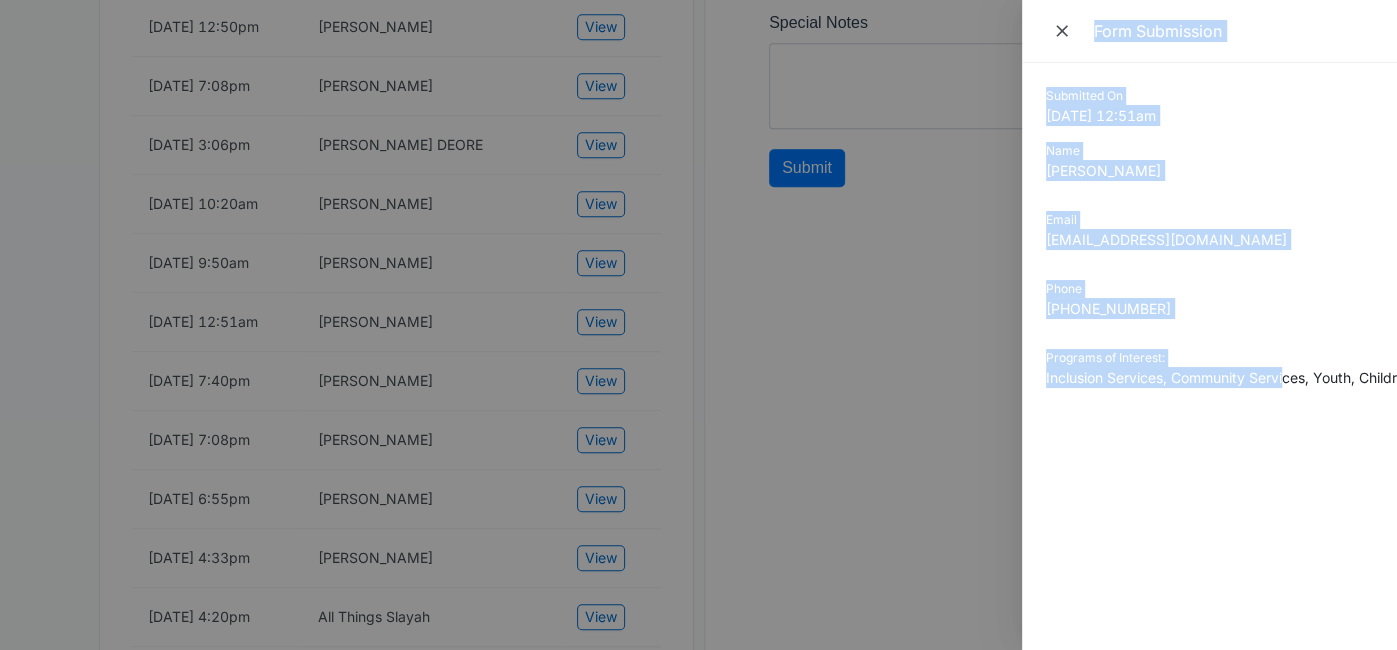drag, startPoint x: 1175, startPoint y: 376, endPoint x: 842, endPoint y: 357, distance: 333.5416 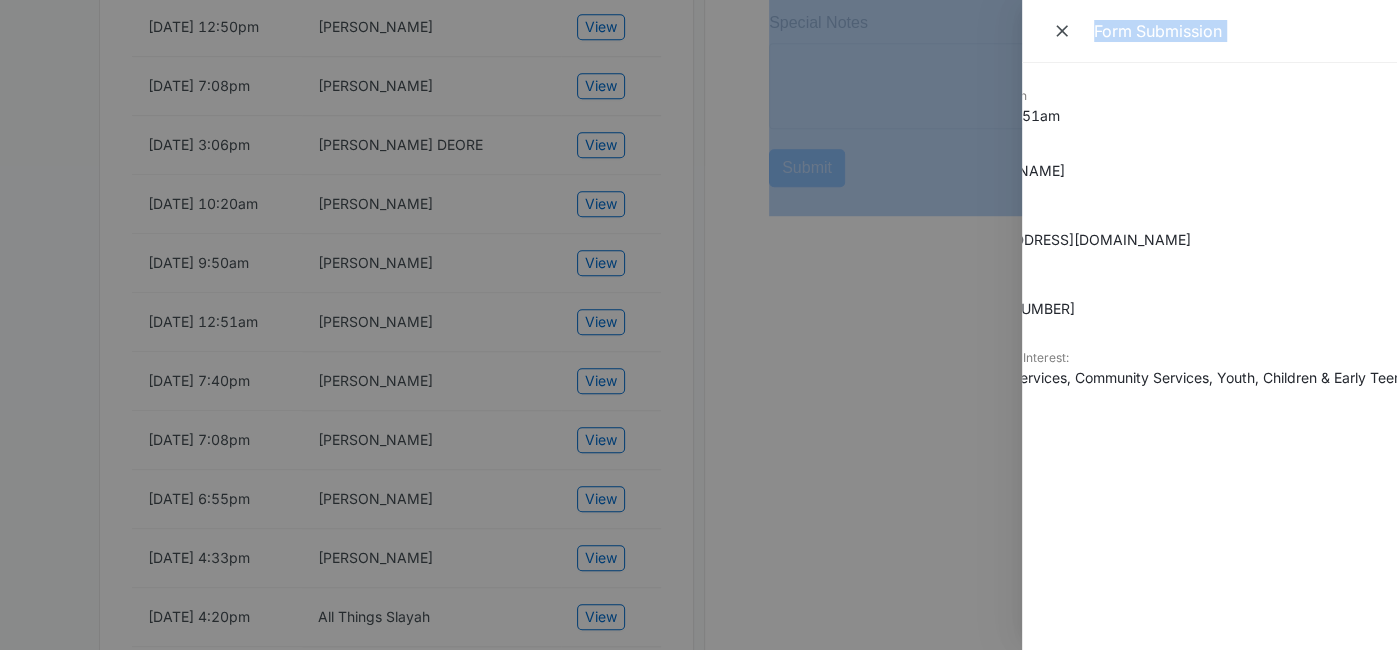 scroll, scrollTop: 0, scrollLeft: 114, axis: horizontal 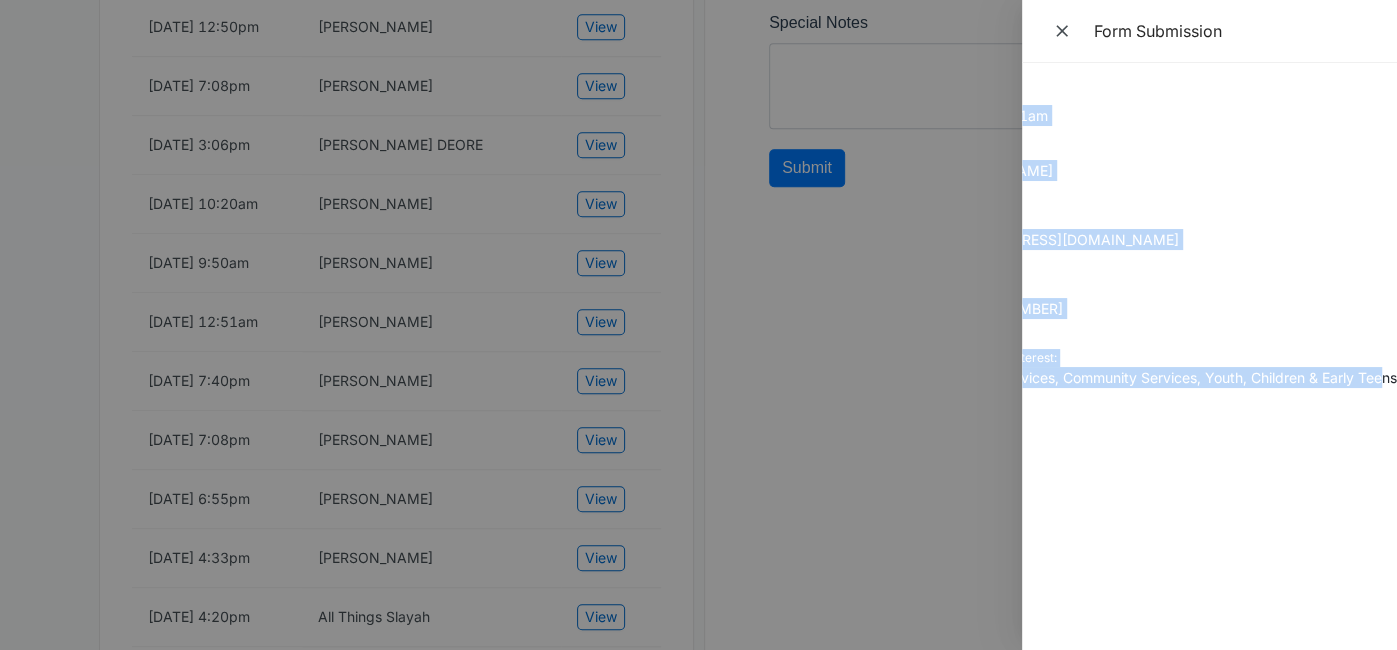 drag, startPoint x: 1046, startPoint y: 95, endPoint x: 1384, endPoint y: 385, distance: 445.35828 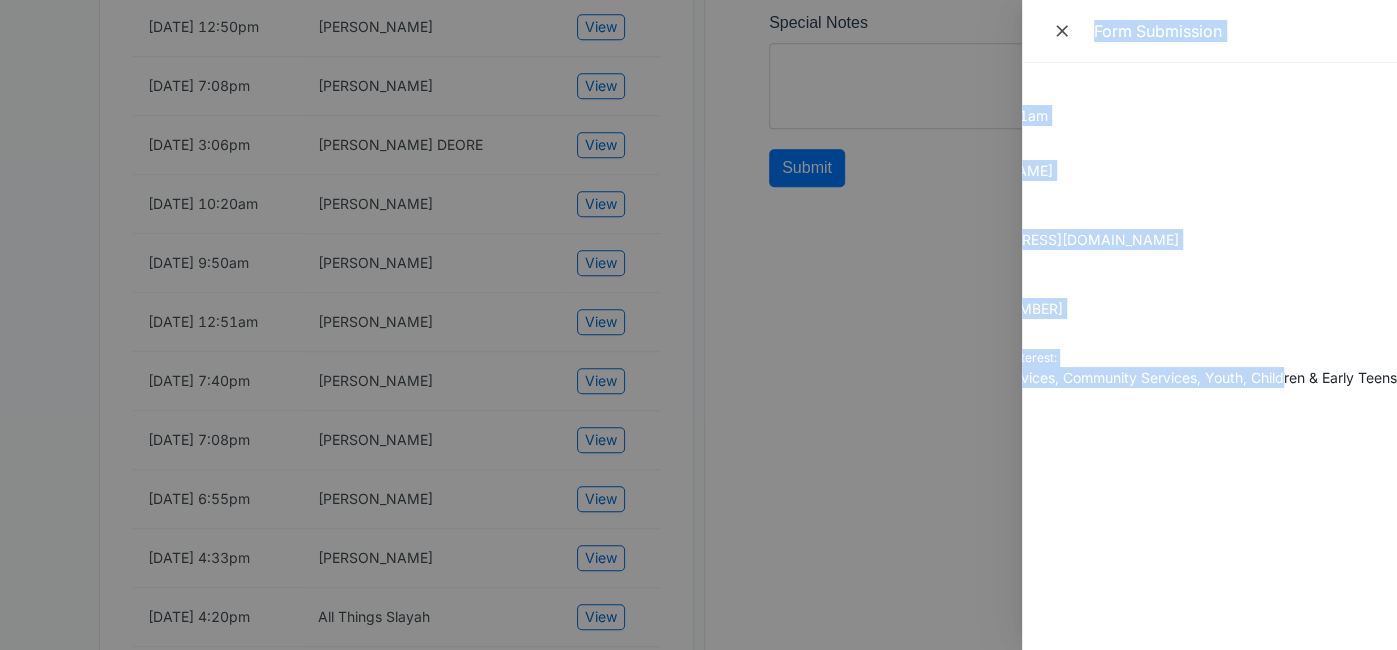 scroll, scrollTop: 0, scrollLeft: 0, axis: both 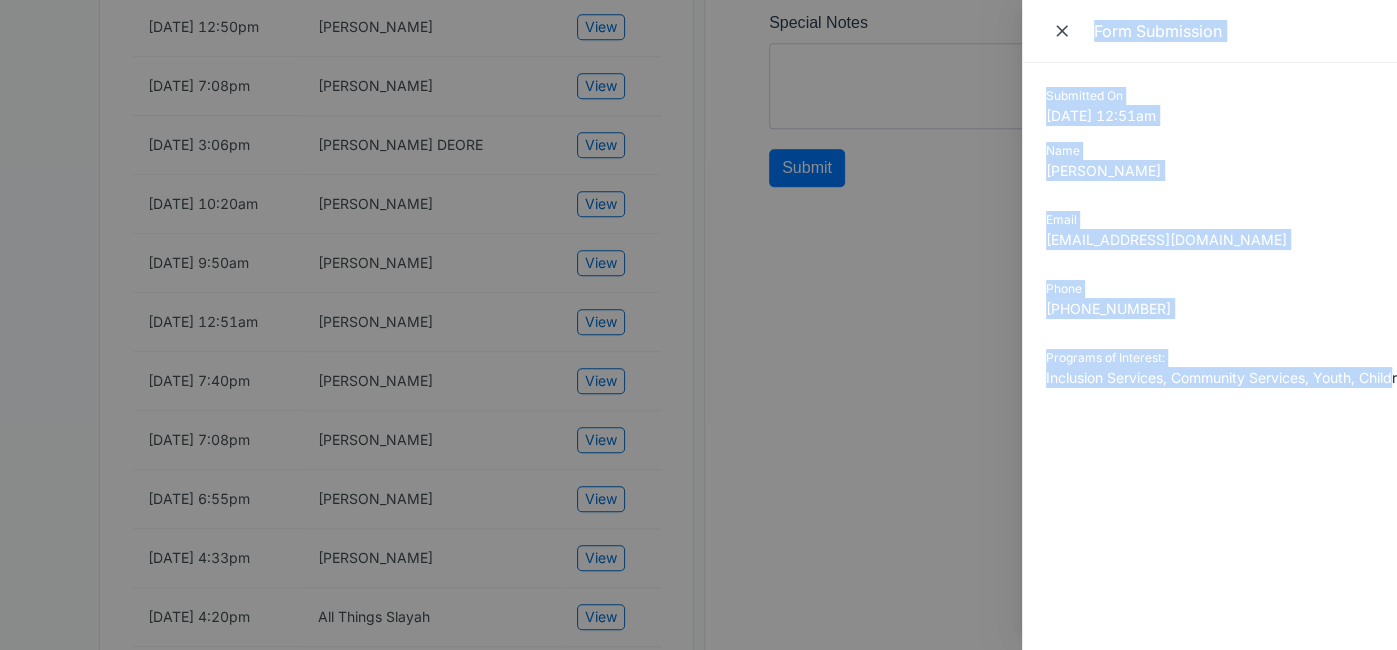 drag, startPoint x: 1278, startPoint y: 373, endPoint x: 939, endPoint y: 344, distance: 340.23816 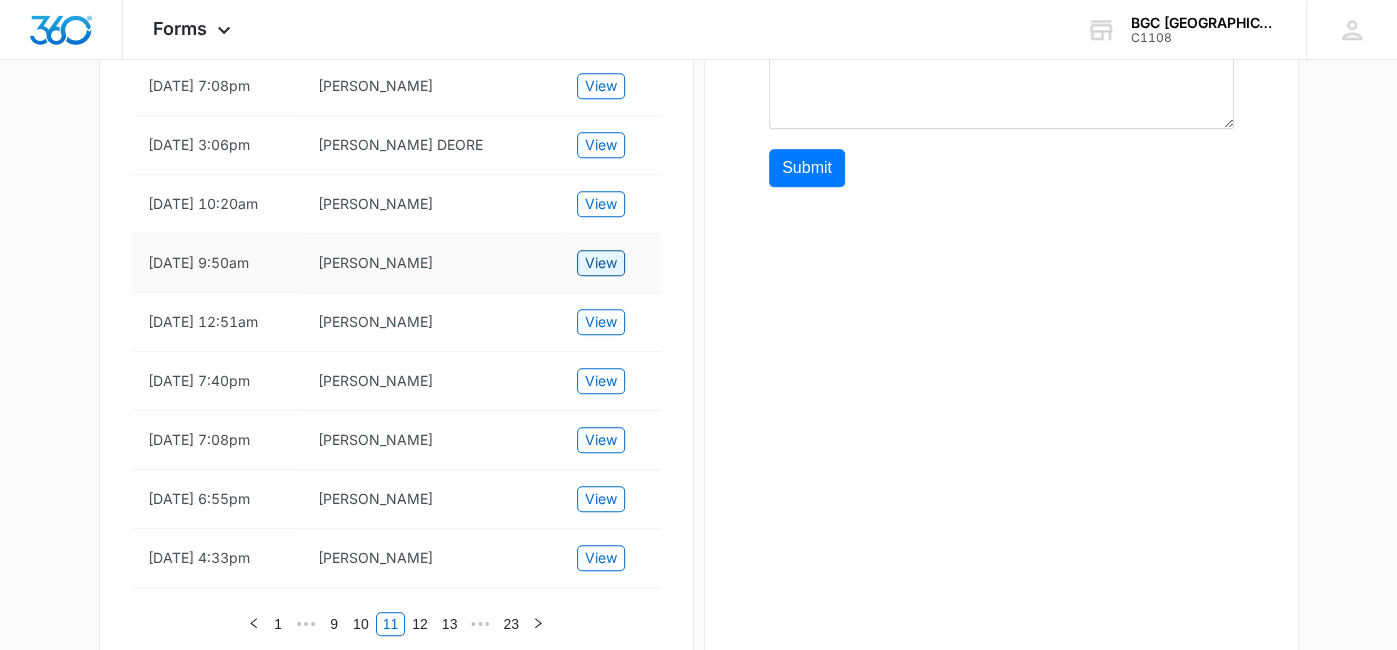 click on "View" at bounding box center [601, 263] 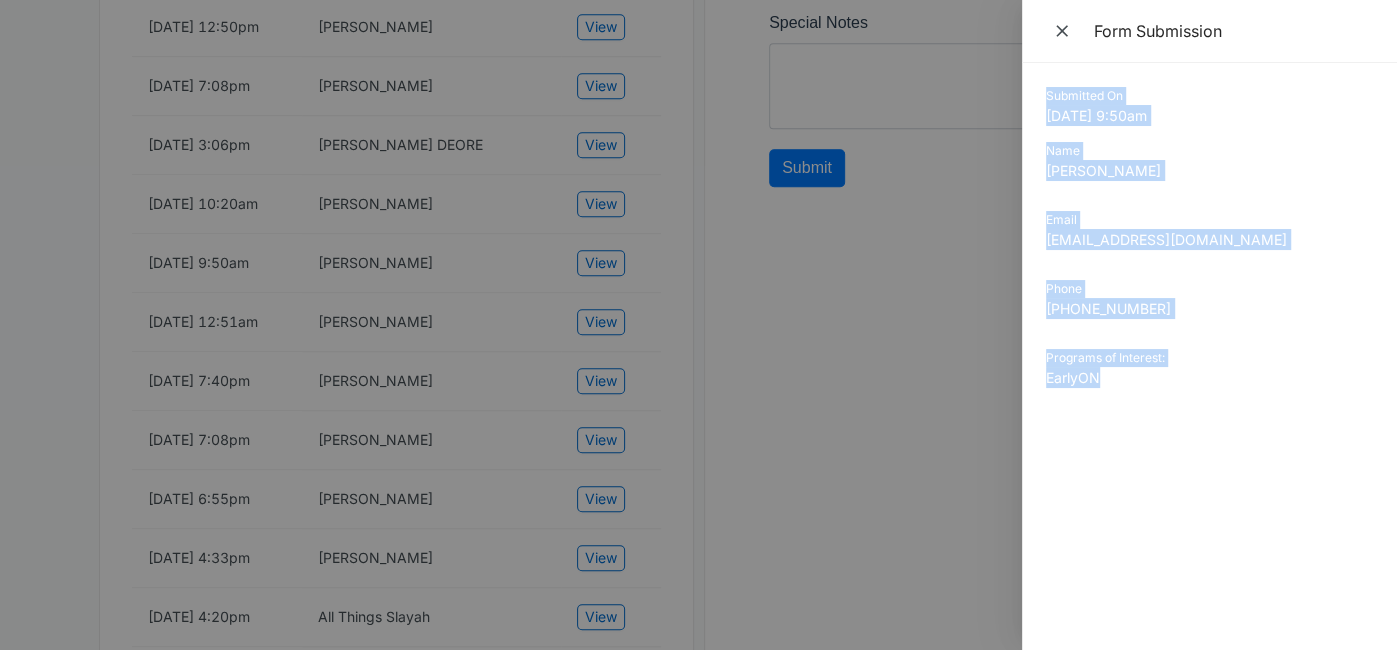 drag, startPoint x: 1044, startPoint y: 98, endPoint x: 1125, endPoint y: 377, distance: 290.52023 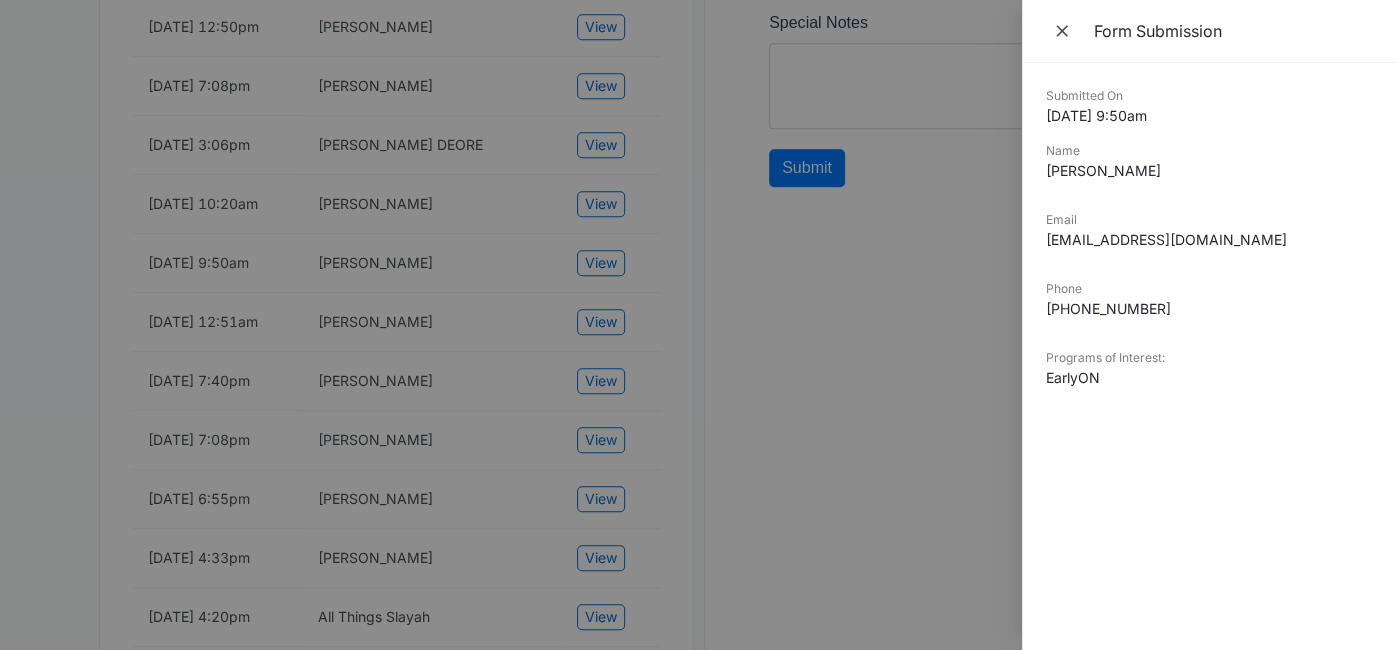 drag, startPoint x: 427, startPoint y: 421, endPoint x: 440, endPoint y: 403, distance: 22.203604 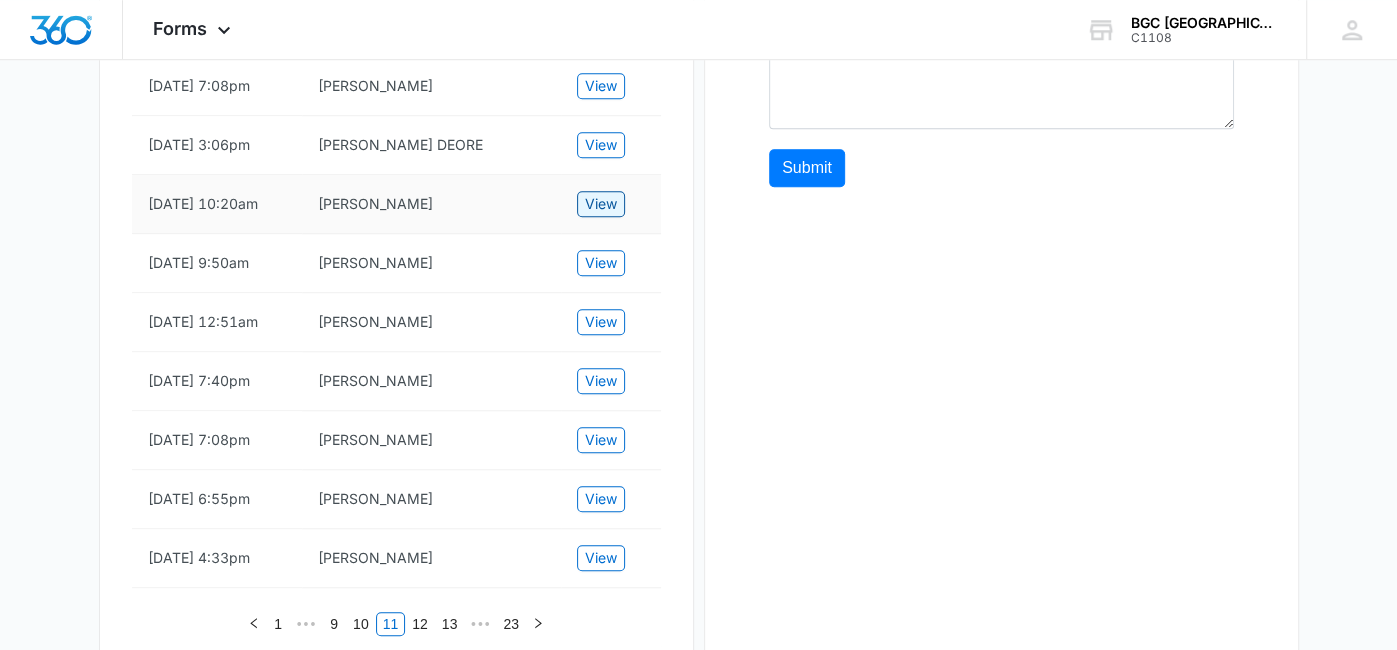 click on "View" at bounding box center (601, 204) 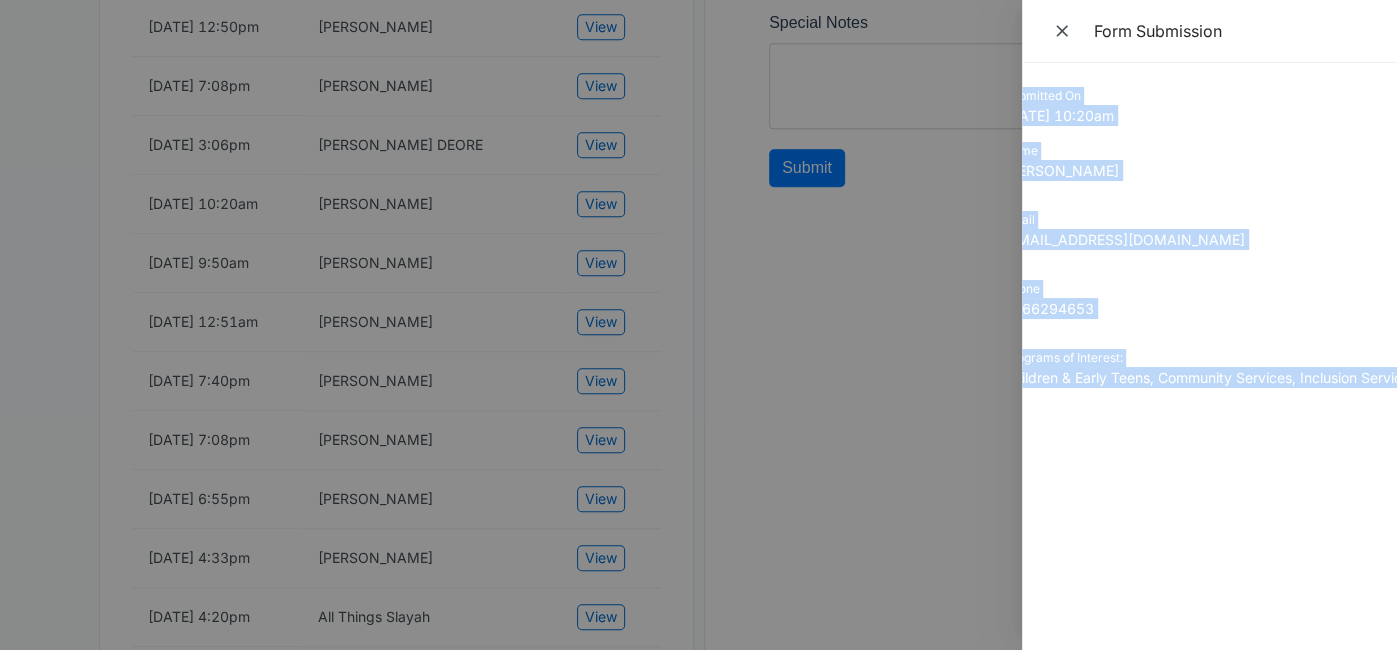 scroll, scrollTop: 0, scrollLeft: 114, axis: horizontal 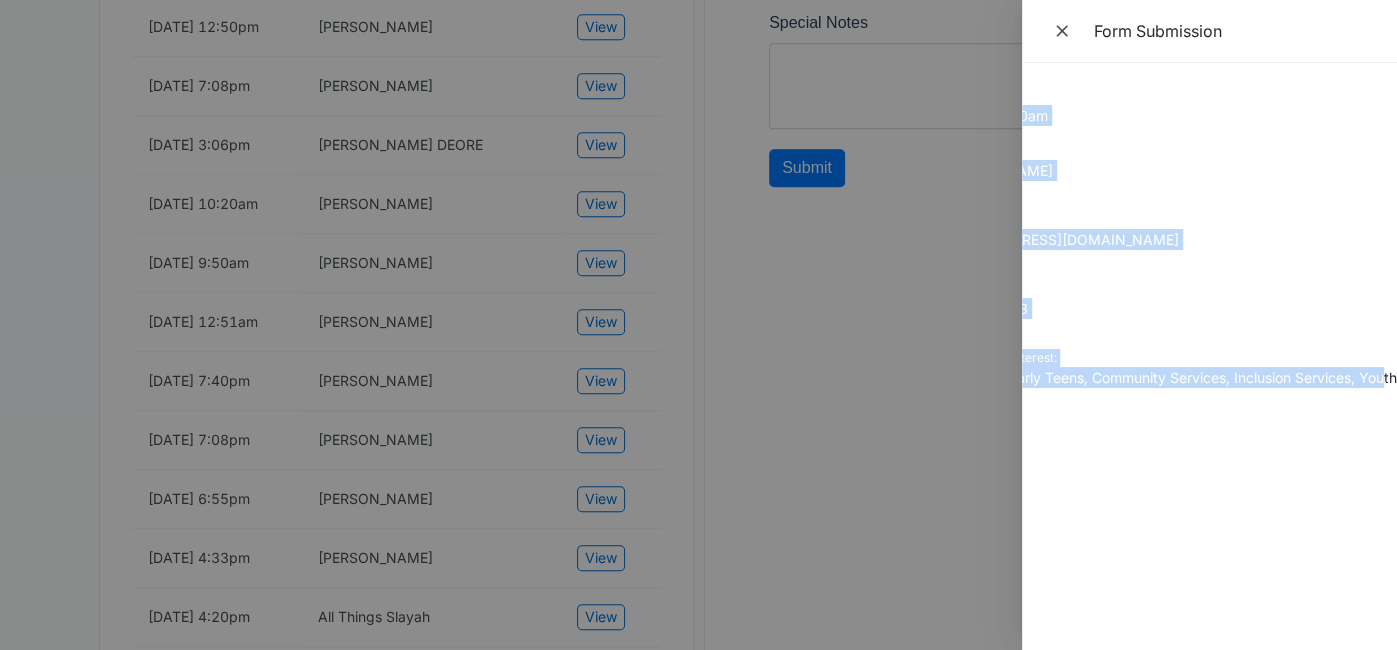 drag, startPoint x: 1044, startPoint y: 94, endPoint x: 1381, endPoint y: 385, distance: 445.25275 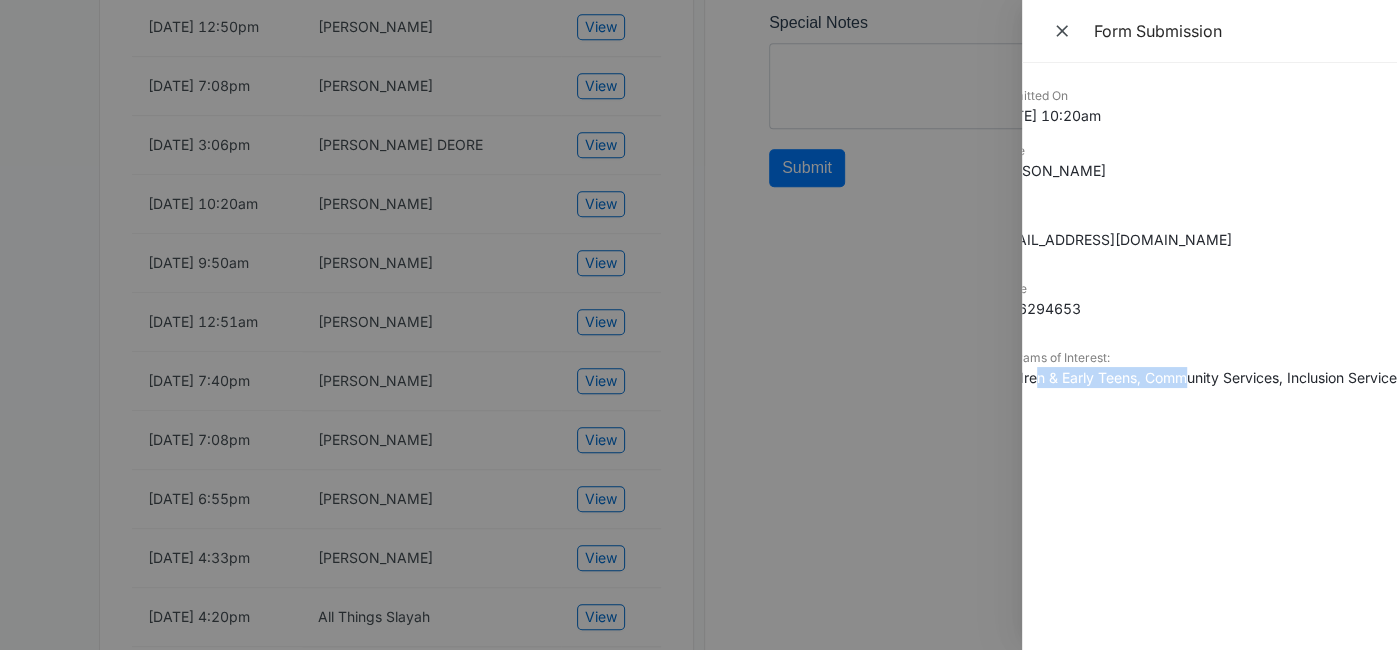 drag, startPoint x: 1132, startPoint y: 405, endPoint x: 1024, endPoint y: 392, distance: 108.779594 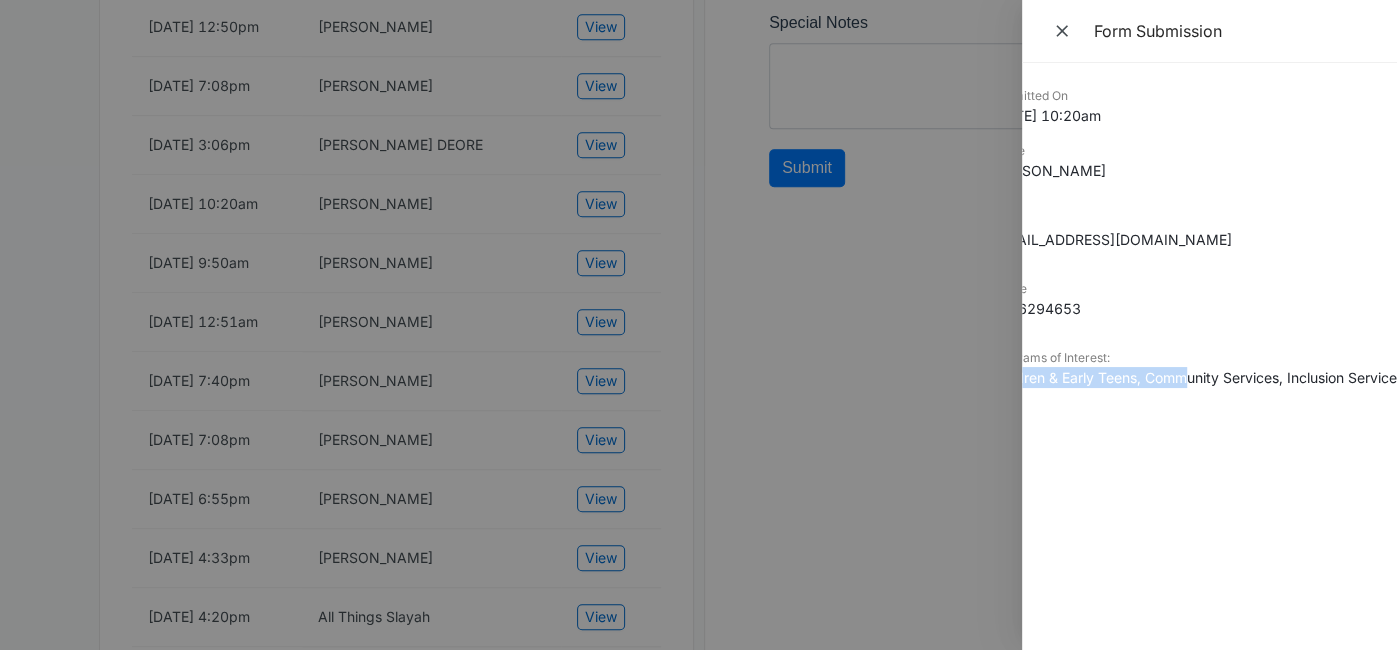 scroll, scrollTop: 0, scrollLeft: 8, axis: horizontal 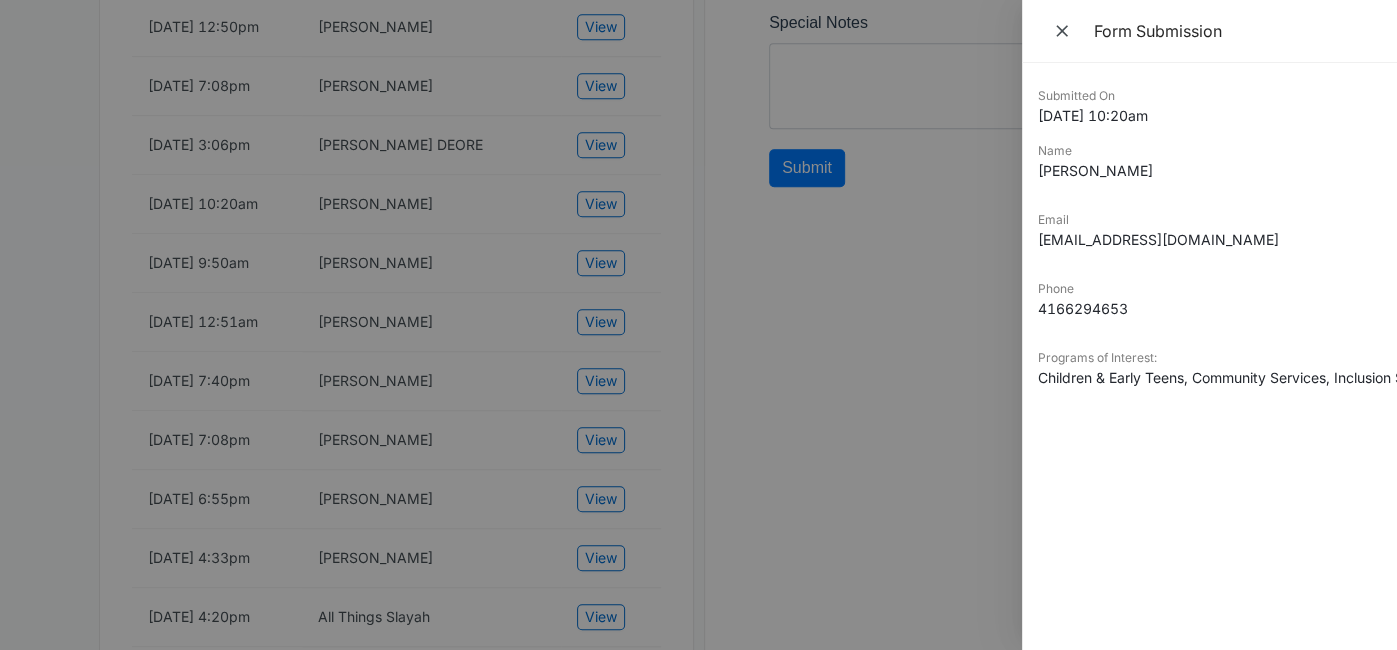 click at bounding box center [698, 325] 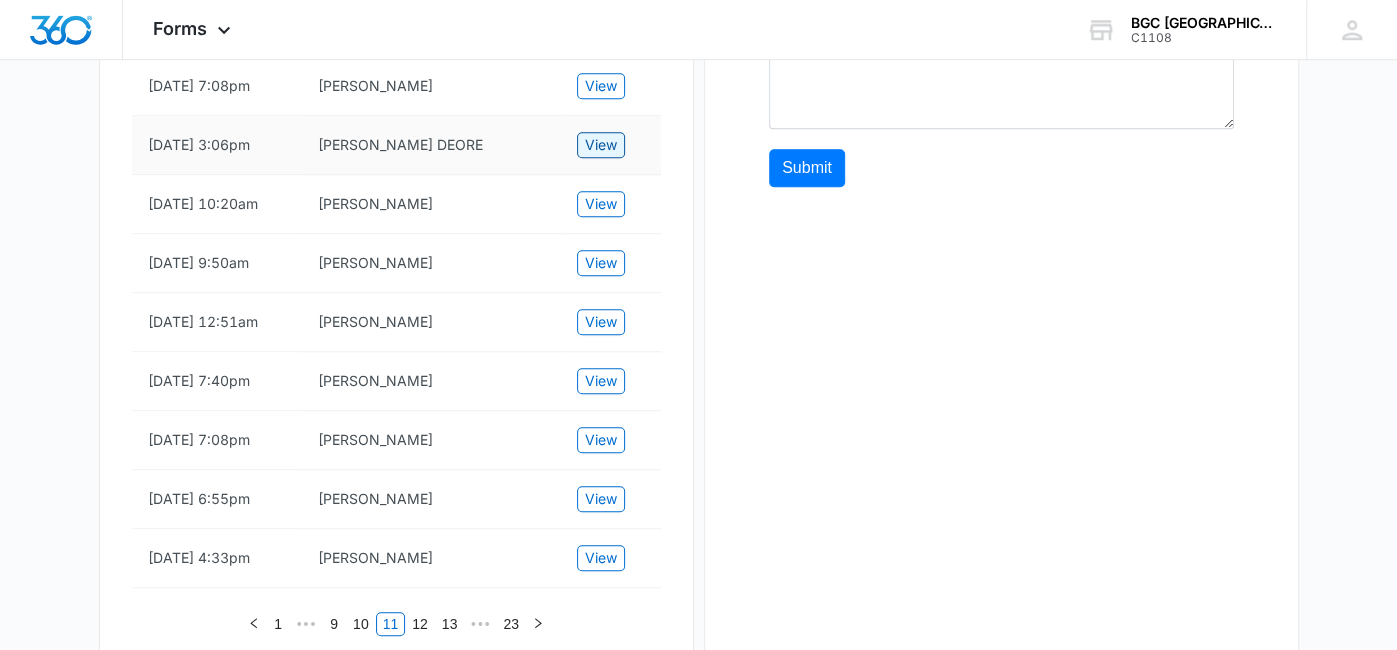 click on "View" at bounding box center [601, 145] 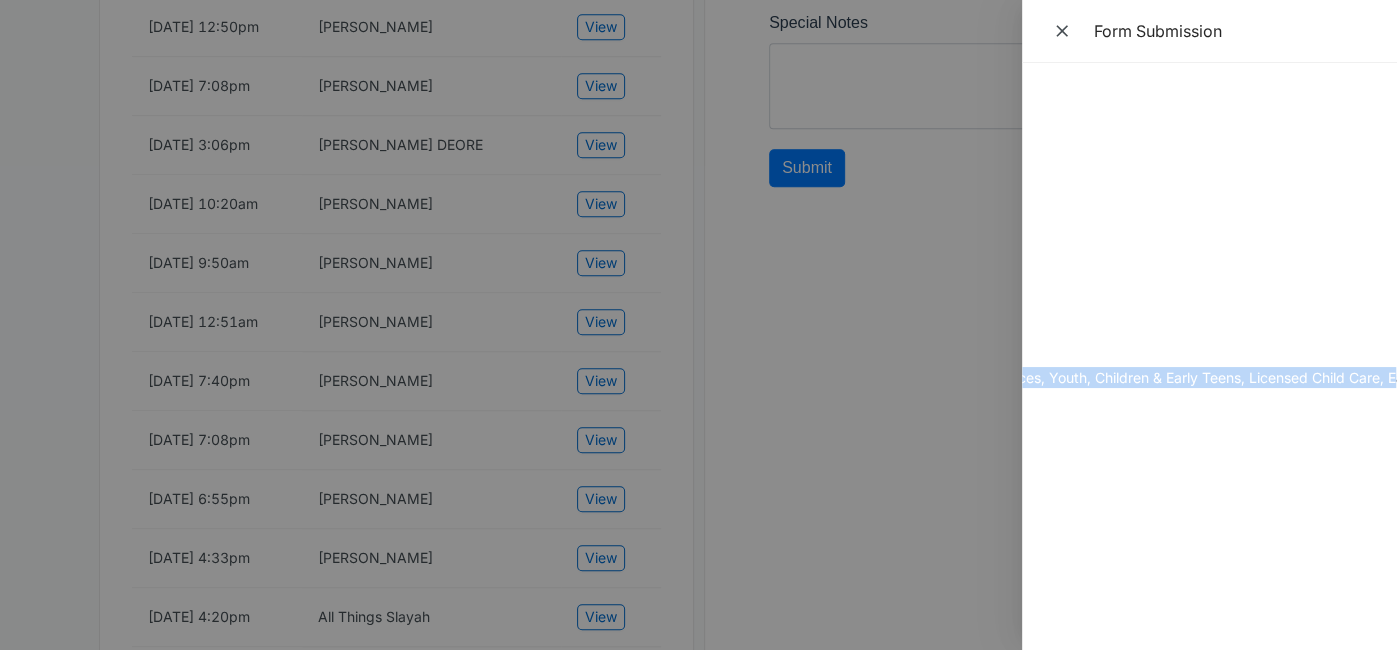 scroll, scrollTop: 0, scrollLeft: 407, axis: horizontal 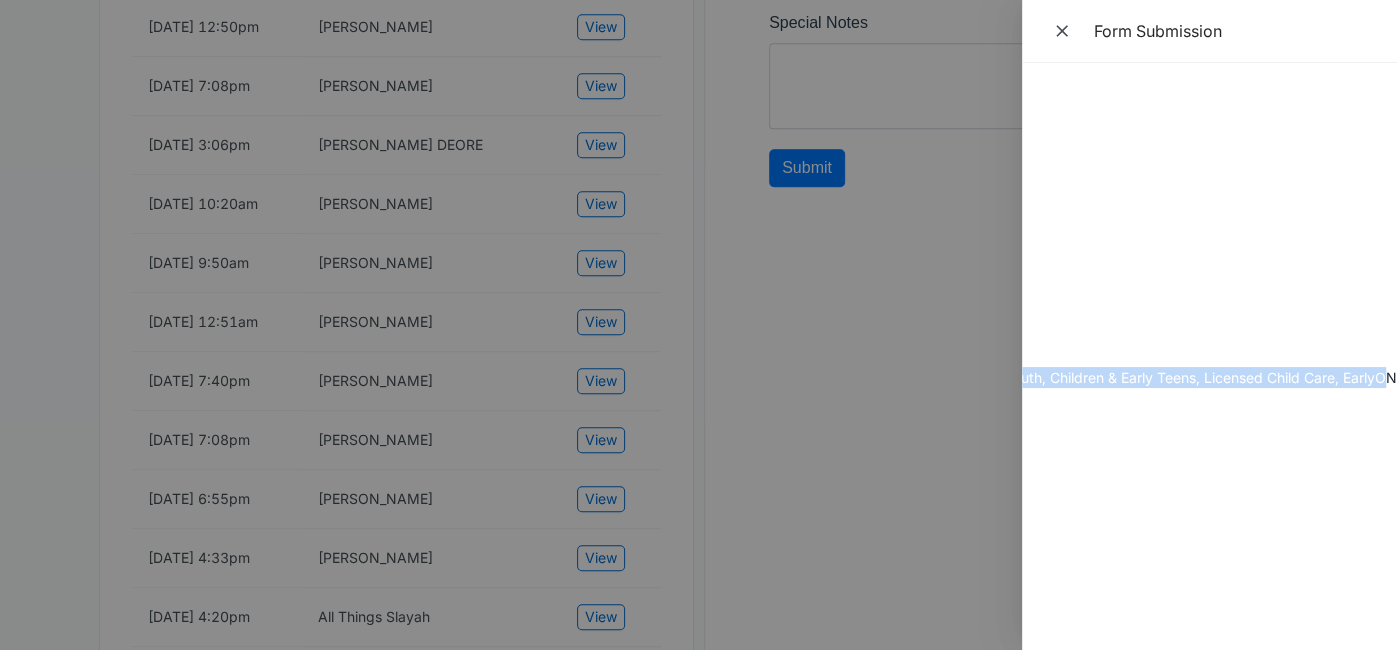 drag, startPoint x: 1039, startPoint y: 95, endPoint x: 1383, endPoint y: 380, distance: 446.7225 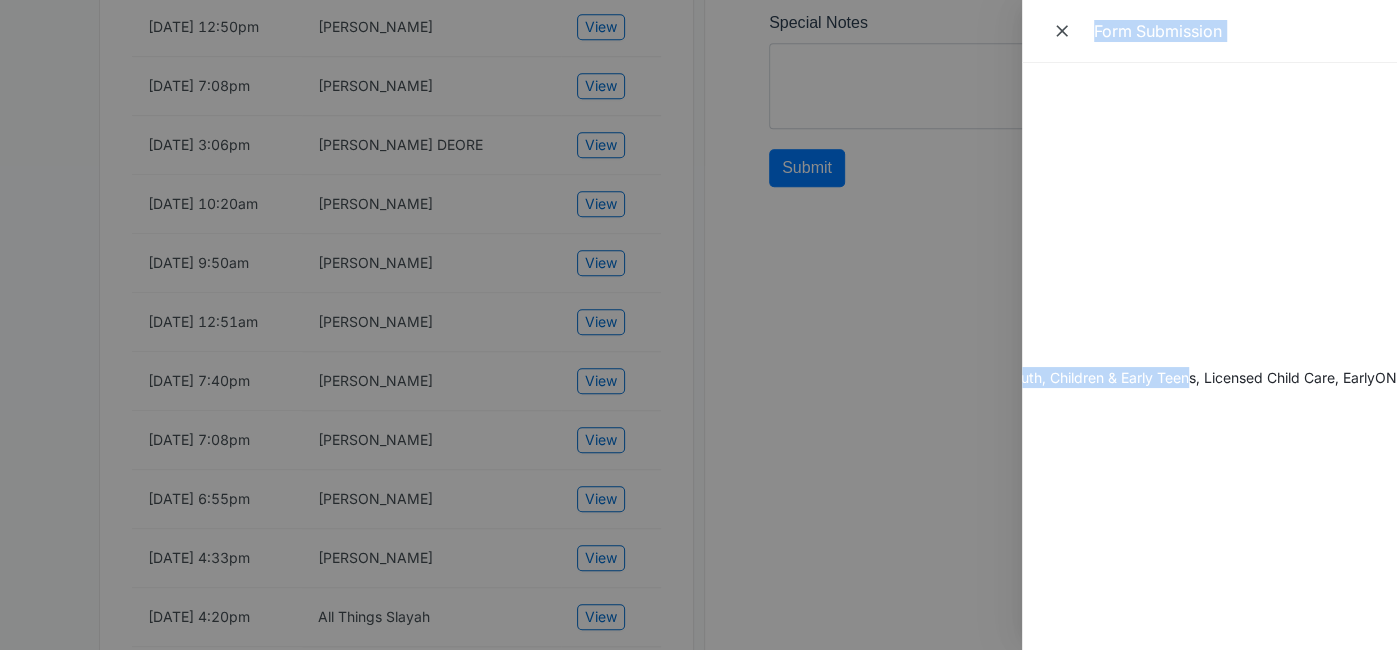 scroll, scrollTop: 0, scrollLeft: 0, axis: both 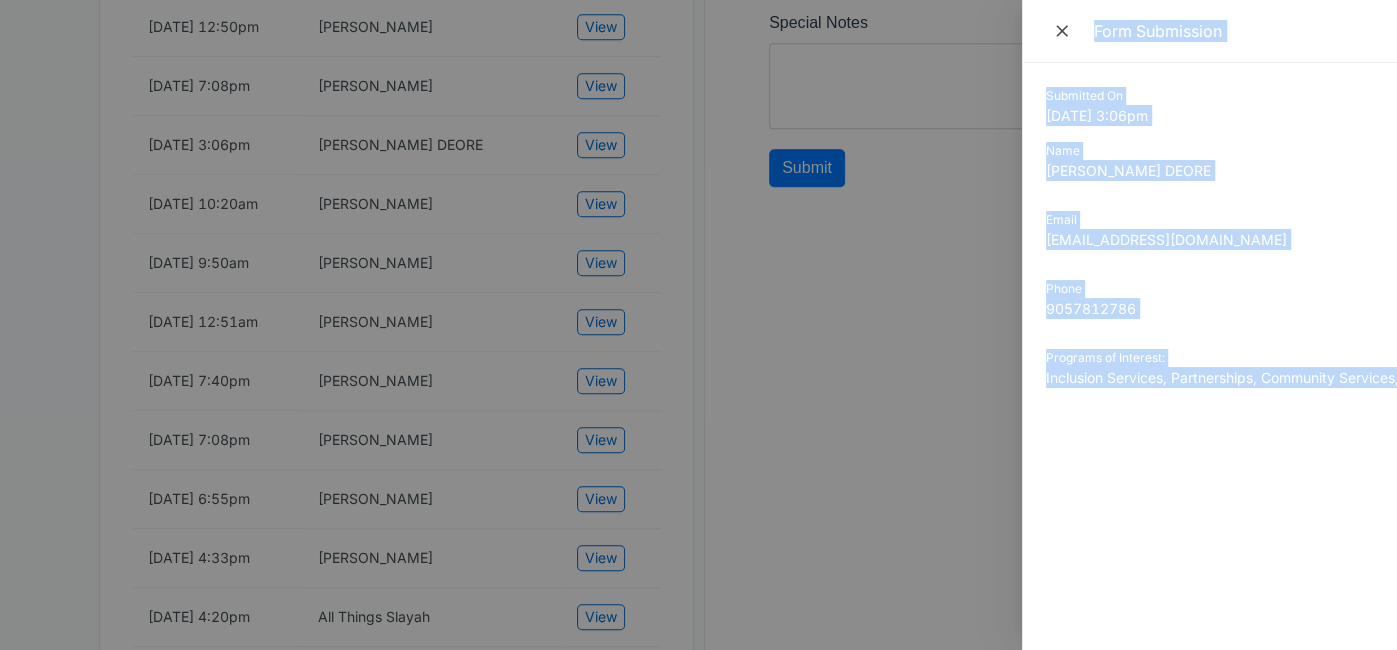 drag, startPoint x: 1184, startPoint y: 376, endPoint x: 921, endPoint y: 363, distance: 263.3211 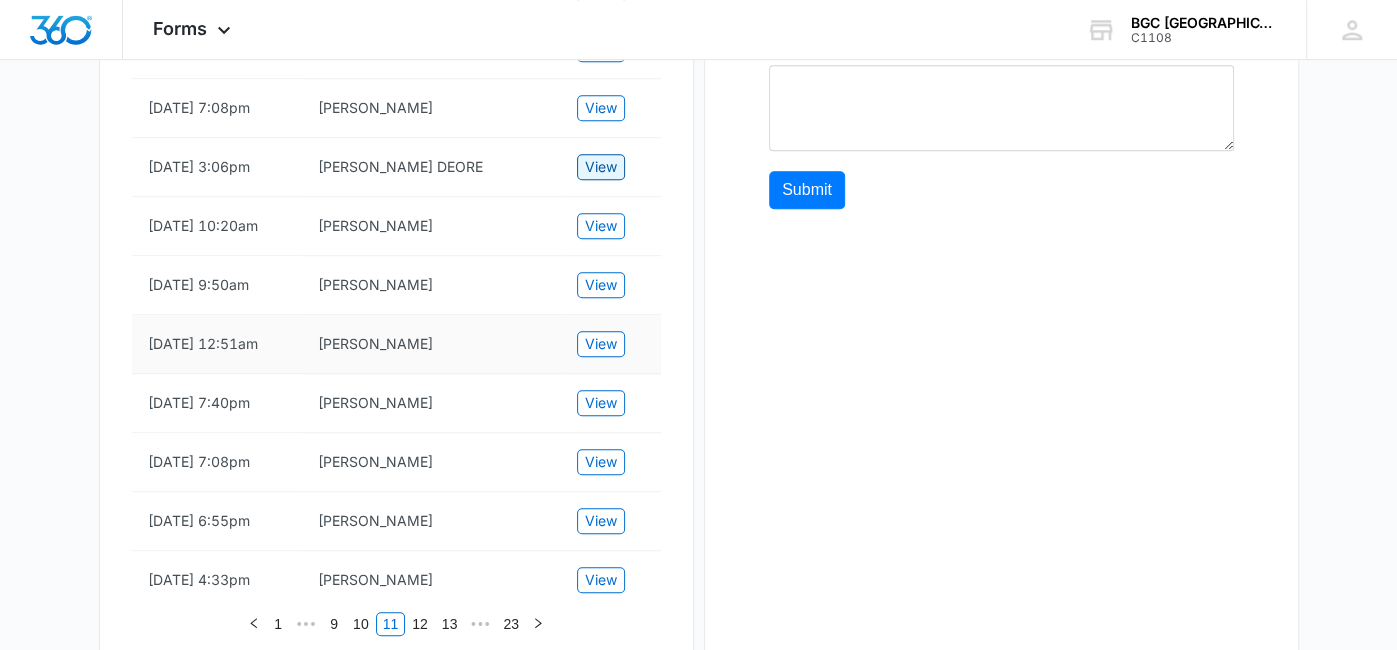 scroll, scrollTop: 849, scrollLeft: 0, axis: vertical 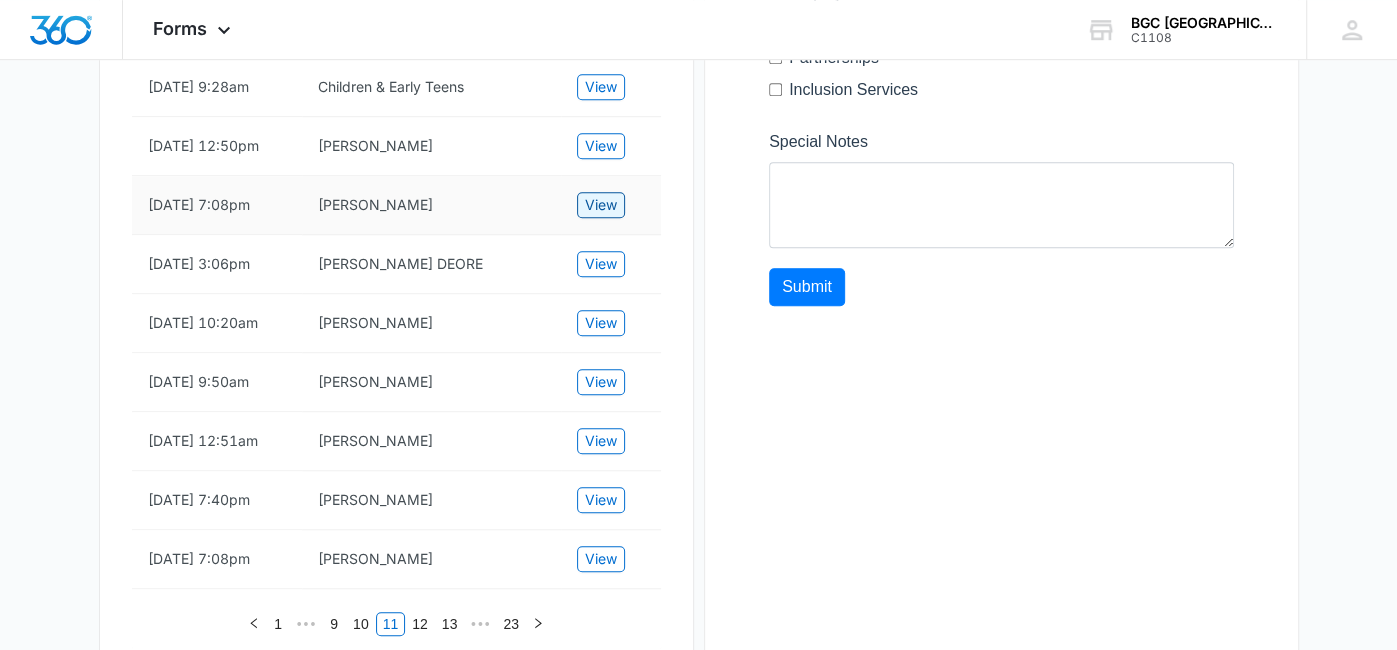 click on "View" at bounding box center (601, 205) 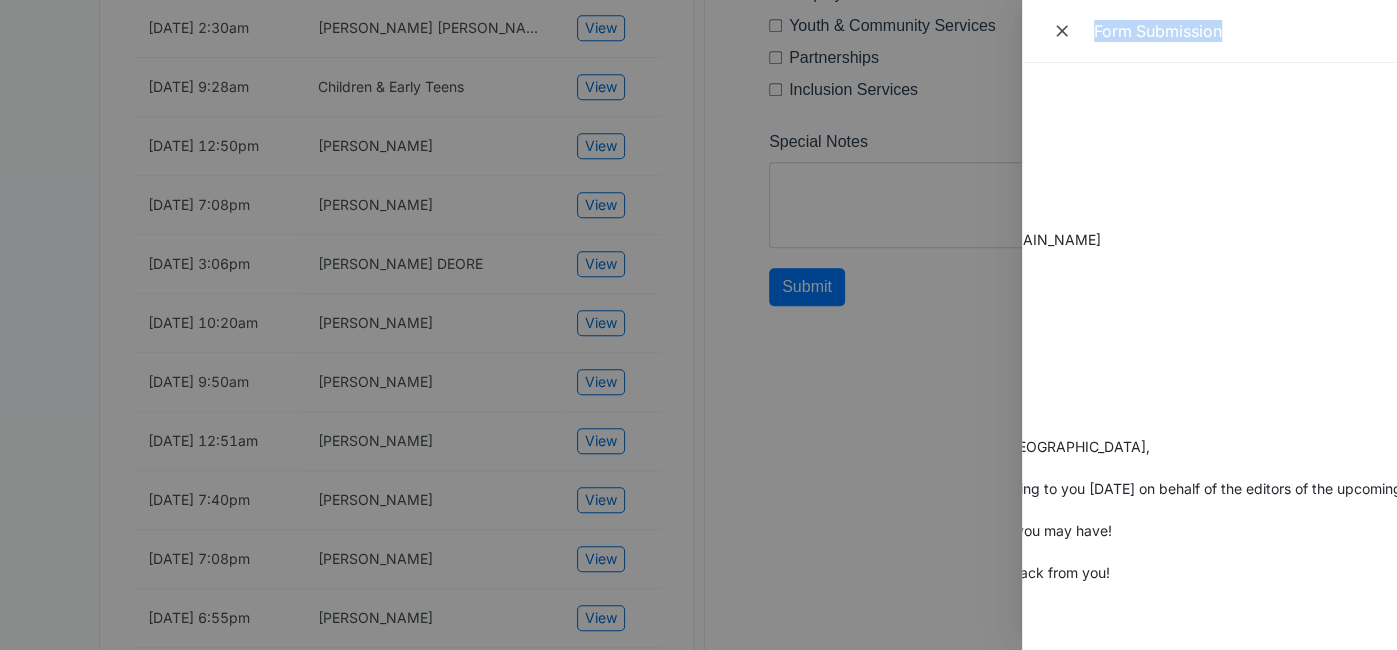 scroll, scrollTop: 0, scrollLeft: 0, axis: both 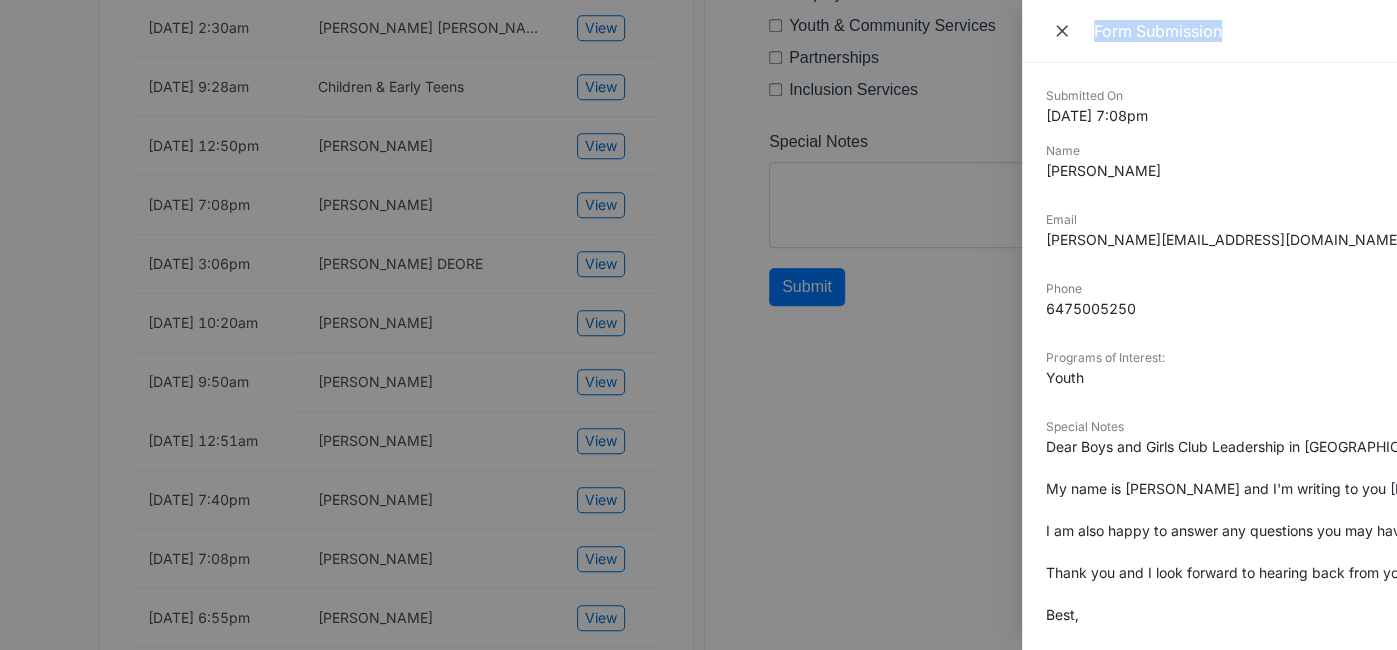 drag, startPoint x: 1000, startPoint y: 98, endPoint x: 1021, endPoint y: 98, distance: 21 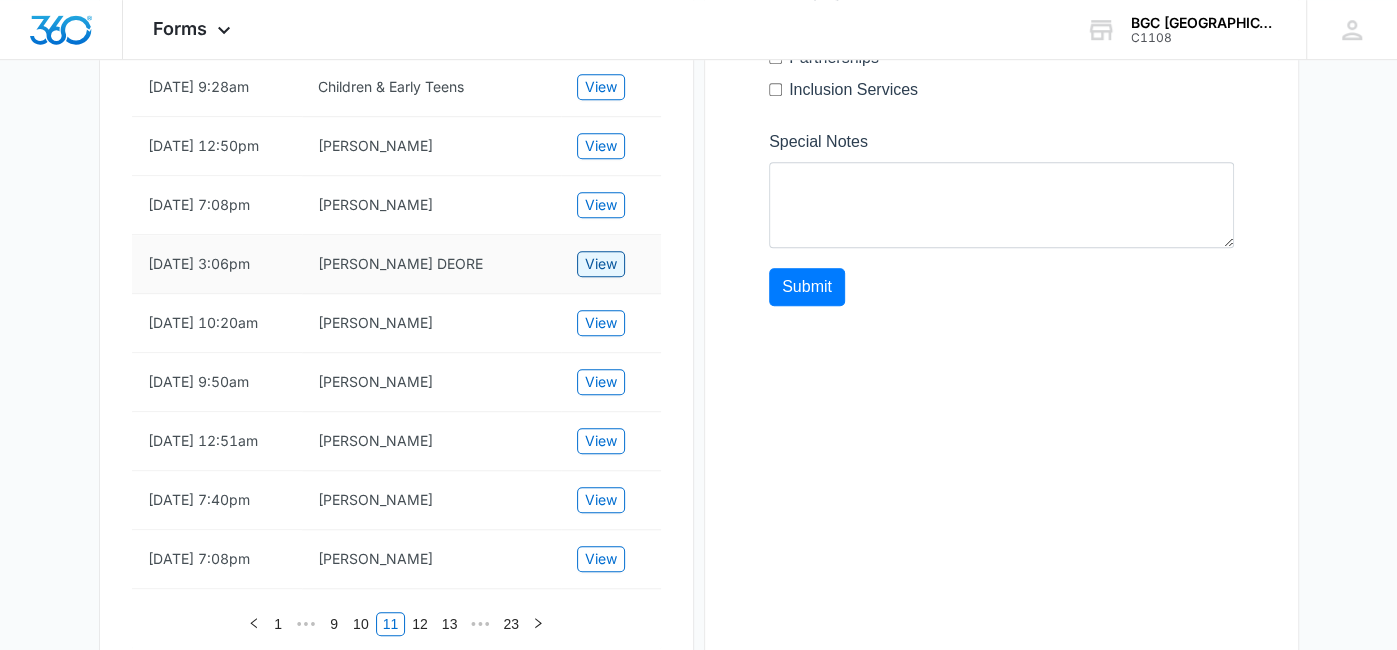 click on "View" at bounding box center [601, 264] 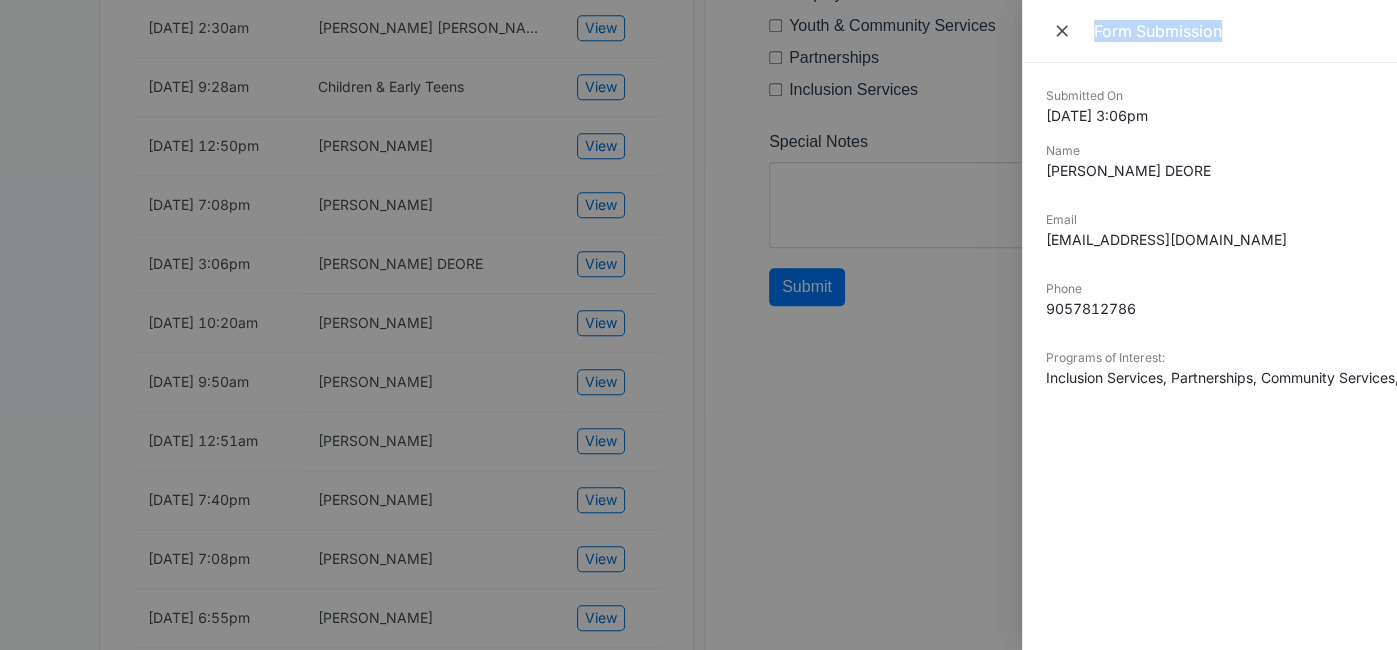 click at bounding box center [698, 325] 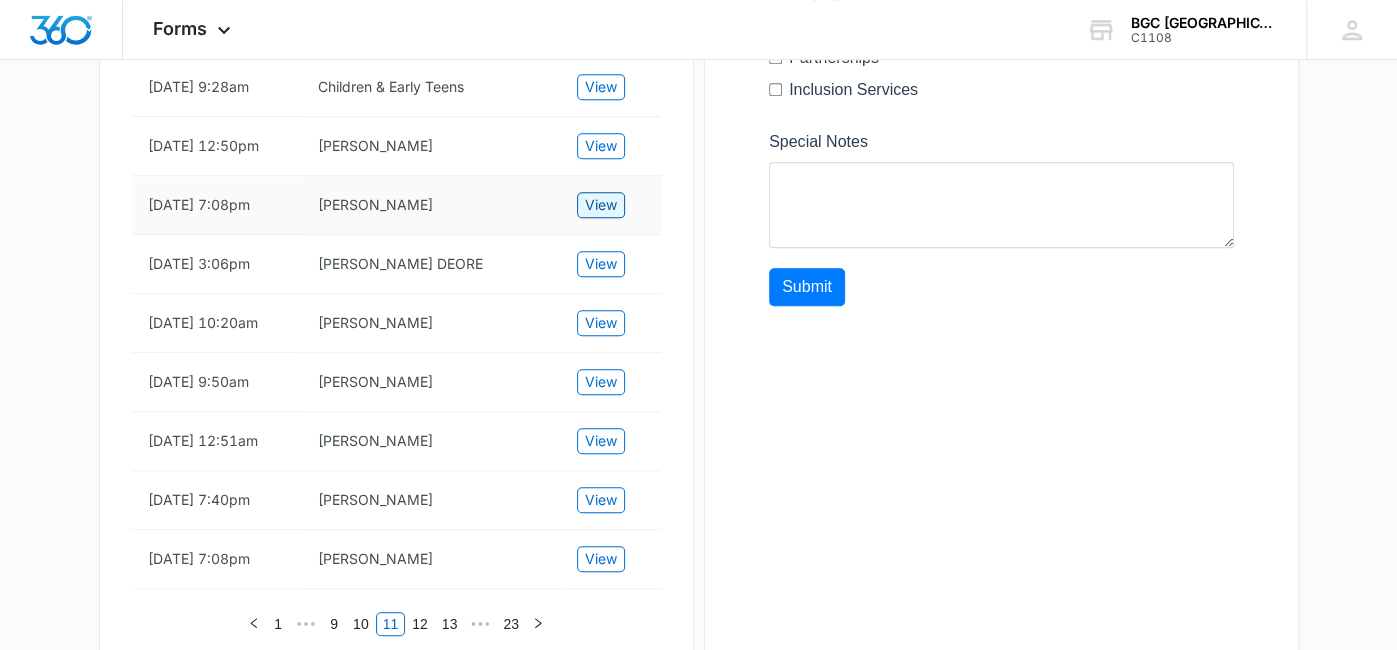 click on "View" at bounding box center (601, 205) 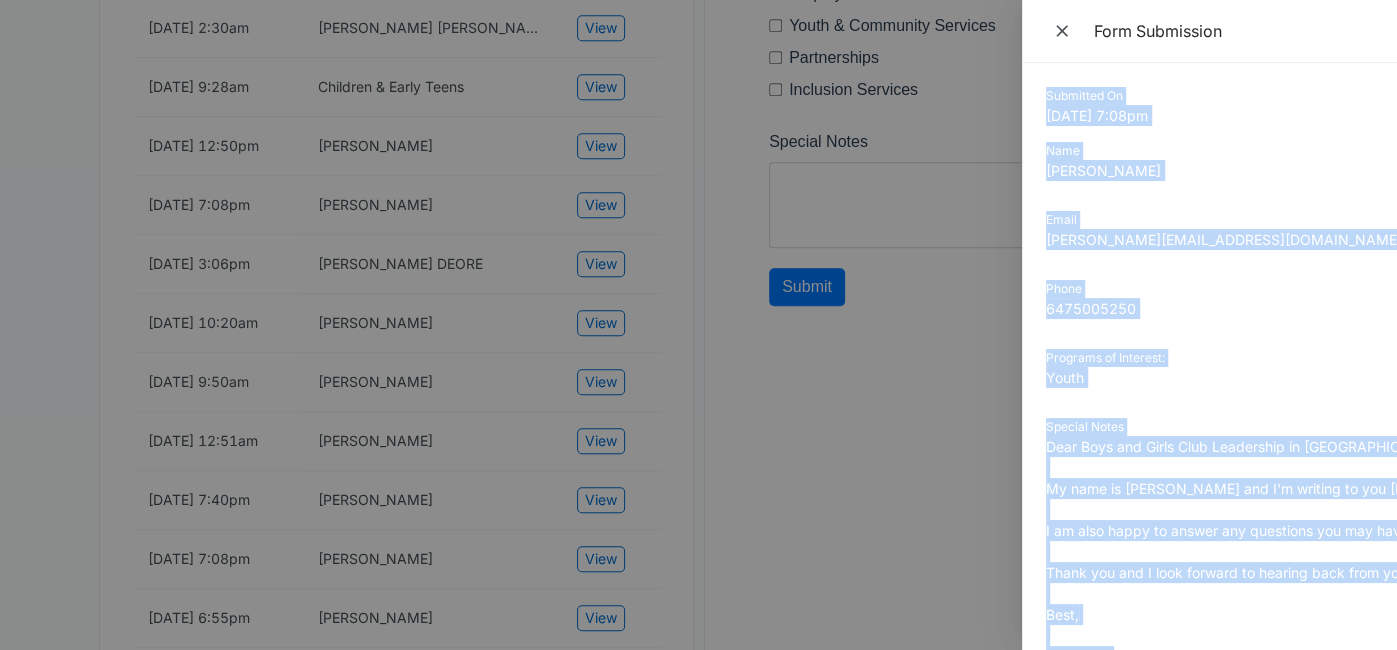 scroll, scrollTop: 46, scrollLeft: 0, axis: vertical 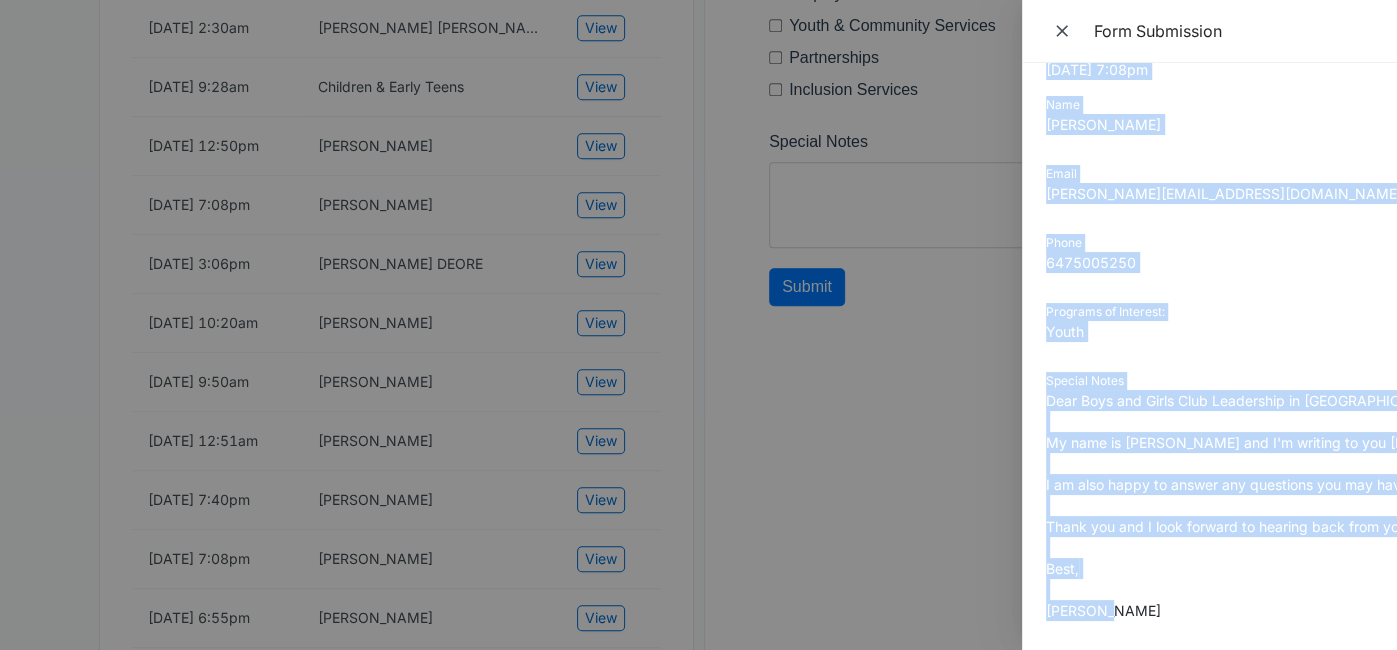 drag, startPoint x: 1047, startPoint y: 98, endPoint x: 1196, endPoint y: 620, distance: 542.84894 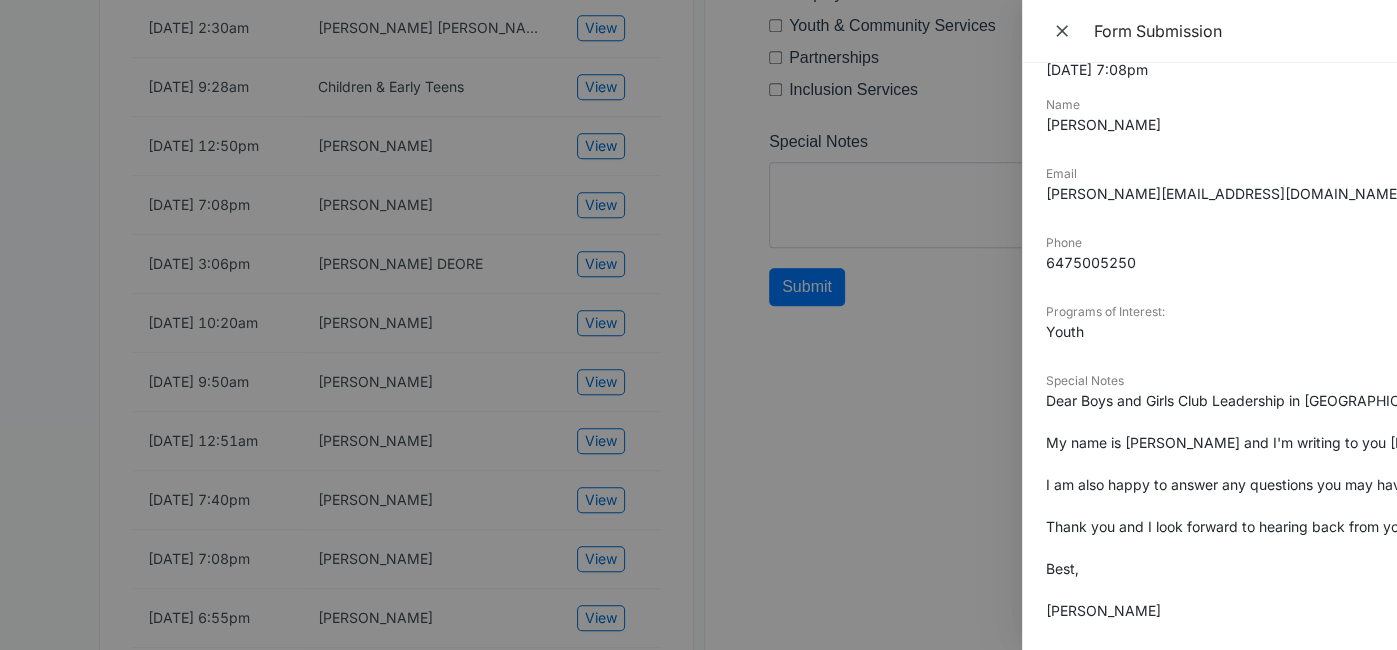click at bounding box center [698, 325] 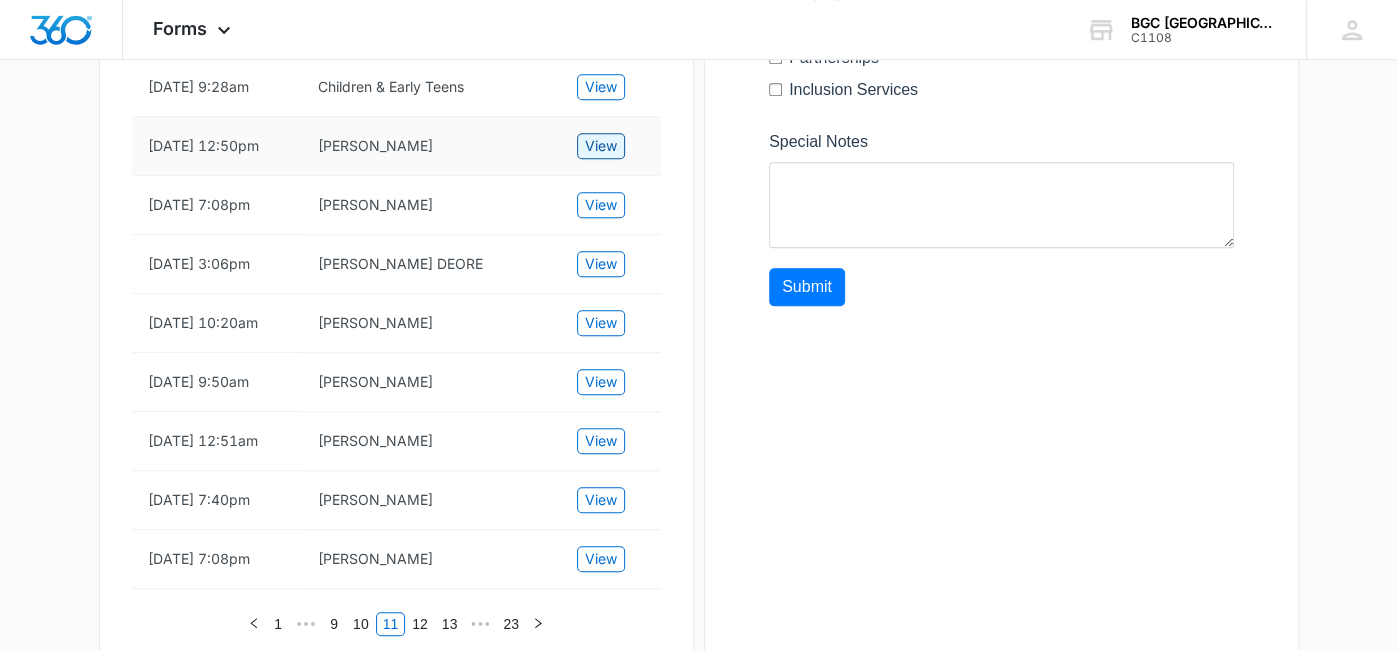 click on "View" at bounding box center (601, 146) 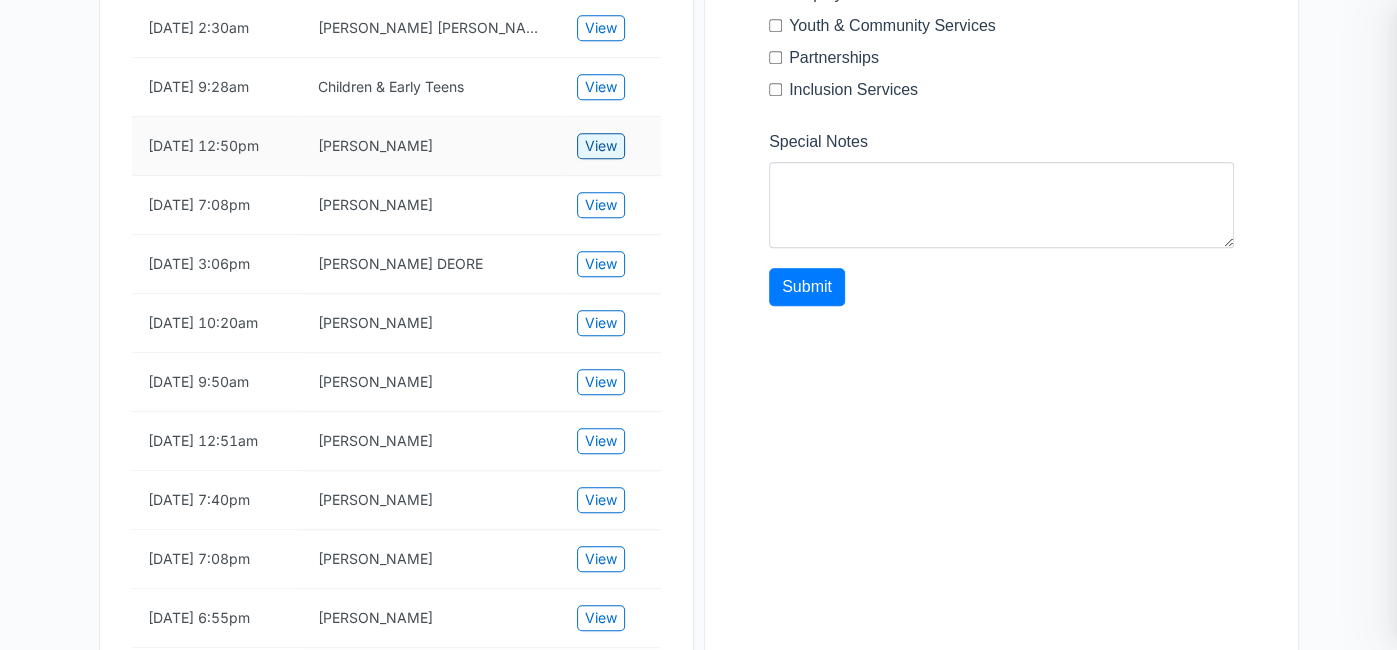 scroll, scrollTop: 0, scrollLeft: 0, axis: both 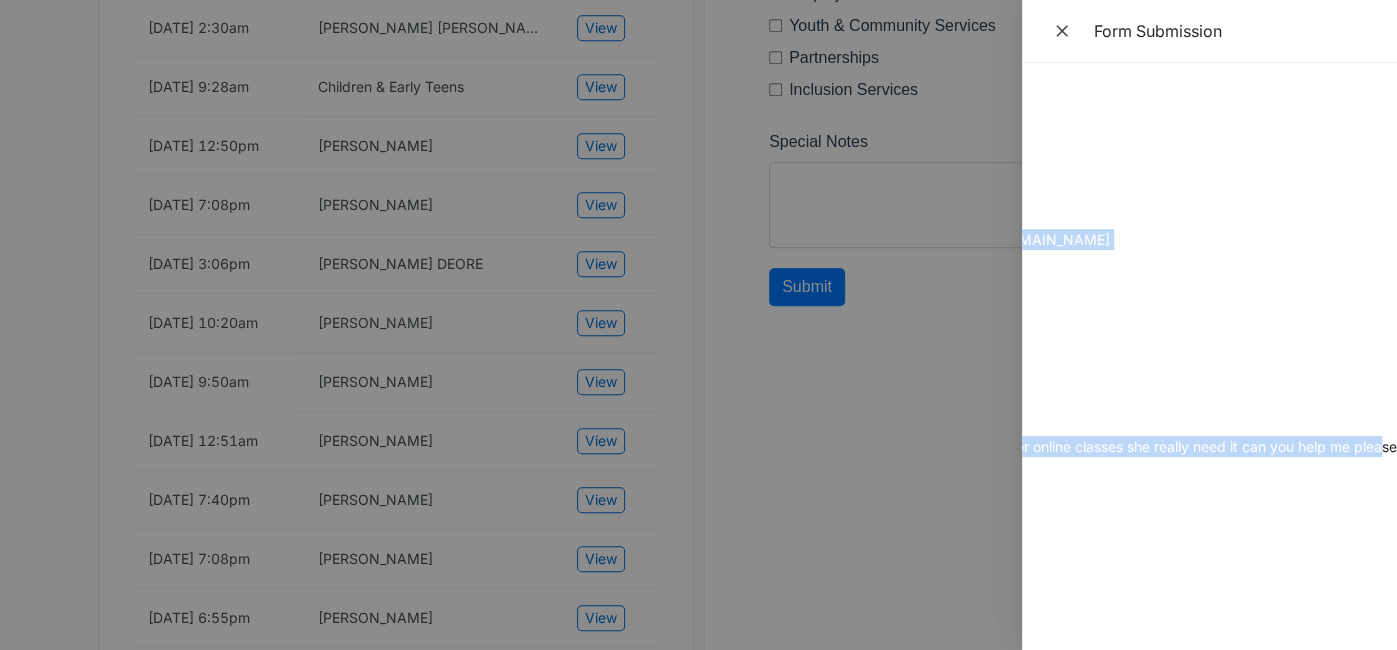 drag, startPoint x: 1046, startPoint y: 95, endPoint x: 1382, endPoint y: 458, distance: 494.63623 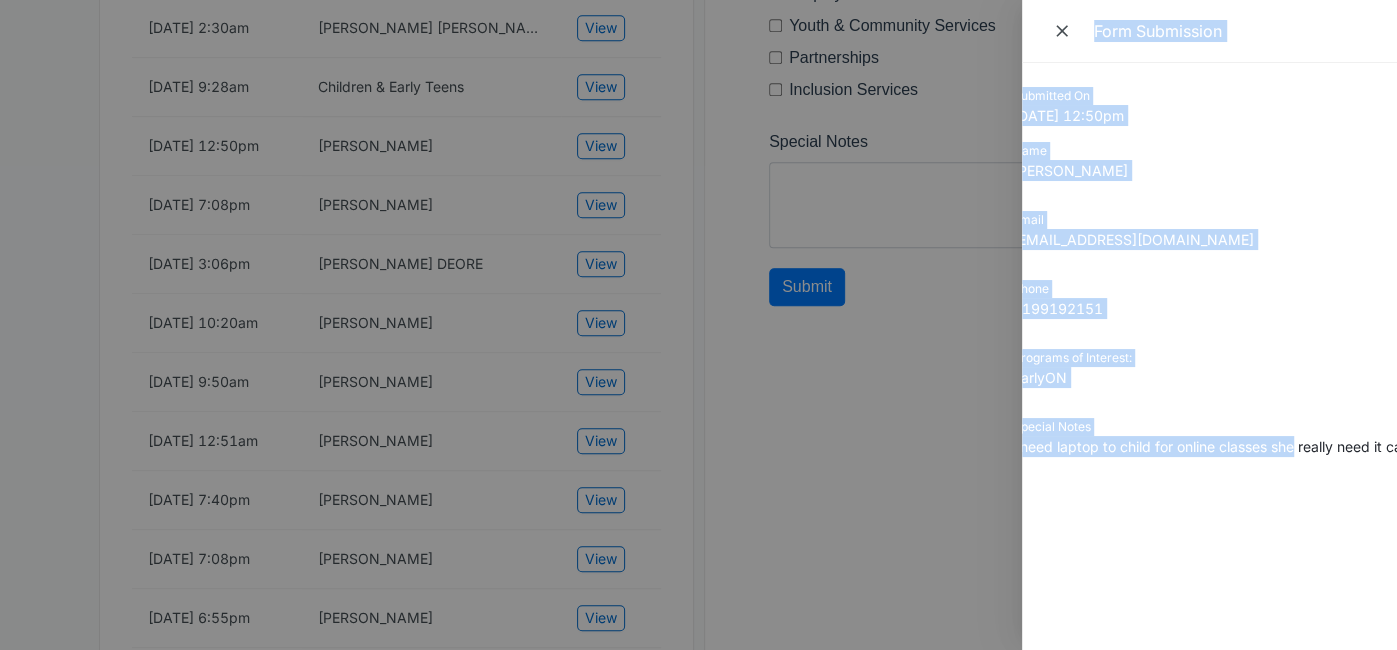 scroll, scrollTop: 0, scrollLeft: 0, axis: both 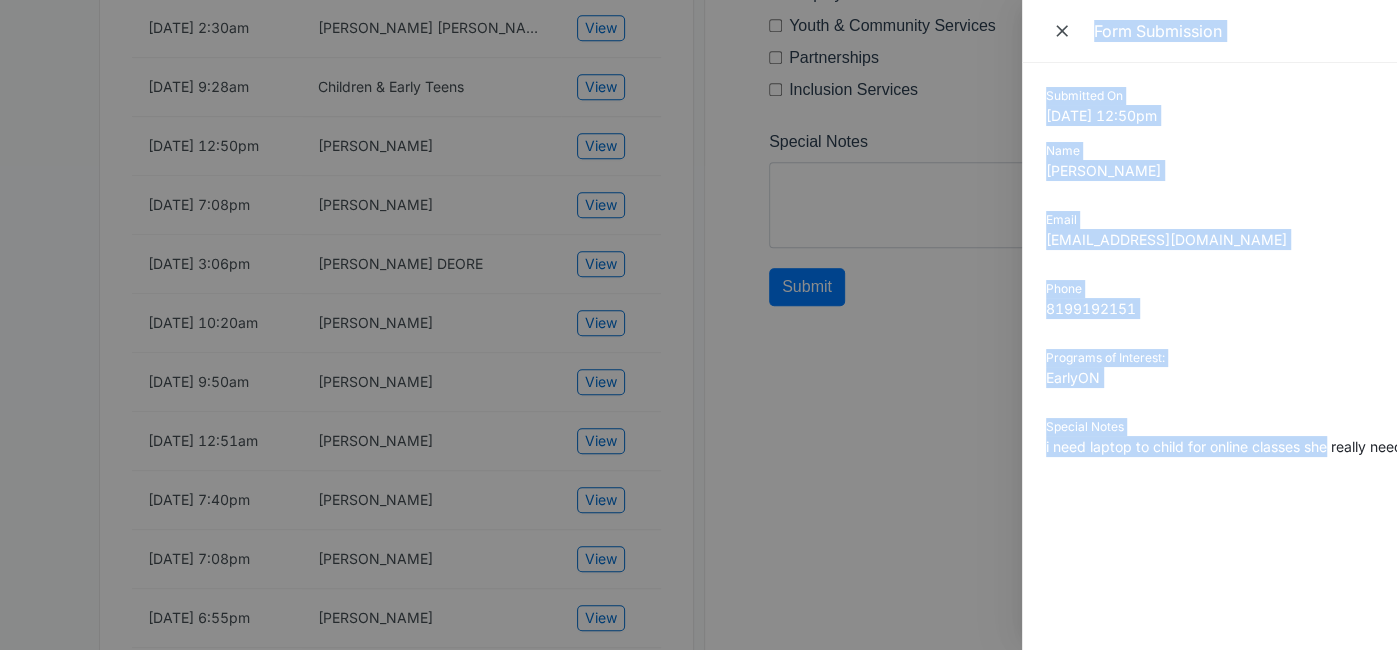 drag, startPoint x: 1142, startPoint y: 442, endPoint x: 1003, endPoint y: 466, distance: 141.05673 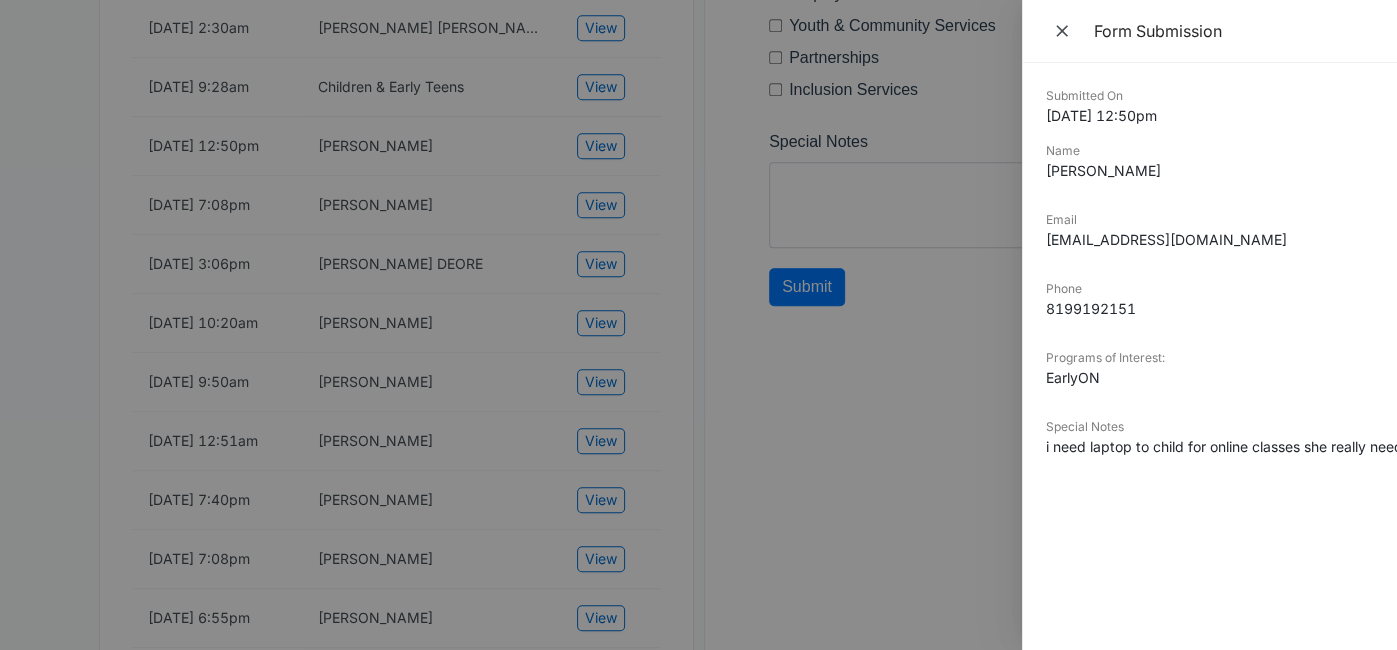 click at bounding box center (698, 325) 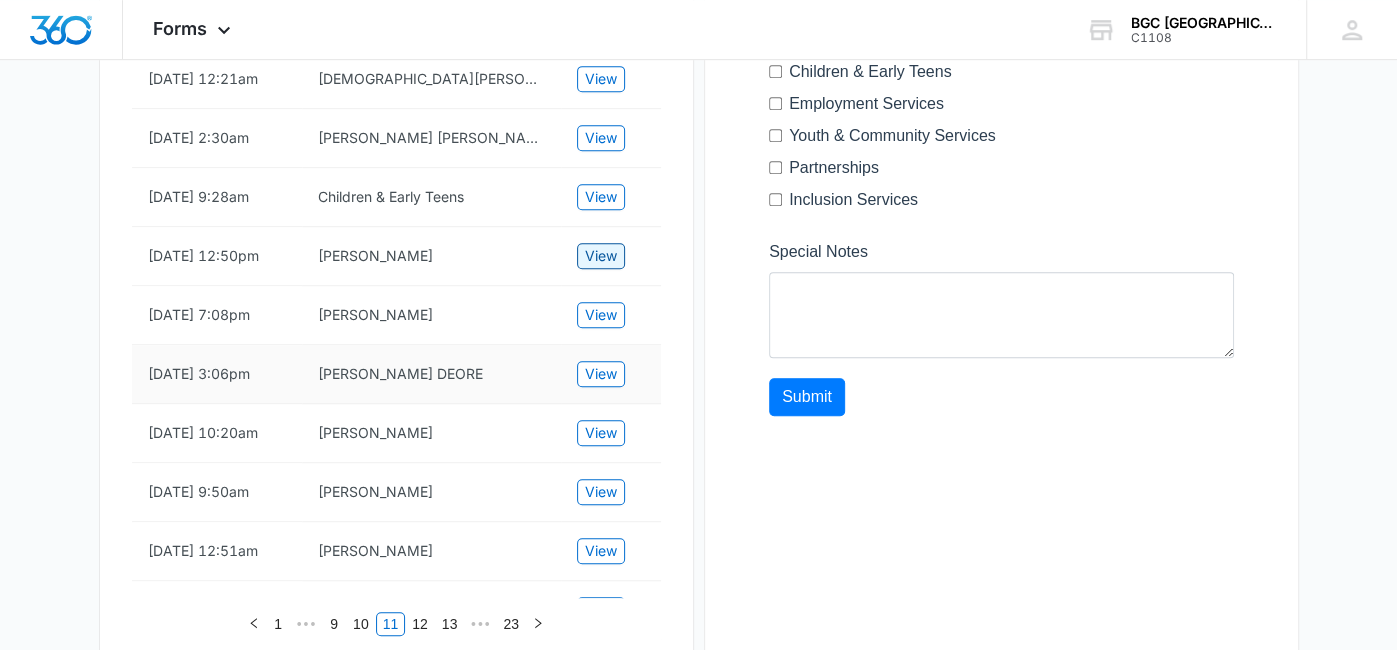 scroll, scrollTop: 661, scrollLeft: 0, axis: vertical 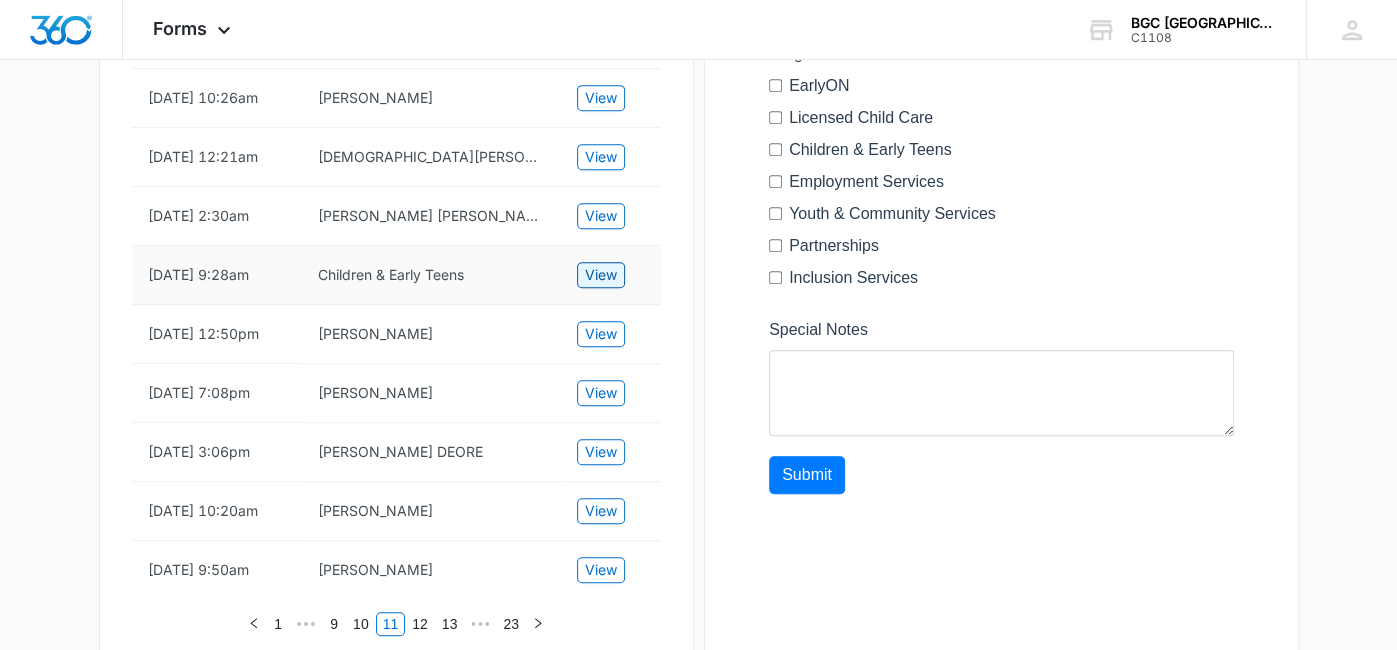 click on "View" at bounding box center (601, 275) 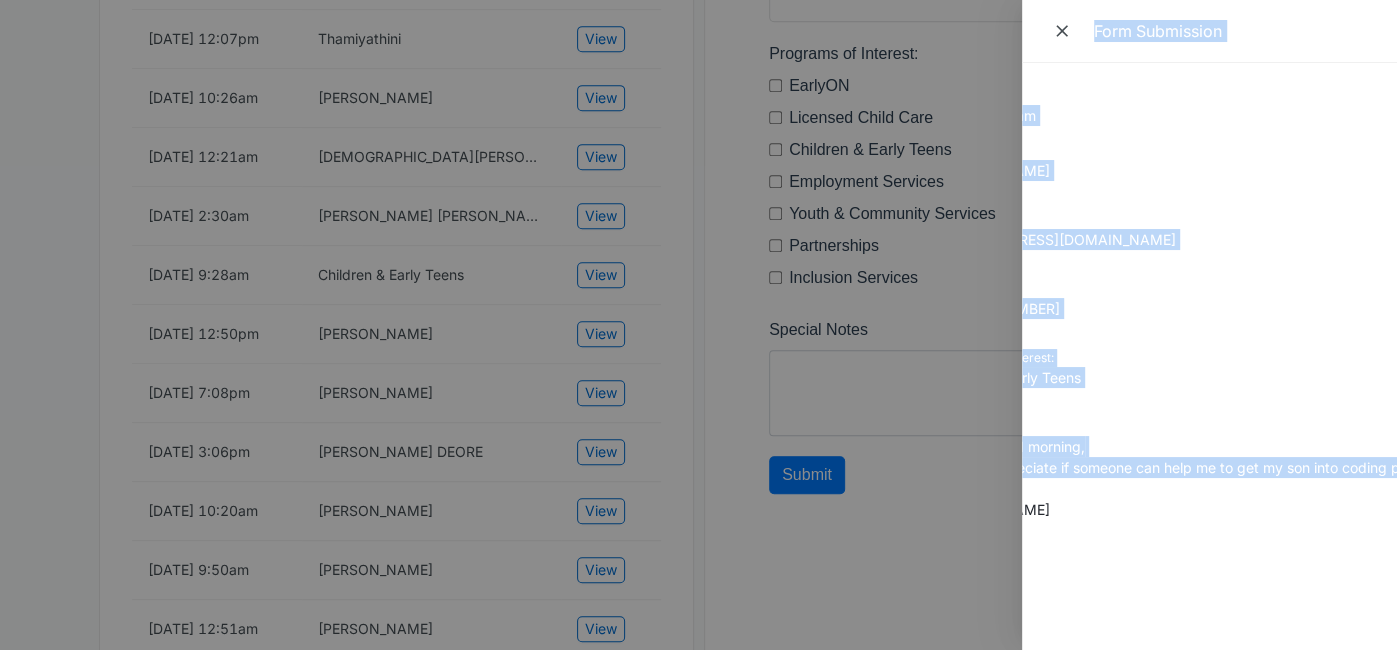 scroll, scrollTop: 0, scrollLeft: 0, axis: both 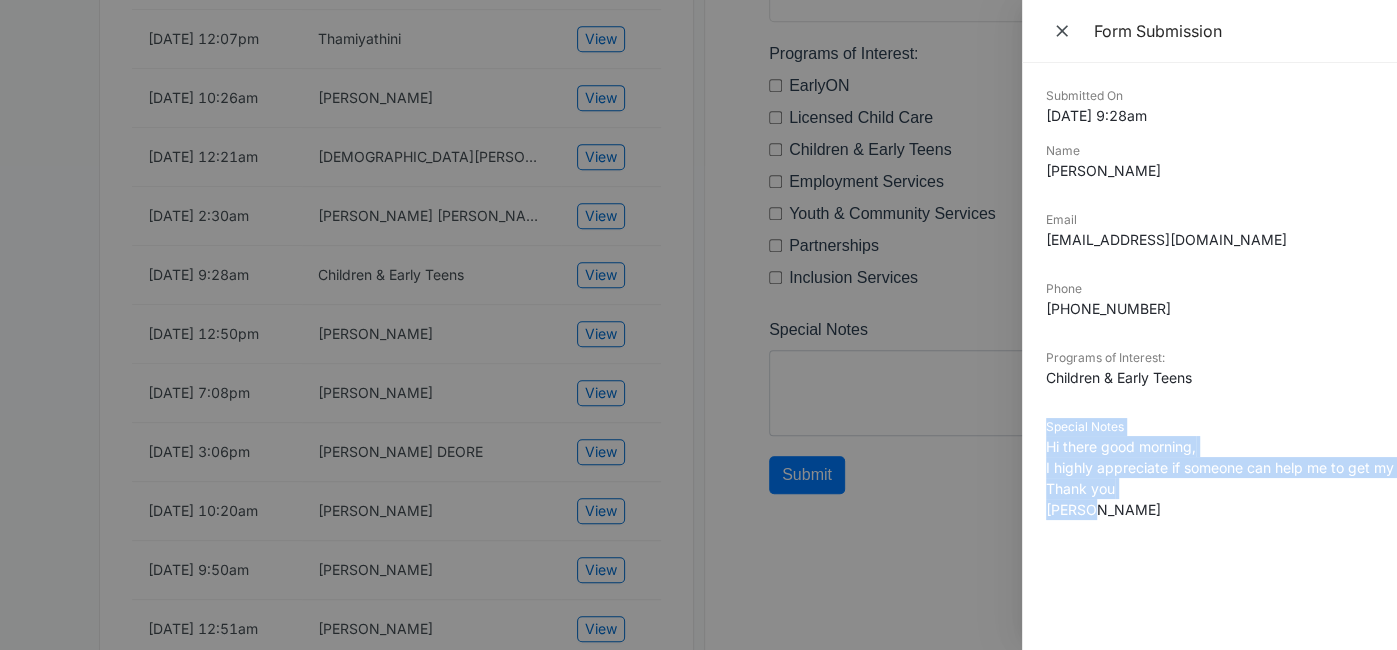 drag, startPoint x: 1131, startPoint y: 513, endPoint x: 1217, endPoint y: 368, distance: 168.5853 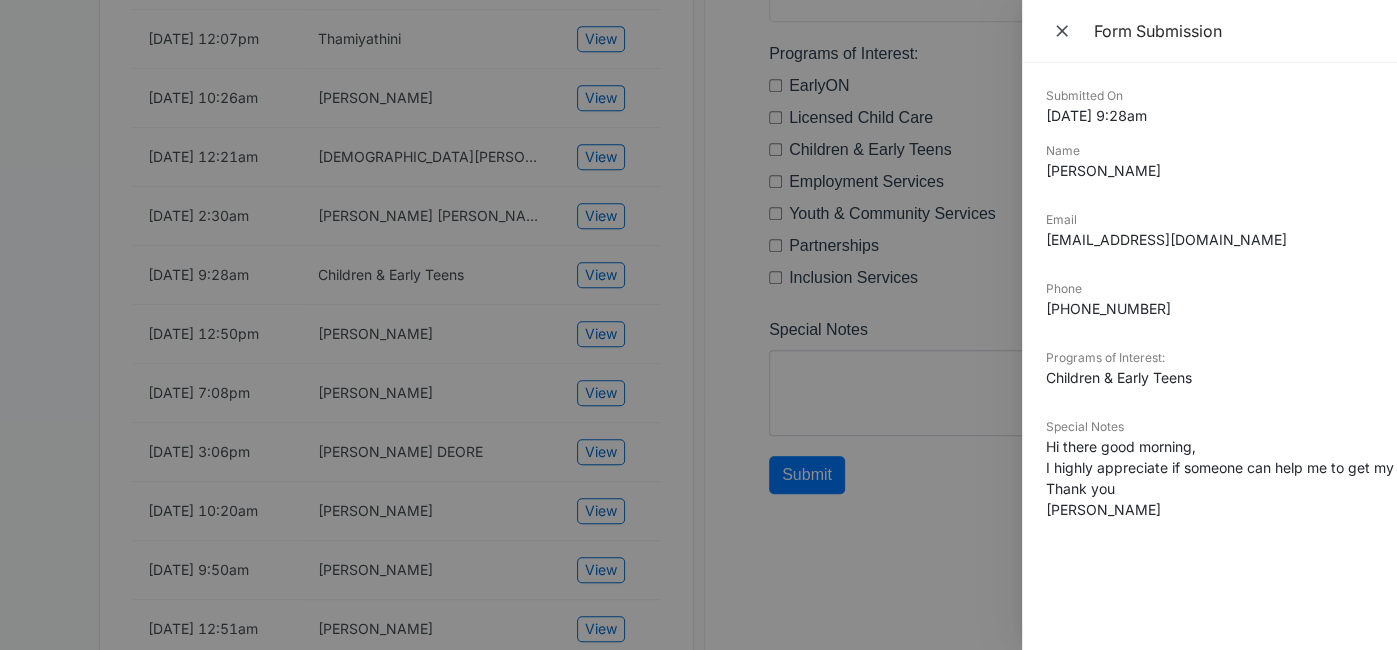 click on "Programs of Interest:" at bounding box center [1209, 358] 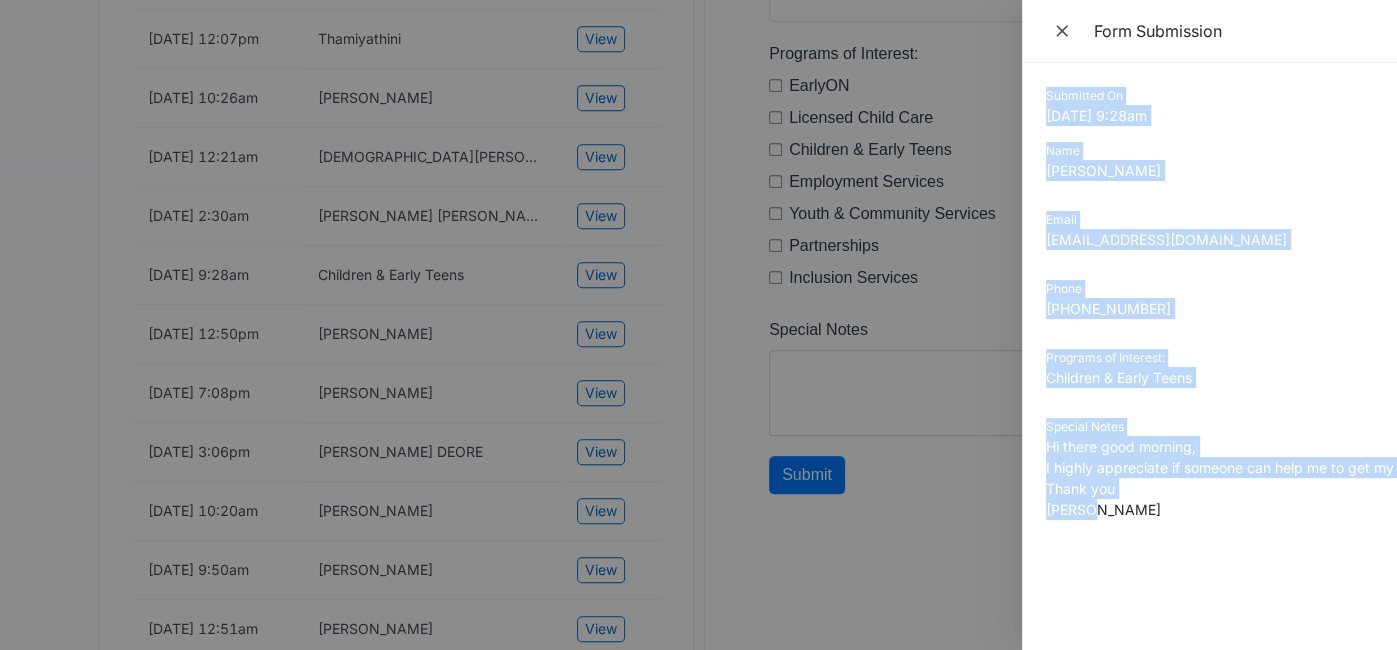 drag, startPoint x: 1044, startPoint y: 96, endPoint x: 1140, endPoint y: 545, distance: 459.14813 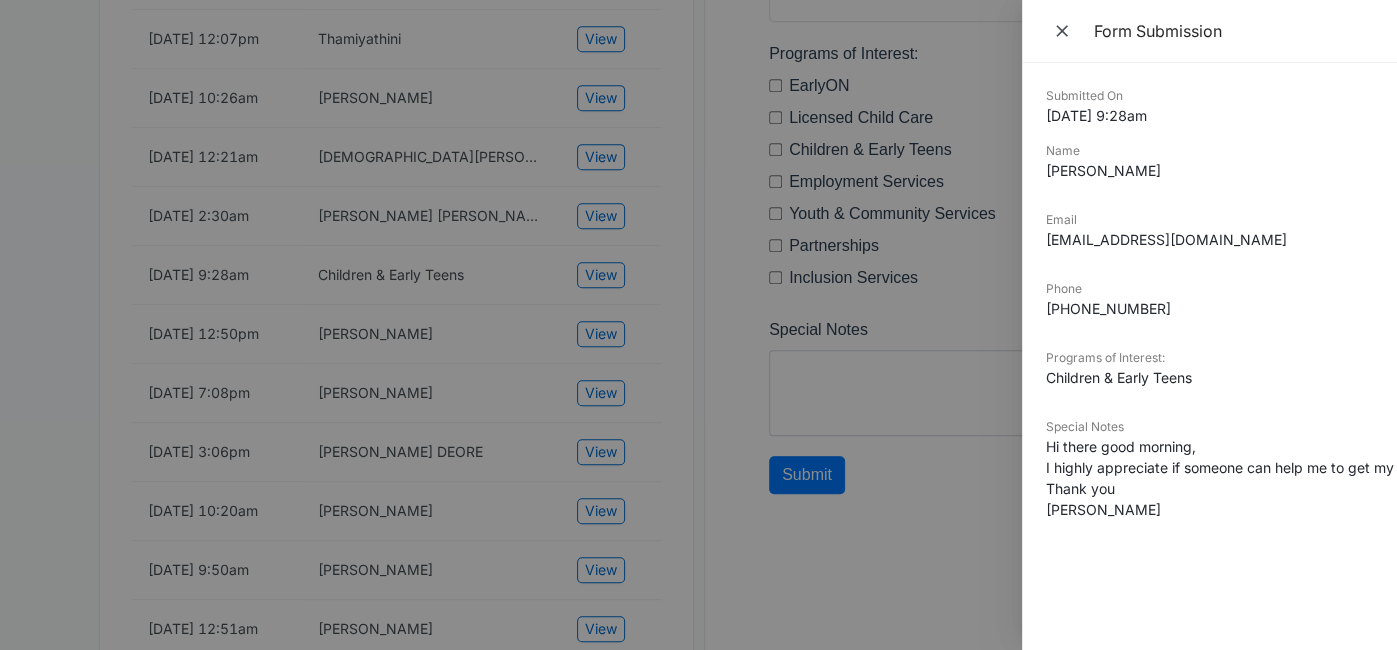 click at bounding box center (698, 325) 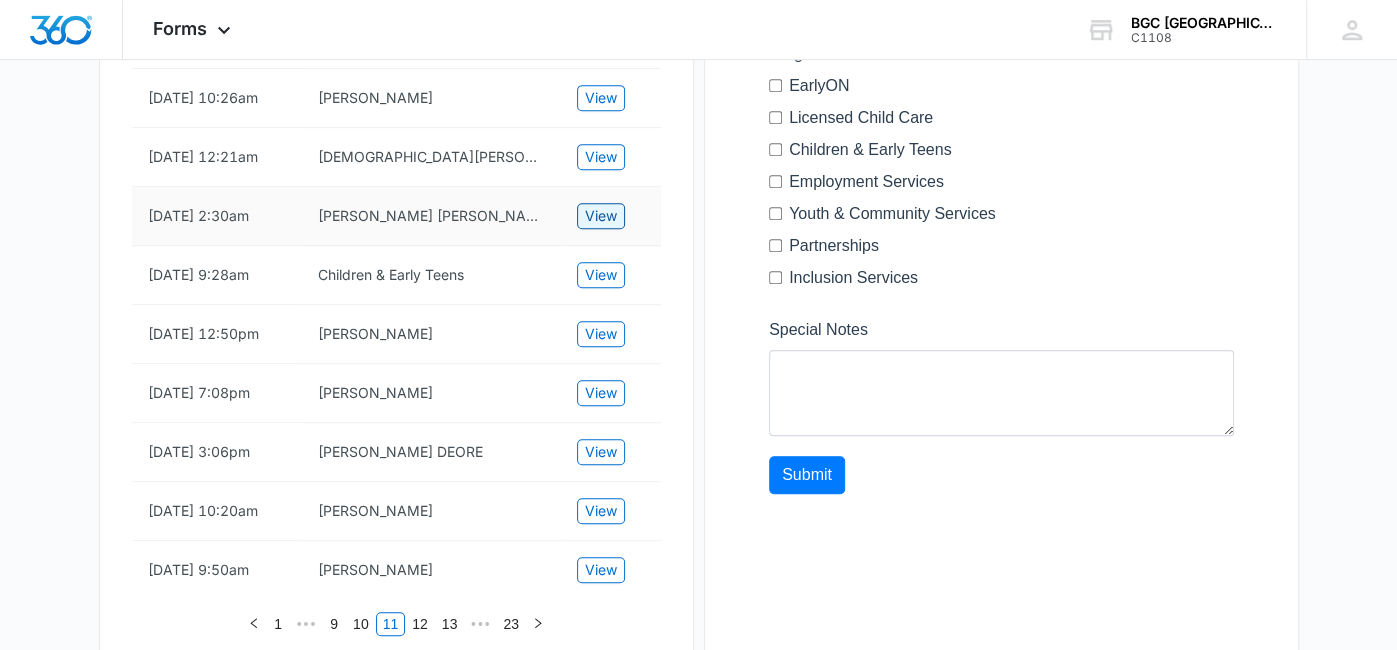 click on "View" at bounding box center (601, 216) 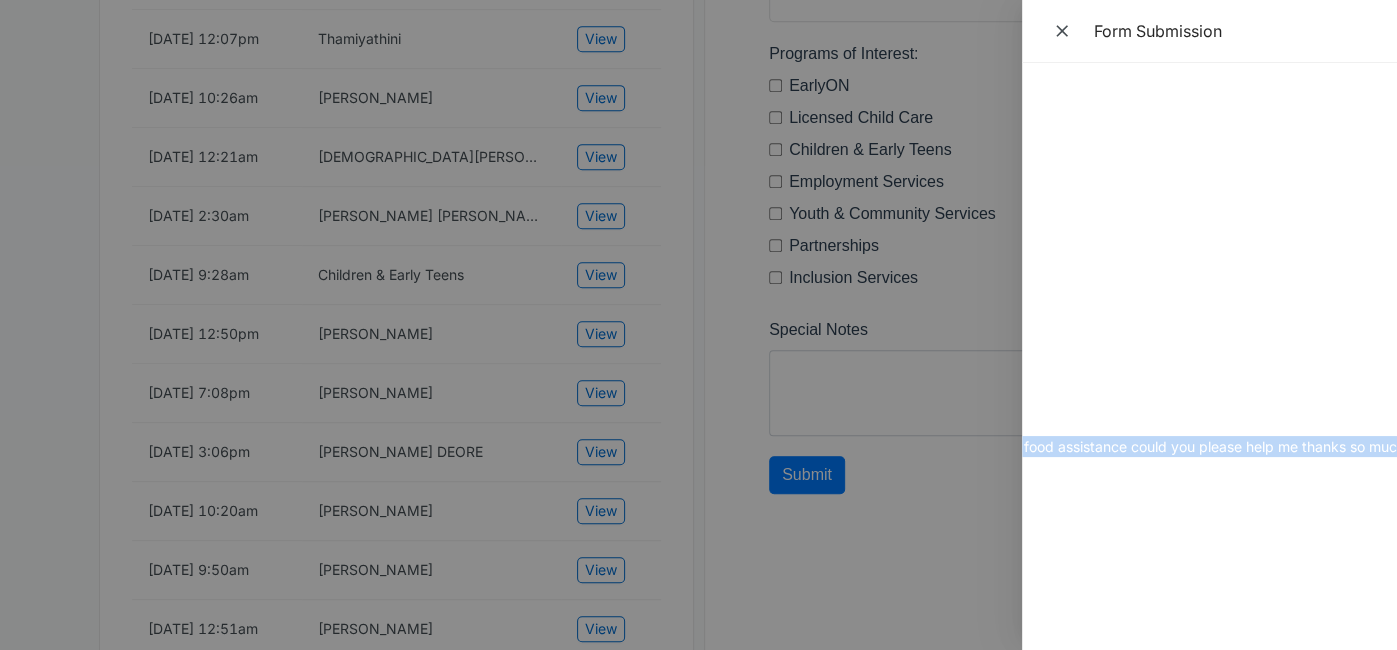 scroll, scrollTop: 0, scrollLeft: 353, axis: horizontal 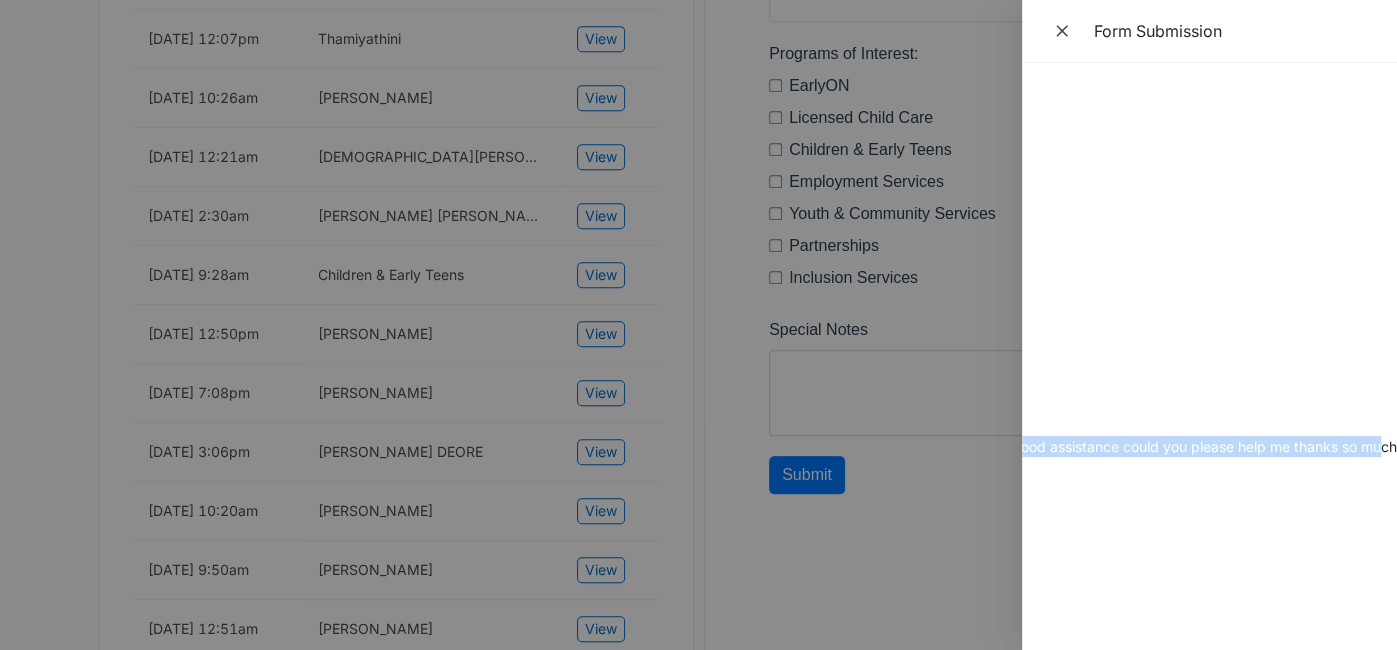 drag, startPoint x: 1045, startPoint y: 90, endPoint x: 1384, endPoint y: 449, distance: 493.7631 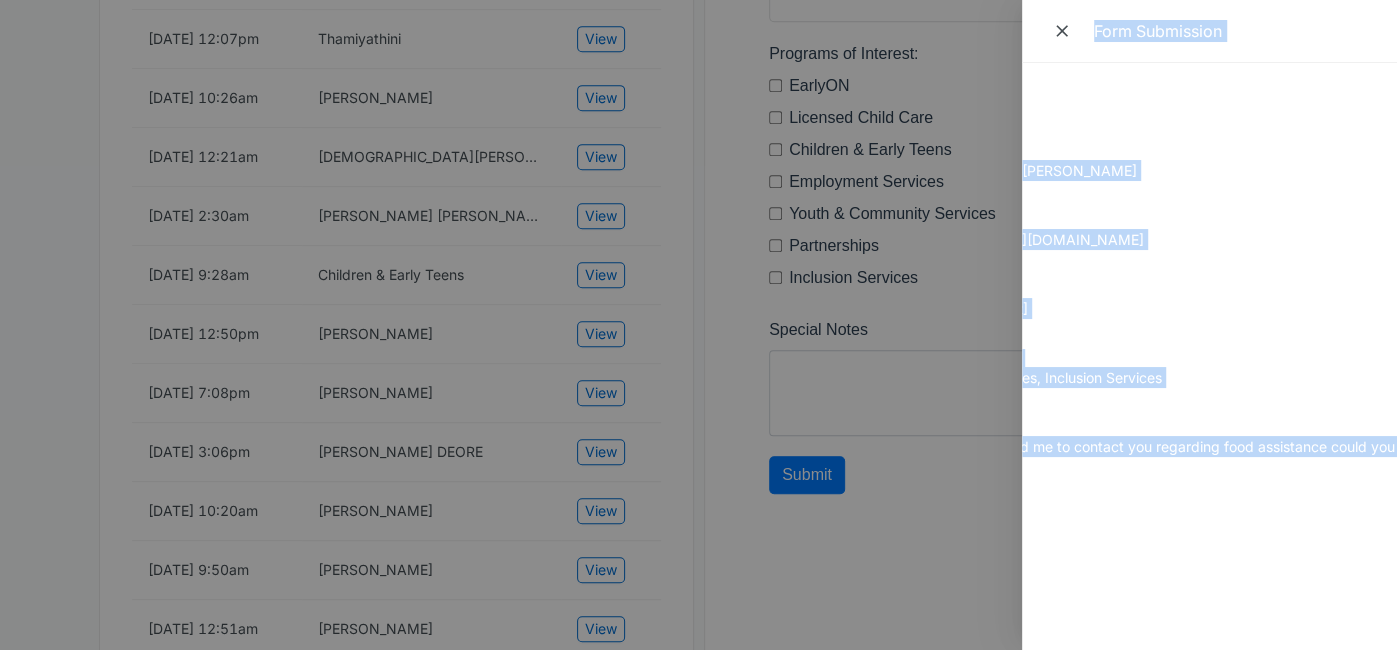 scroll, scrollTop: 0, scrollLeft: 0, axis: both 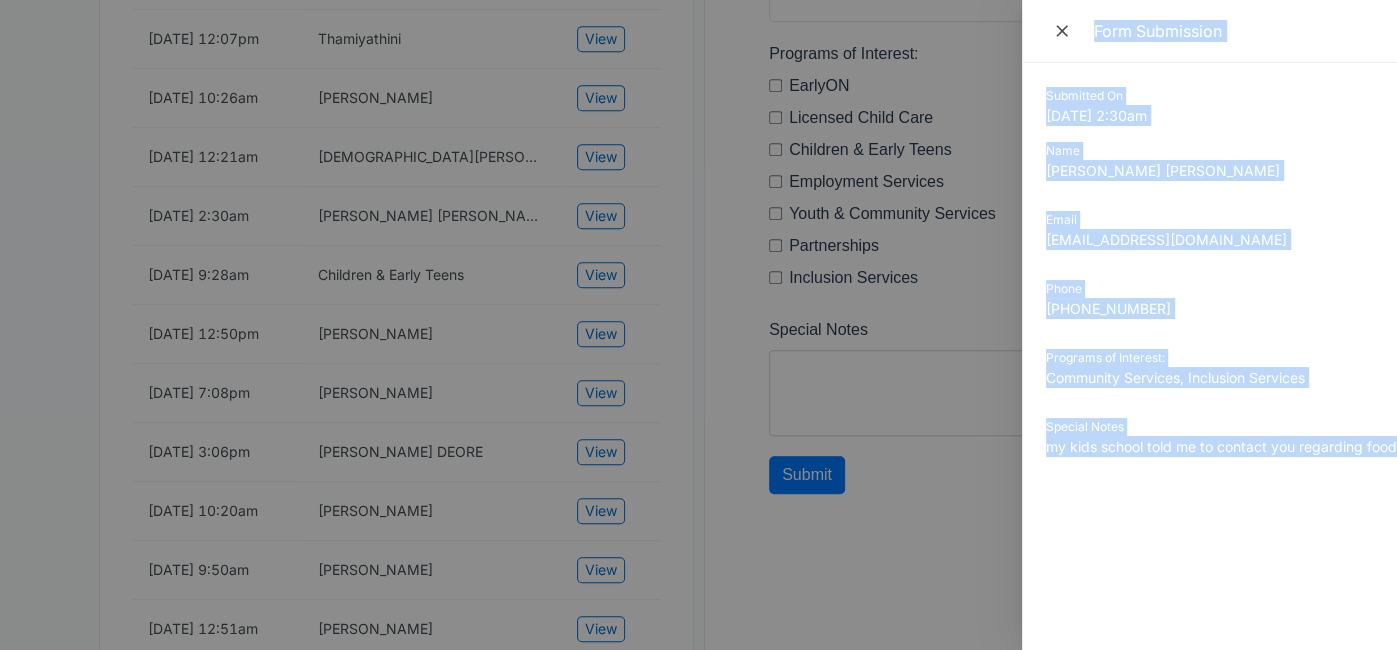 drag, startPoint x: 1230, startPoint y: 451, endPoint x: 1003, endPoint y: 451, distance: 227 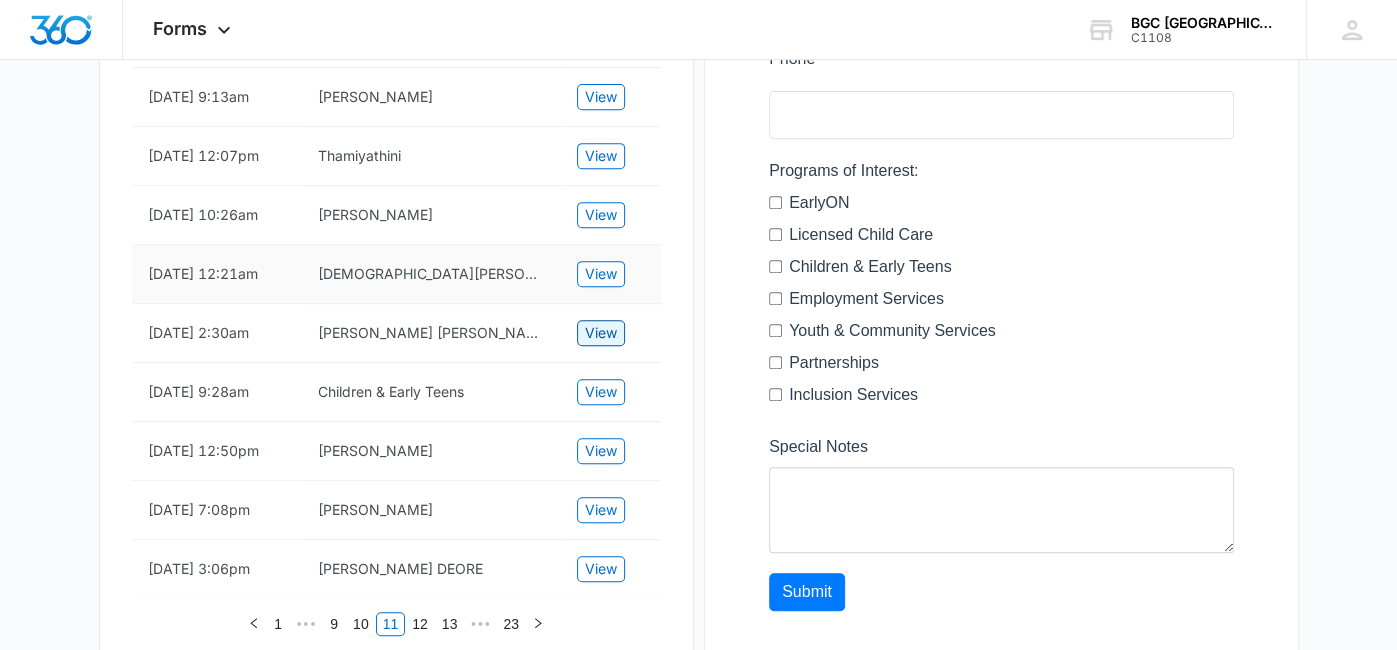 scroll, scrollTop: 540, scrollLeft: 0, axis: vertical 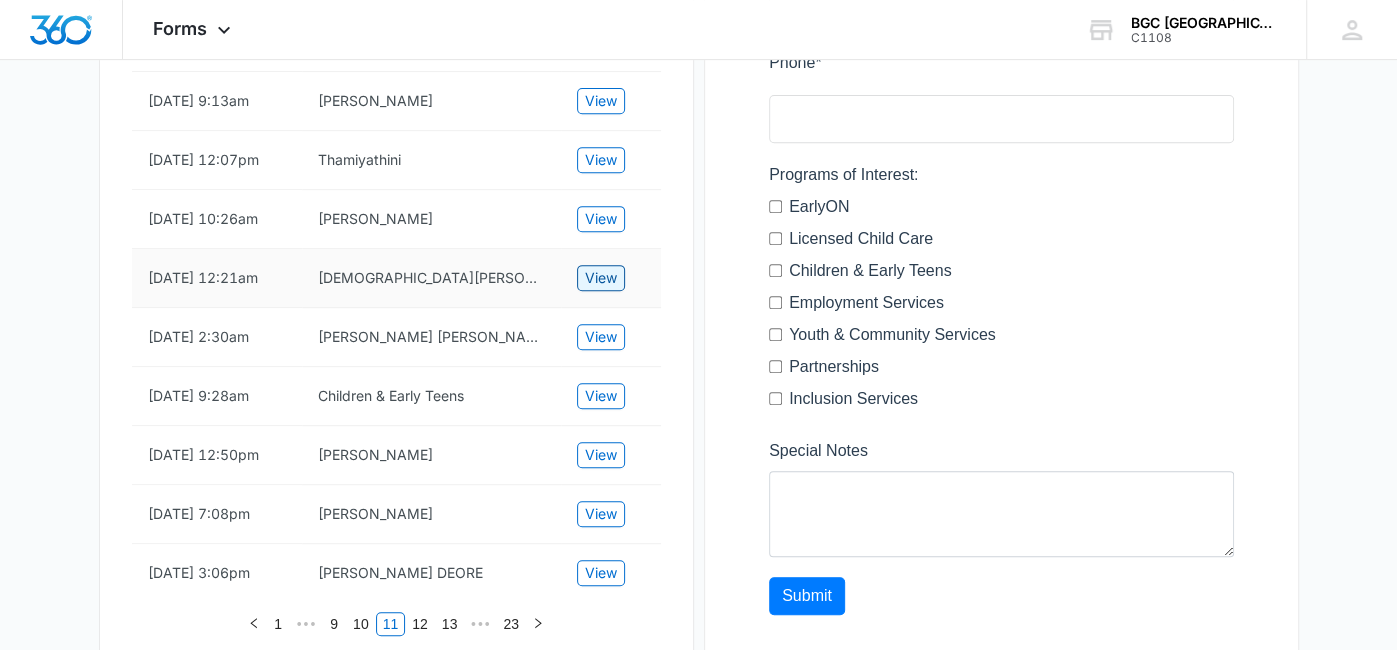 click on "View" at bounding box center [601, 278] 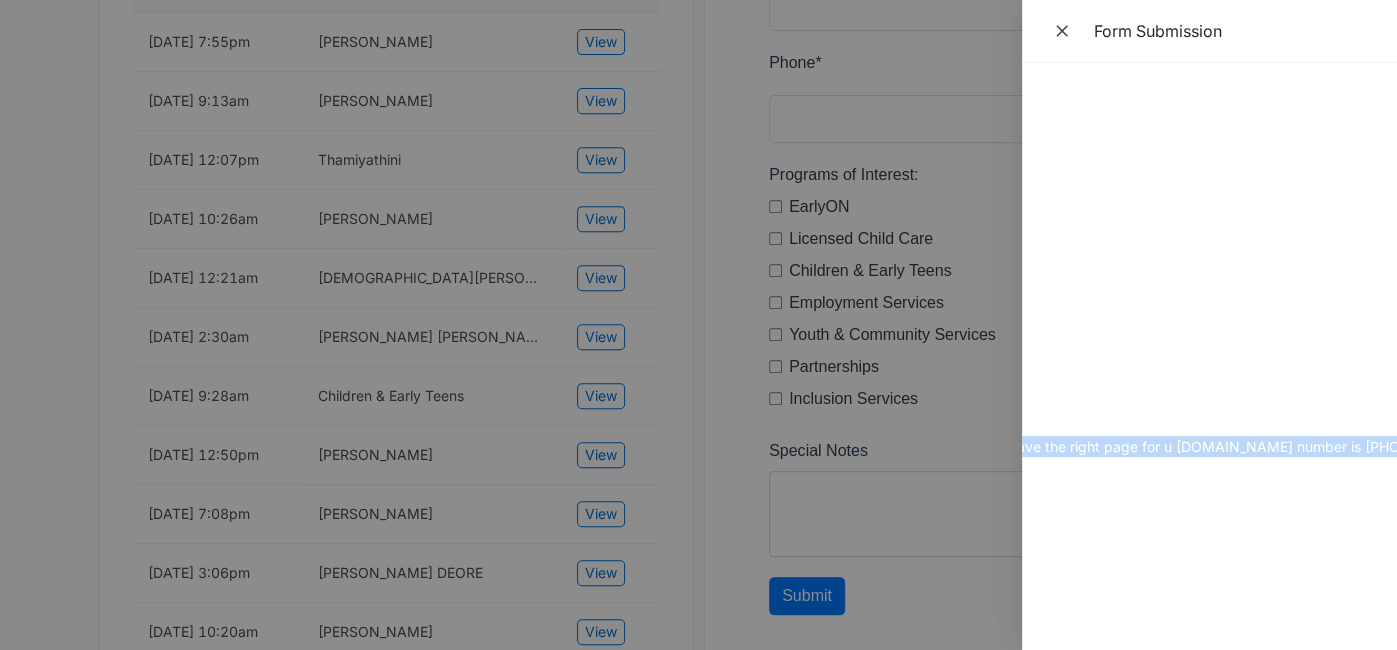 scroll, scrollTop: 0, scrollLeft: 1110, axis: horizontal 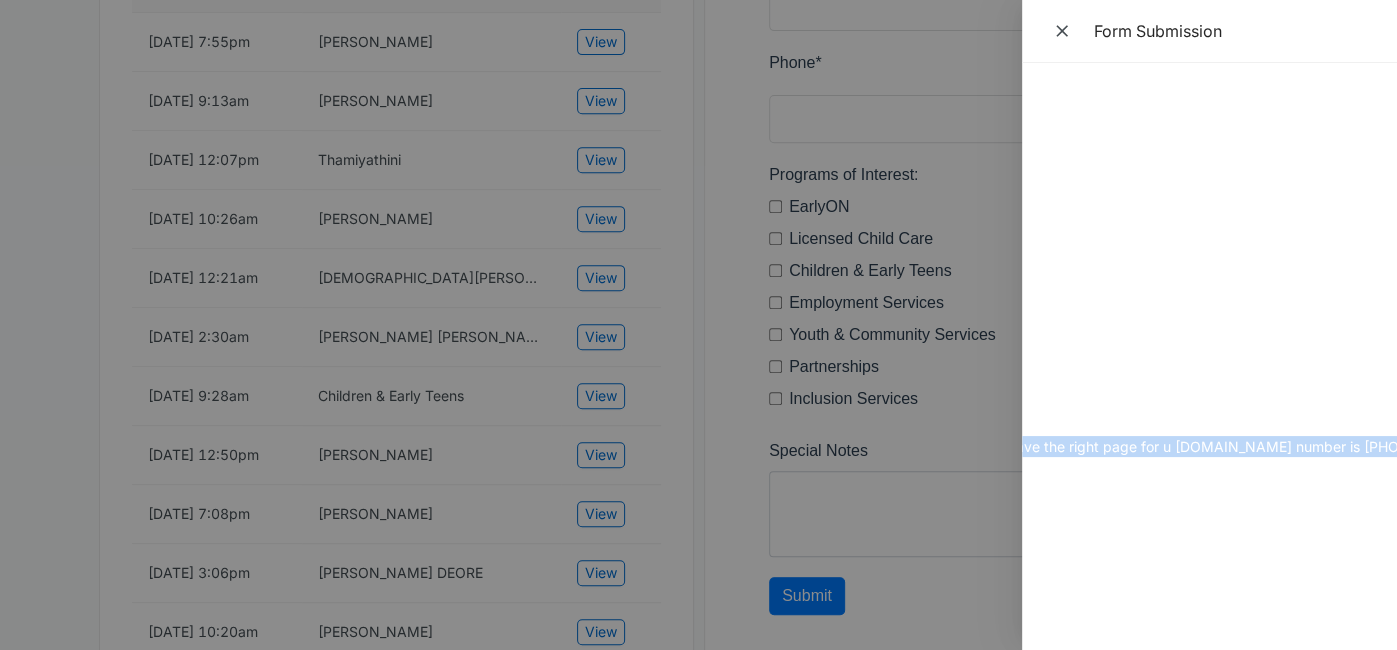 drag, startPoint x: 1047, startPoint y: 93, endPoint x: 1381, endPoint y: 451, distance: 489.6121 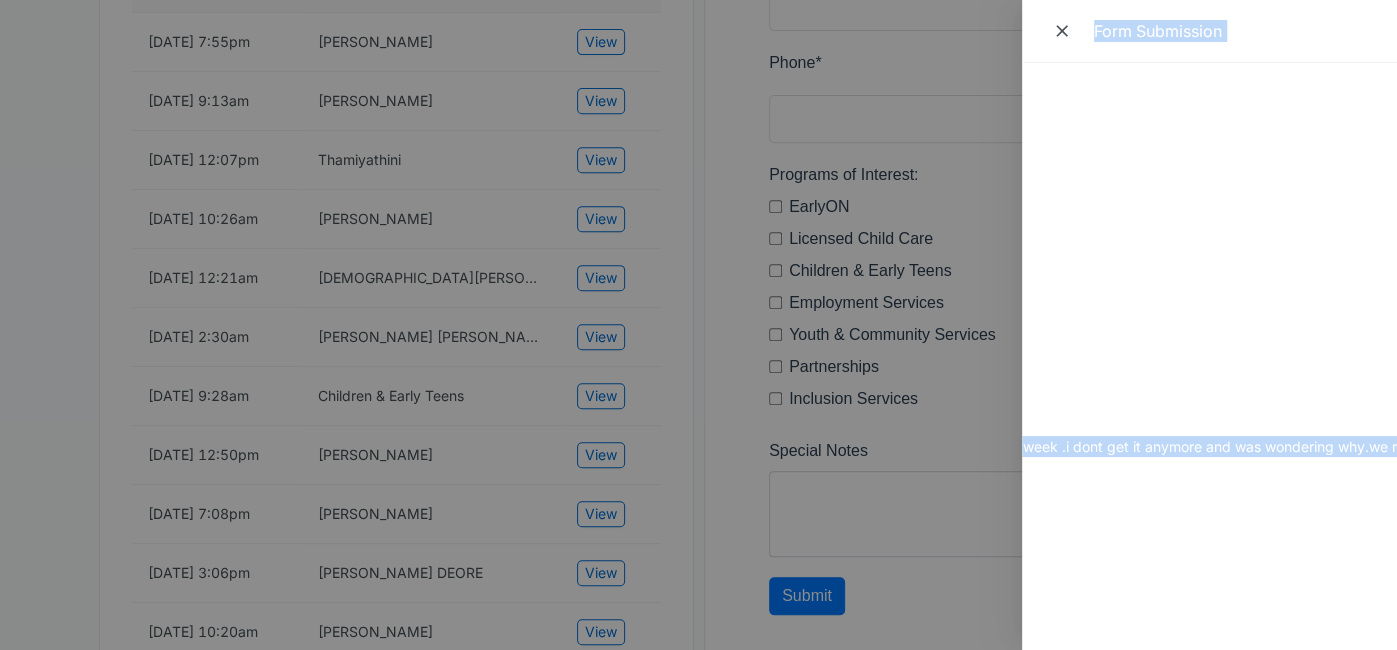 scroll, scrollTop: 0, scrollLeft: 0, axis: both 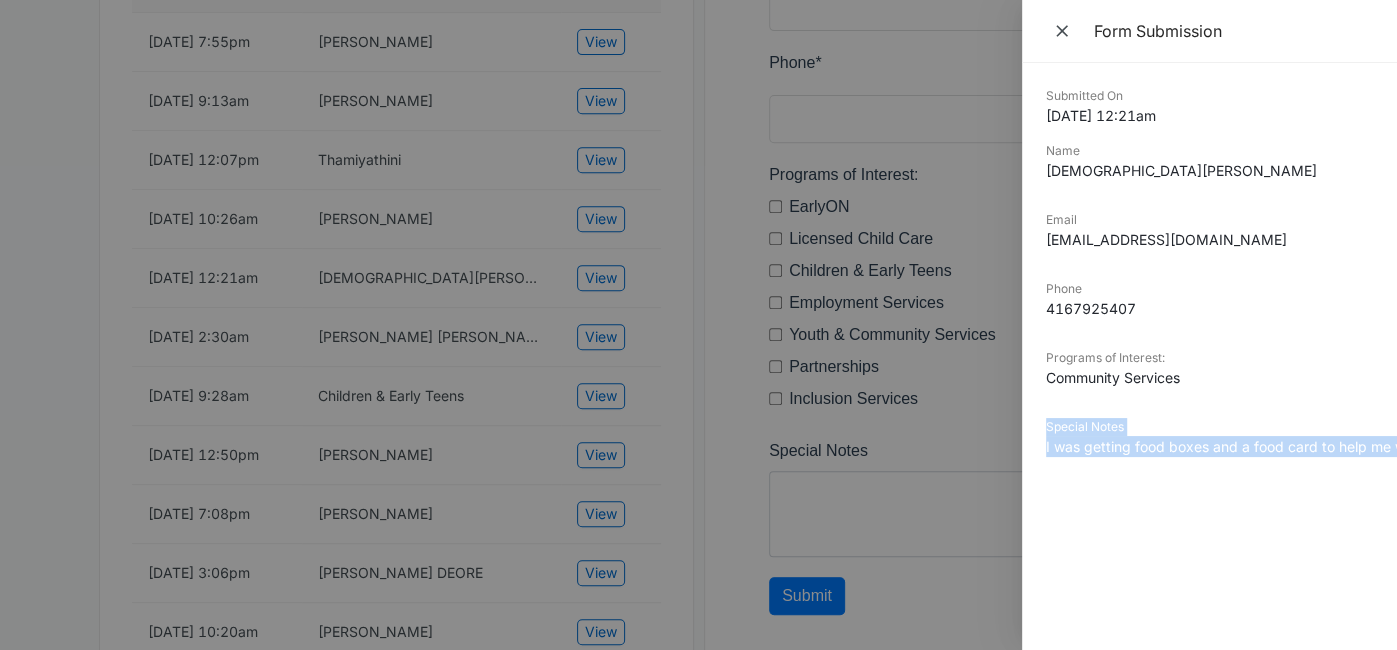 drag, startPoint x: 1265, startPoint y: 442, endPoint x: 1071, endPoint y: 62, distance: 426.65677 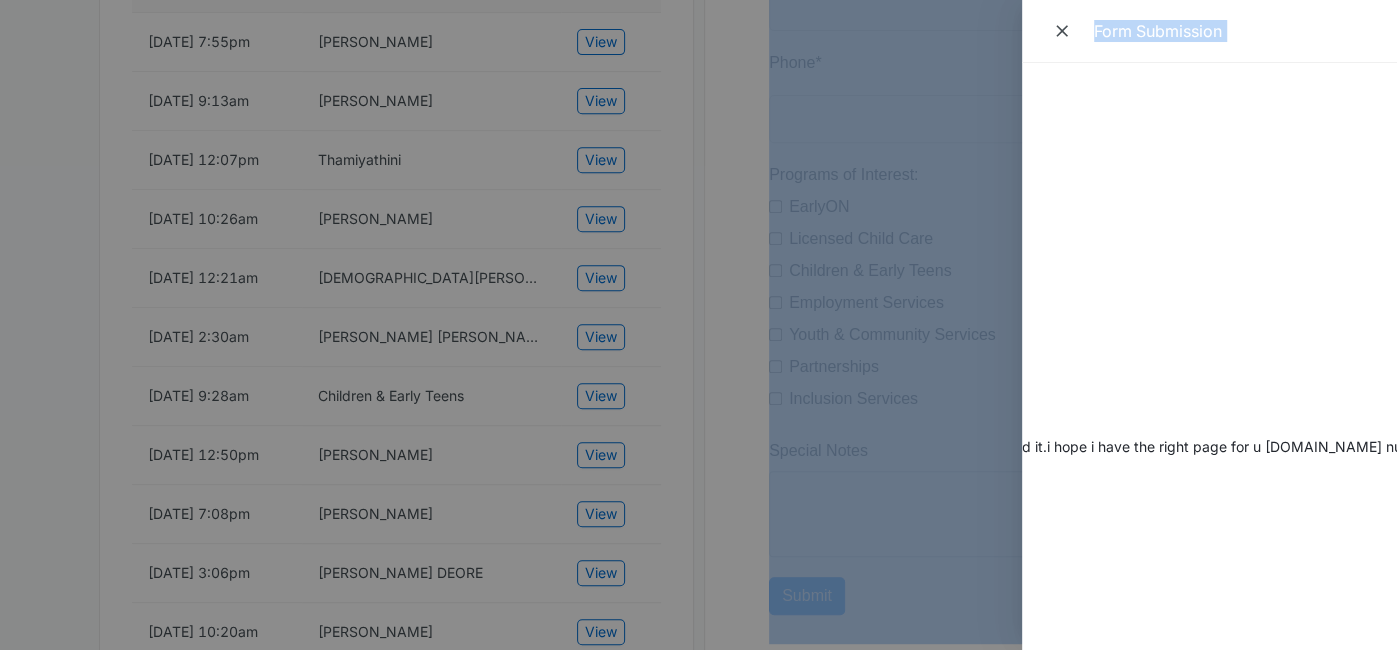 scroll, scrollTop: 0, scrollLeft: 1110, axis: horizontal 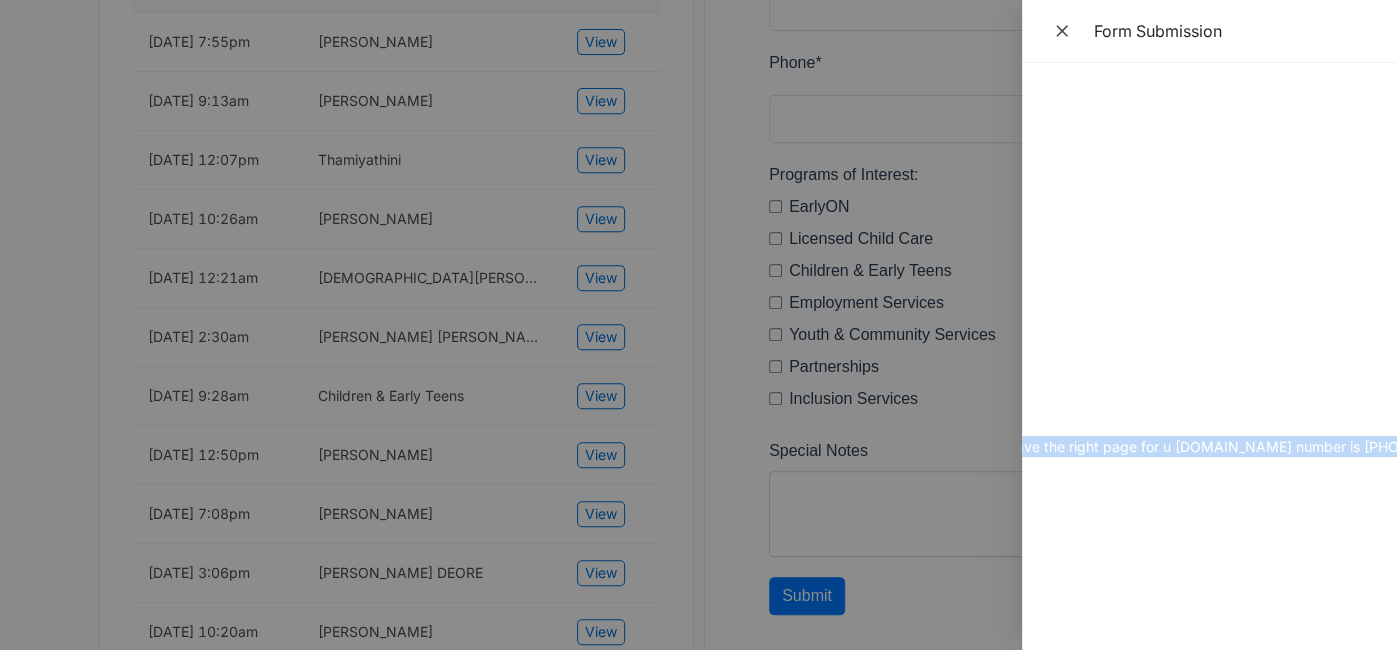 drag, startPoint x: 1078, startPoint y: 445, endPoint x: 1379, endPoint y: 454, distance: 301.13452 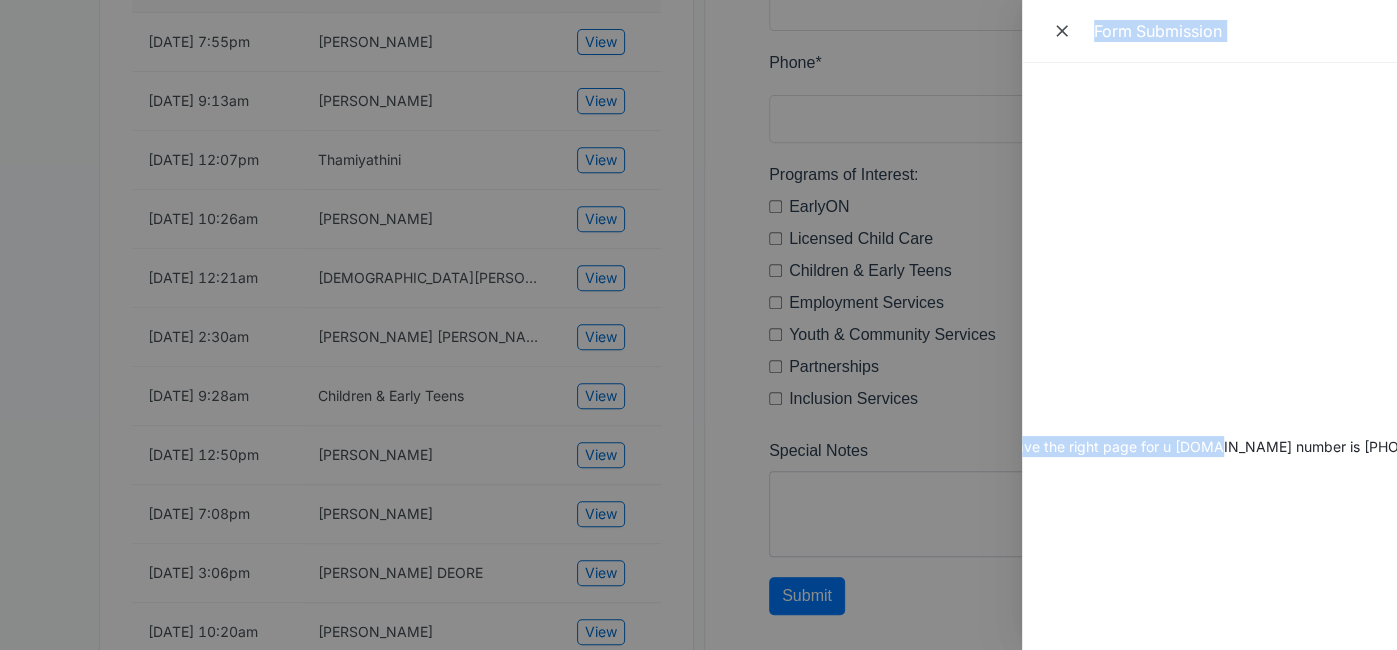 scroll, scrollTop: 0, scrollLeft: 0, axis: both 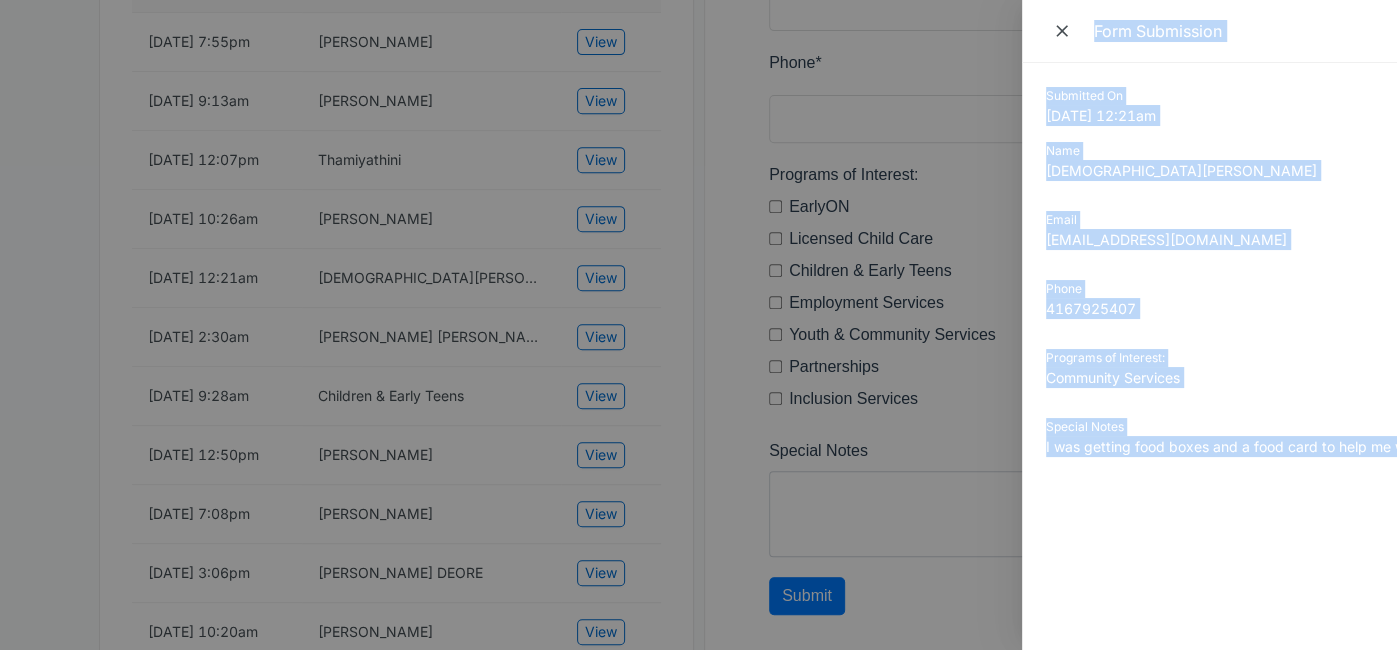 drag, startPoint x: 1205, startPoint y: 470, endPoint x: 706, endPoint y: 428, distance: 500.7644 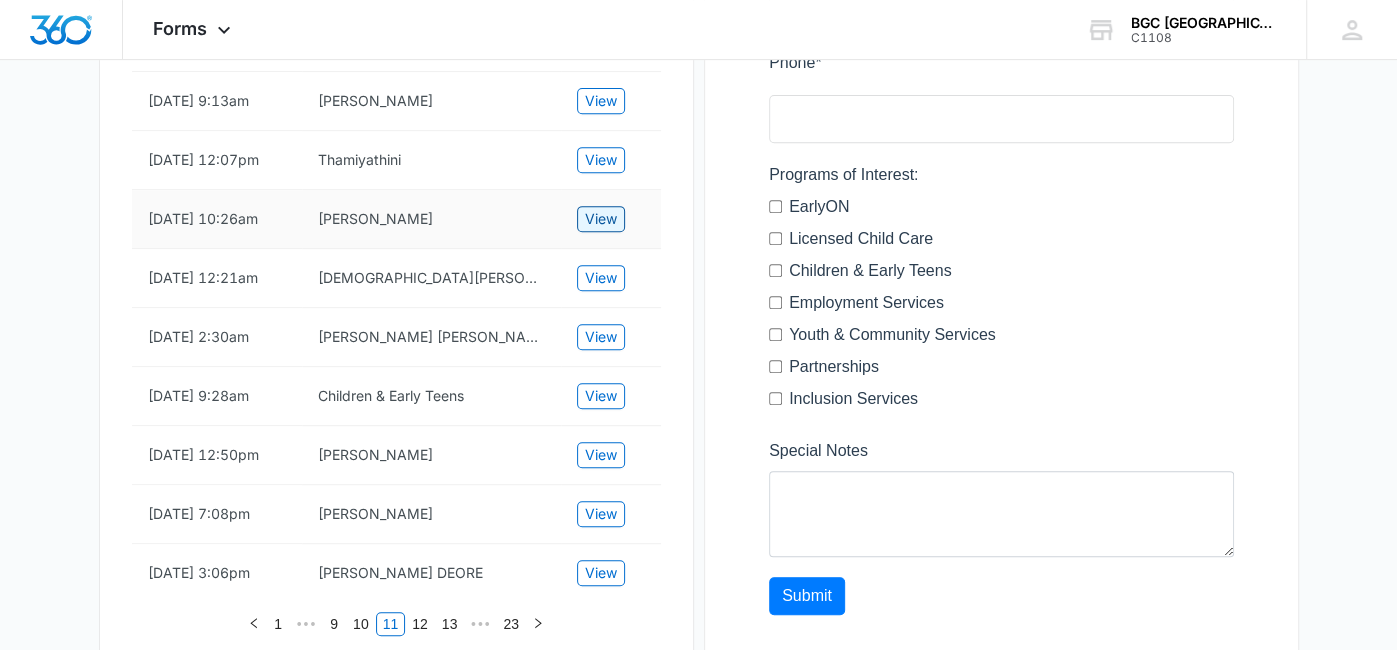 click on "View" at bounding box center [601, 219] 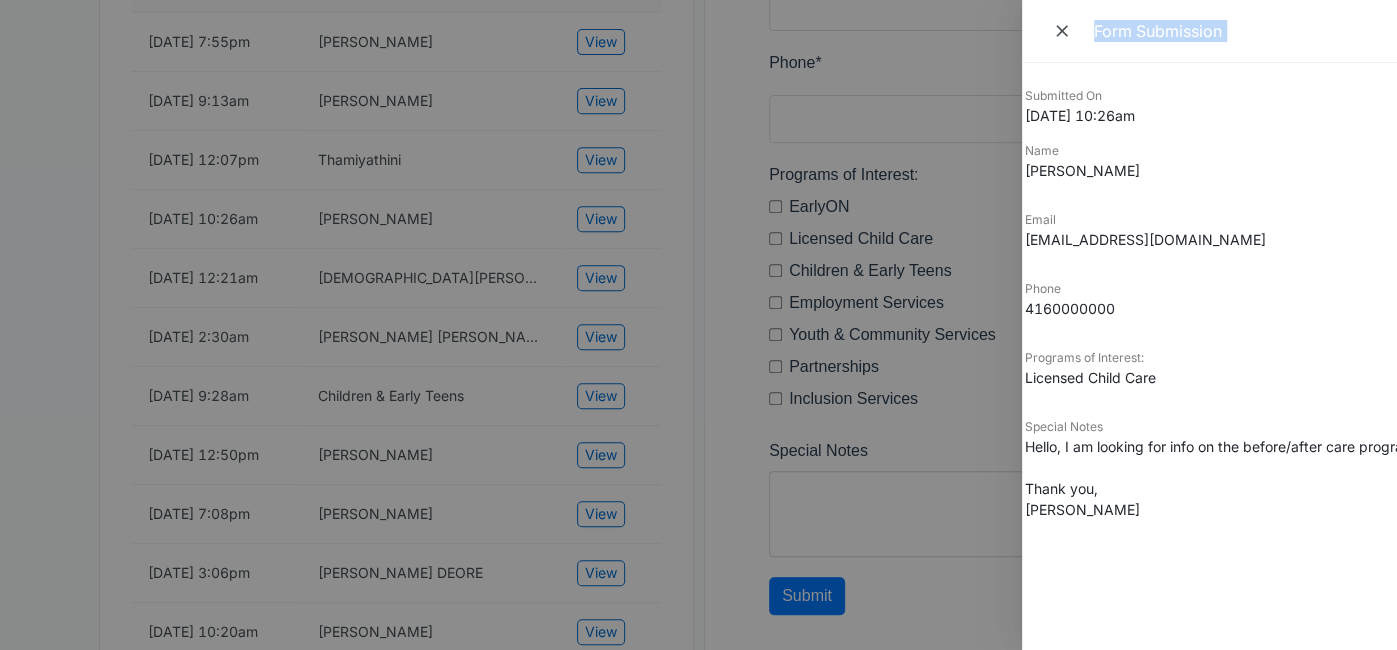scroll, scrollTop: 0, scrollLeft: 0, axis: both 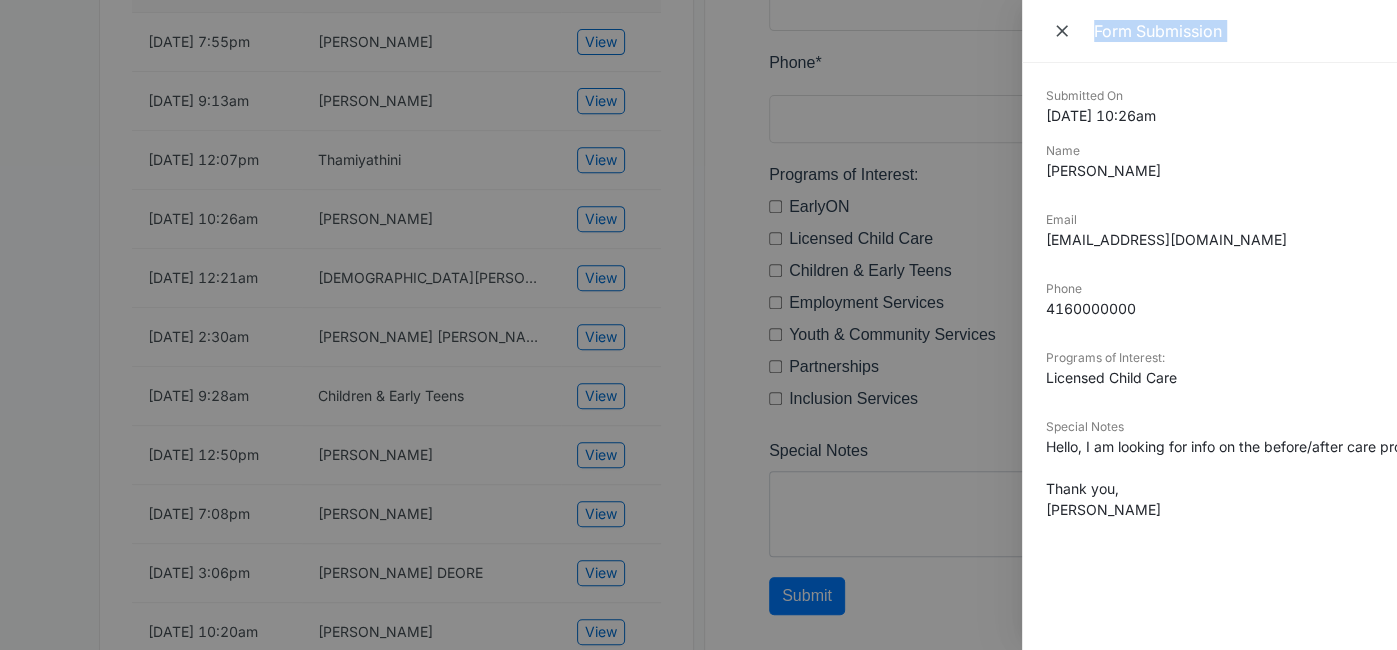 drag, startPoint x: 1047, startPoint y: 94, endPoint x: 1174, endPoint y: 519, distance: 443.5696 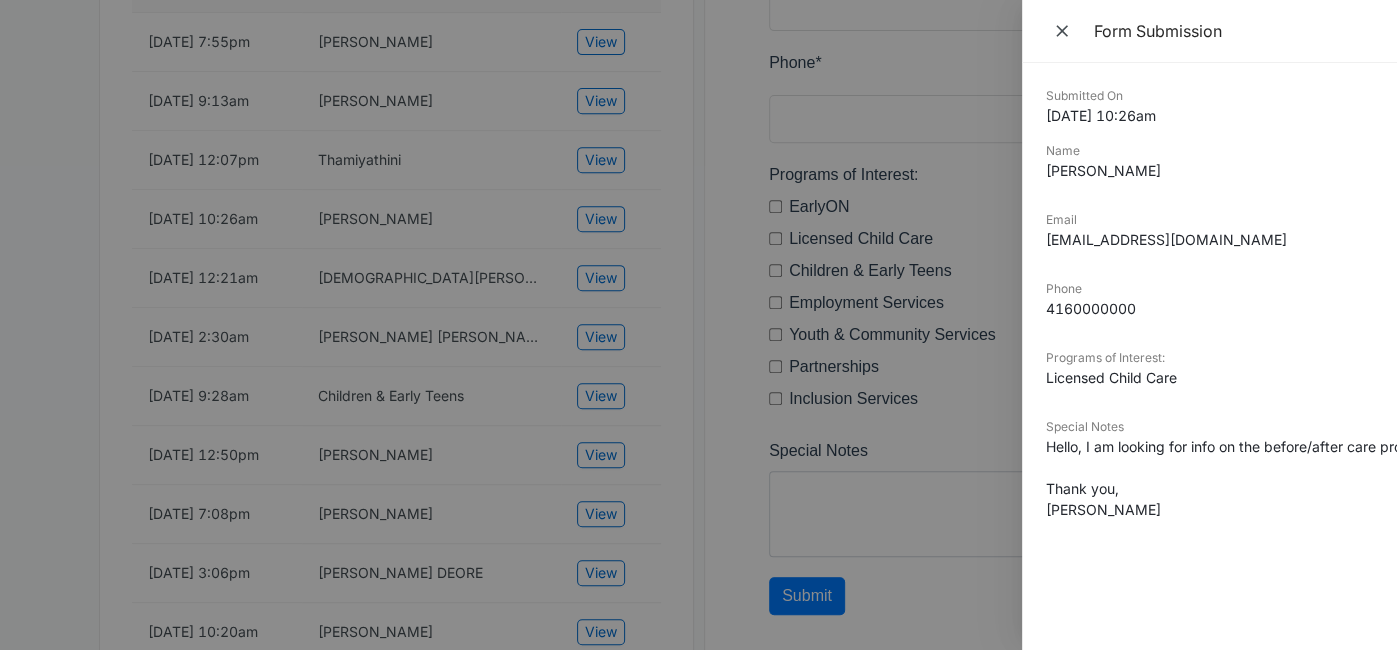 click at bounding box center [698, 325] 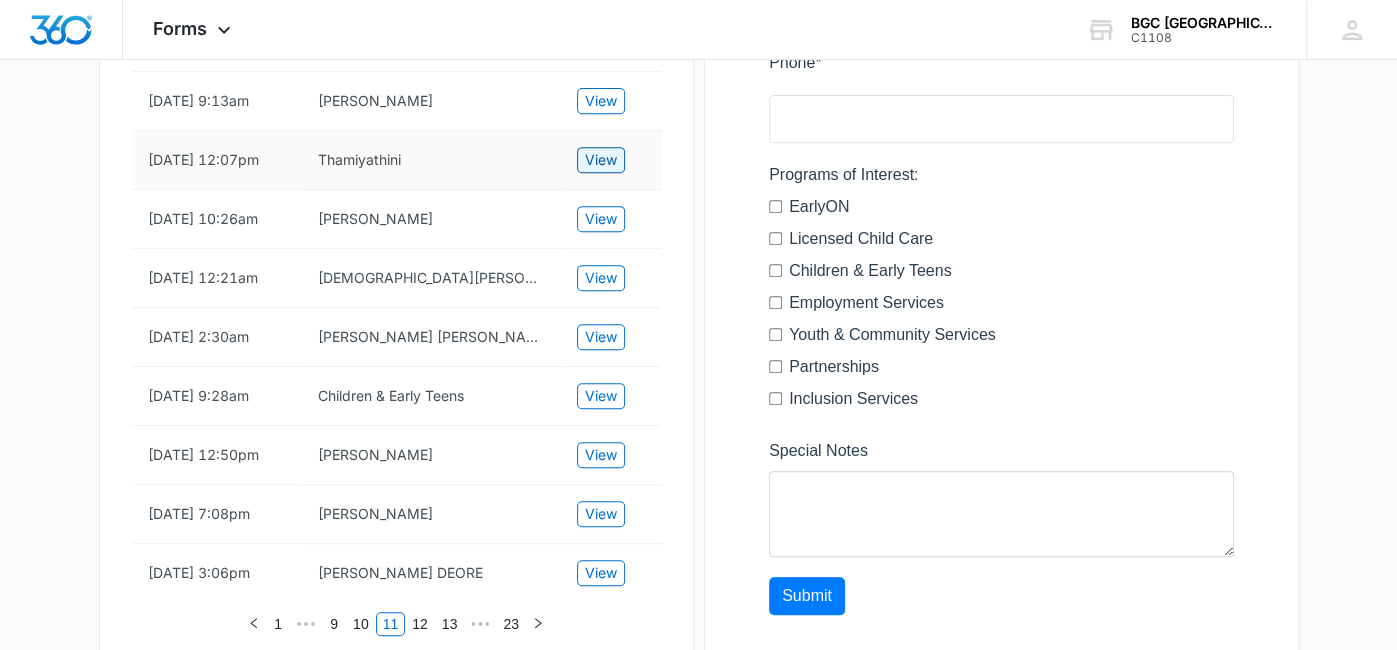 click on "View" at bounding box center [601, 160] 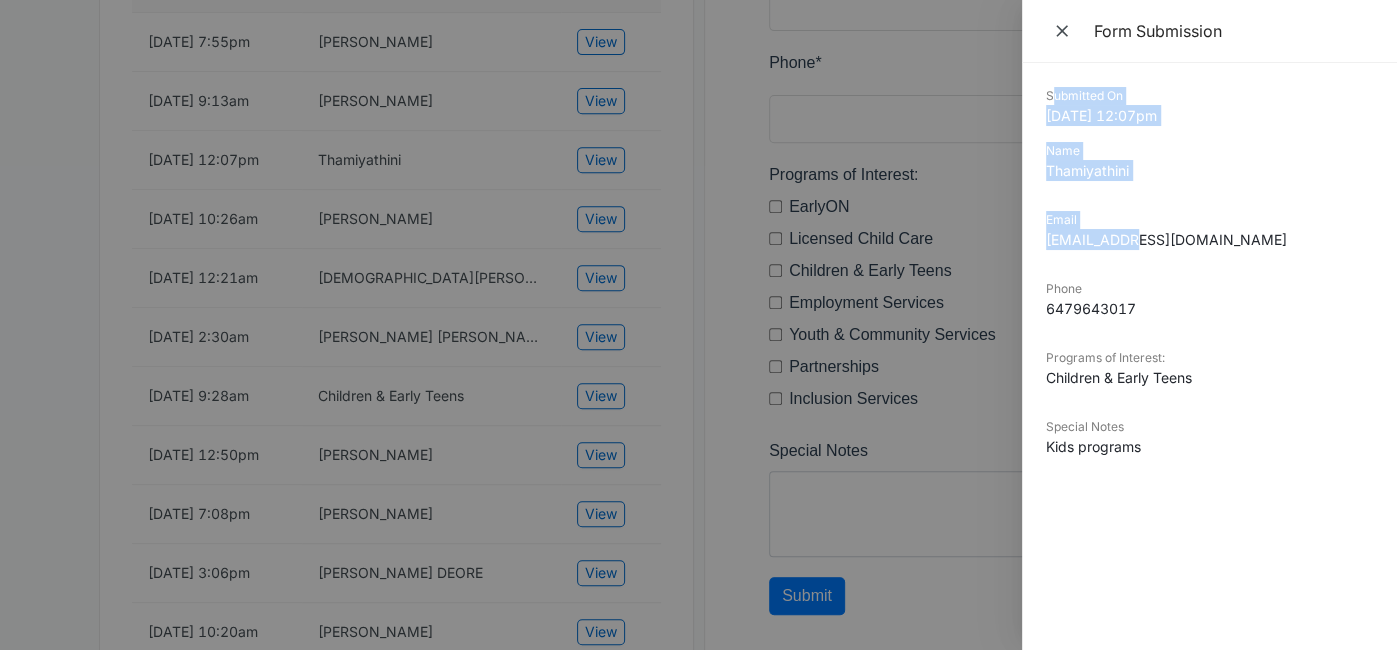 drag, startPoint x: 1055, startPoint y: 93, endPoint x: 1090, endPoint y: 152, distance: 68.60029 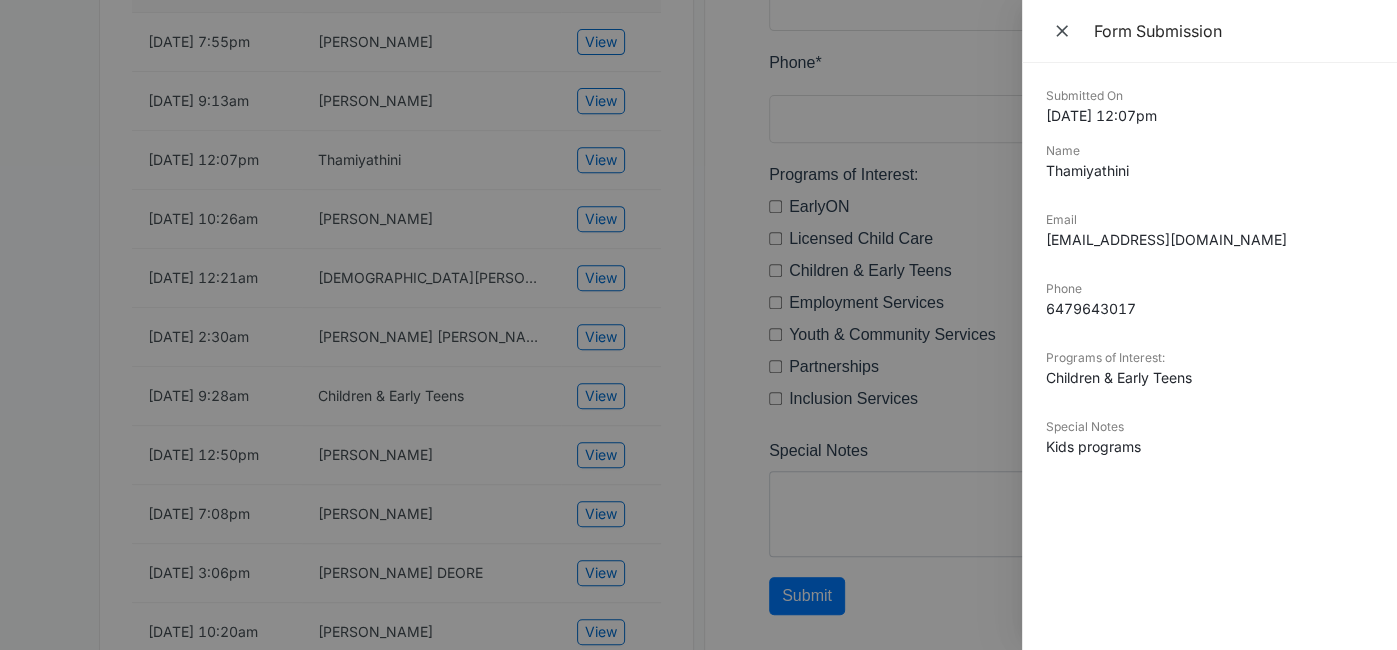 click on "Submitted On" at bounding box center (1209, 96) 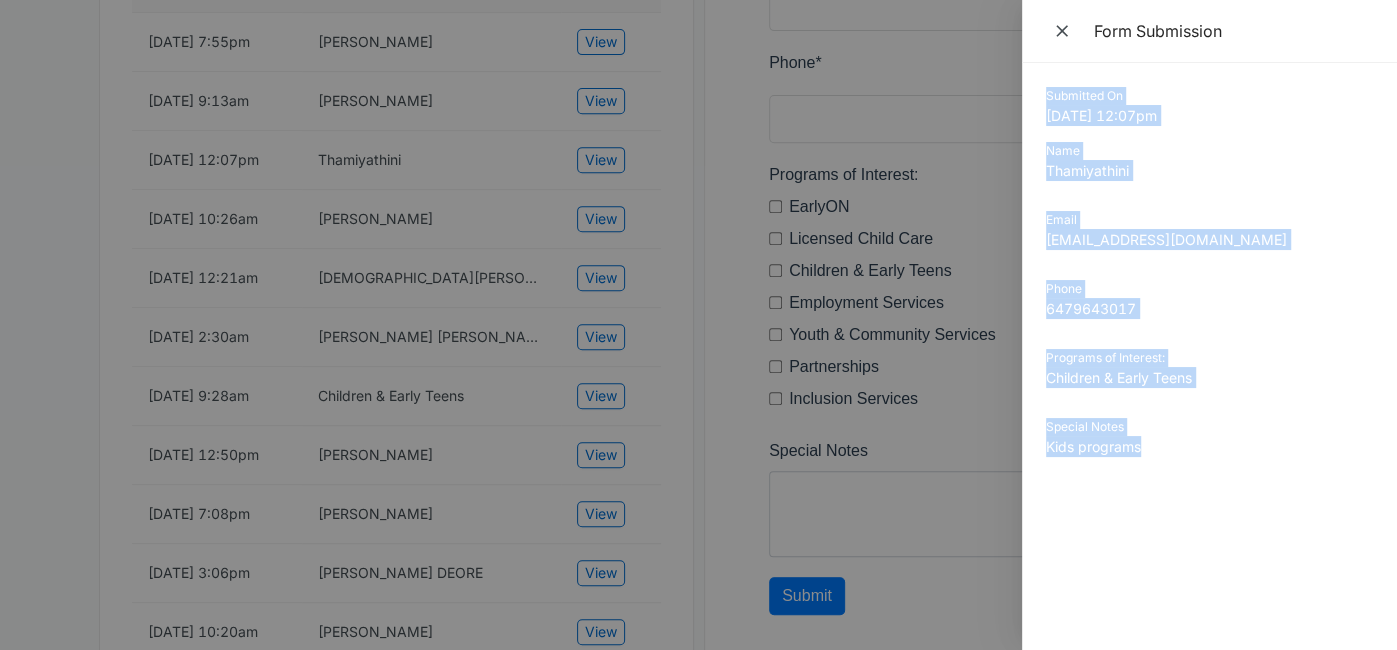 drag, startPoint x: 1046, startPoint y: 94, endPoint x: 1169, endPoint y: 481, distance: 406.07635 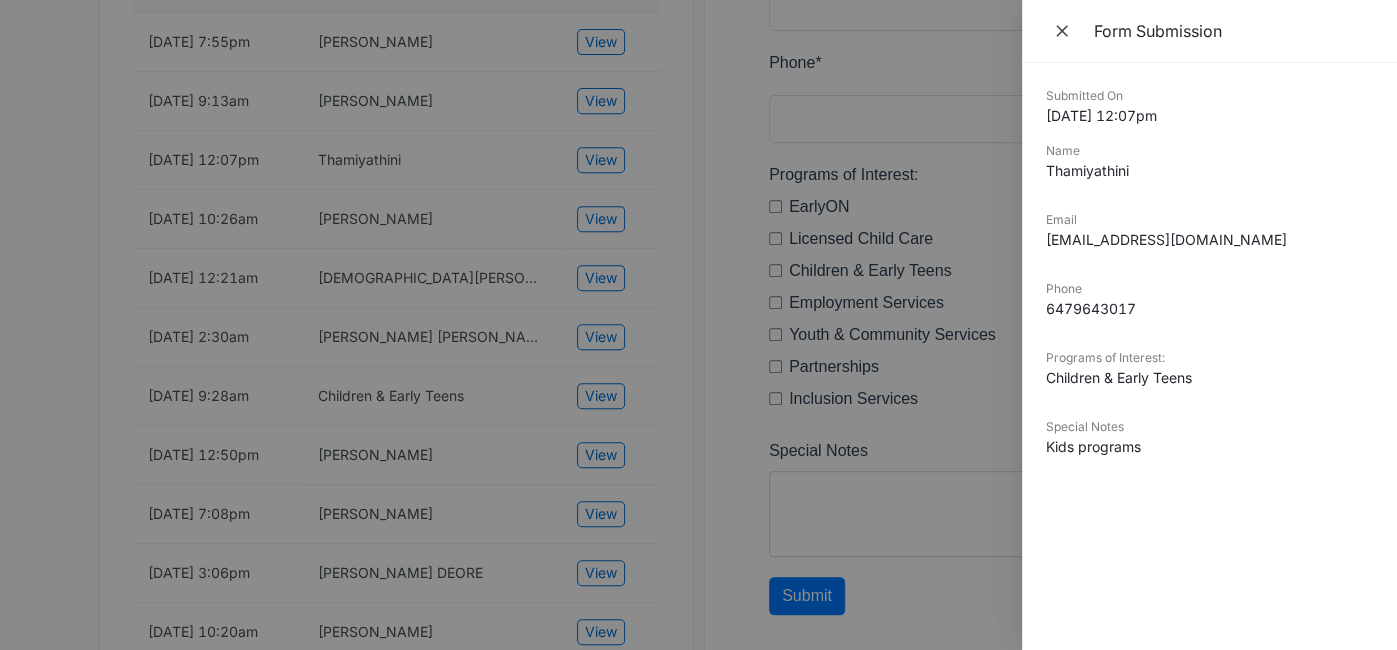 drag, startPoint x: 426, startPoint y: 229, endPoint x: 472, endPoint y: 211, distance: 49.396355 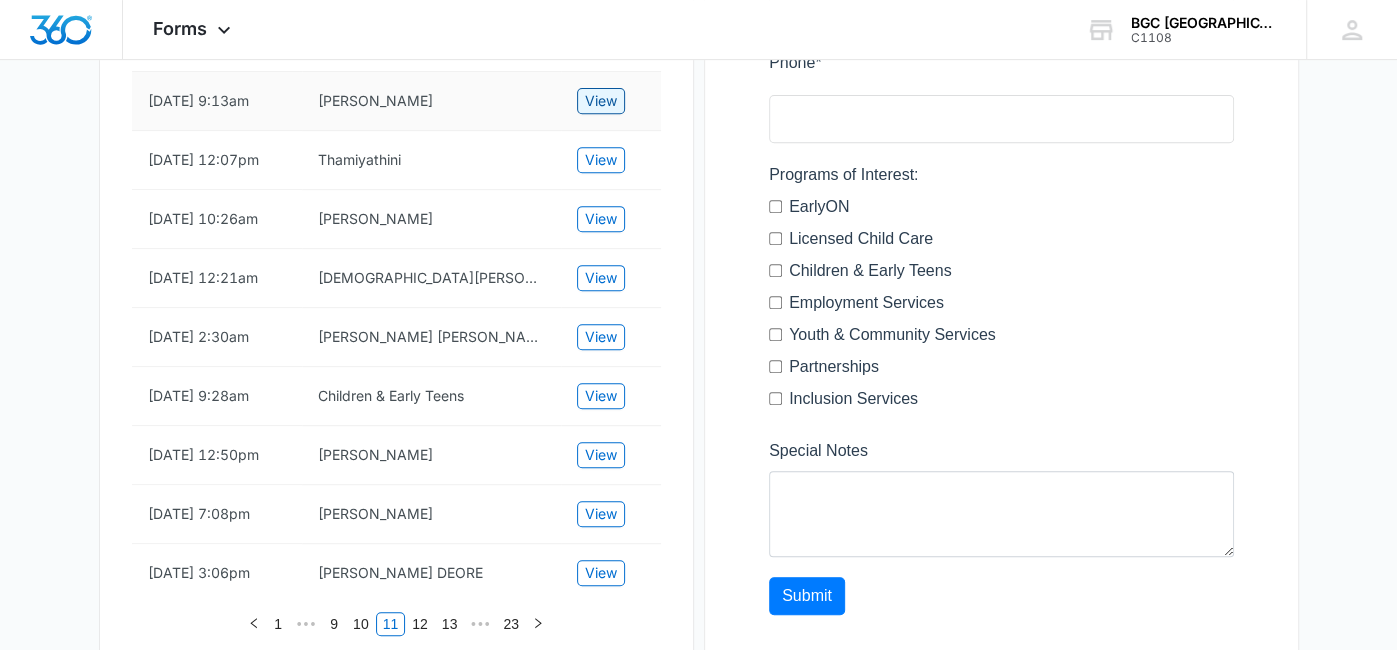 click on "View" at bounding box center (601, 101) 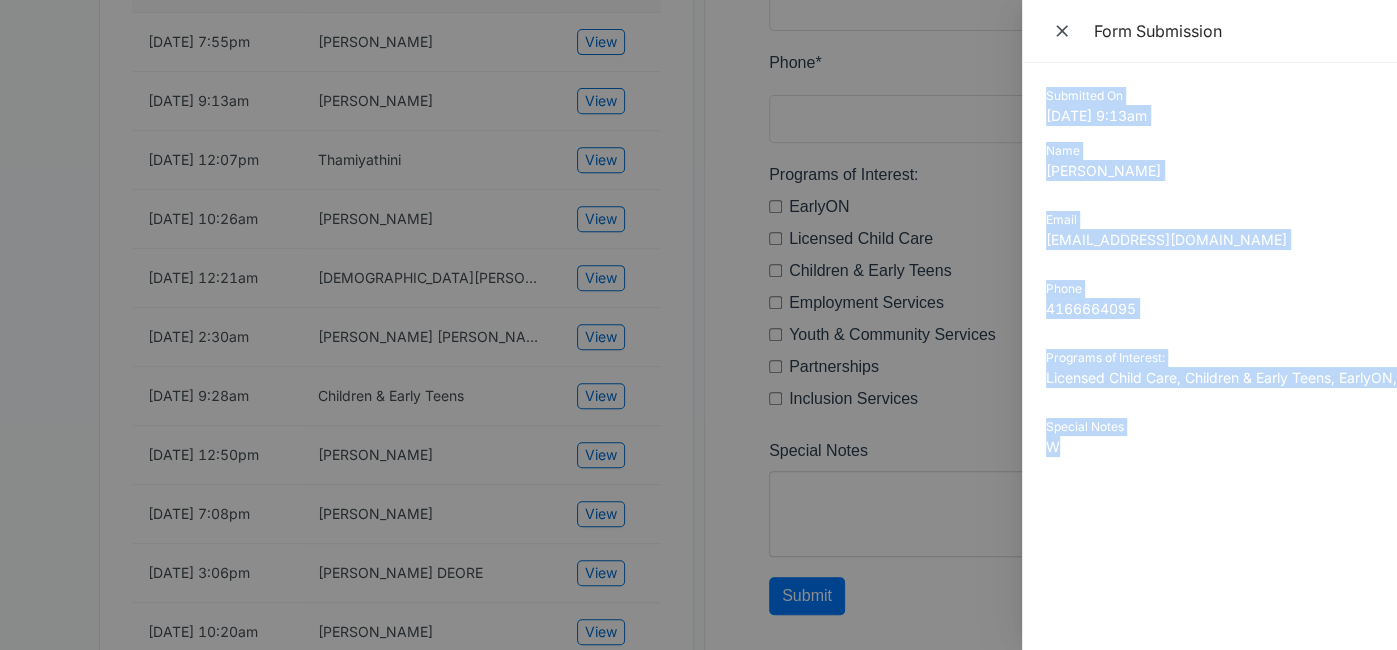 drag, startPoint x: 1049, startPoint y: 107, endPoint x: 1080, endPoint y: 476, distance: 370.29987 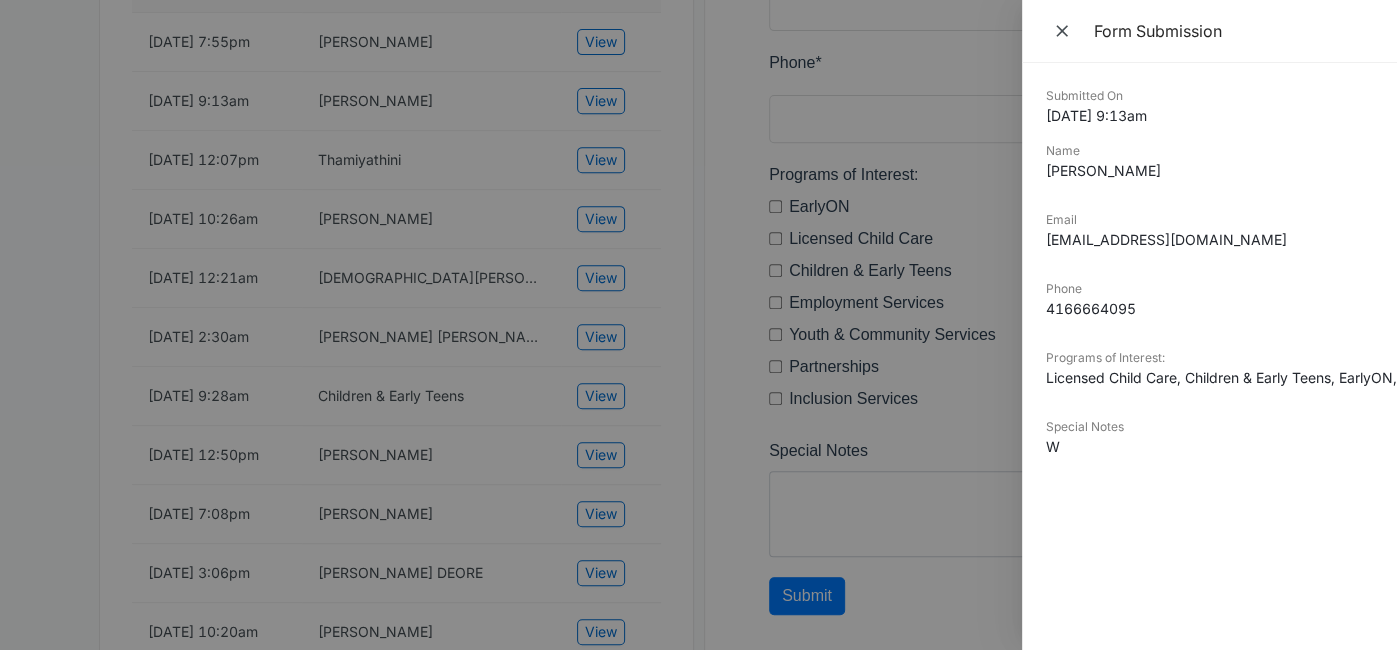 click at bounding box center (698, 325) 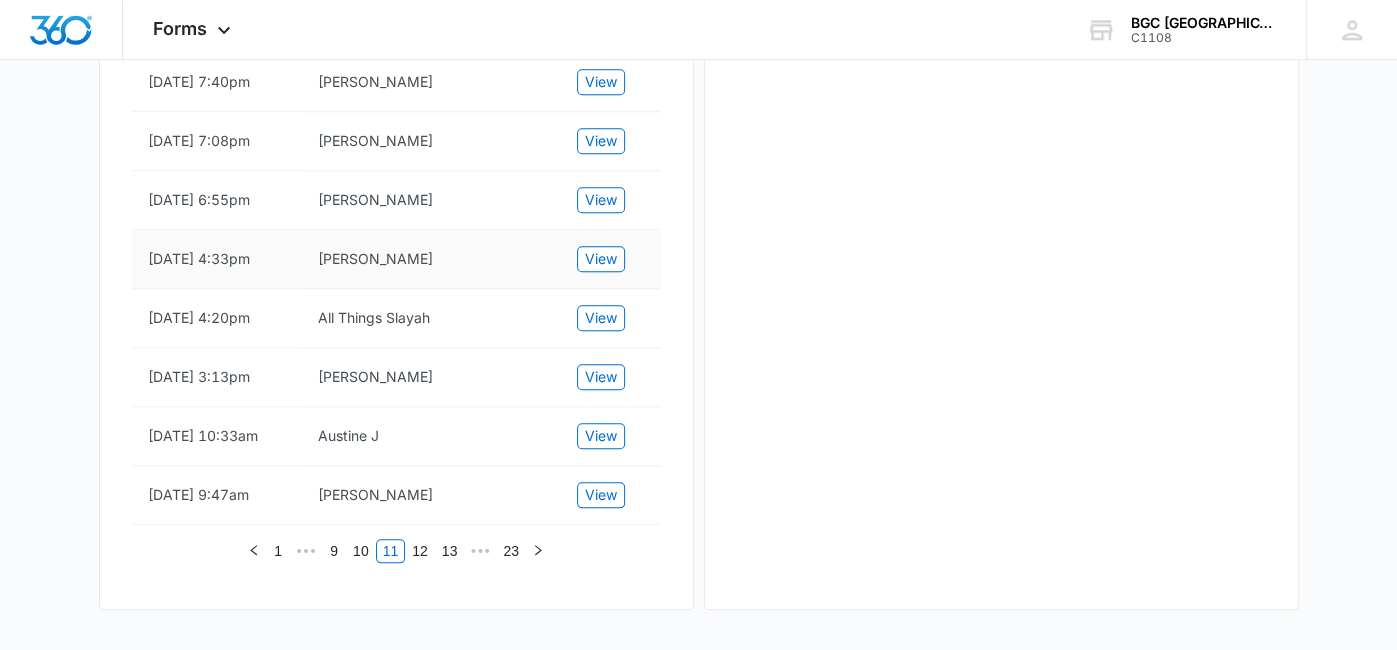 scroll, scrollTop: 1343, scrollLeft: 0, axis: vertical 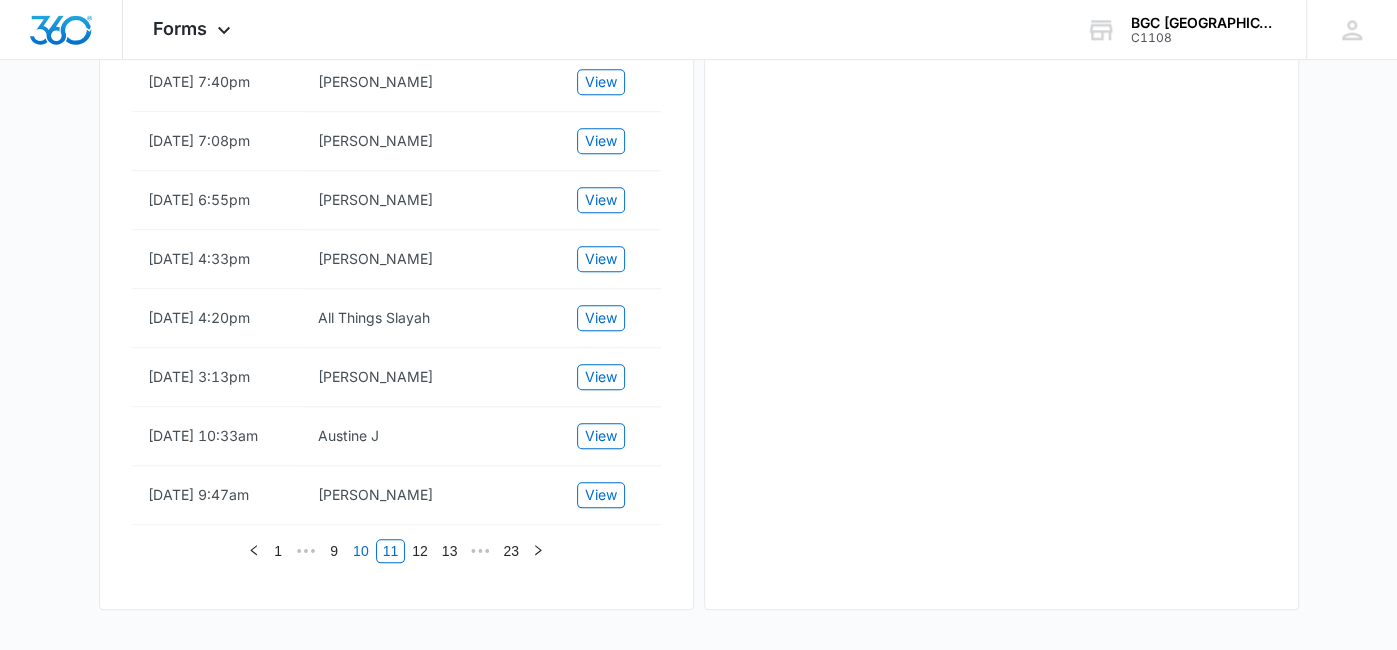 click on "10" at bounding box center [361, 551] 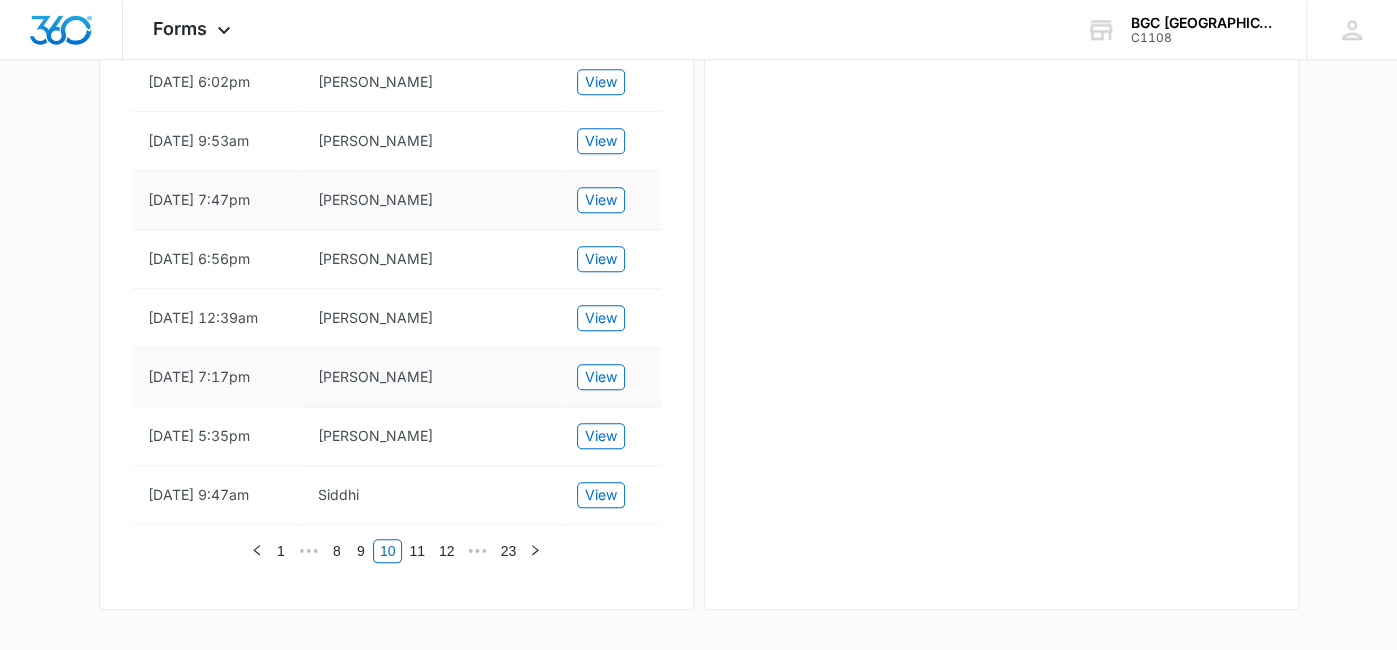 scroll, scrollTop: 1487, scrollLeft: 0, axis: vertical 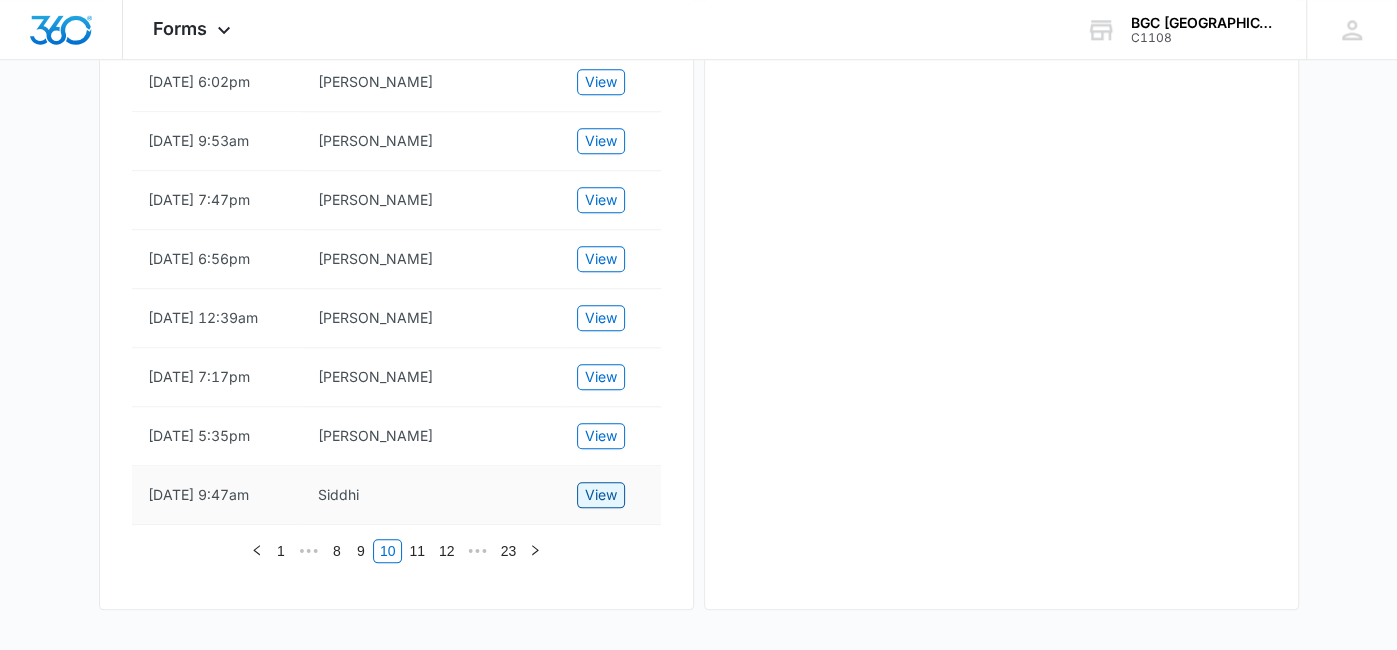 click on "View" at bounding box center (601, 495) 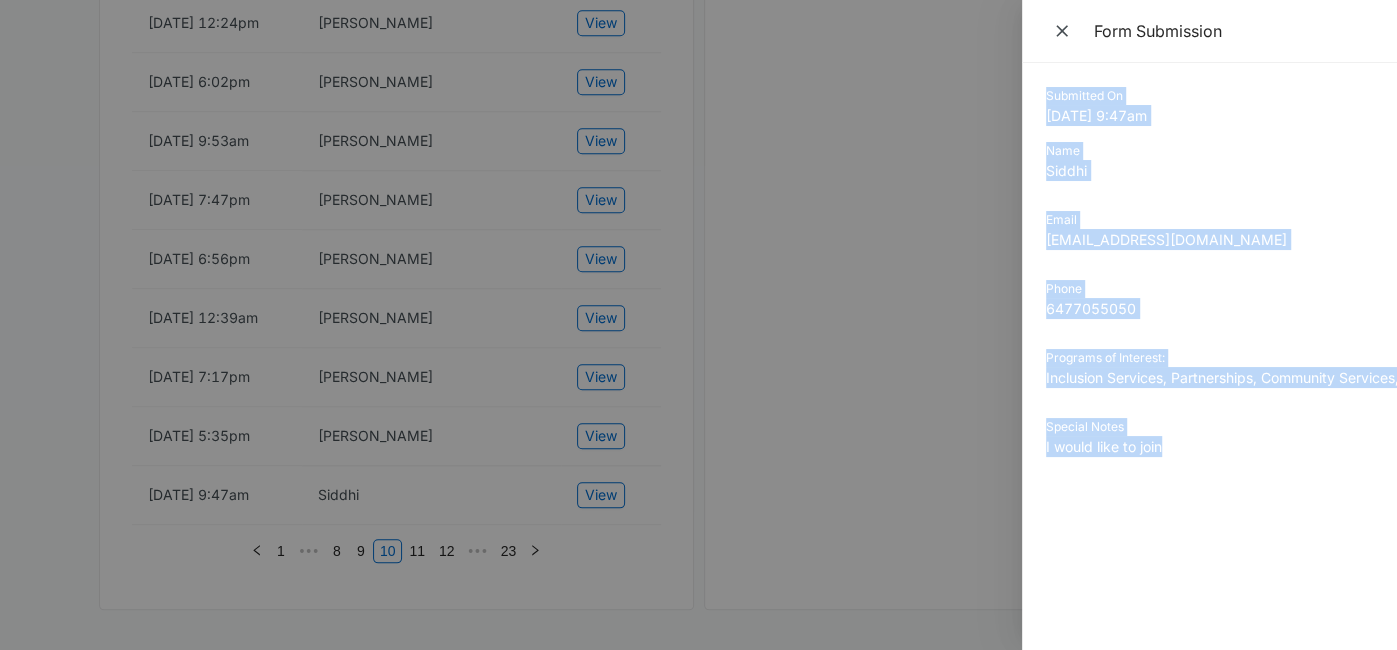 drag, startPoint x: 1045, startPoint y: 94, endPoint x: 1211, endPoint y: 495, distance: 434.00116 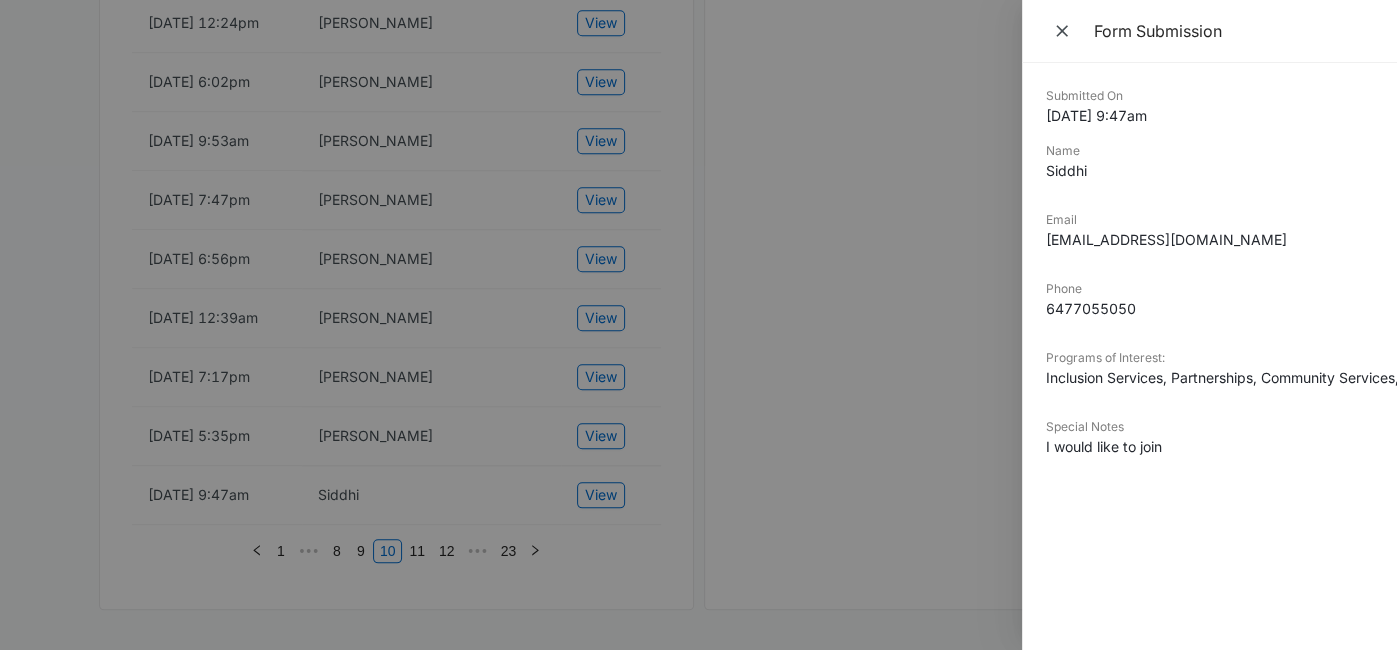 click at bounding box center (698, 325) 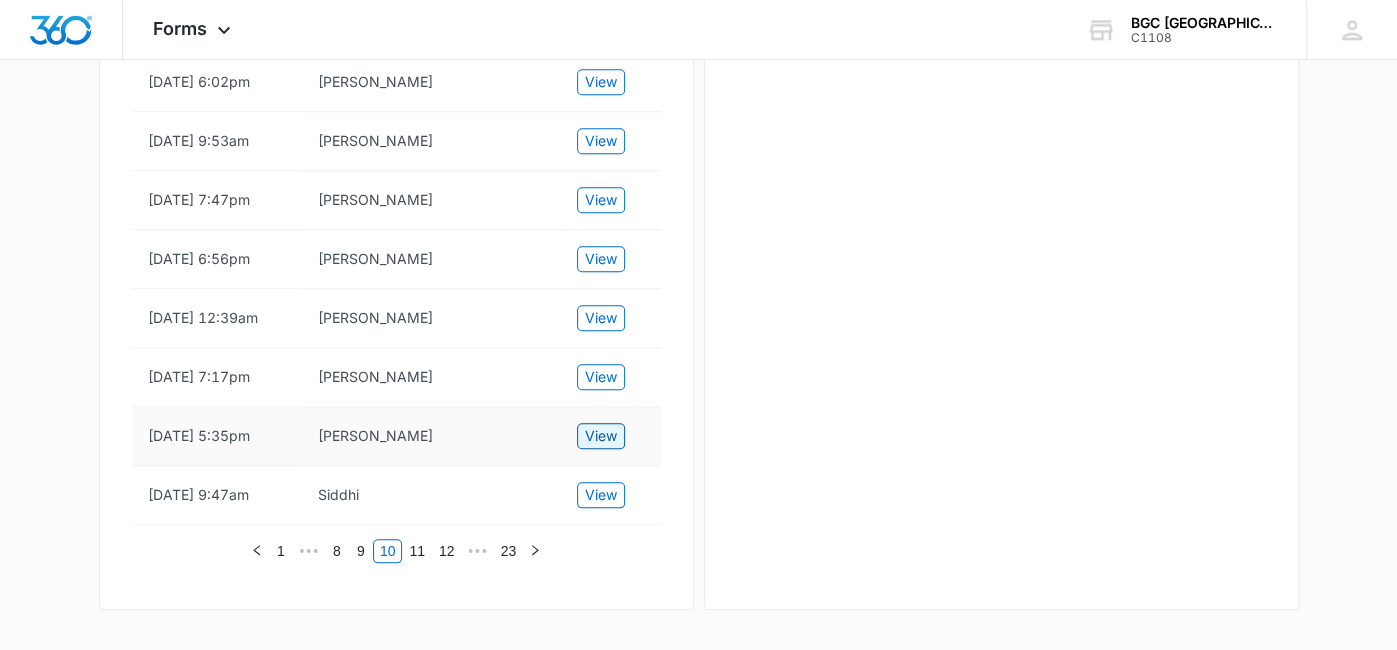 click on "View" at bounding box center [601, 436] 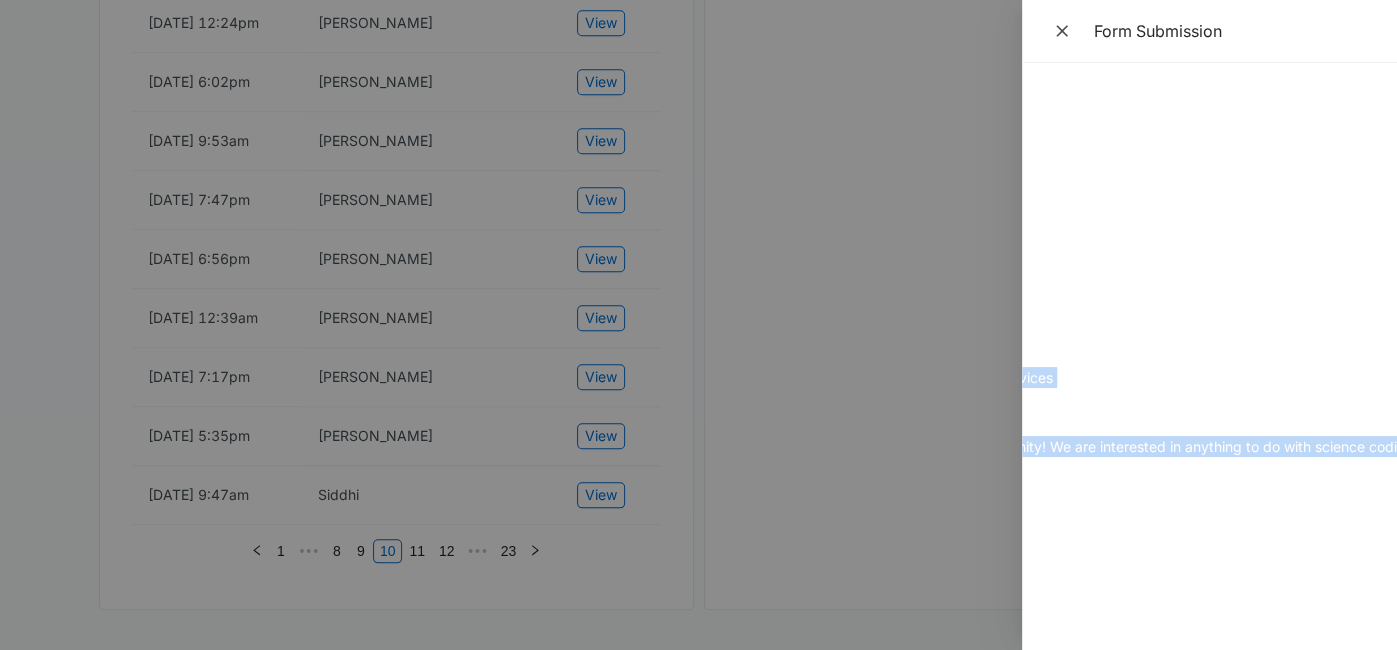 scroll, scrollTop: 0, scrollLeft: 423, axis: horizontal 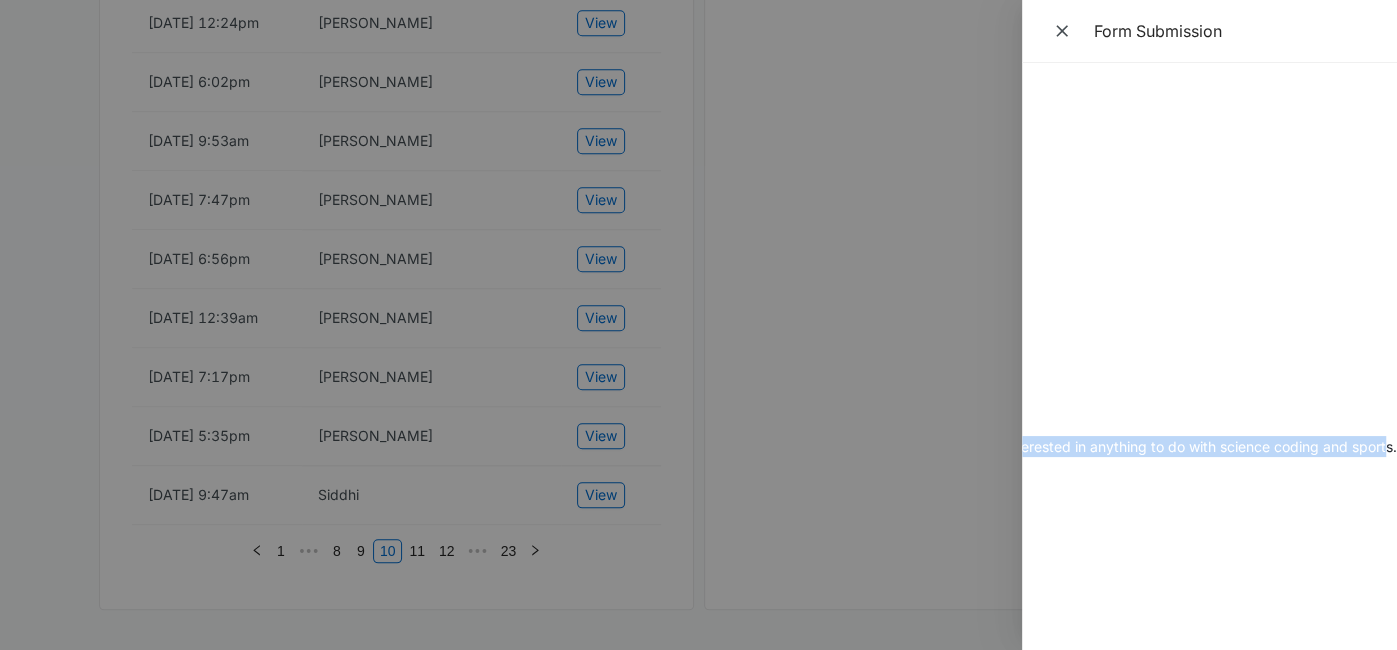 drag, startPoint x: 1044, startPoint y: 94, endPoint x: 1385, endPoint y: 463, distance: 502.43607 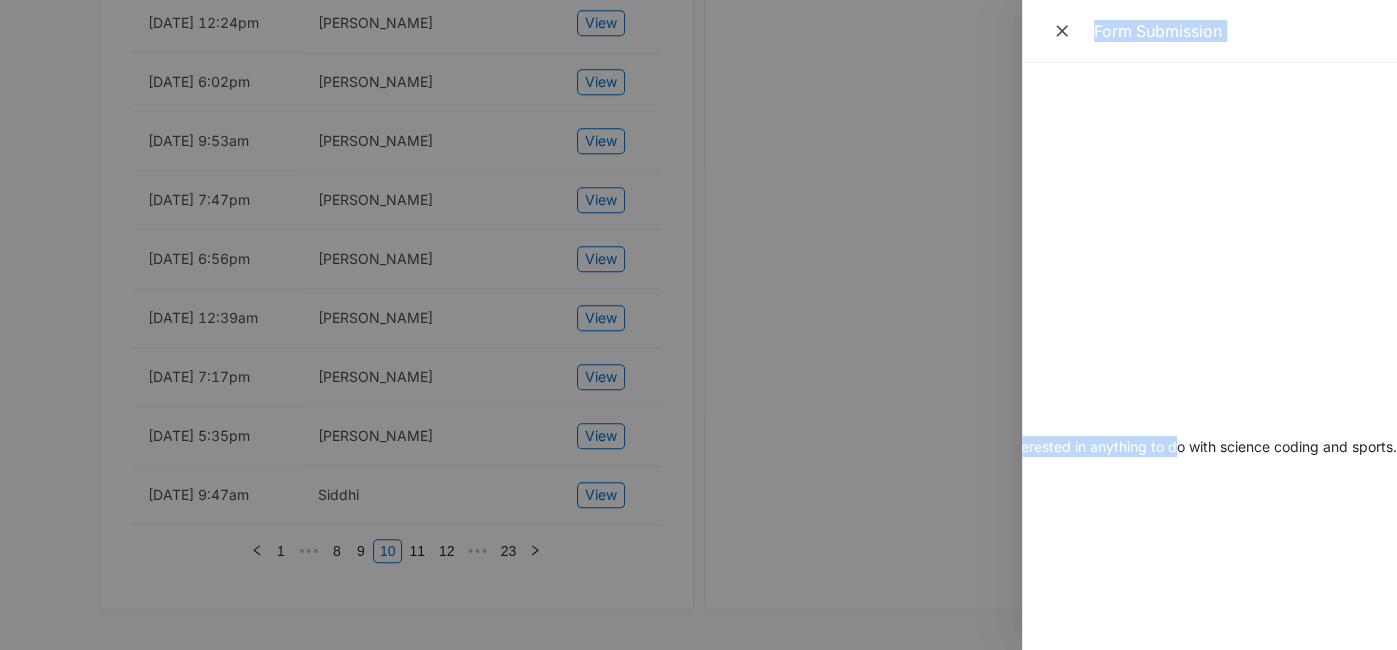 scroll, scrollTop: 0, scrollLeft: 0, axis: both 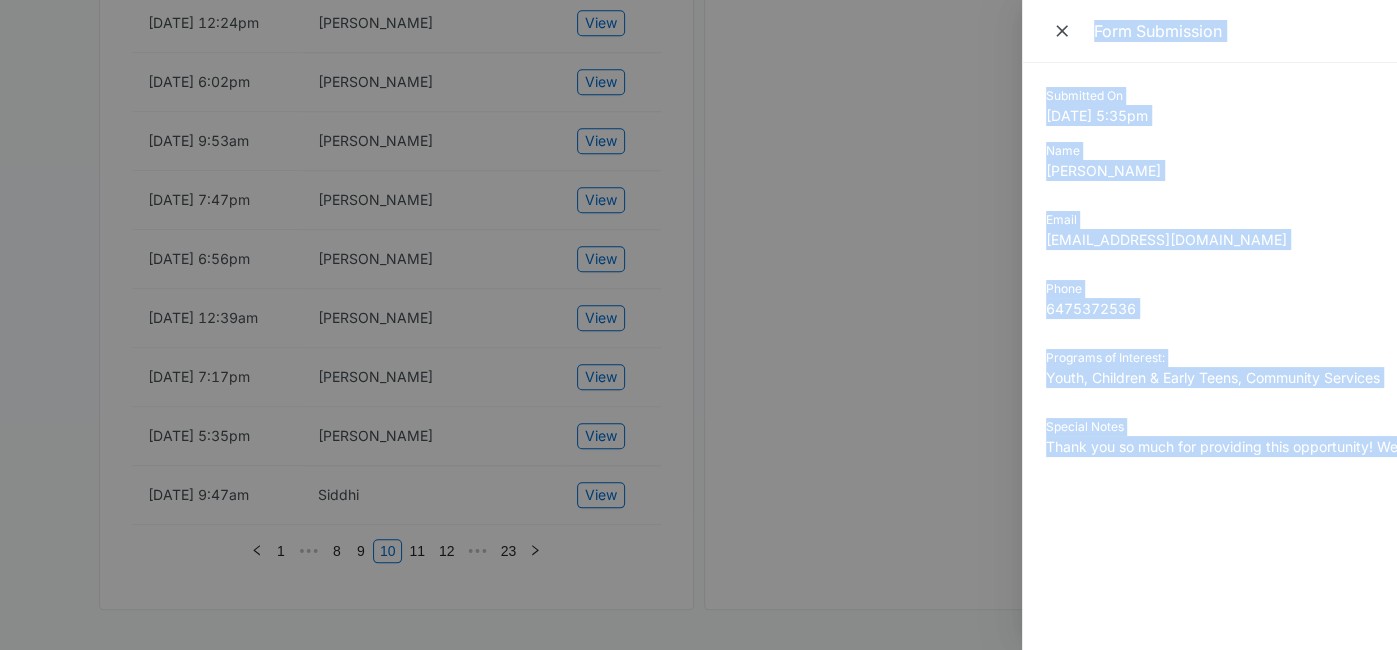 drag, startPoint x: 1179, startPoint y: 436, endPoint x: 847, endPoint y: 452, distance: 332.3853 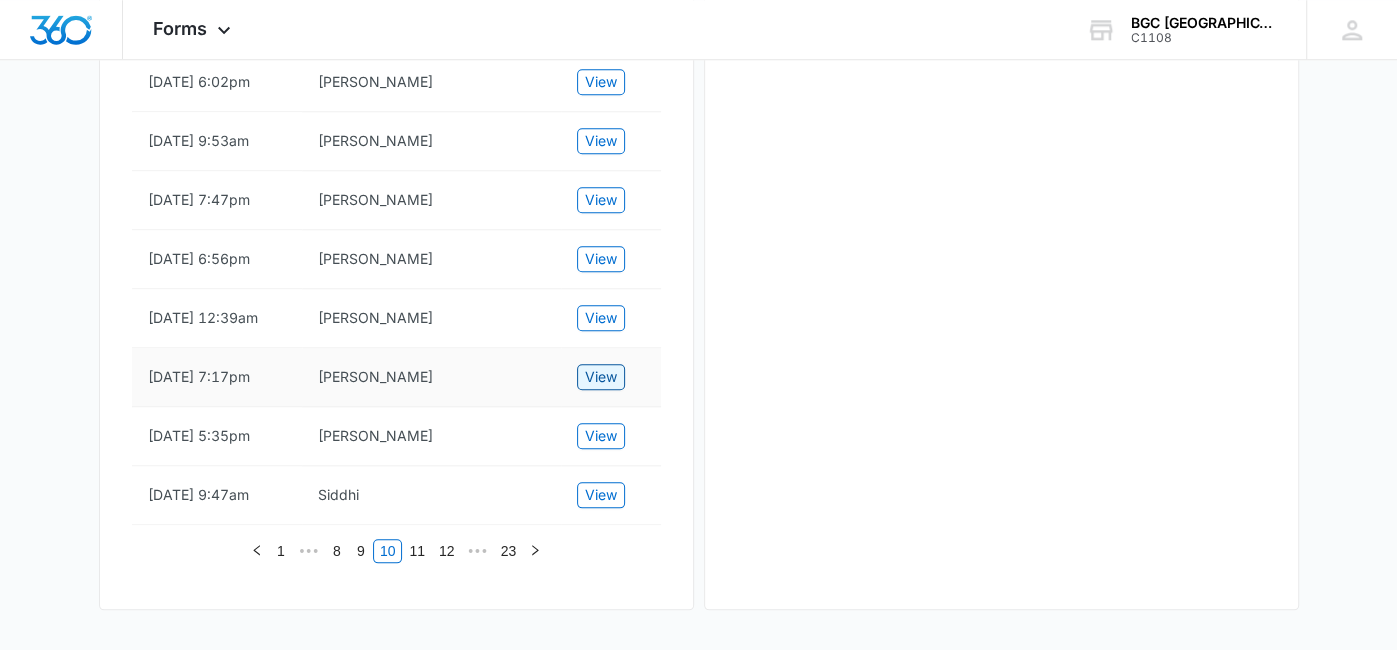 click on "View" at bounding box center (601, 377) 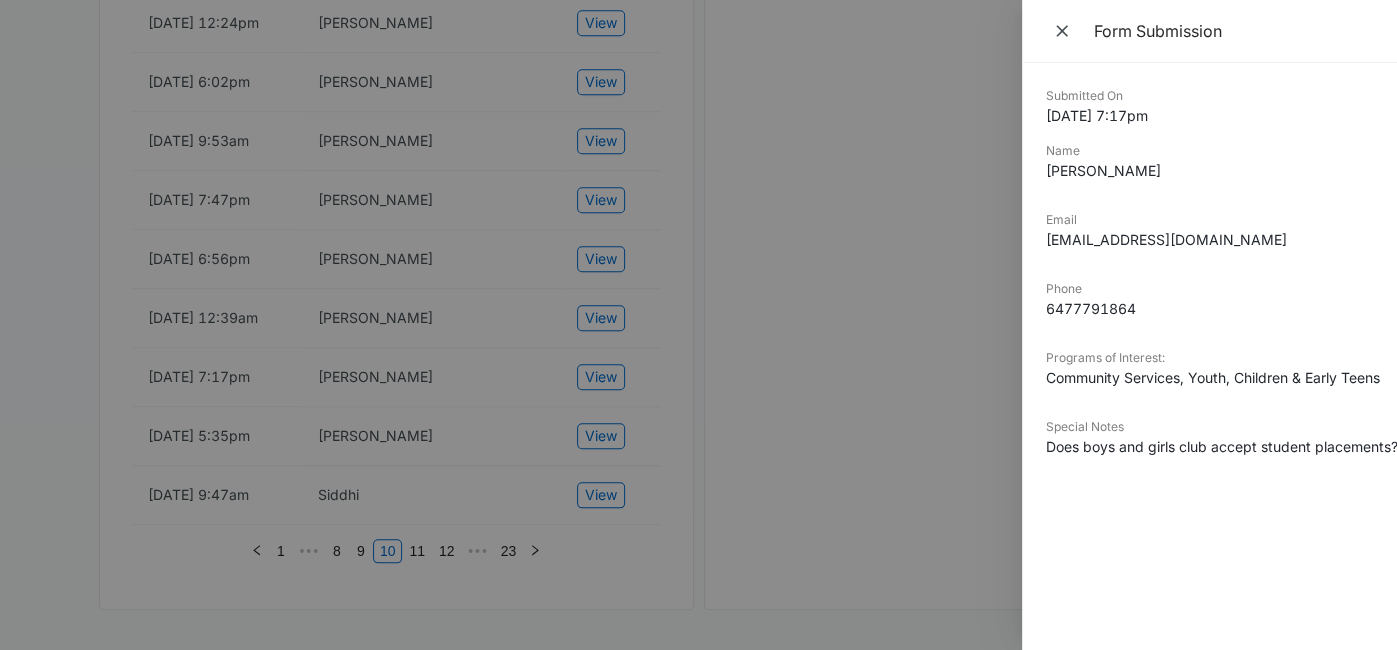 click on "Does boys and girls club accept student placements? If so, are there any positions available?" at bounding box center [1209, 446] 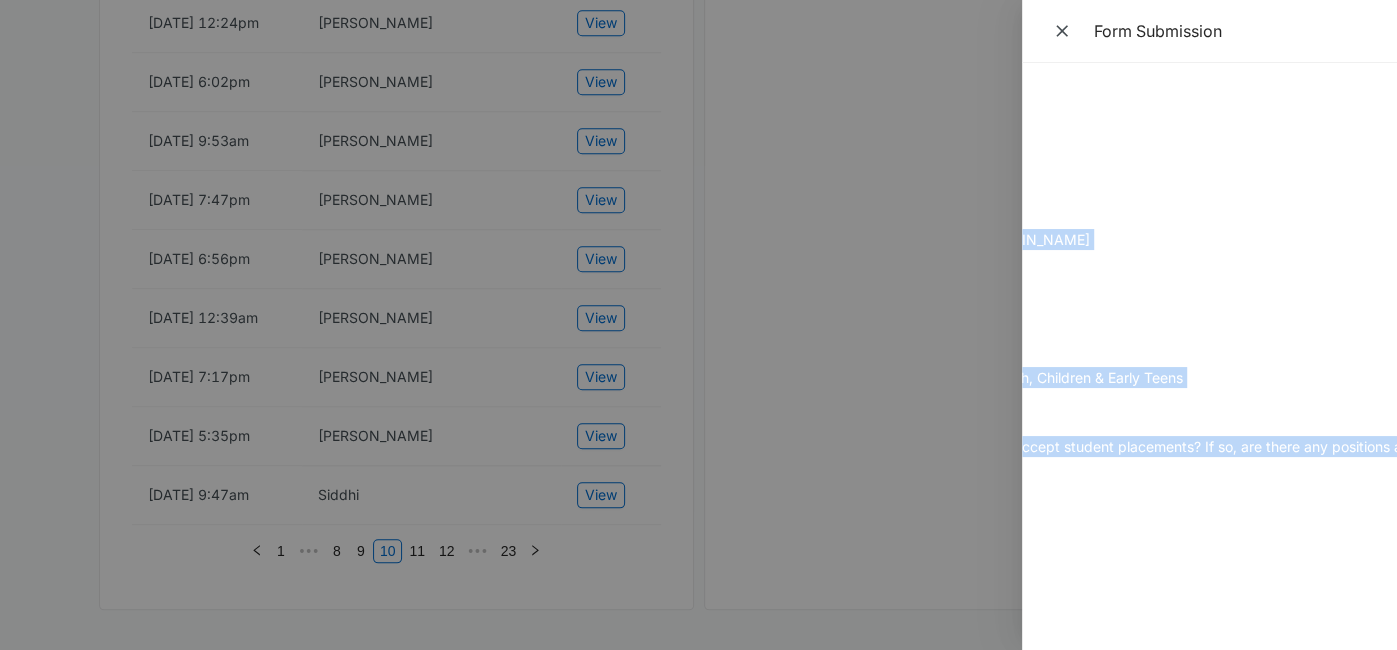 scroll, scrollTop: 0, scrollLeft: 259, axis: horizontal 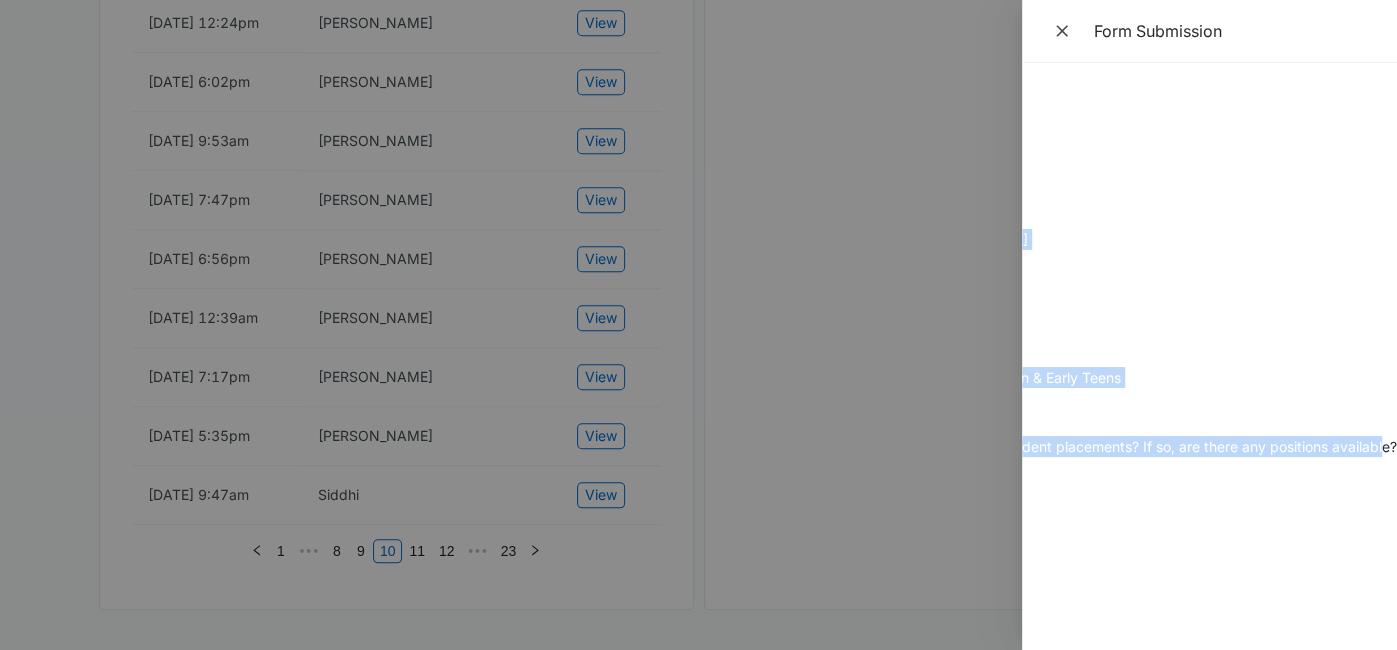 drag, startPoint x: 1042, startPoint y: 93, endPoint x: 1385, endPoint y: 454, distance: 497.96585 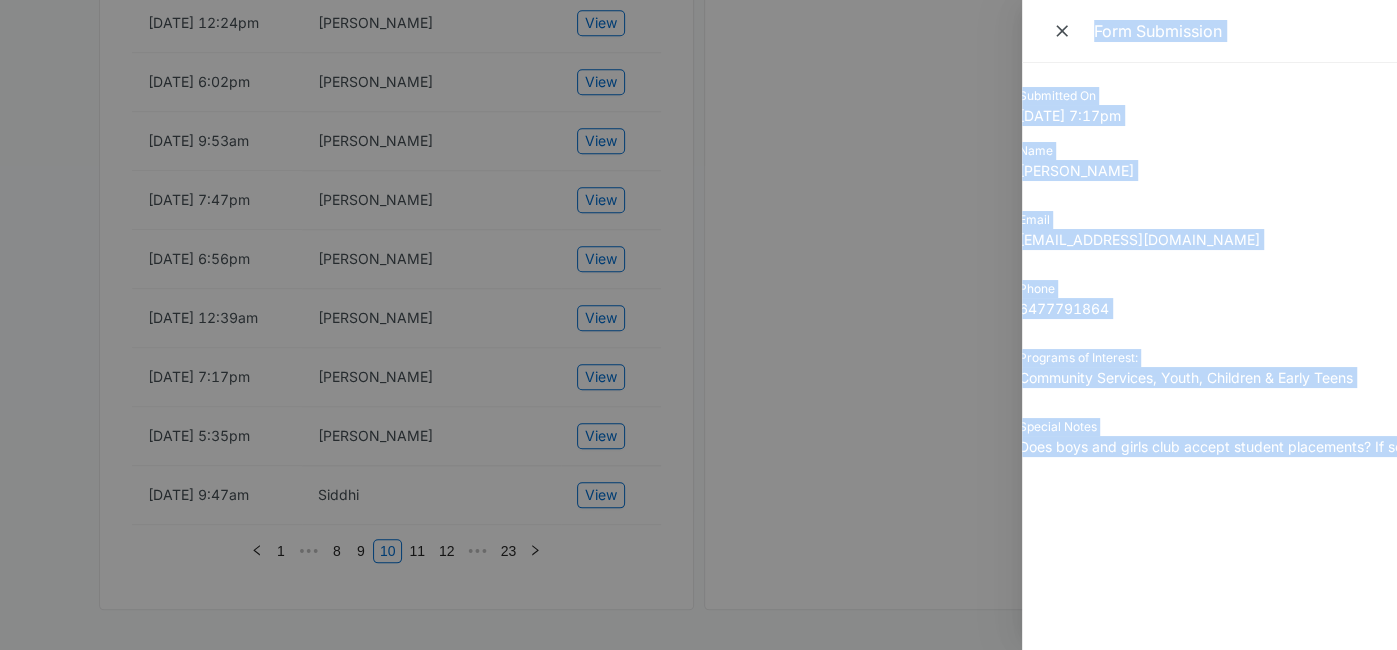scroll, scrollTop: 0, scrollLeft: 0, axis: both 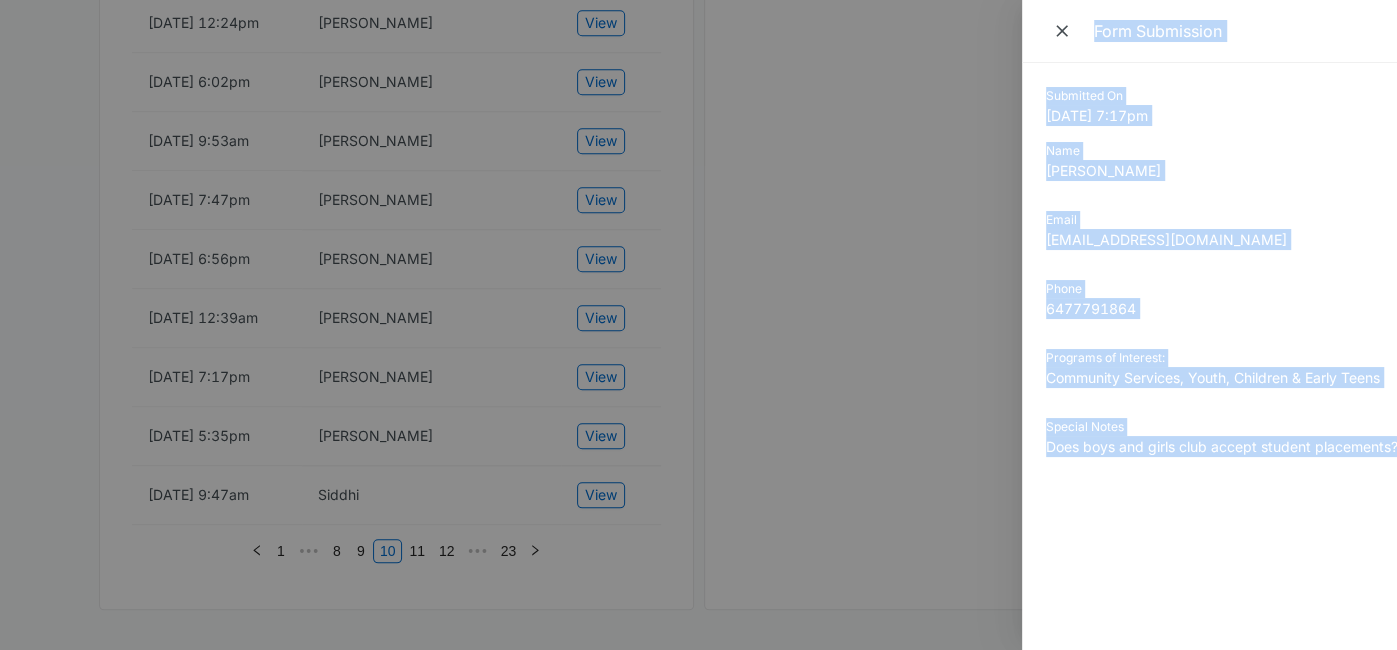 drag, startPoint x: 1233, startPoint y: 440, endPoint x: 991, endPoint y: 432, distance: 242.1322 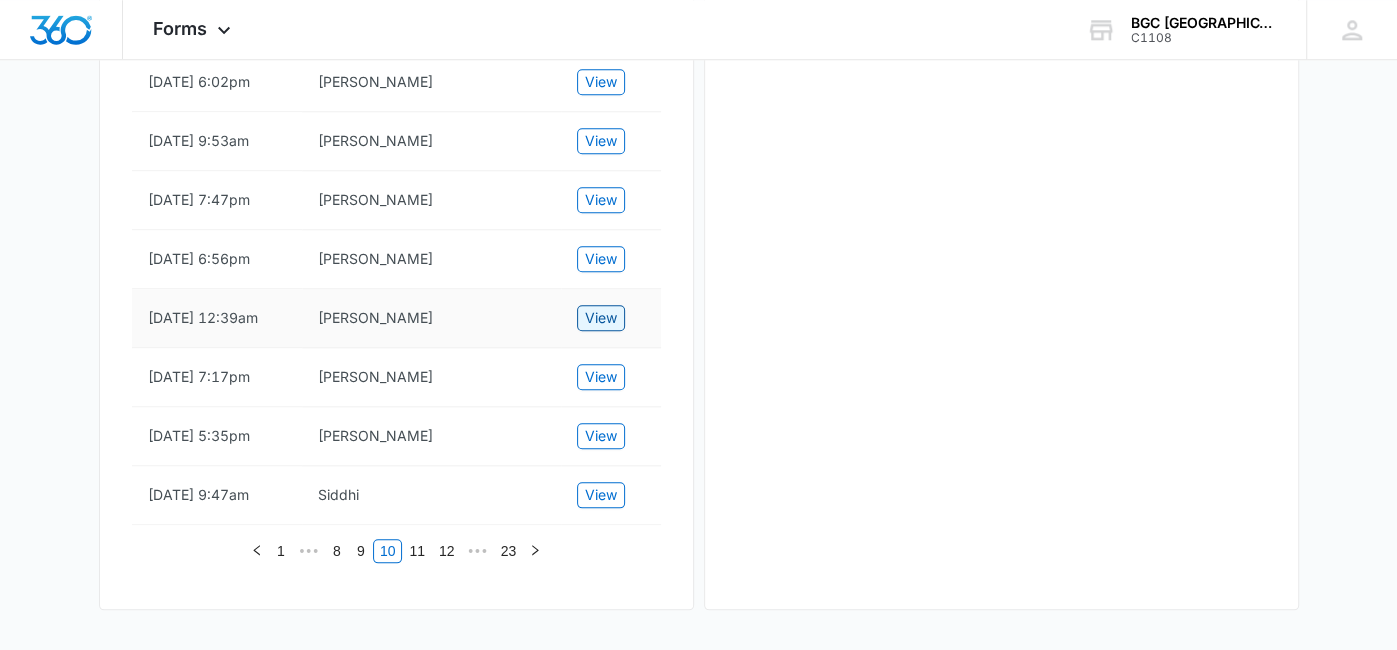 click on "View" at bounding box center (601, 318) 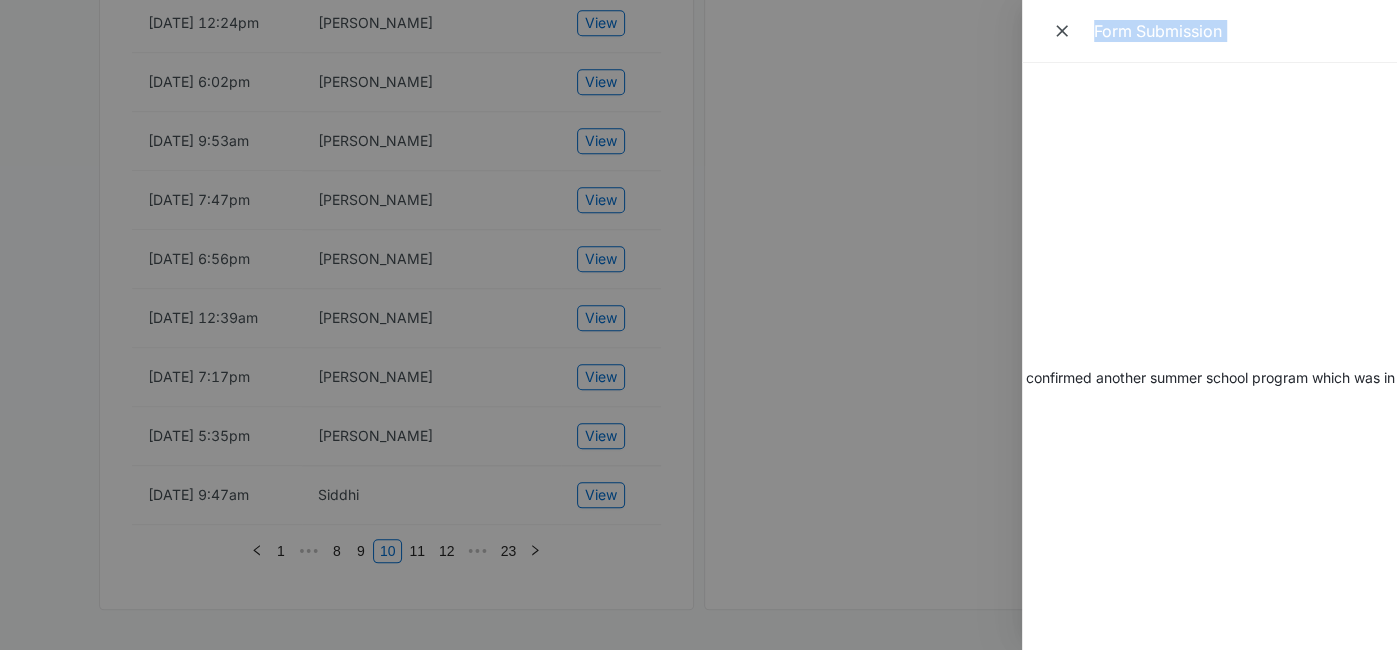 scroll, scrollTop: 0, scrollLeft: 0, axis: both 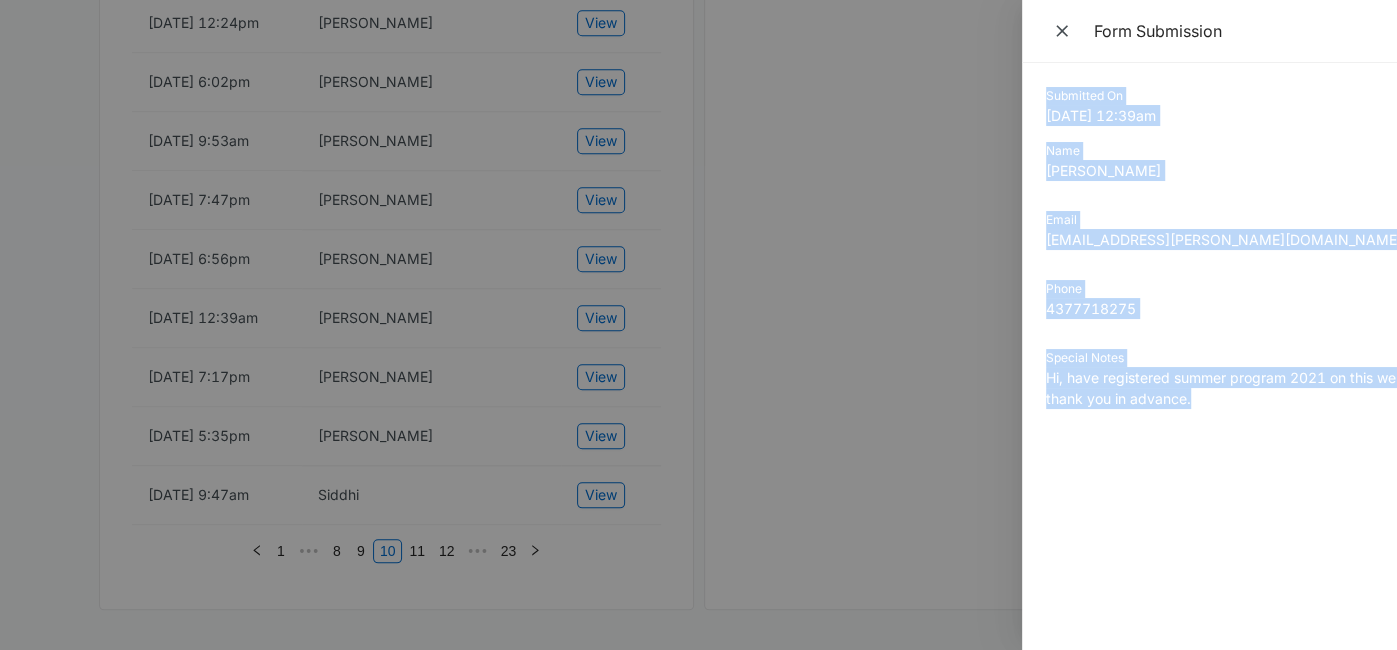 drag, startPoint x: 1044, startPoint y: 94, endPoint x: 1231, endPoint y: 402, distance: 360.32346 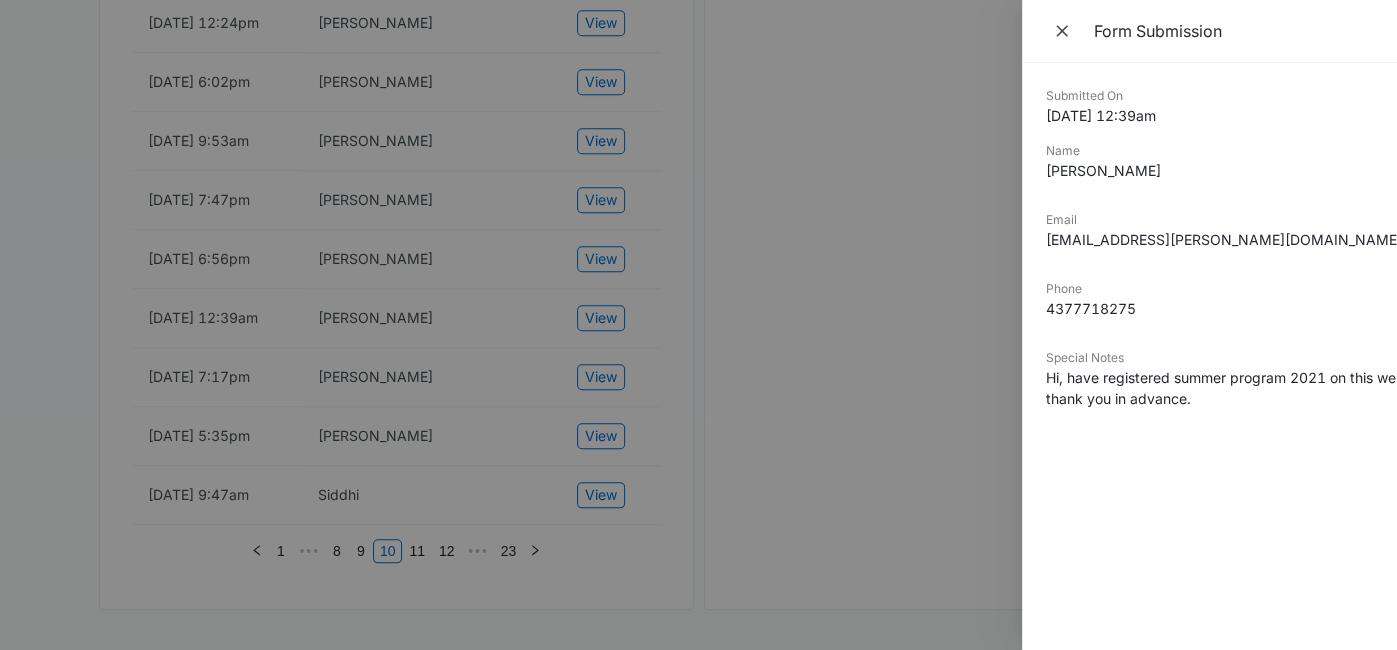 drag, startPoint x: 1241, startPoint y: 377, endPoint x: 1371, endPoint y: 377, distance: 130 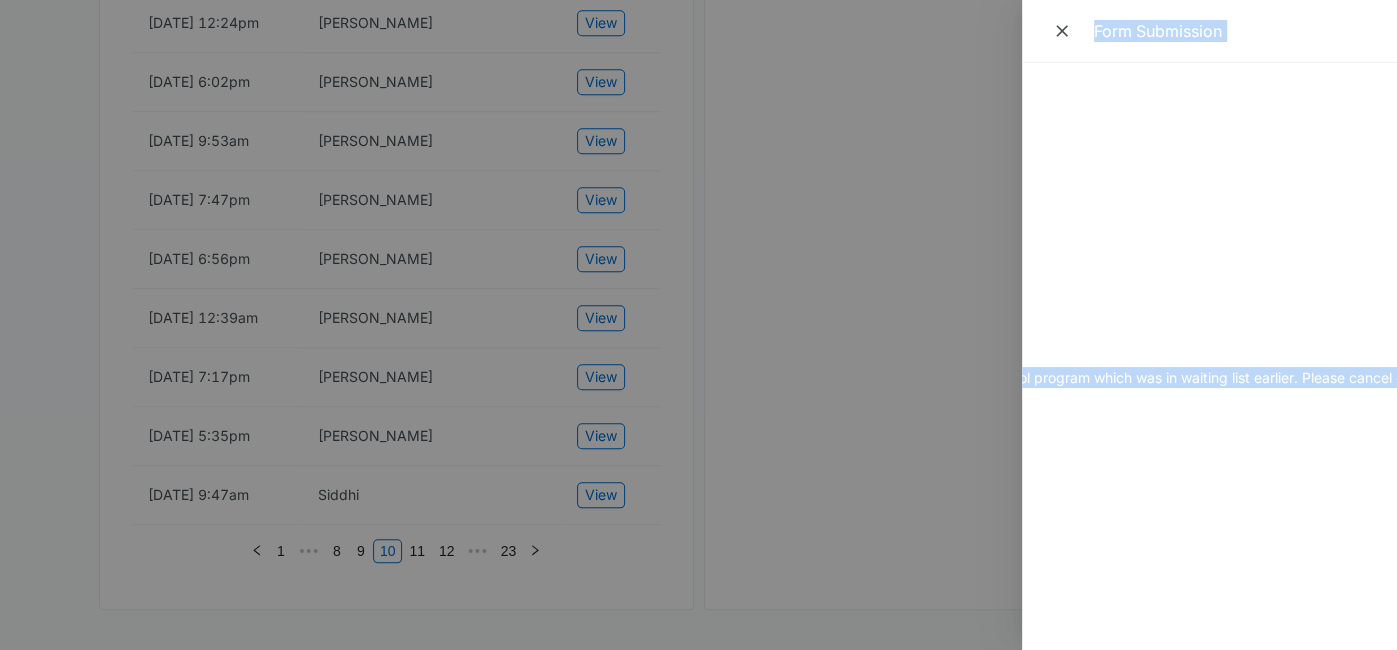 scroll, scrollTop: 0, scrollLeft: 0, axis: both 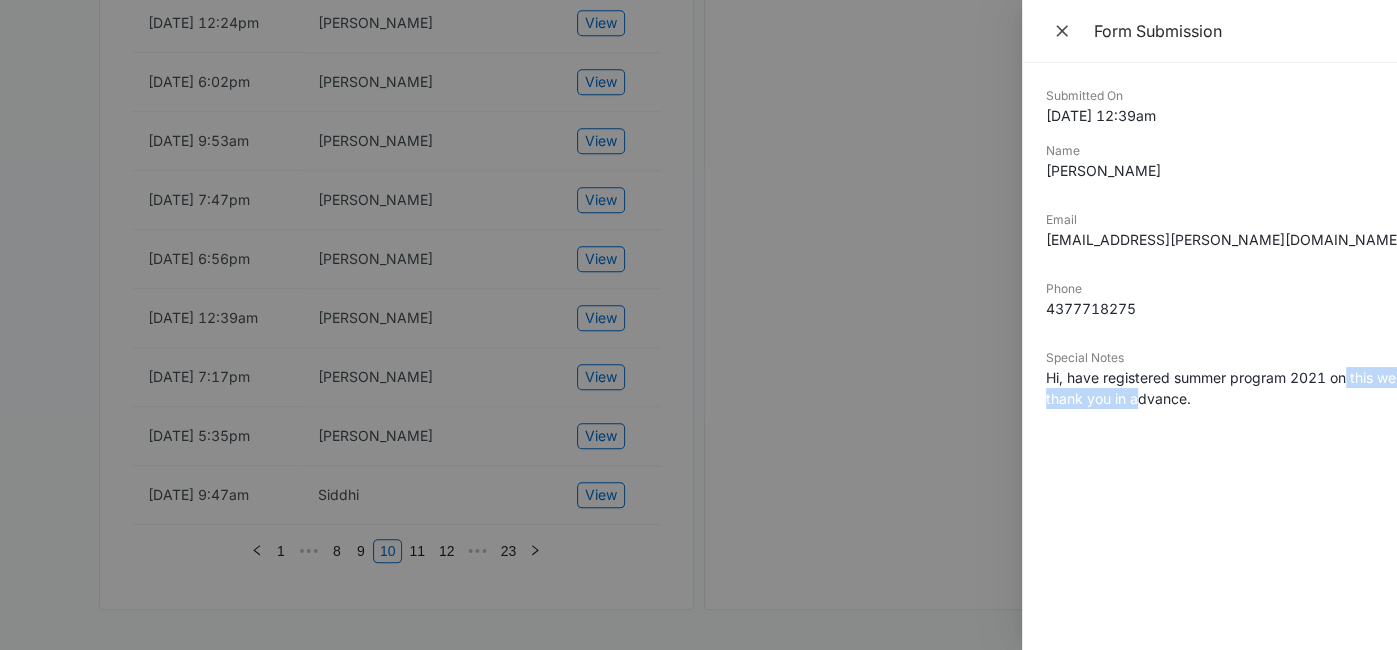drag, startPoint x: 1138, startPoint y: 393, endPoint x: 1242, endPoint y: 179, distance: 237.93277 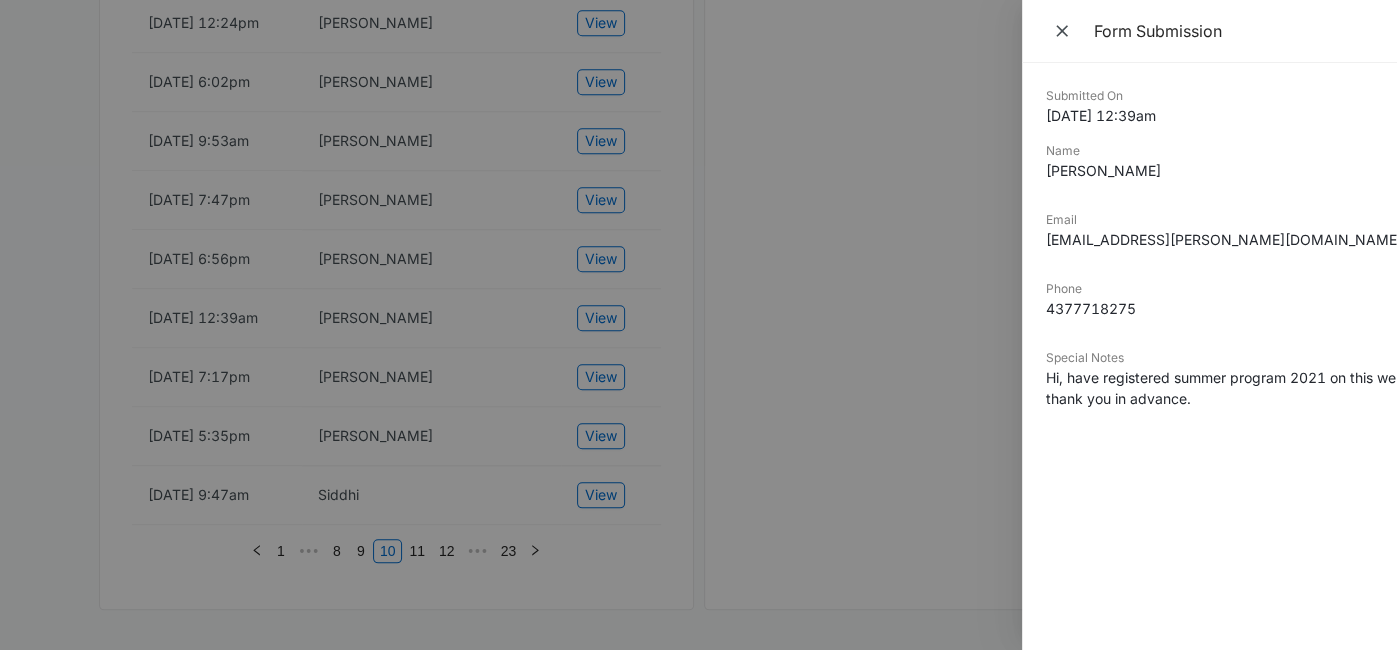 click at bounding box center (698, 325) 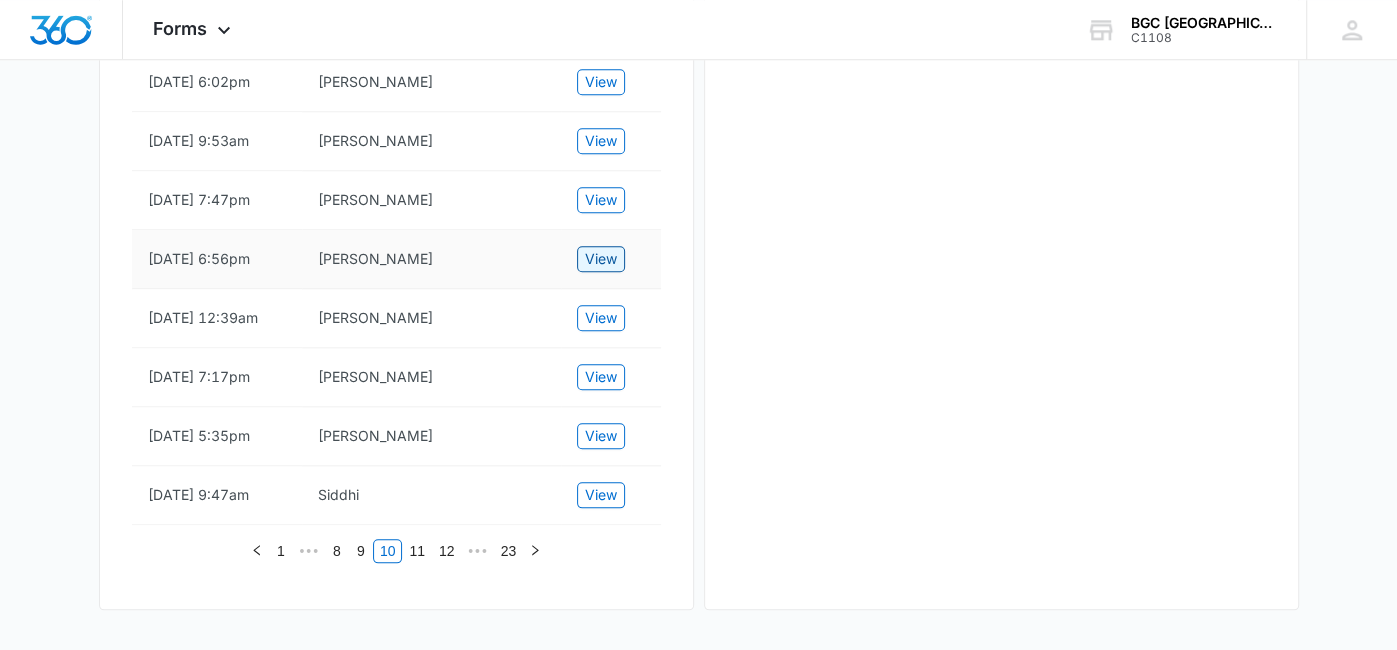 click on "View" at bounding box center [601, 259] 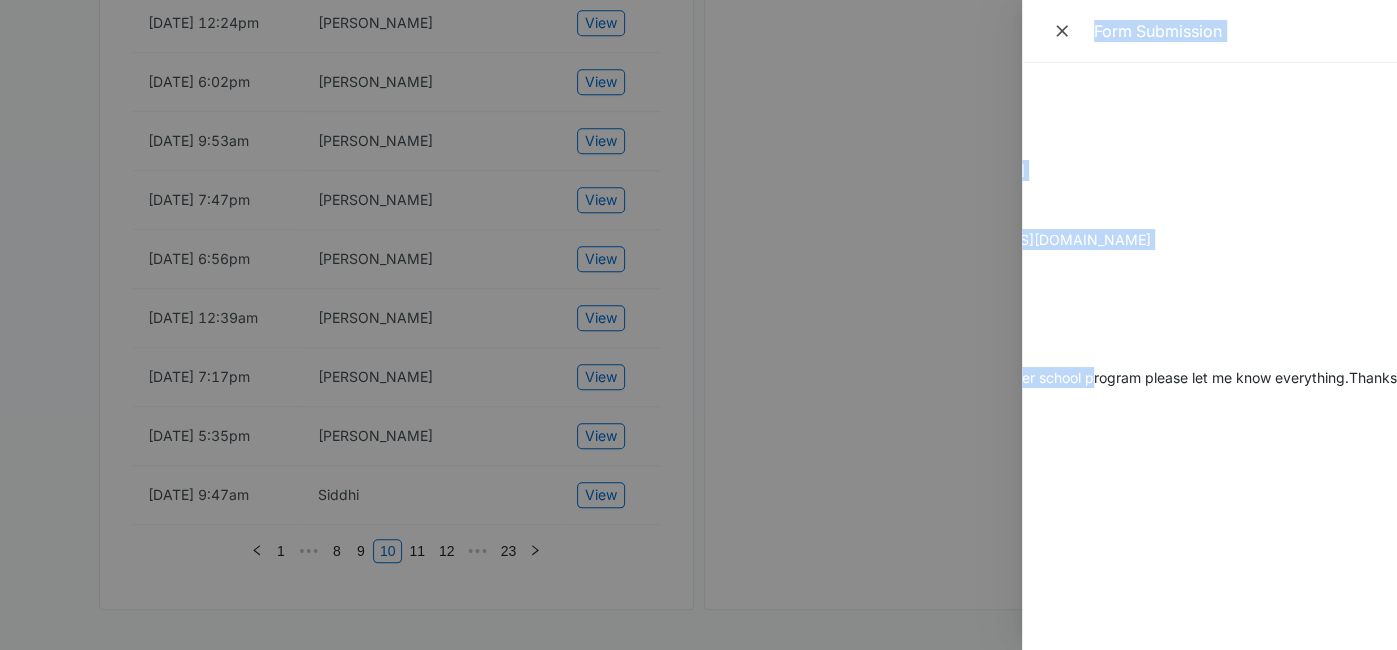 scroll, scrollTop: 0, scrollLeft: 0, axis: both 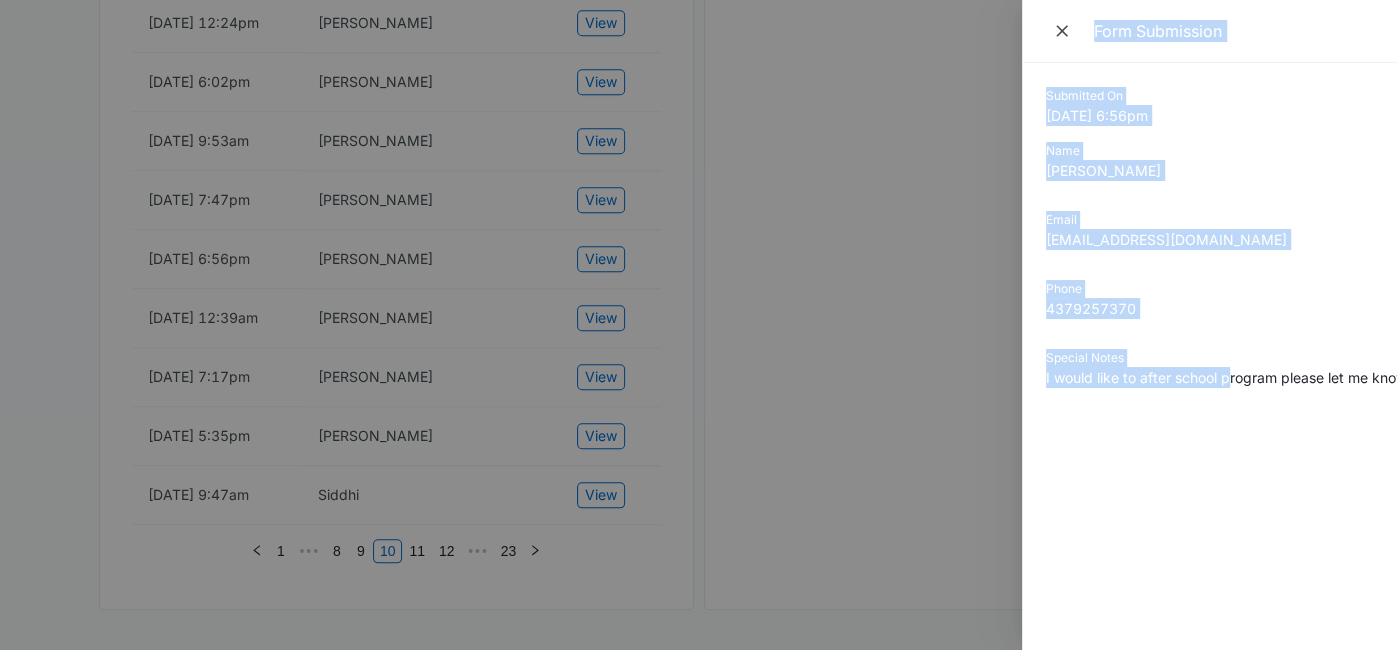 drag, startPoint x: 1230, startPoint y: 376, endPoint x: 1141, endPoint y: 180, distance: 215.26031 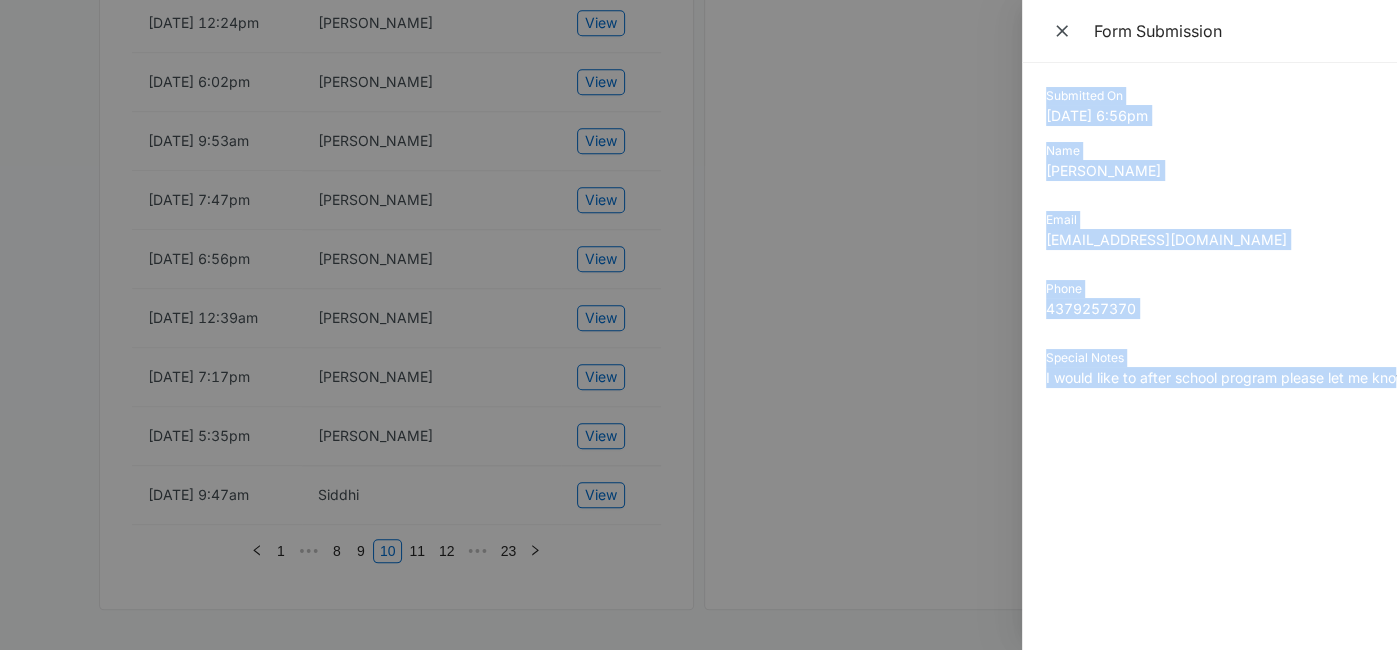 scroll, scrollTop: 0, scrollLeft: 137, axis: horizontal 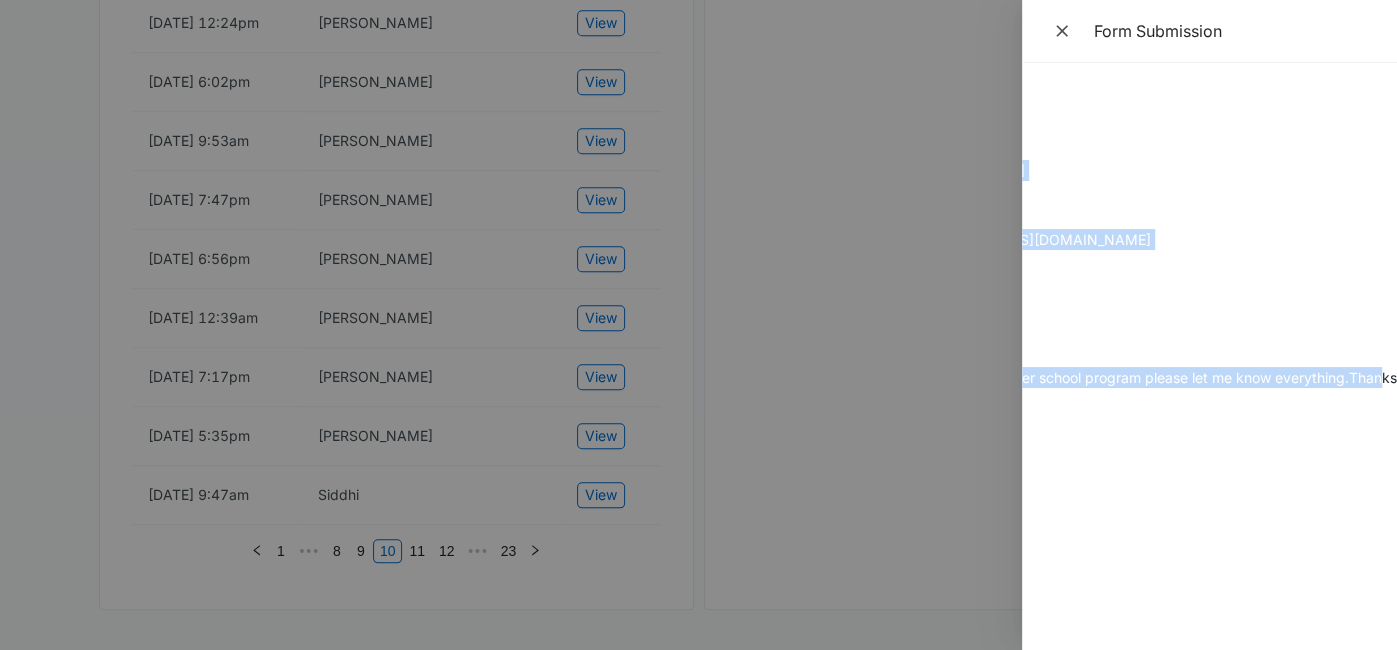 drag, startPoint x: 1045, startPoint y: 94, endPoint x: 1381, endPoint y: 386, distance: 445.15167 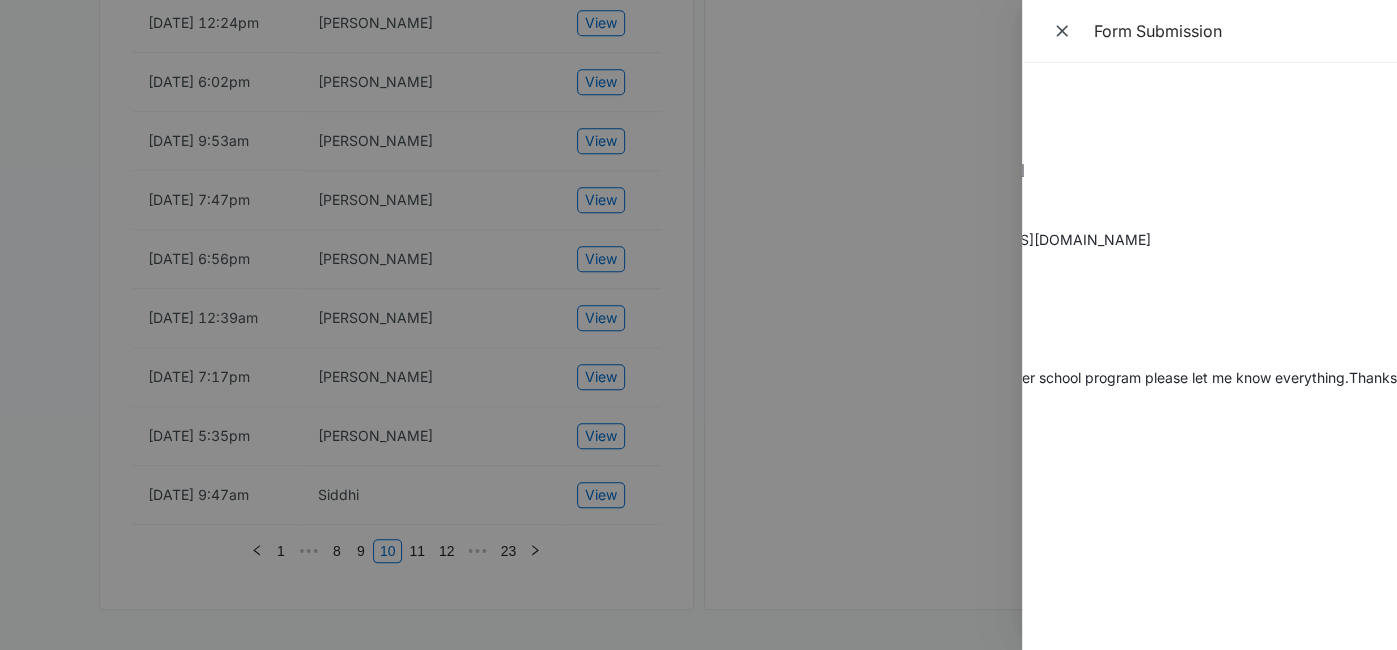 click at bounding box center [698, 325] 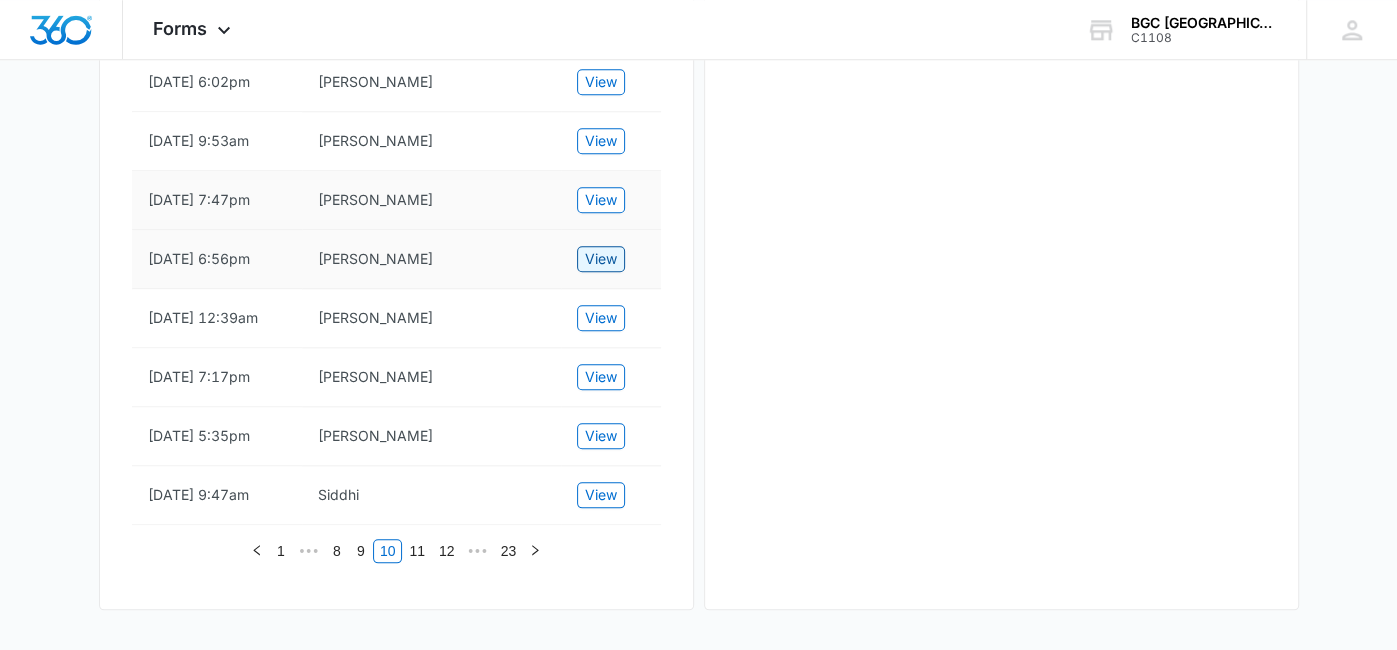 scroll, scrollTop: 1319, scrollLeft: 0, axis: vertical 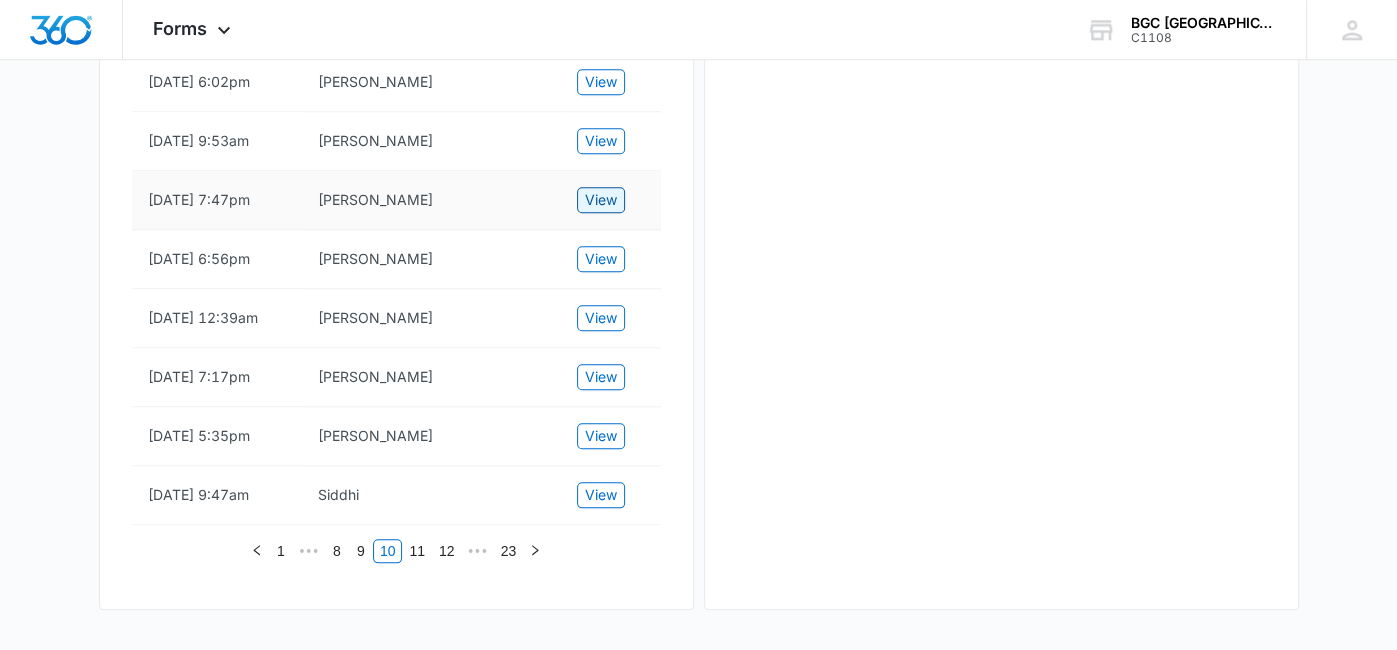click on "View" at bounding box center [601, 200] 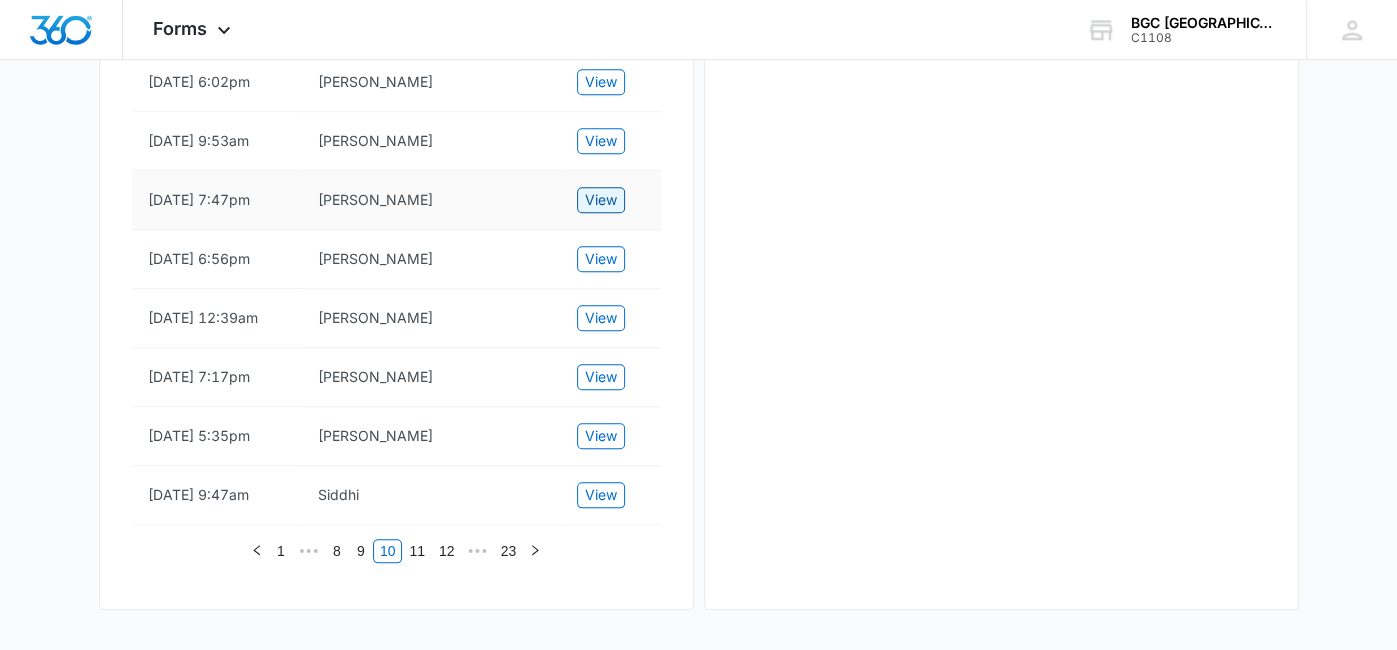 scroll, scrollTop: 0, scrollLeft: 0, axis: both 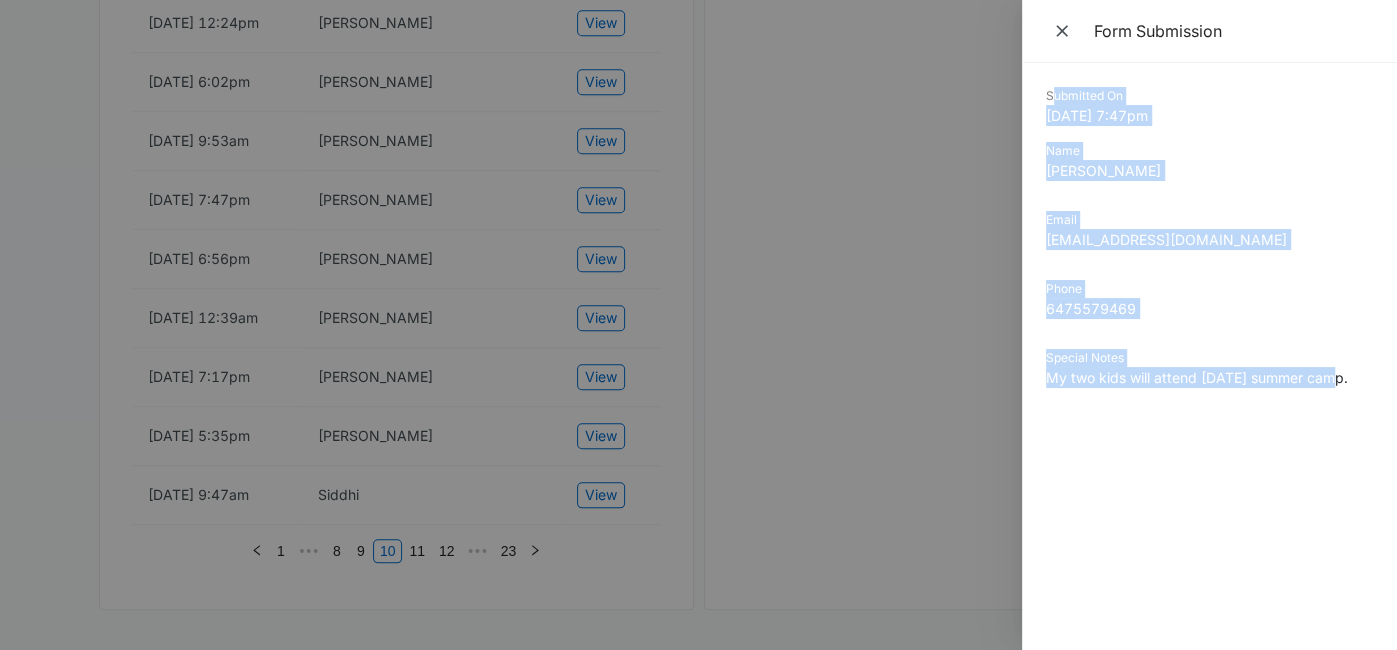 drag, startPoint x: 1050, startPoint y: 99, endPoint x: 1299, endPoint y: 372, distance: 369.49966 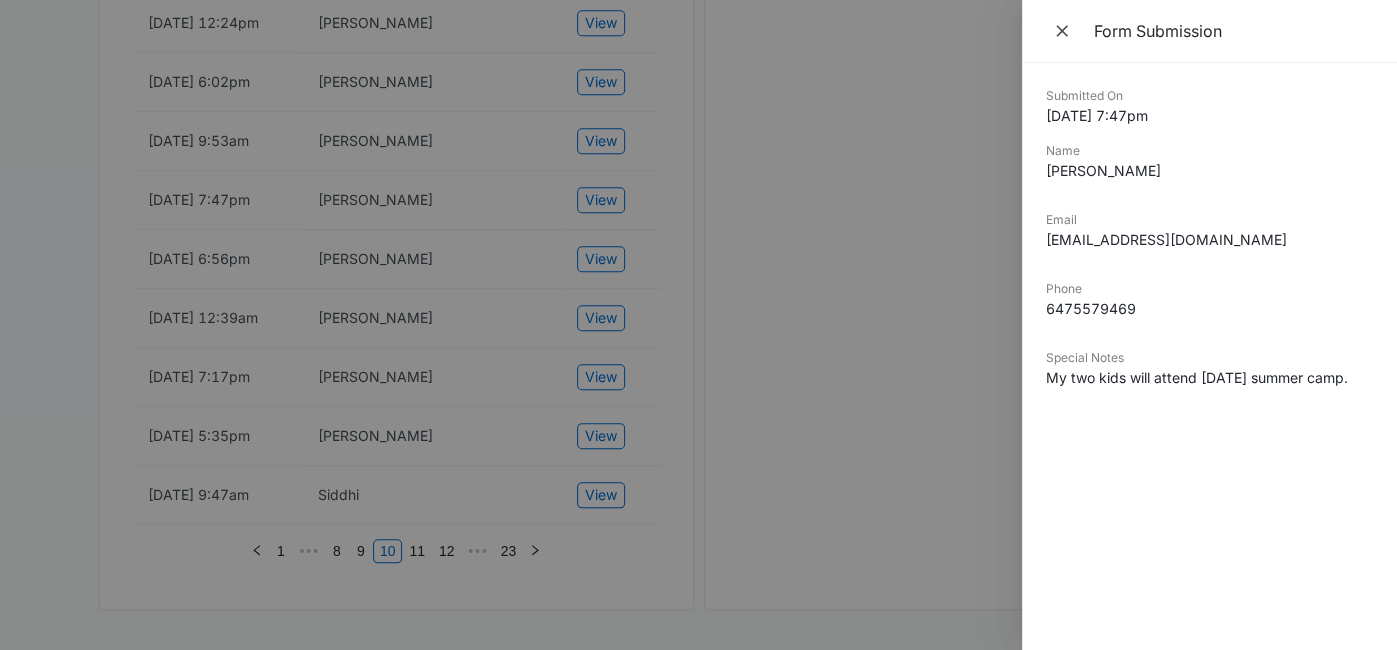 click at bounding box center (698, 325) 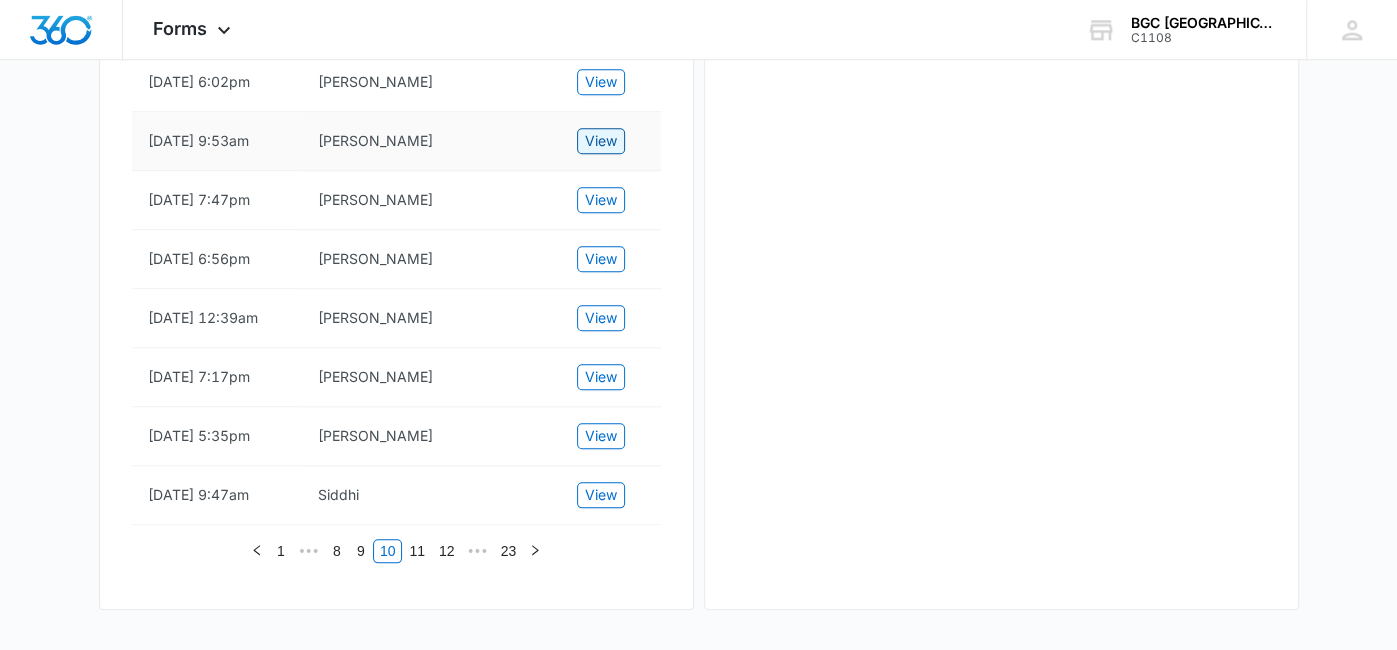 click on "View" at bounding box center (601, 141) 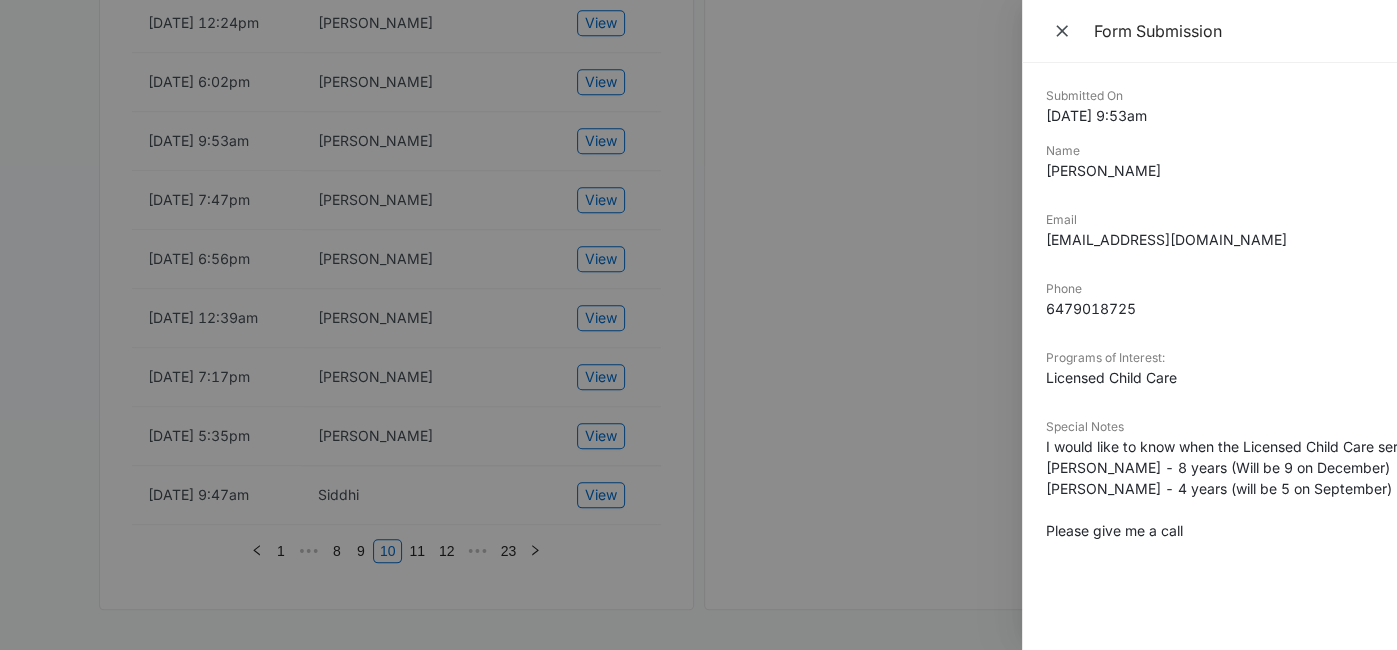 click at bounding box center [698, 325] 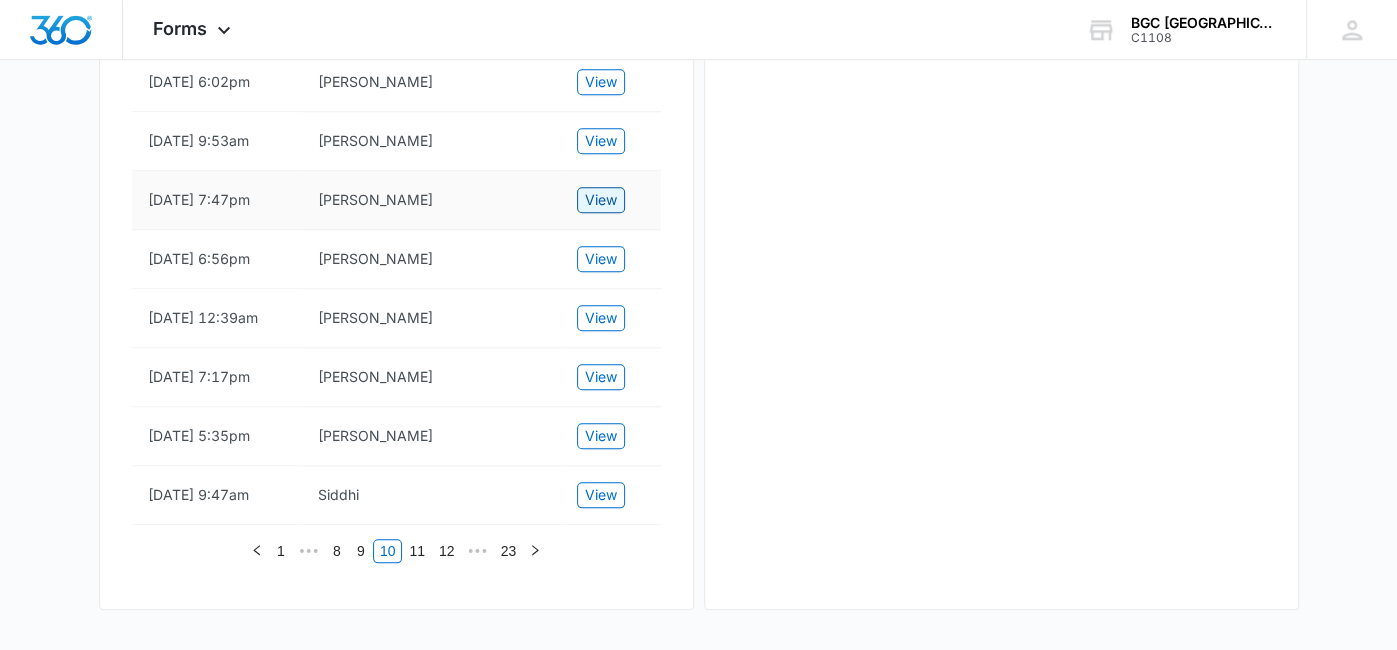 click on "View" at bounding box center (601, 200) 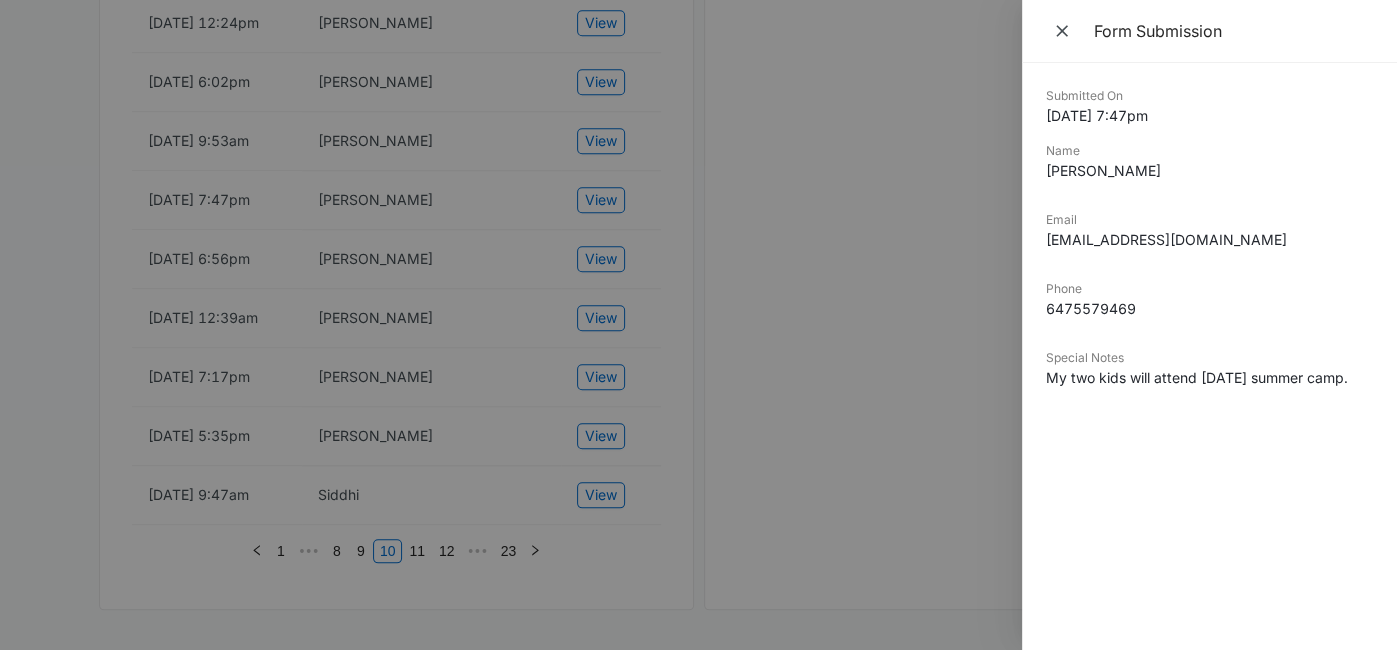 drag, startPoint x: 1046, startPoint y: 93, endPoint x: 1378, endPoint y: 382, distance: 440.16473 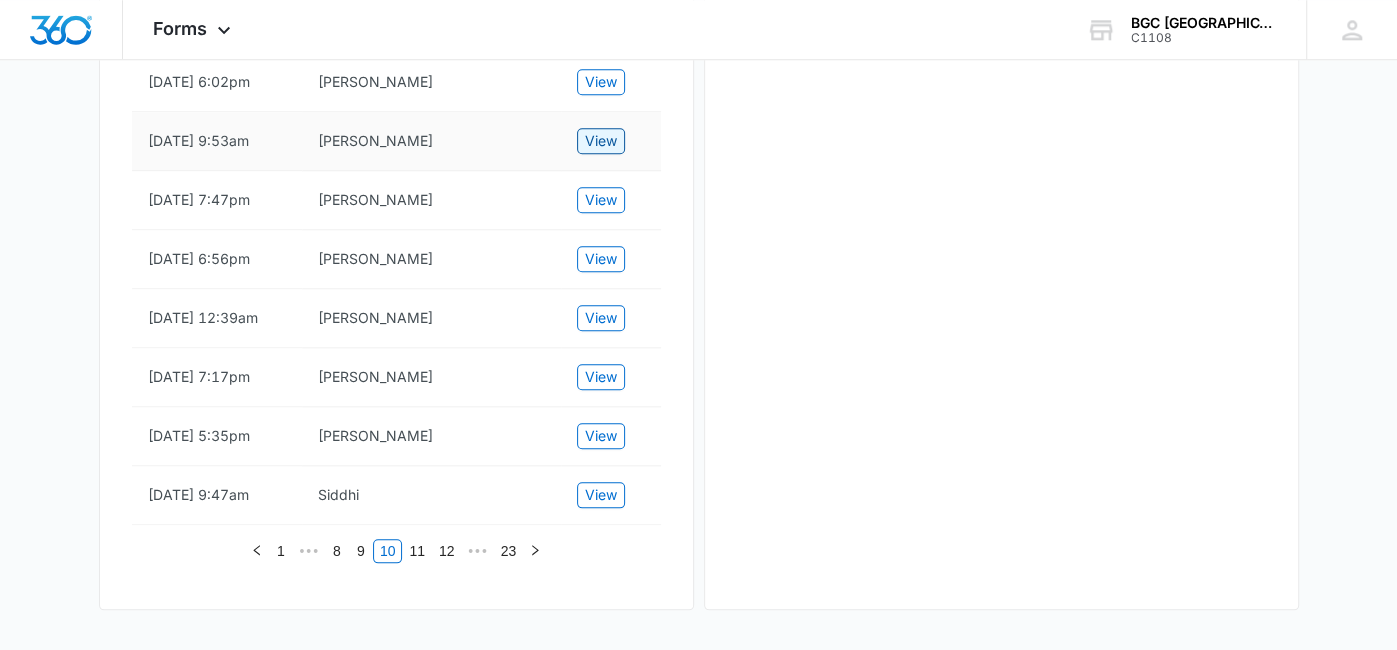 click on "View" at bounding box center (601, 141) 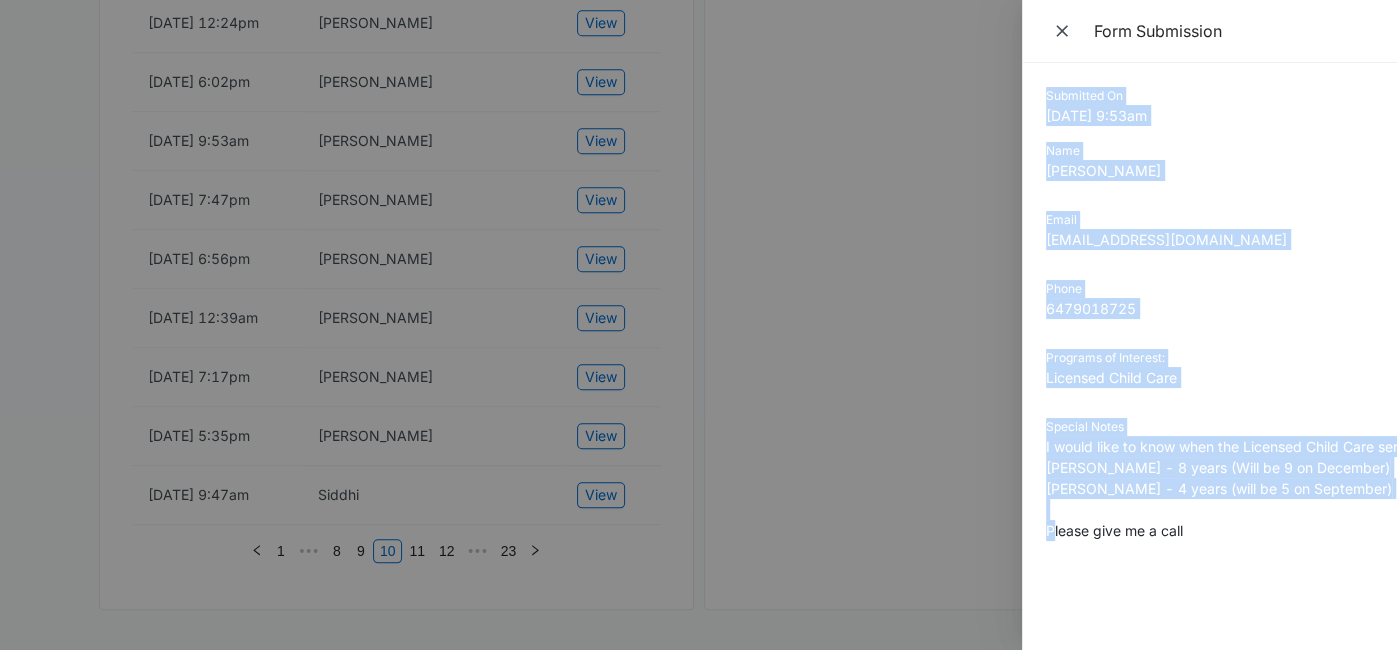 drag, startPoint x: 1047, startPoint y: 96, endPoint x: 1221, endPoint y: 571, distance: 505.86658 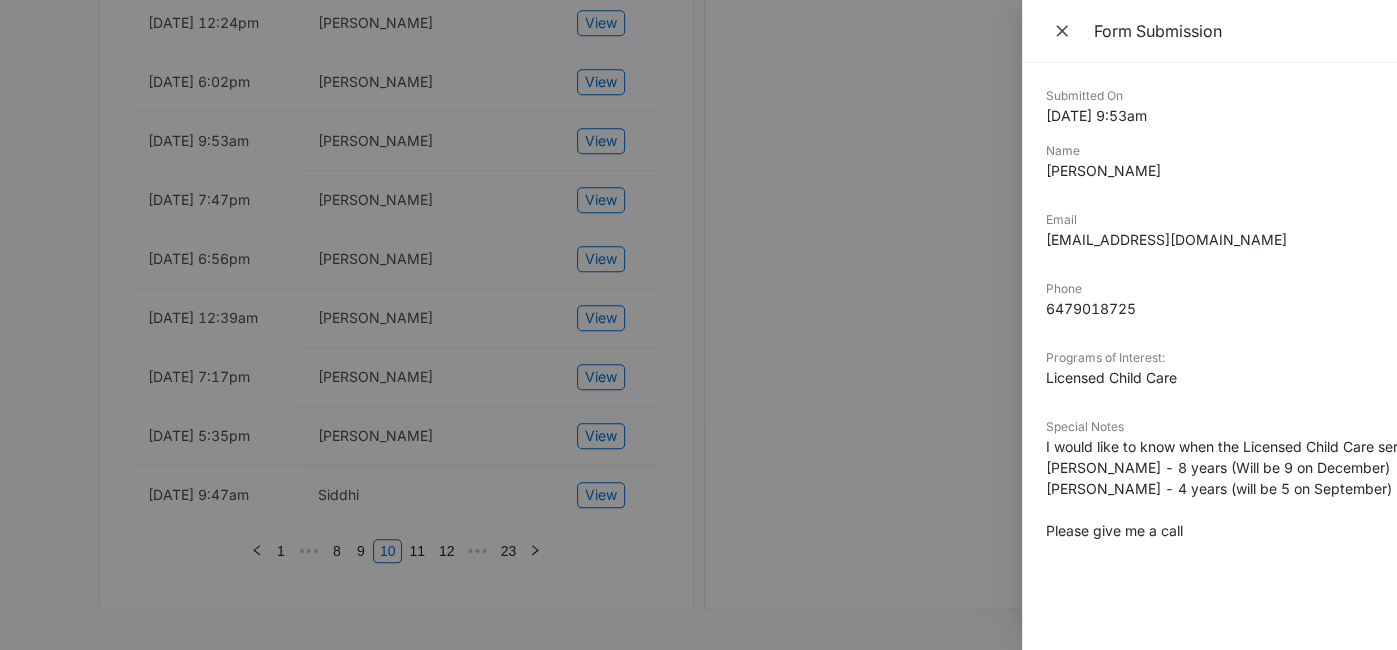 click at bounding box center (698, 325) 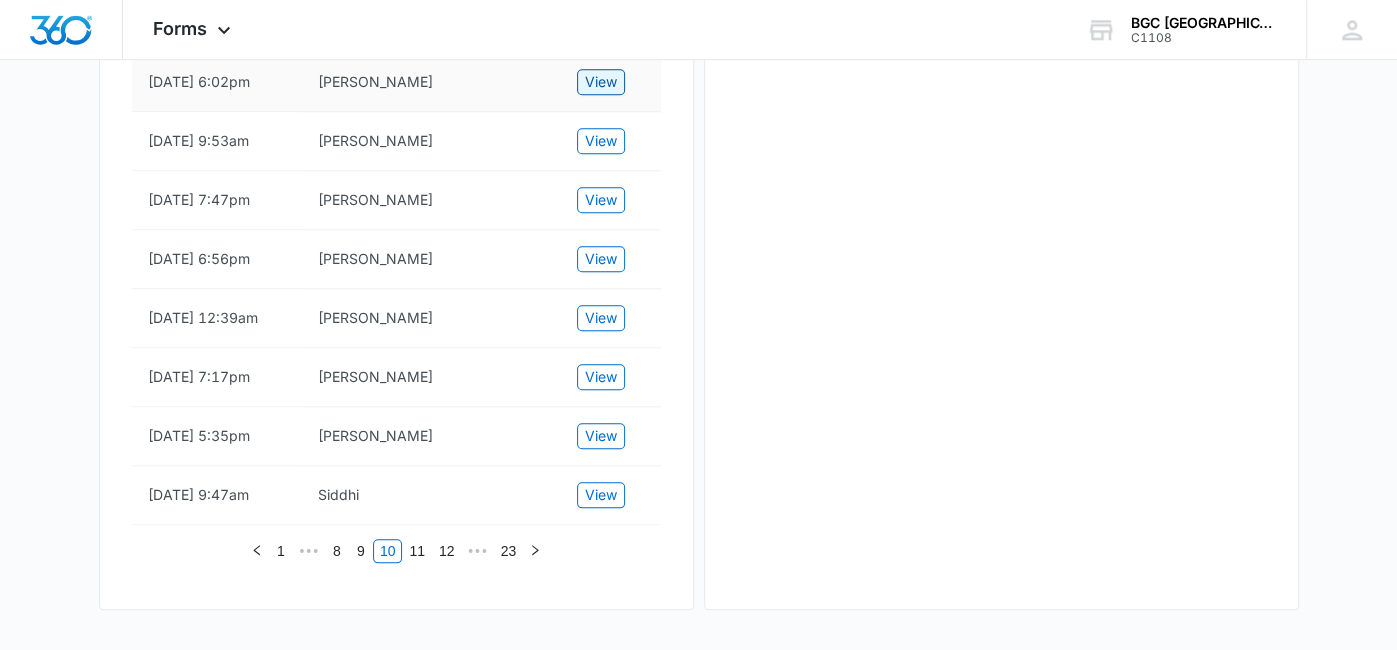 click on "View" at bounding box center [601, 82] 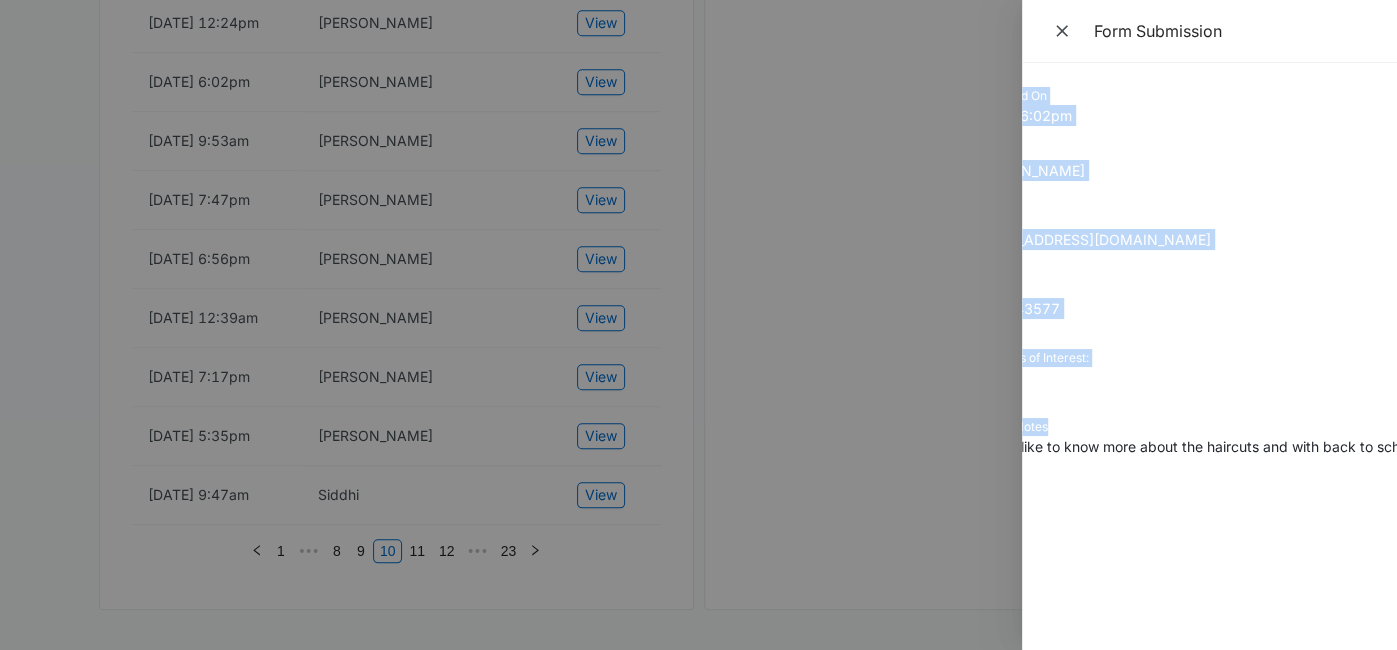 scroll, scrollTop: 0, scrollLeft: 98, axis: horizontal 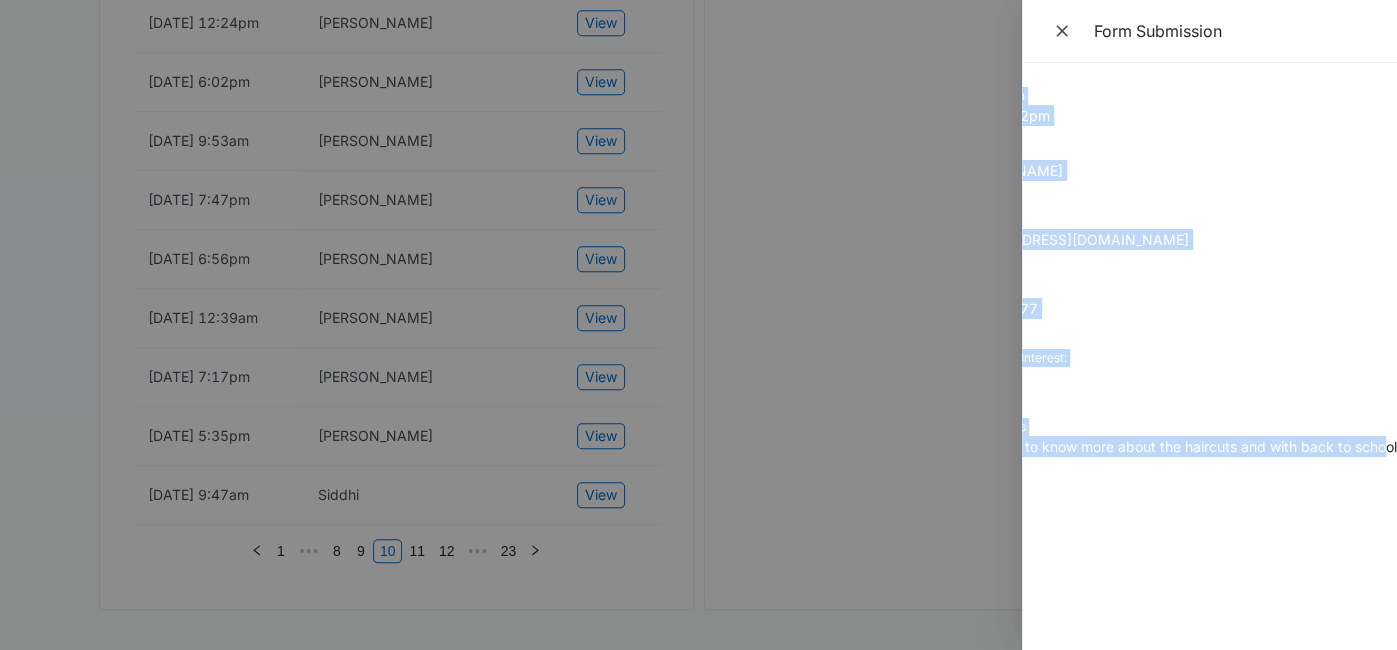 drag, startPoint x: 1047, startPoint y: 95, endPoint x: 1382, endPoint y: 453, distance: 490.2948 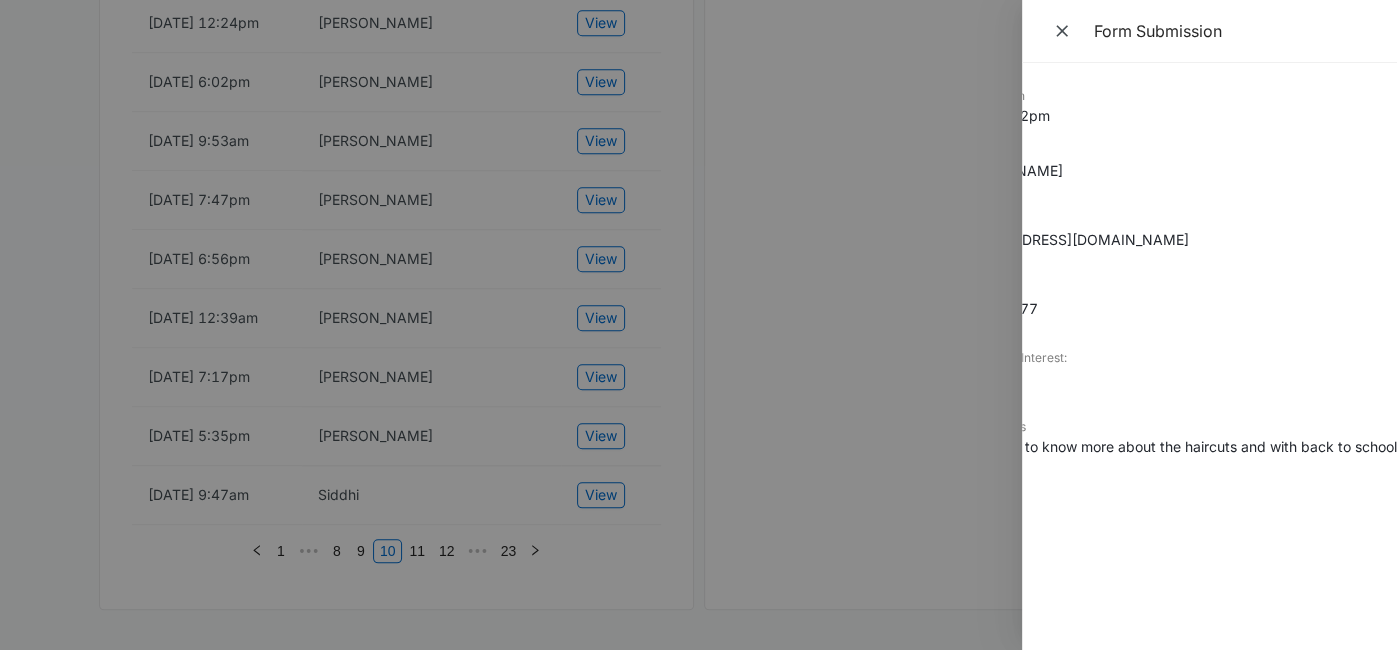 drag, startPoint x: 1188, startPoint y: 188, endPoint x: 1180, endPoint y: 198, distance: 12.806249 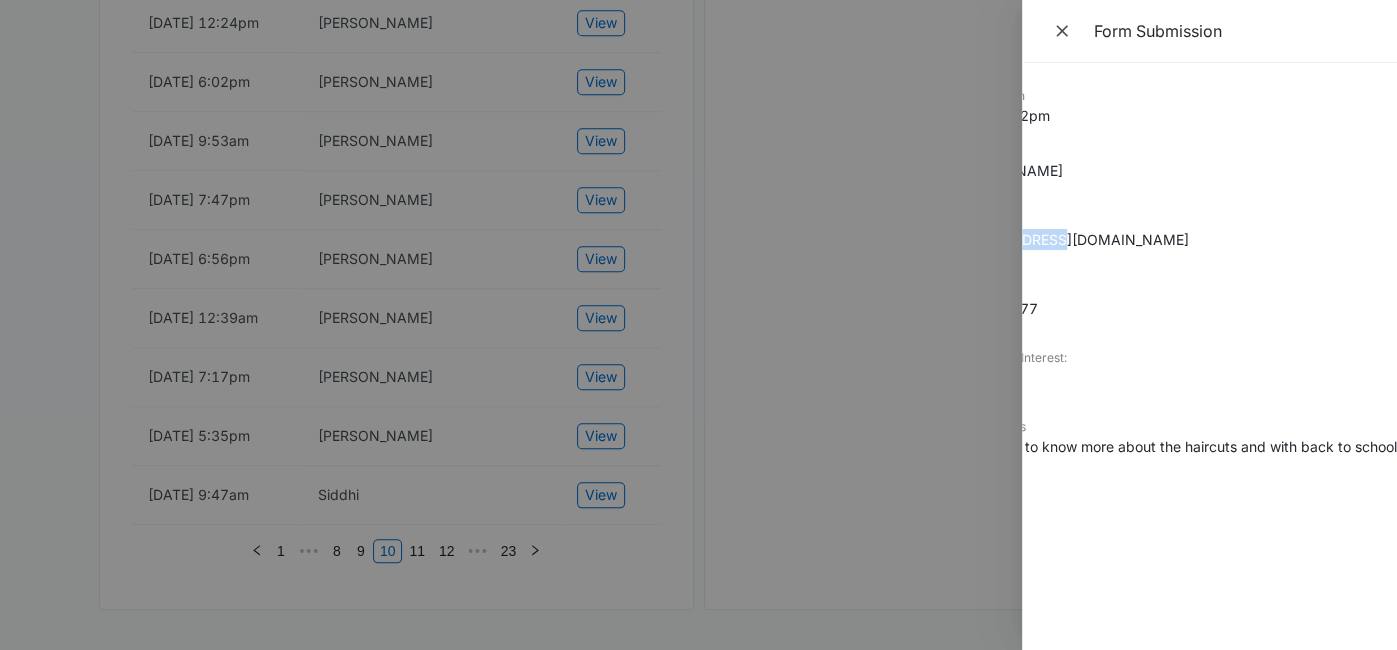 drag, startPoint x: 1100, startPoint y: 220, endPoint x: 1046, endPoint y: 229, distance: 54.74486 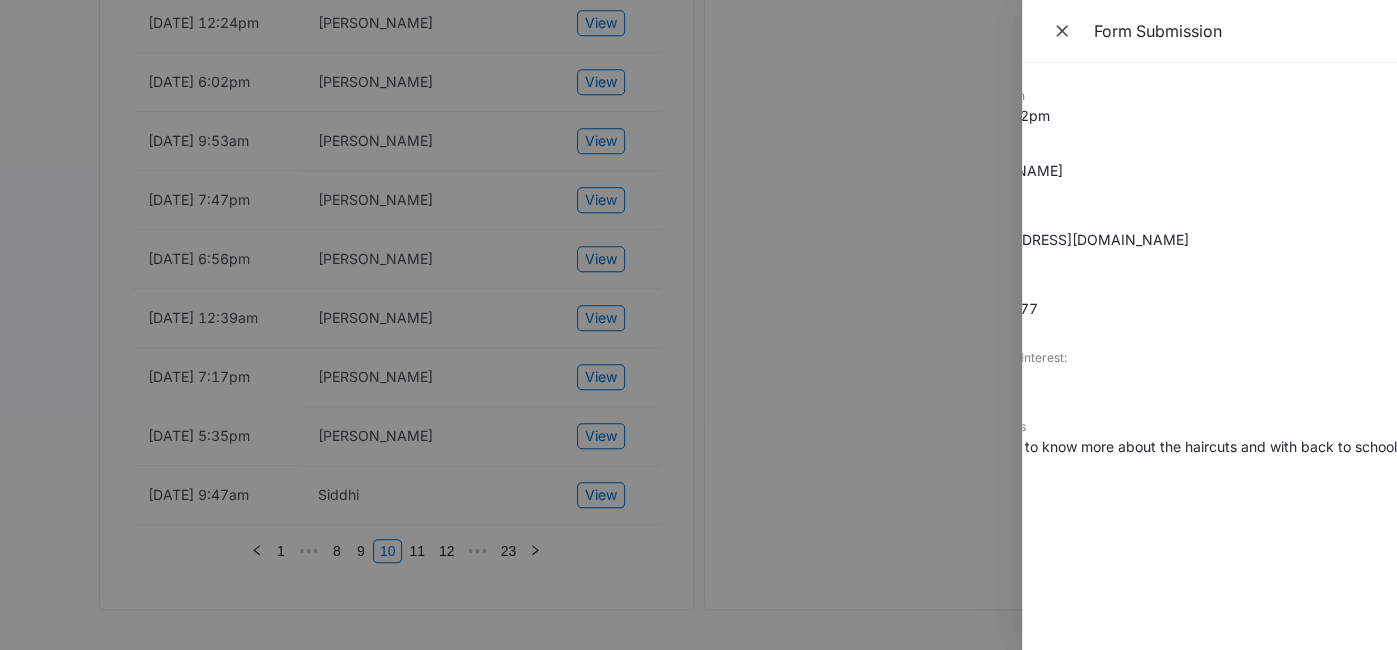 click on "[EMAIL_ADDRESS][DOMAIN_NAME]" at bounding box center (1111, 239) 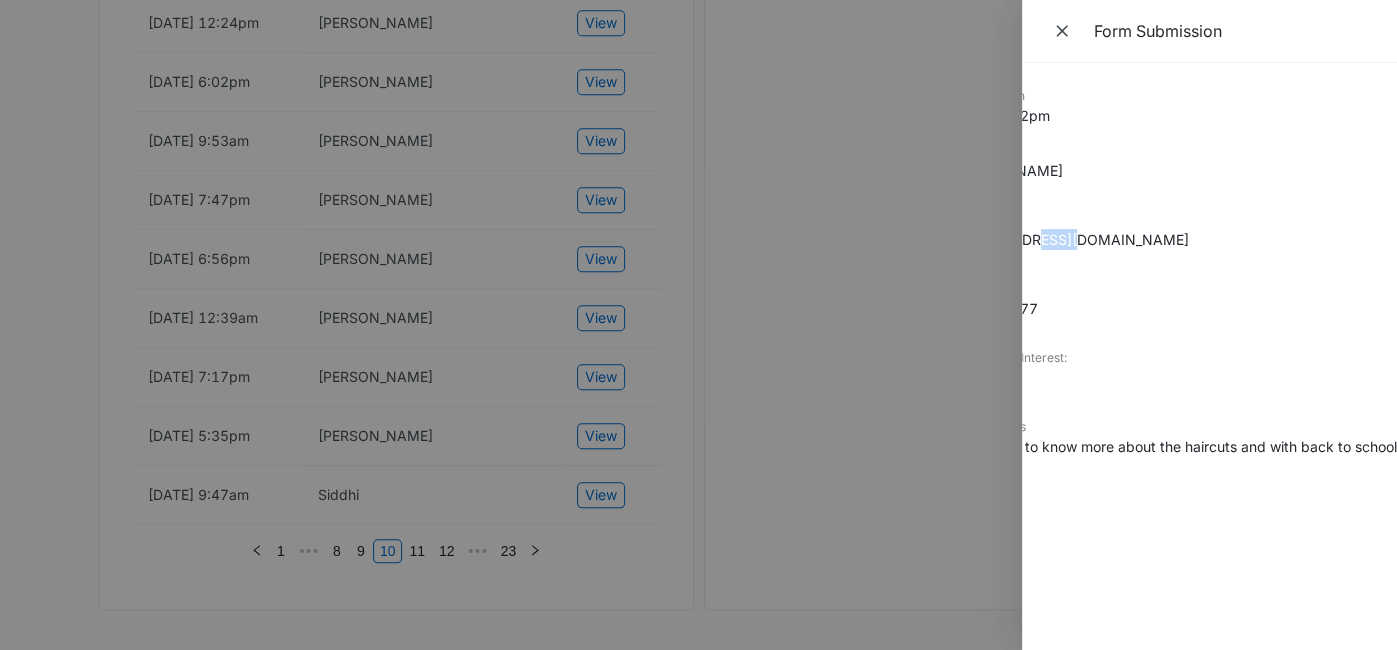 scroll, scrollTop: 0, scrollLeft: 0, axis: both 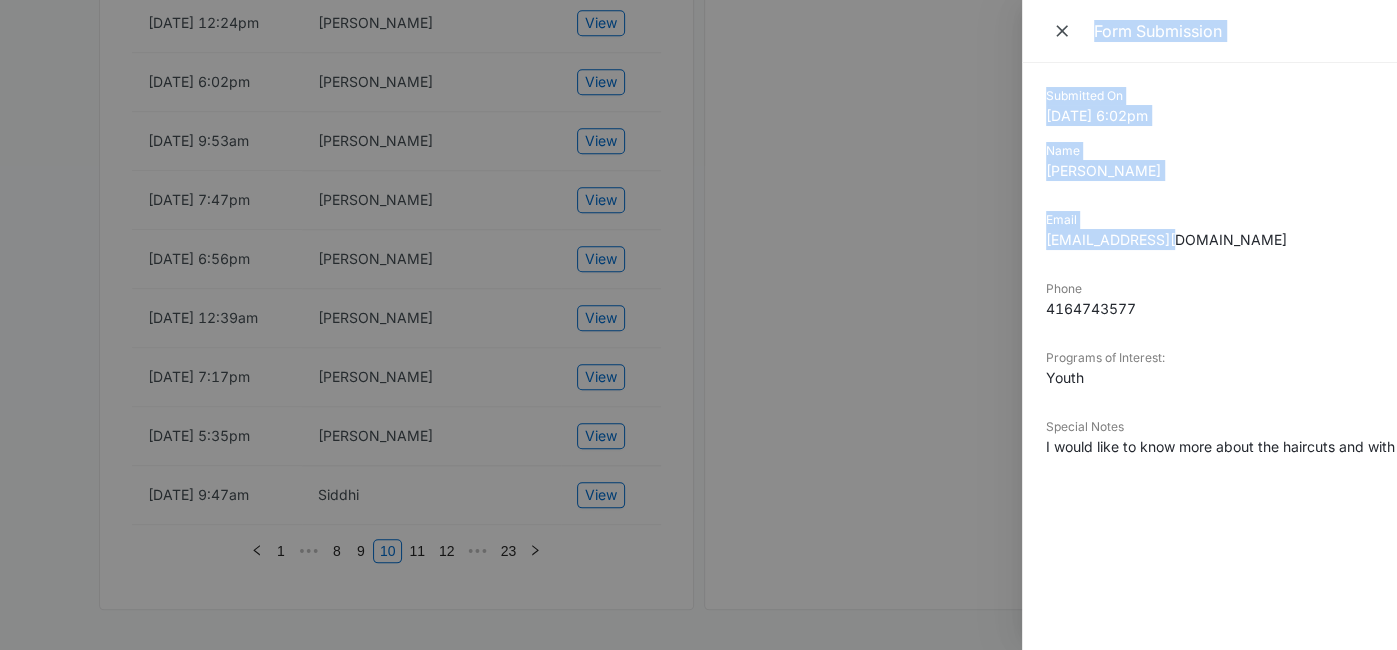 drag, startPoint x: 1068, startPoint y: 242, endPoint x: 952, endPoint y: 243, distance: 116.00431 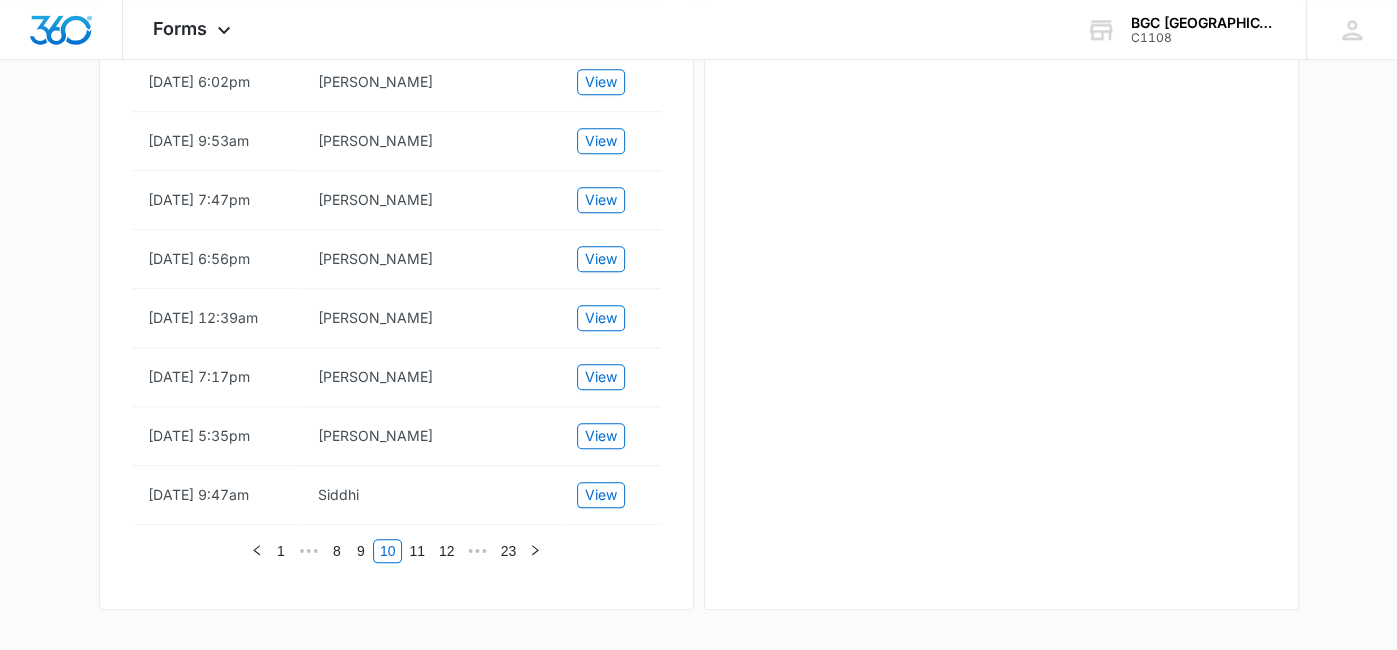 click on "View" at bounding box center (601, 23) 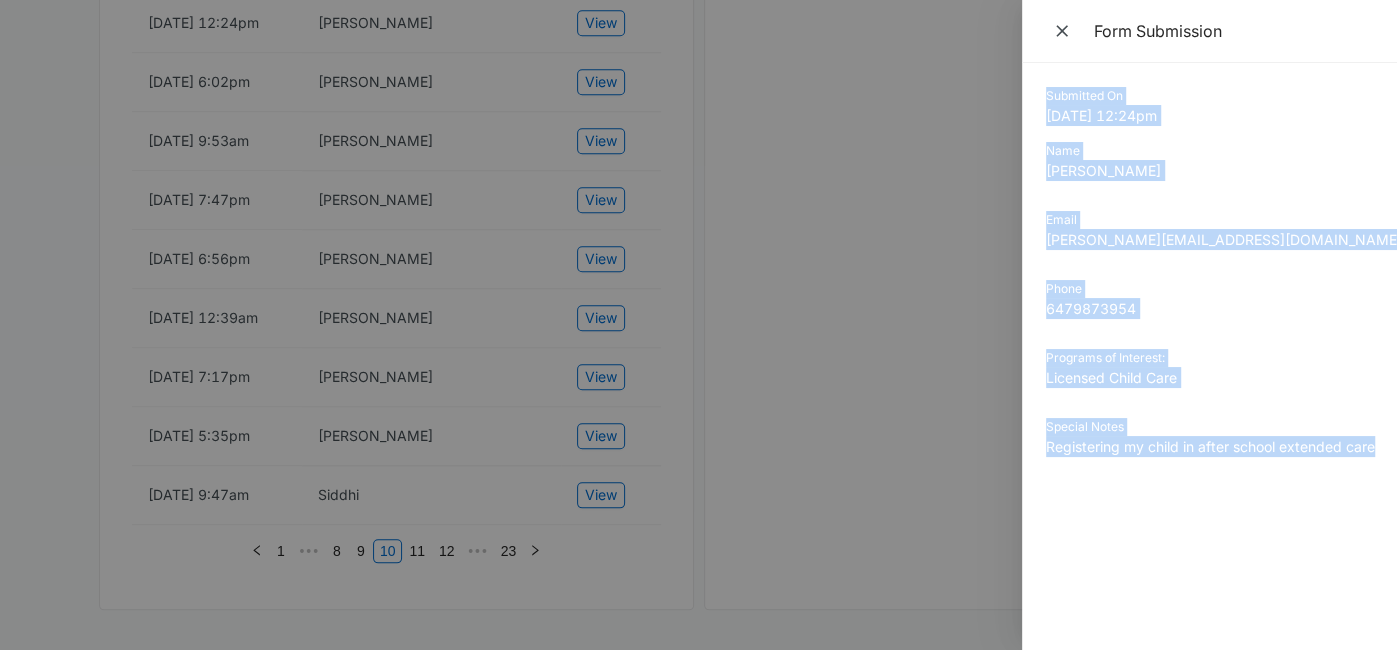 drag, startPoint x: 1048, startPoint y: 93, endPoint x: 1379, endPoint y: 453, distance: 489.0409 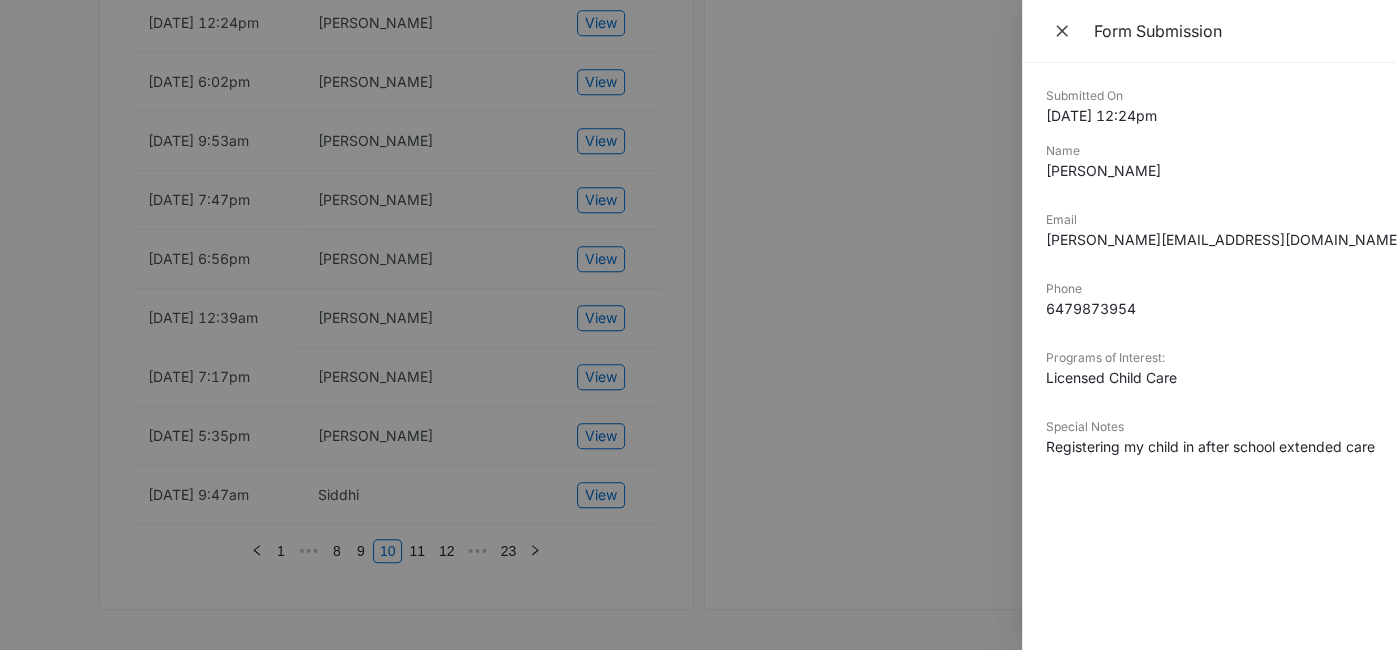 click at bounding box center (698, 325) 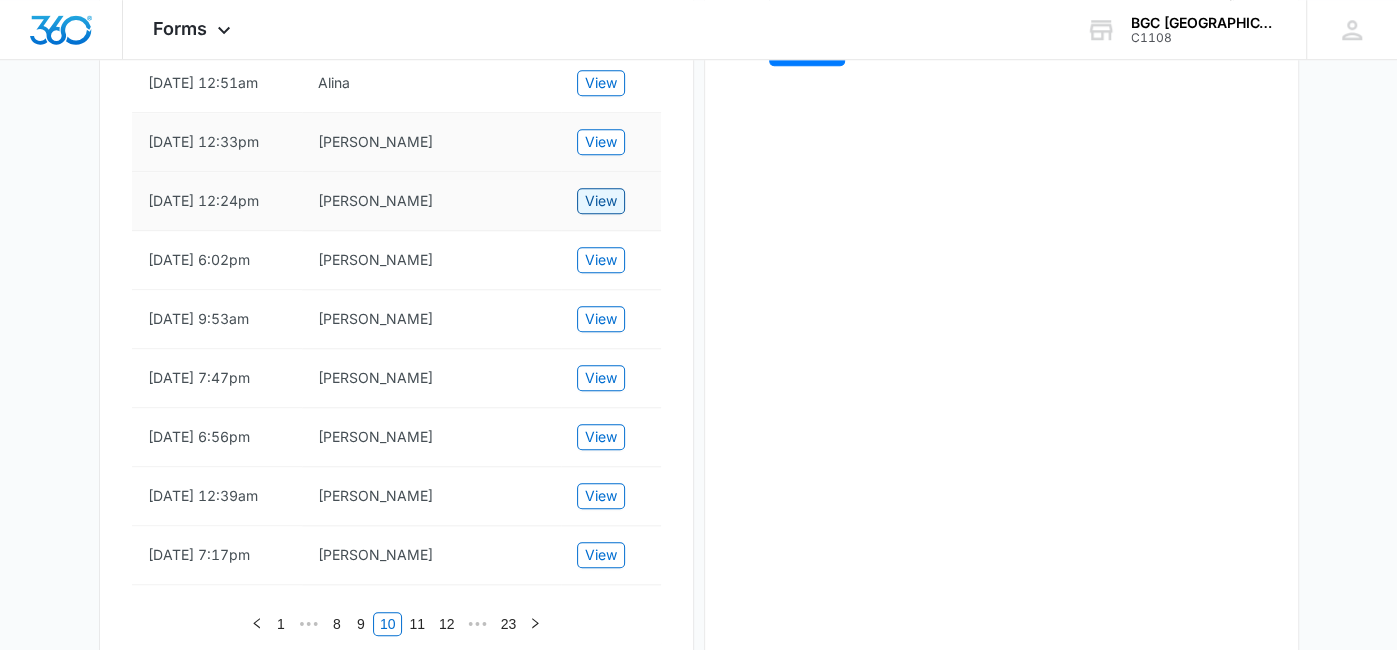 scroll, scrollTop: 1084, scrollLeft: 0, axis: vertical 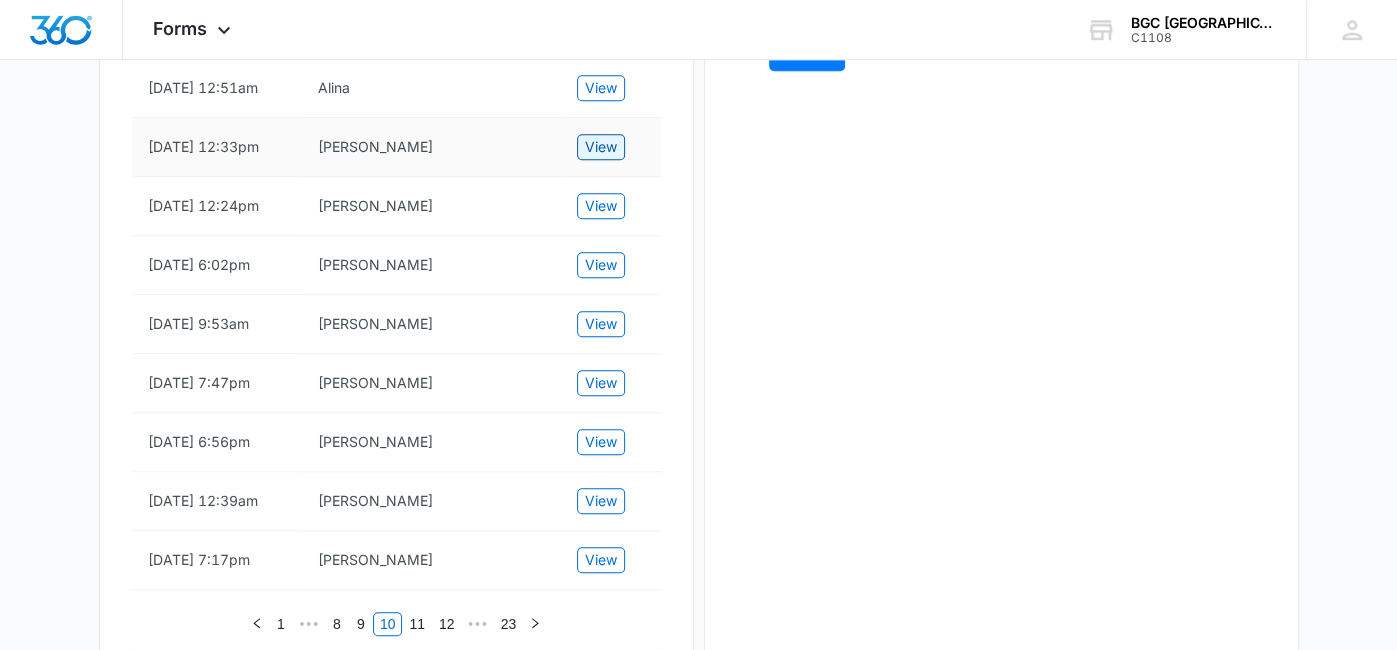 click on "View" at bounding box center [601, 147] 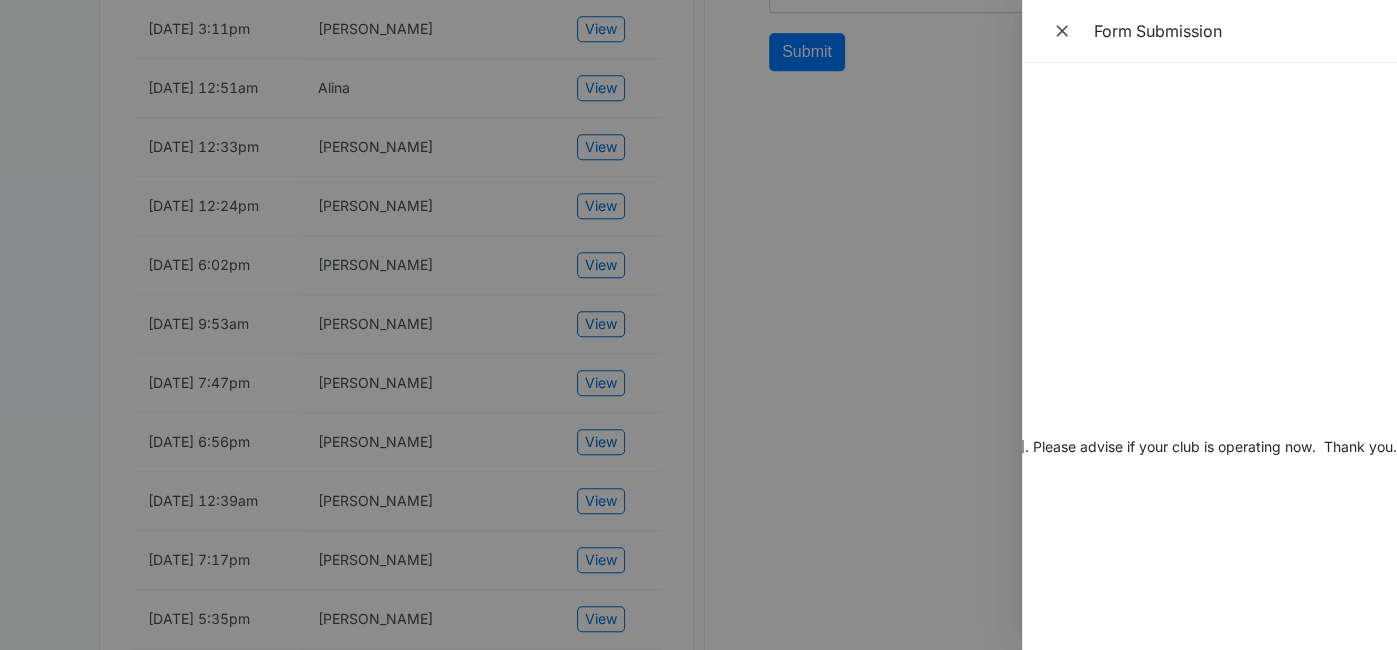 scroll, scrollTop: 0, scrollLeft: 1136, axis: horizontal 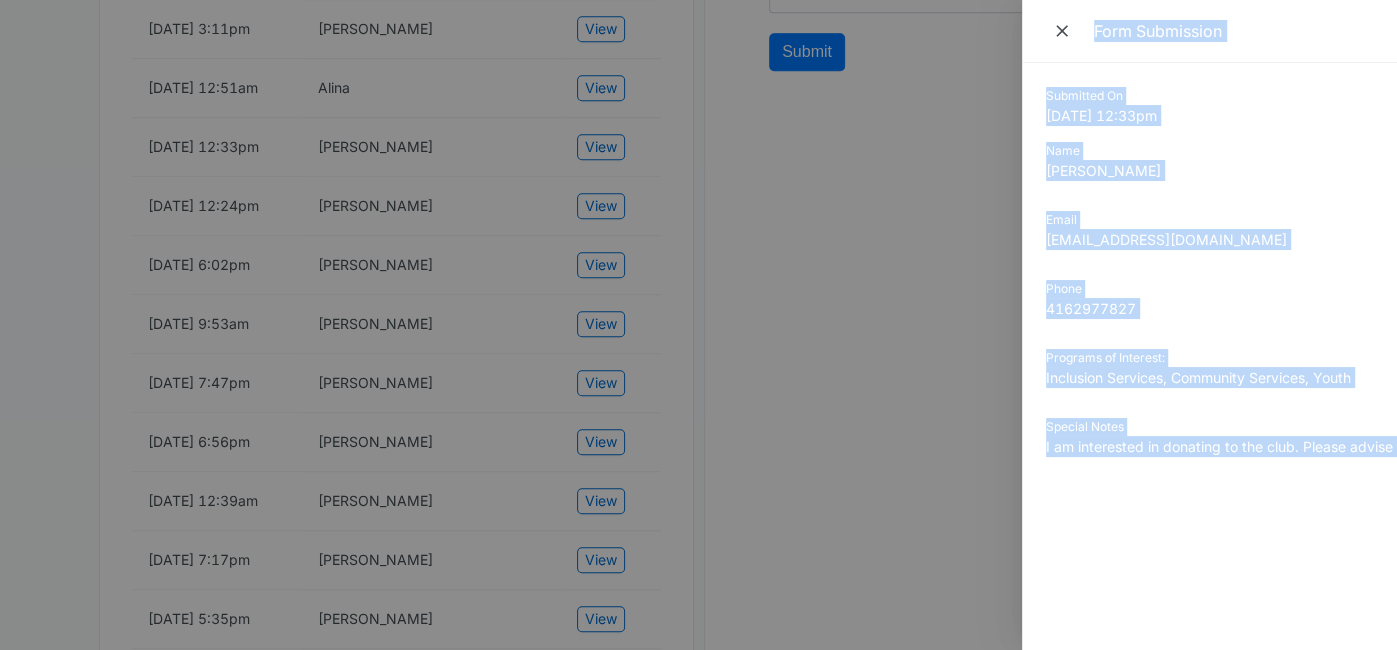 drag, startPoint x: 1172, startPoint y: 445, endPoint x: 913, endPoint y: 415, distance: 260.73166 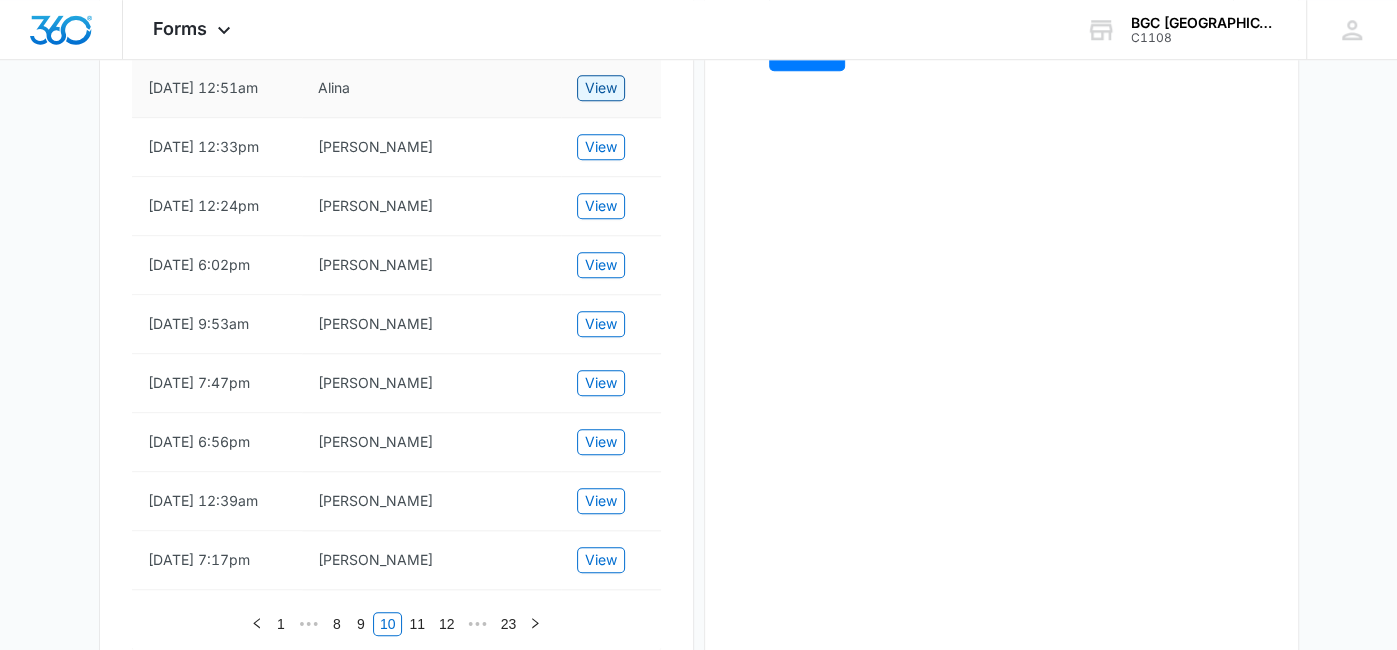 click on "View" at bounding box center [601, 88] 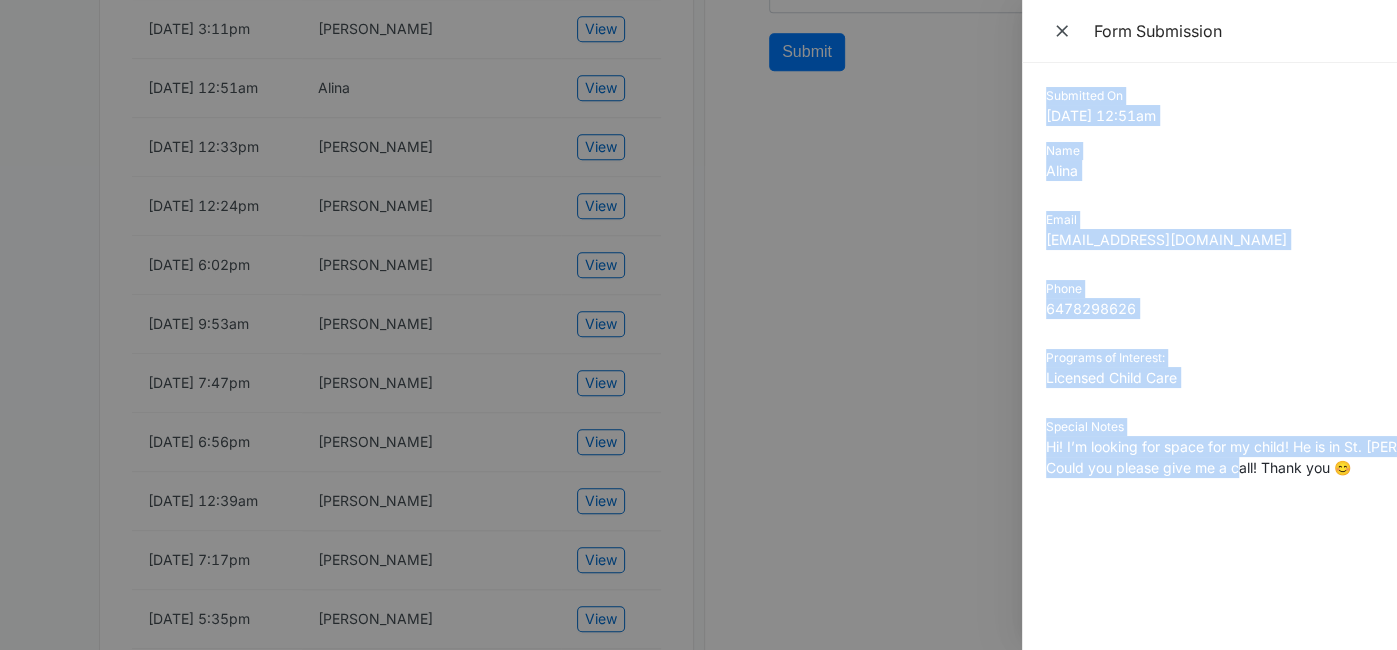 drag, startPoint x: 1047, startPoint y: 93, endPoint x: 1362, endPoint y: 490, distance: 506.78793 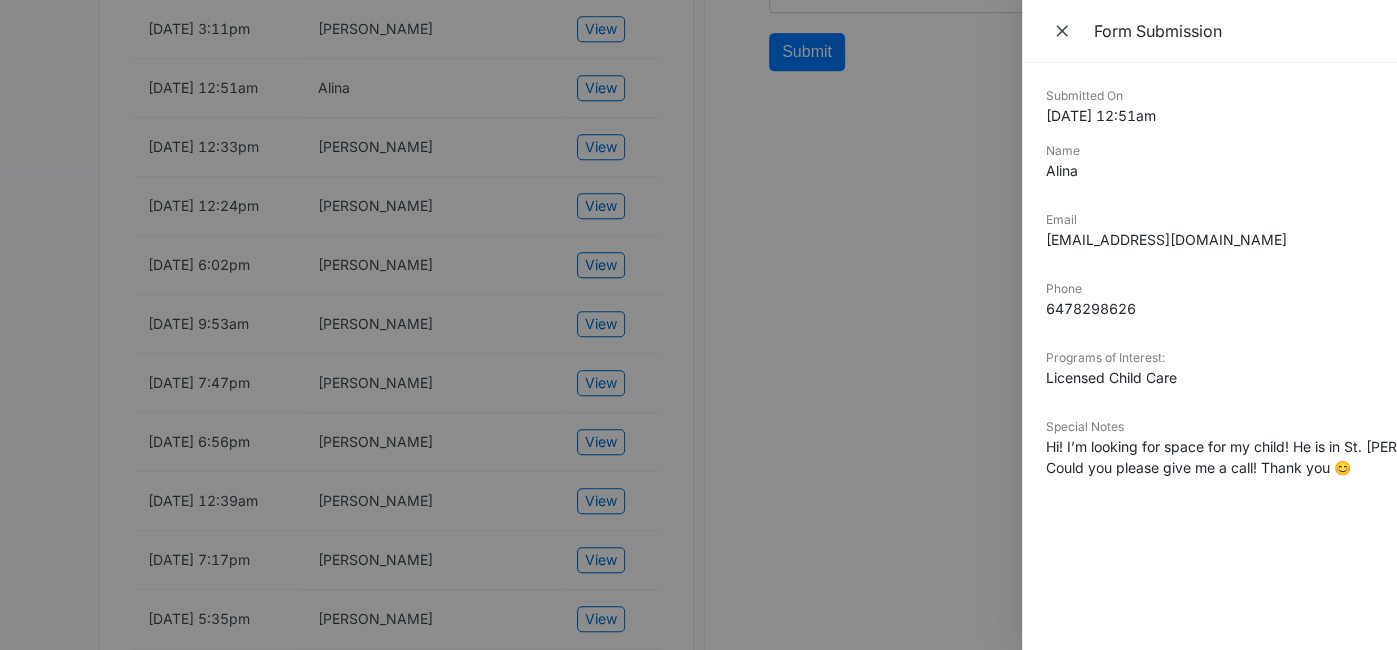 click at bounding box center [698, 325] 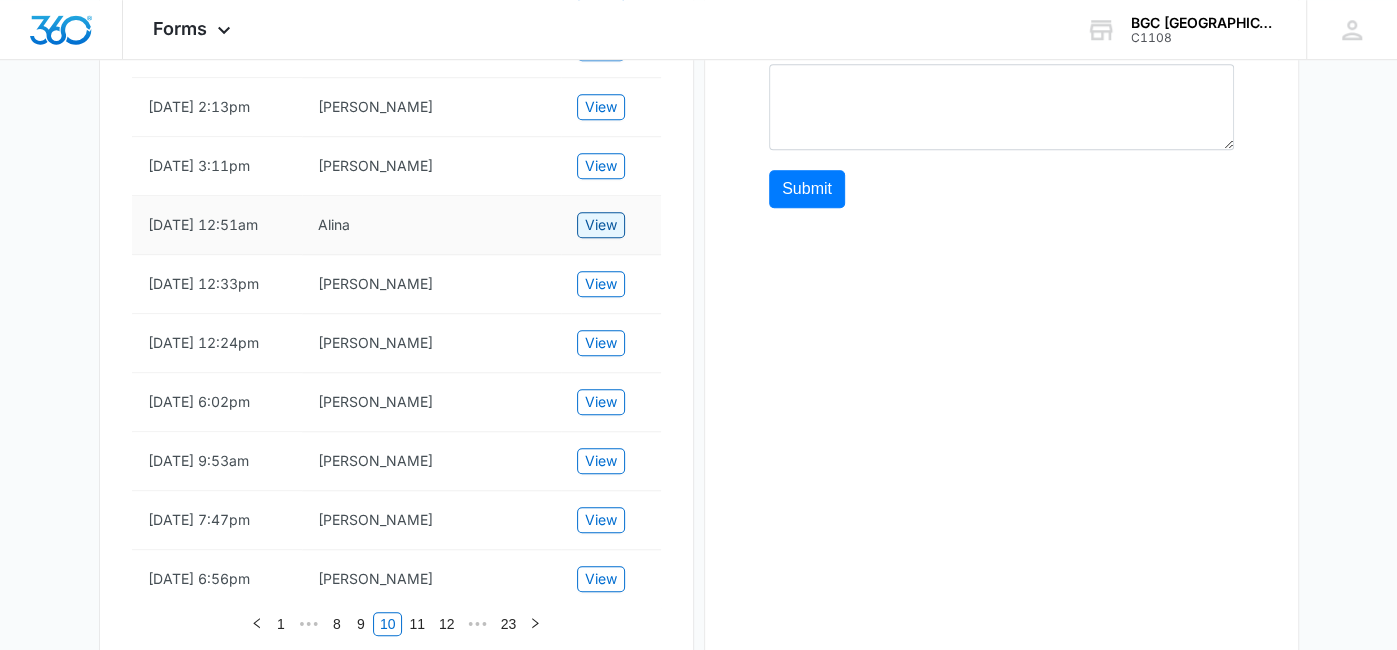 scroll, scrollTop: 905, scrollLeft: 0, axis: vertical 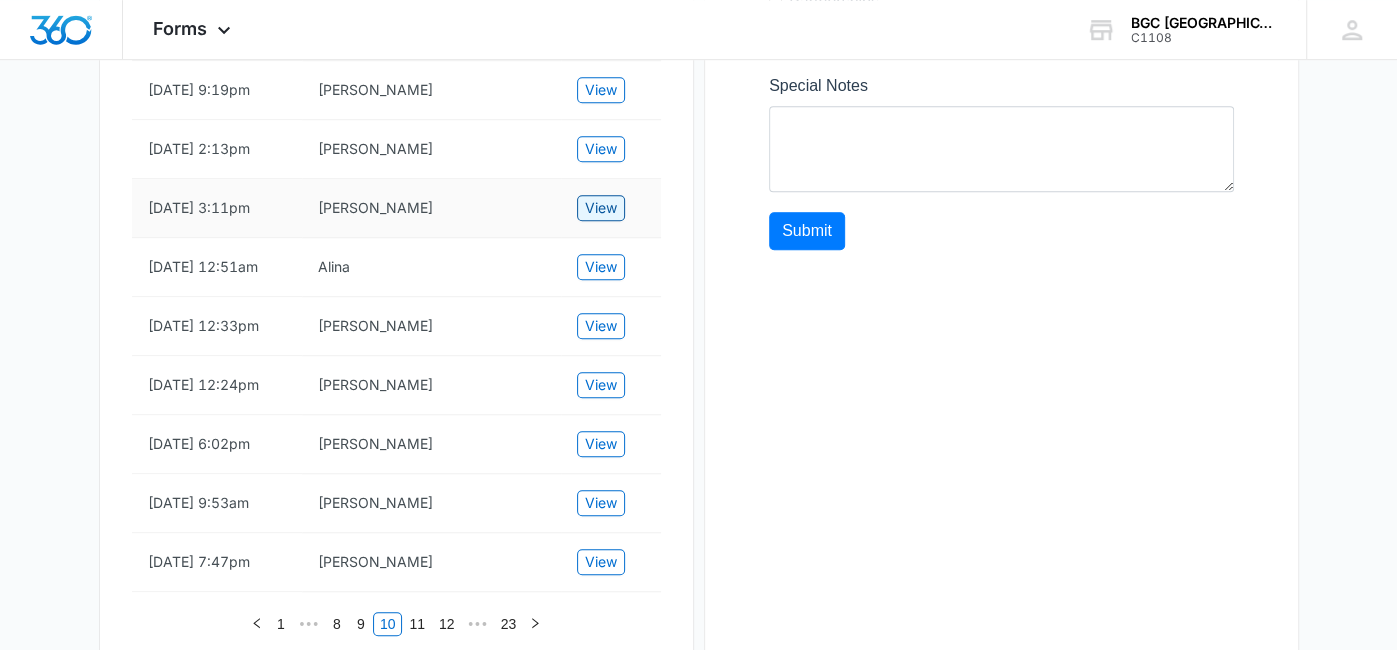 click on "View" at bounding box center (601, 208) 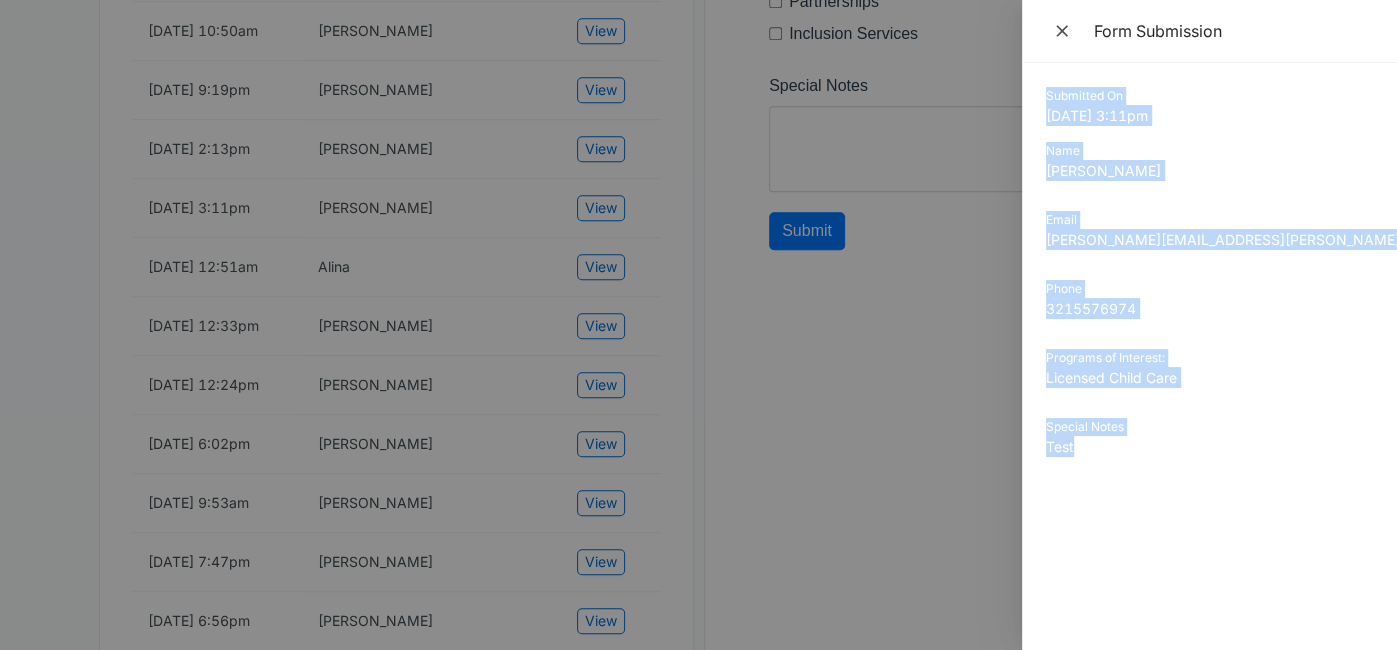 drag, startPoint x: 1048, startPoint y: 92, endPoint x: 1136, endPoint y: 465, distance: 383.24014 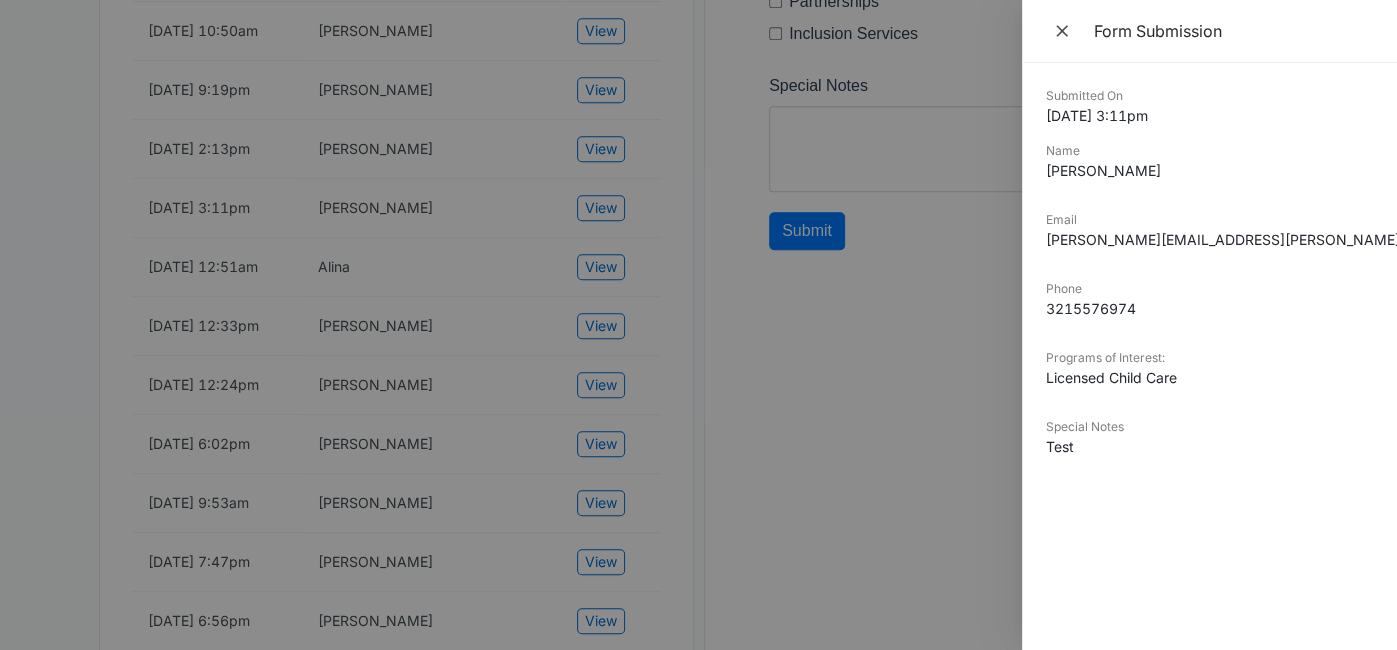 drag, startPoint x: 398, startPoint y: 448, endPoint x: 485, endPoint y: 394, distance: 102.396286 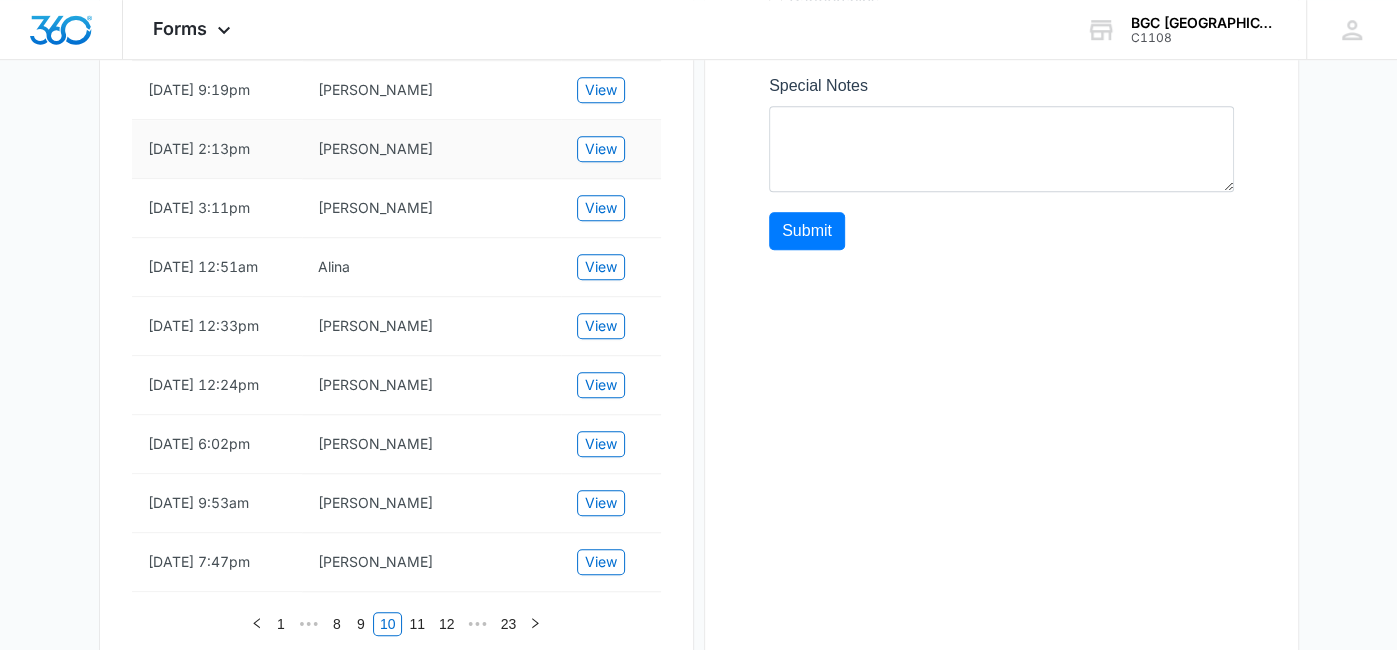 click on "View" at bounding box center (611, 149) 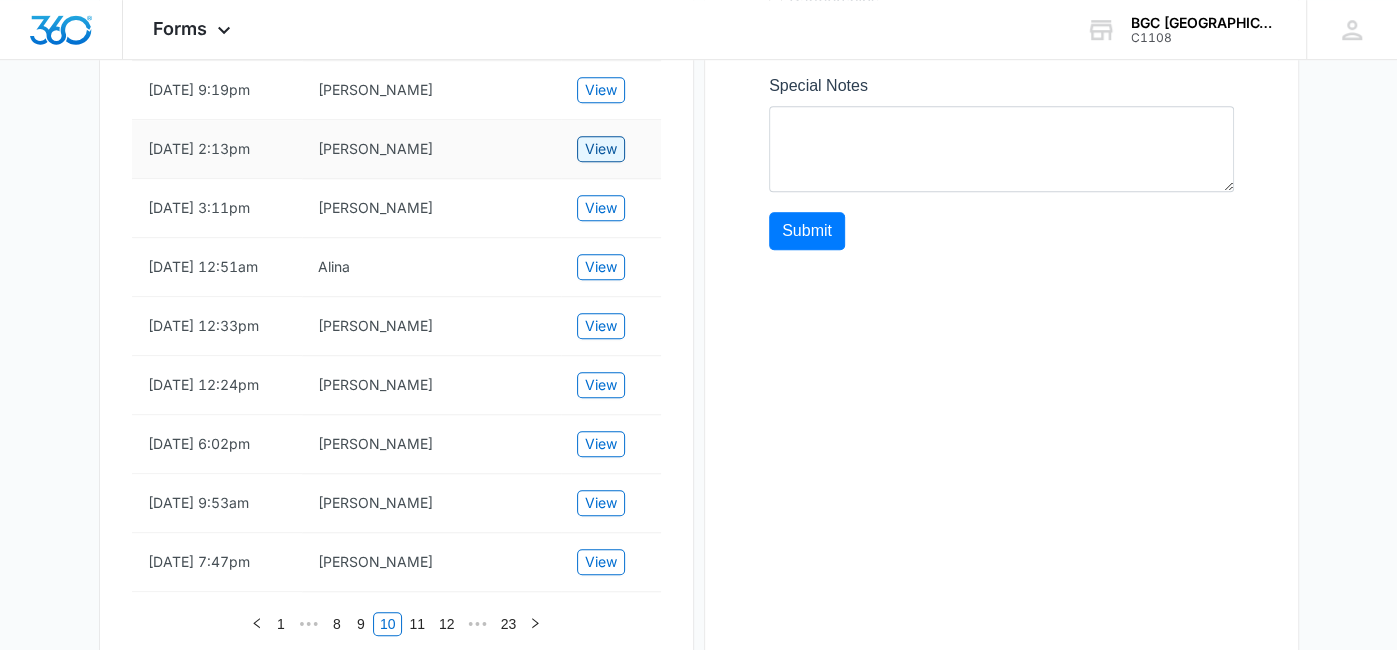 click on "View" at bounding box center (601, 149) 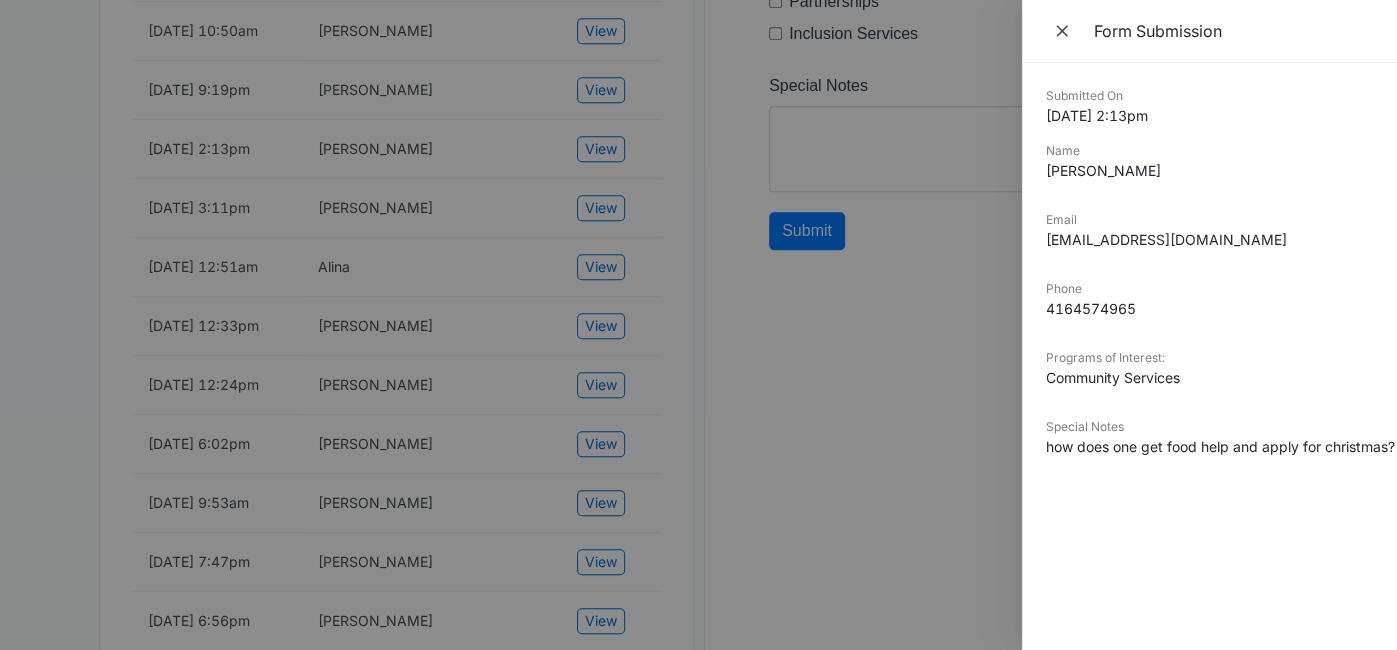 click on "Submitted On [DATE] 2:13pm Name [PERSON_NAME] Email [EMAIL_ADDRESS][DOMAIN_NAME] Phone [PHONE_NUMBER] Programs of Interest: Community Services Special Notes how does one get food help and apply for christmas?" at bounding box center (1209, 287) 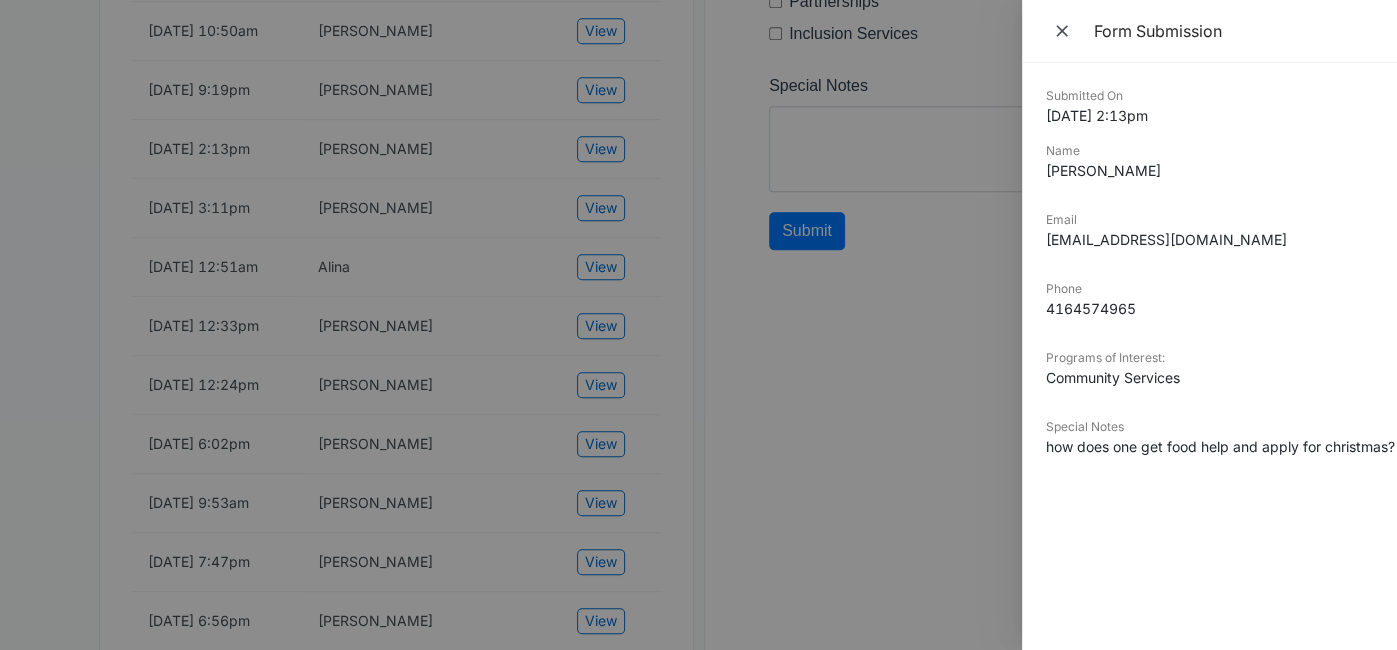 click at bounding box center (698, 325) 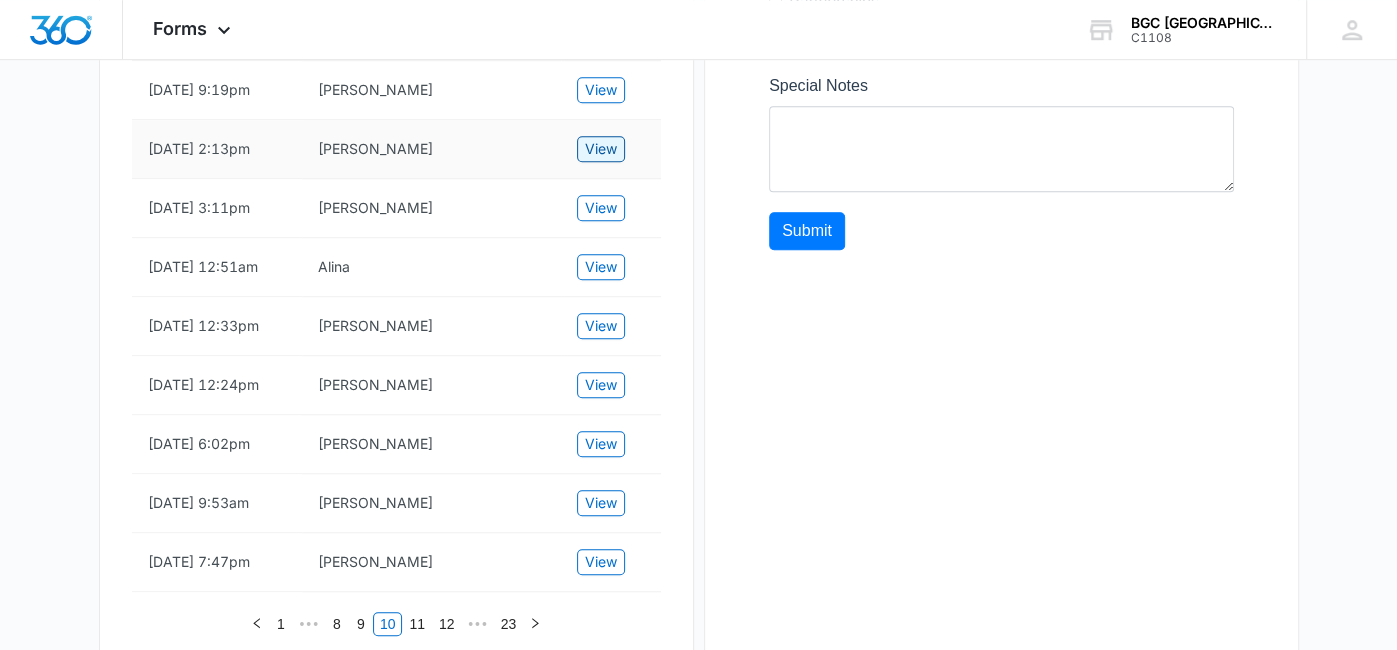 click on "View" at bounding box center (601, 149) 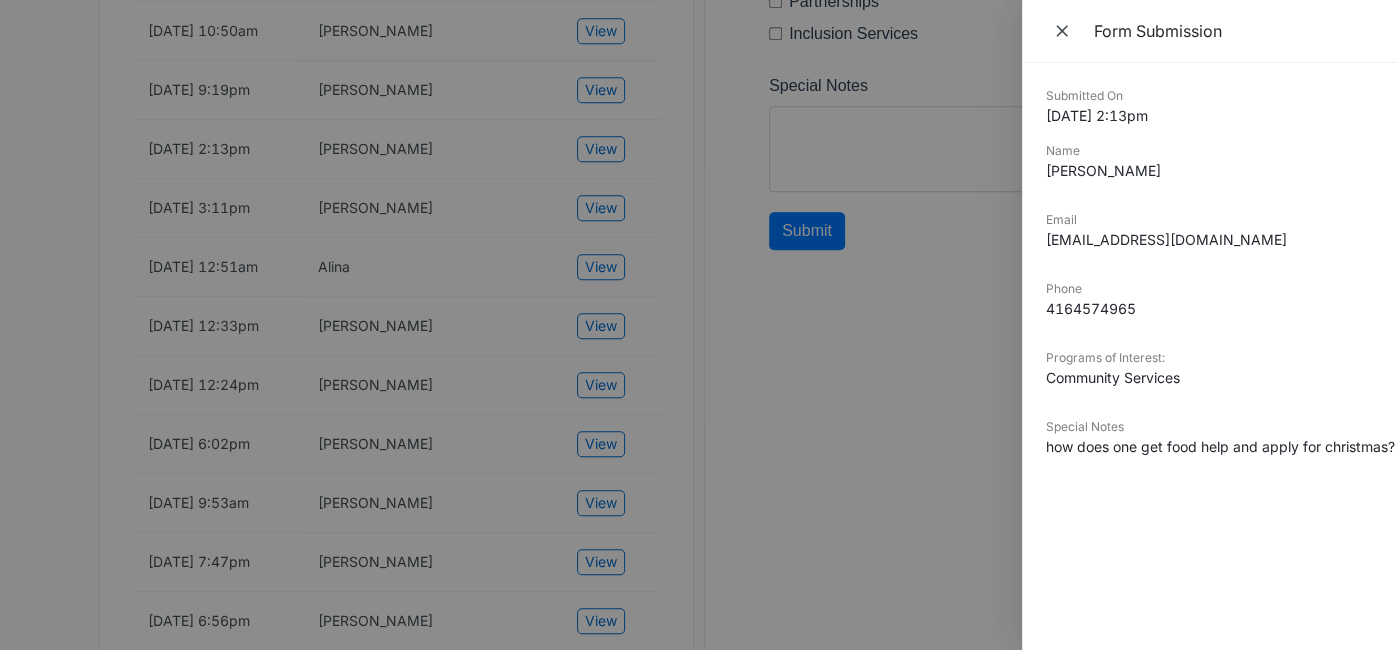 click at bounding box center [698, 325] 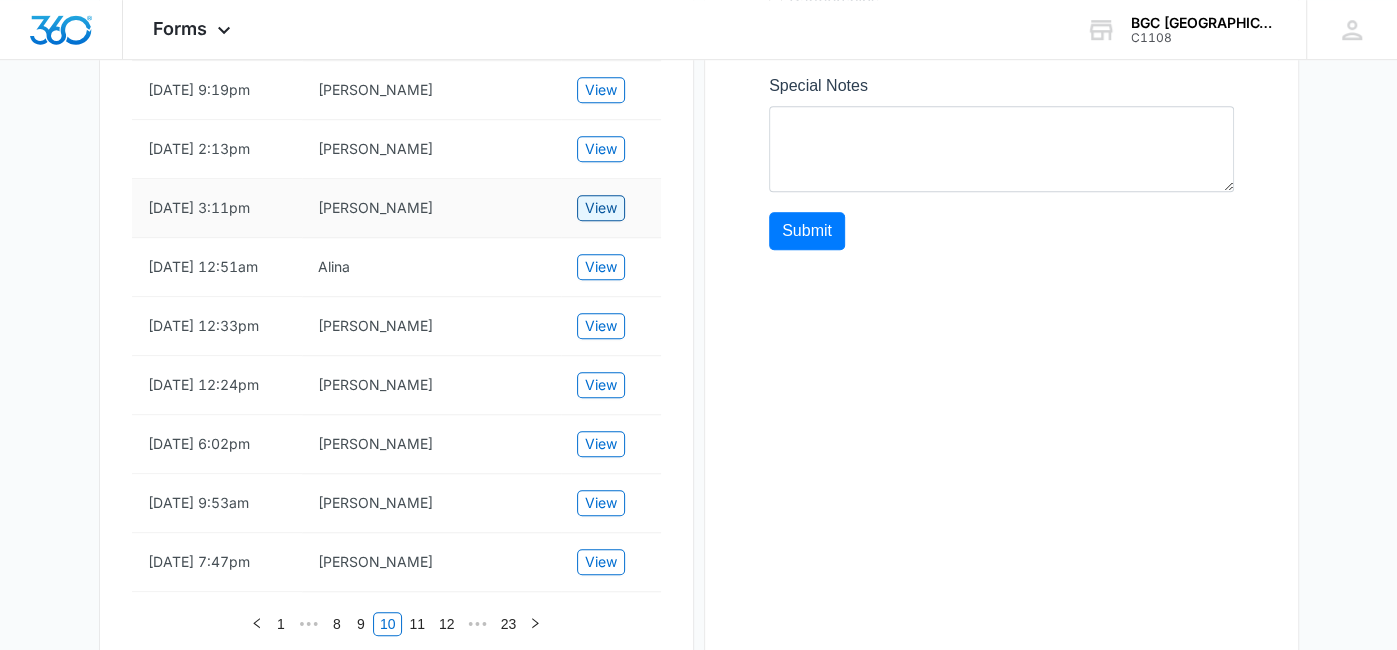 click on "View" at bounding box center [601, 208] 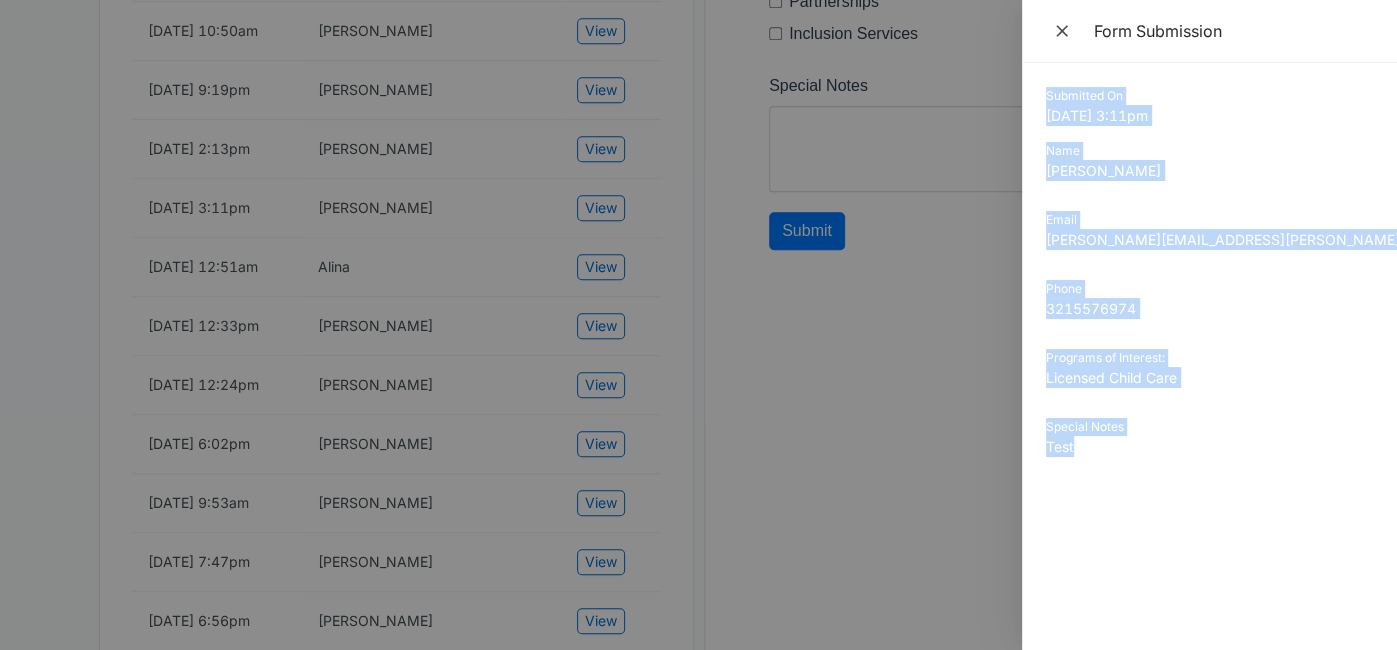 drag, startPoint x: 1048, startPoint y: 97, endPoint x: 1127, endPoint y: 483, distance: 394.00128 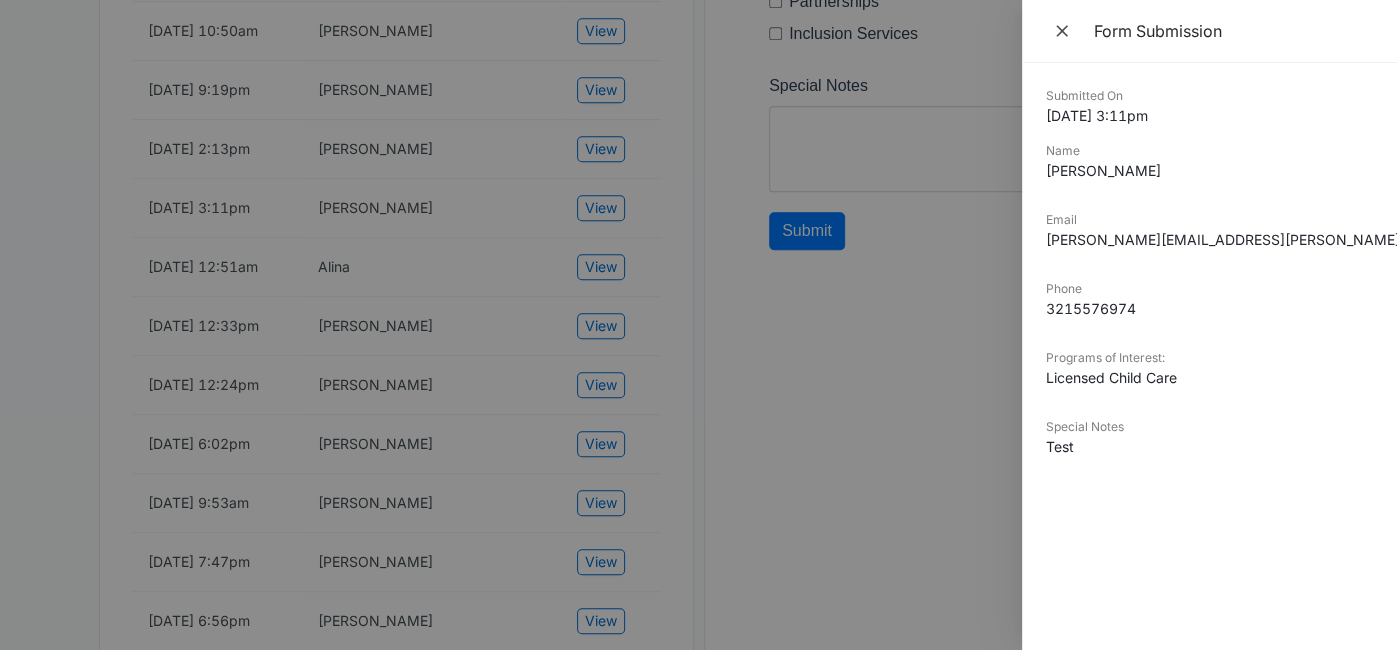 drag, startPoint x: 438, startPoint y: 333, endPoint x: 574, endPoint y: 322, distance: 136.44412 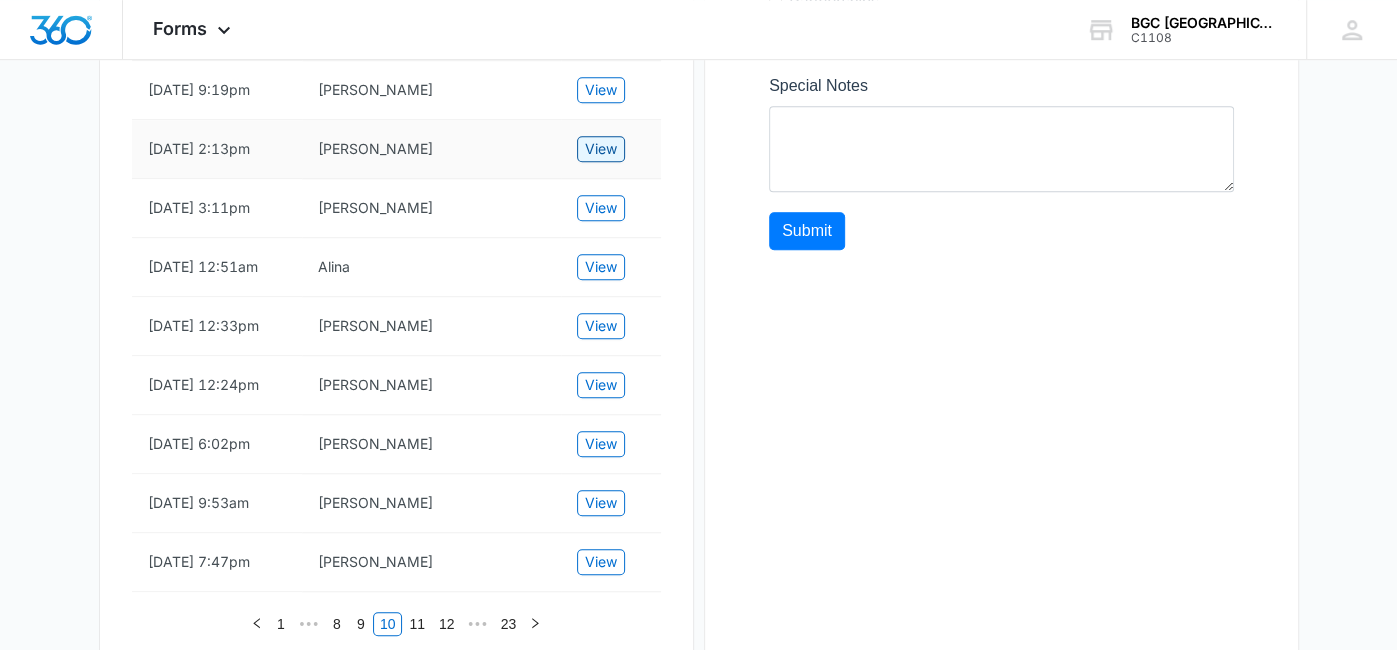 click on "View" at bounding box center (601, 149) 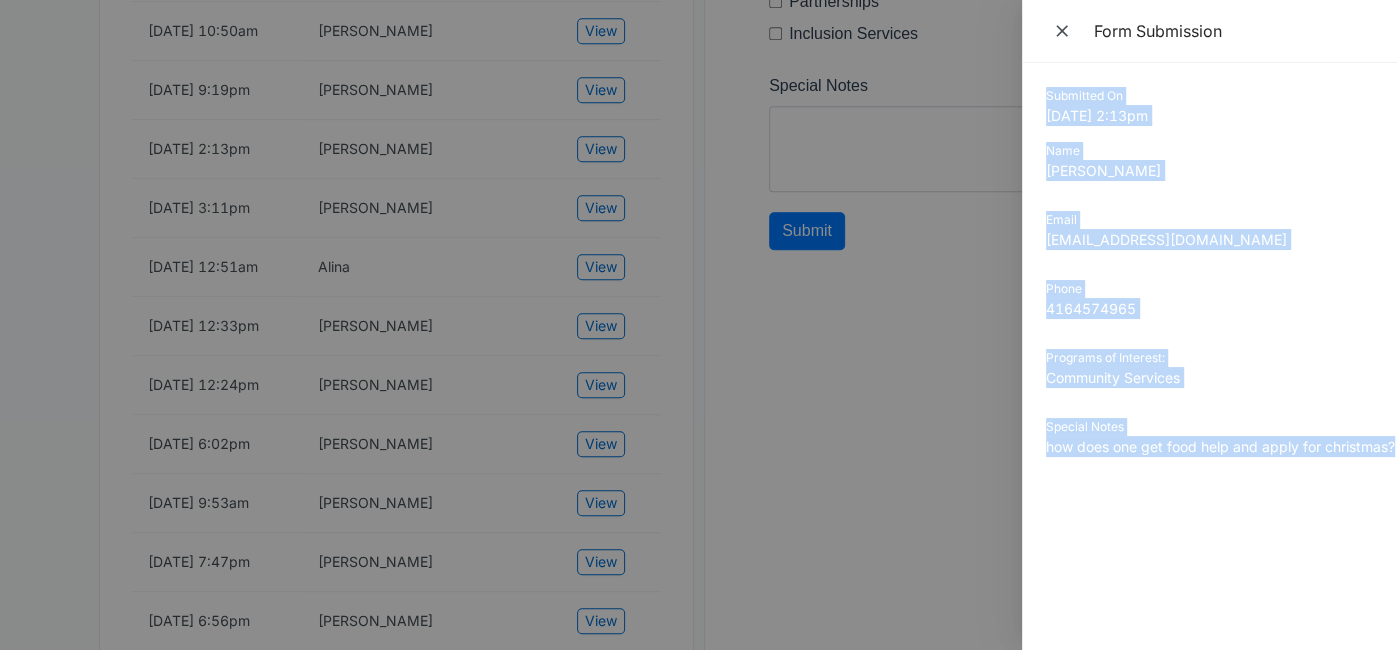 drag, startPoint x: 1046, startPoint y: 97, endPoint x: 1395, endPoint y: 453, distance: 498.53485 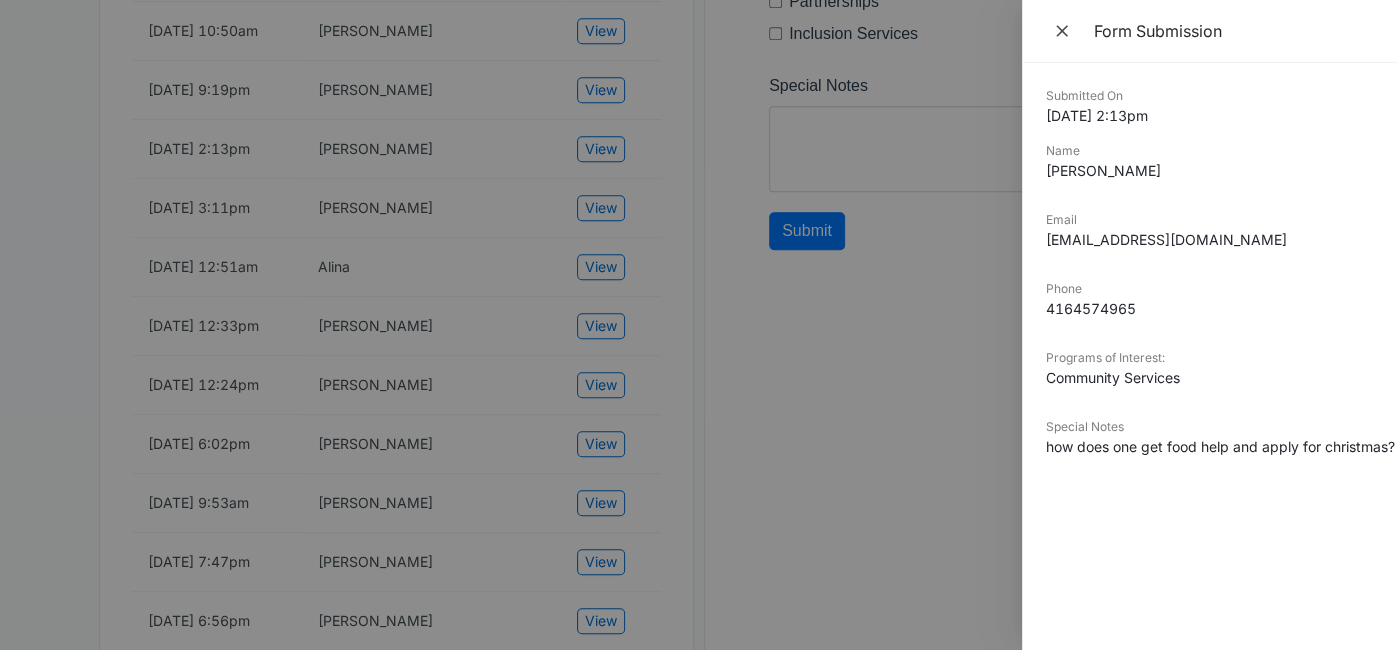 click at bounding box center [698, 325] 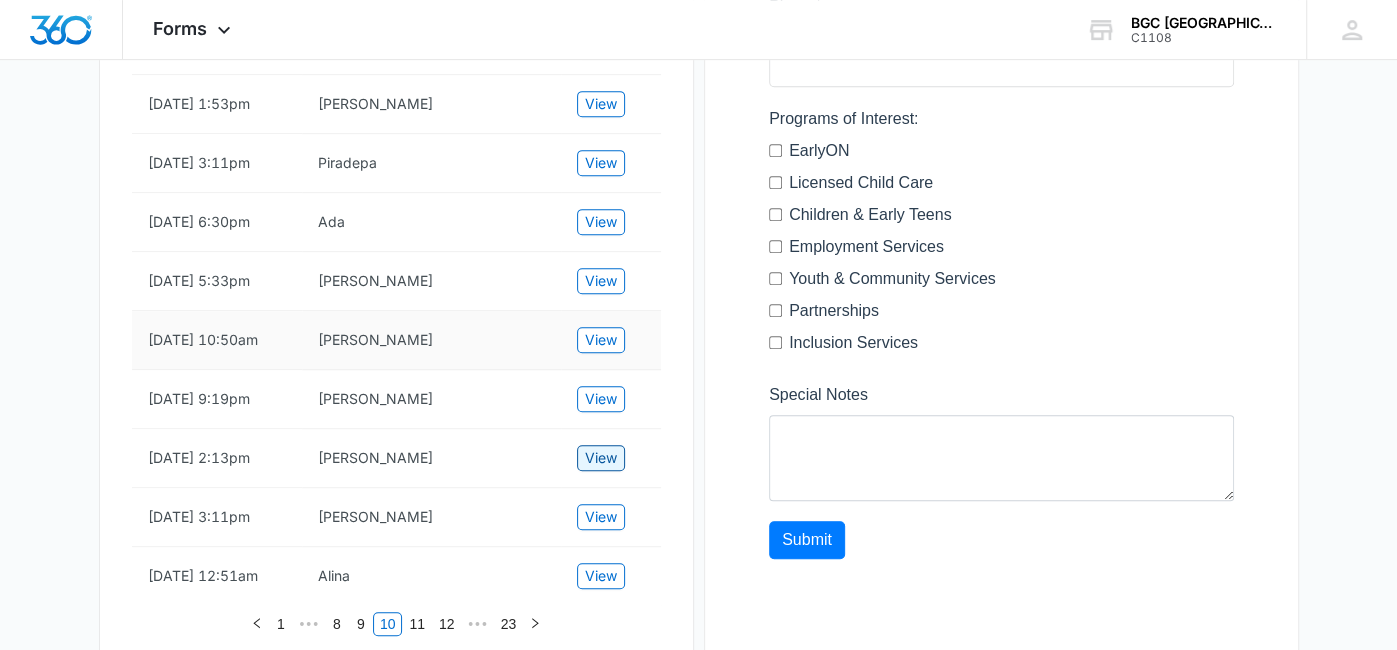 scroll, scrollTop: 657, scrollLeft: 0, axis: vertical 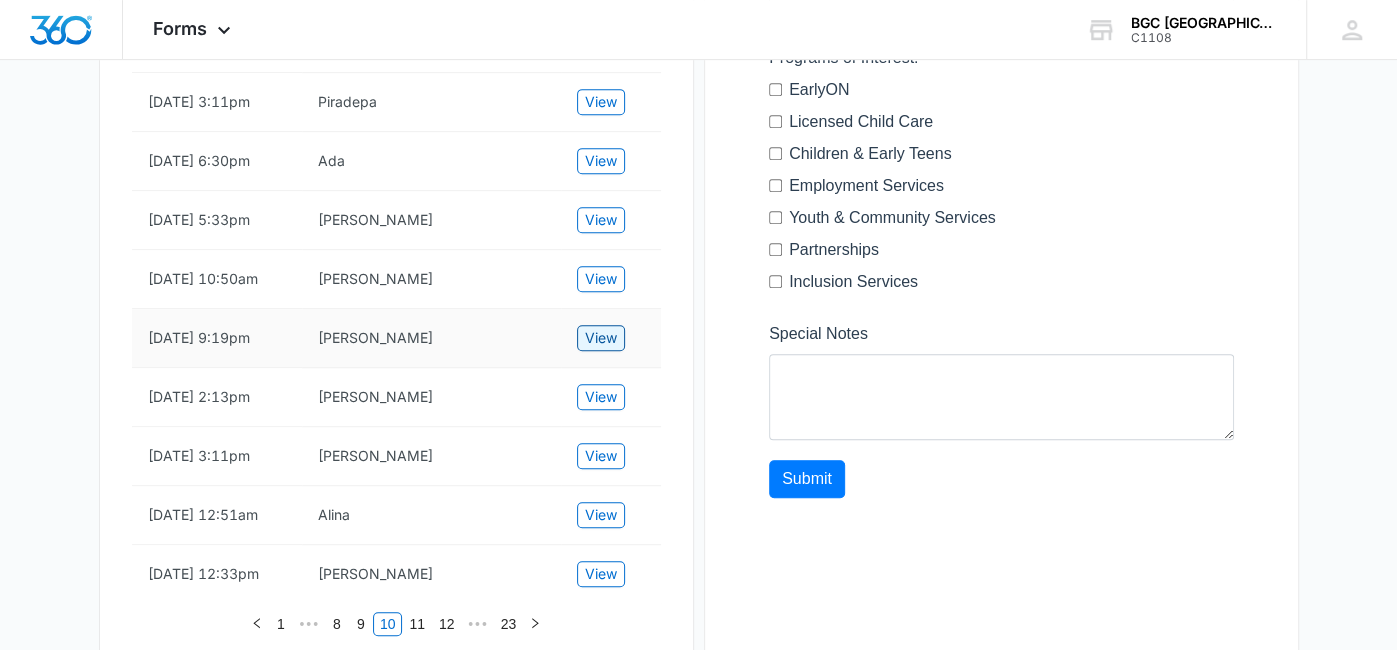 click on "View" at bounding box center (601, 338) 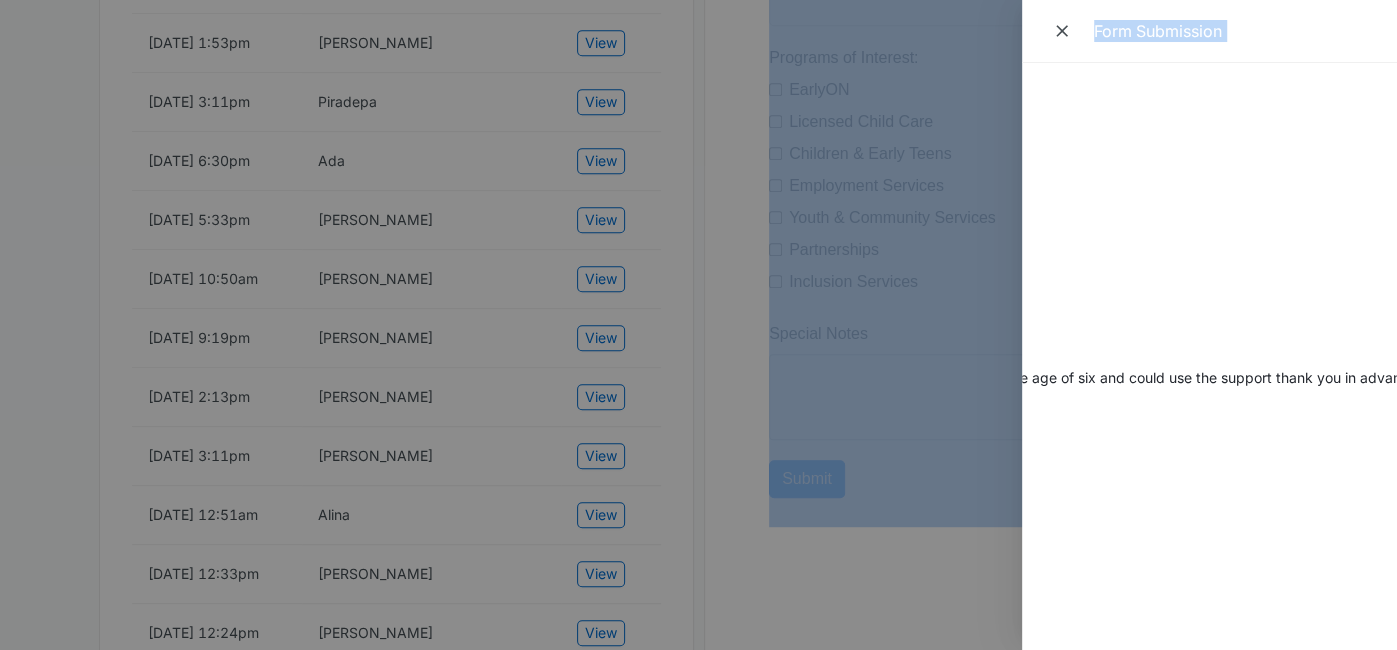 scroll, scrollTop: 0, scrollLeft: 538, axis: horizontal 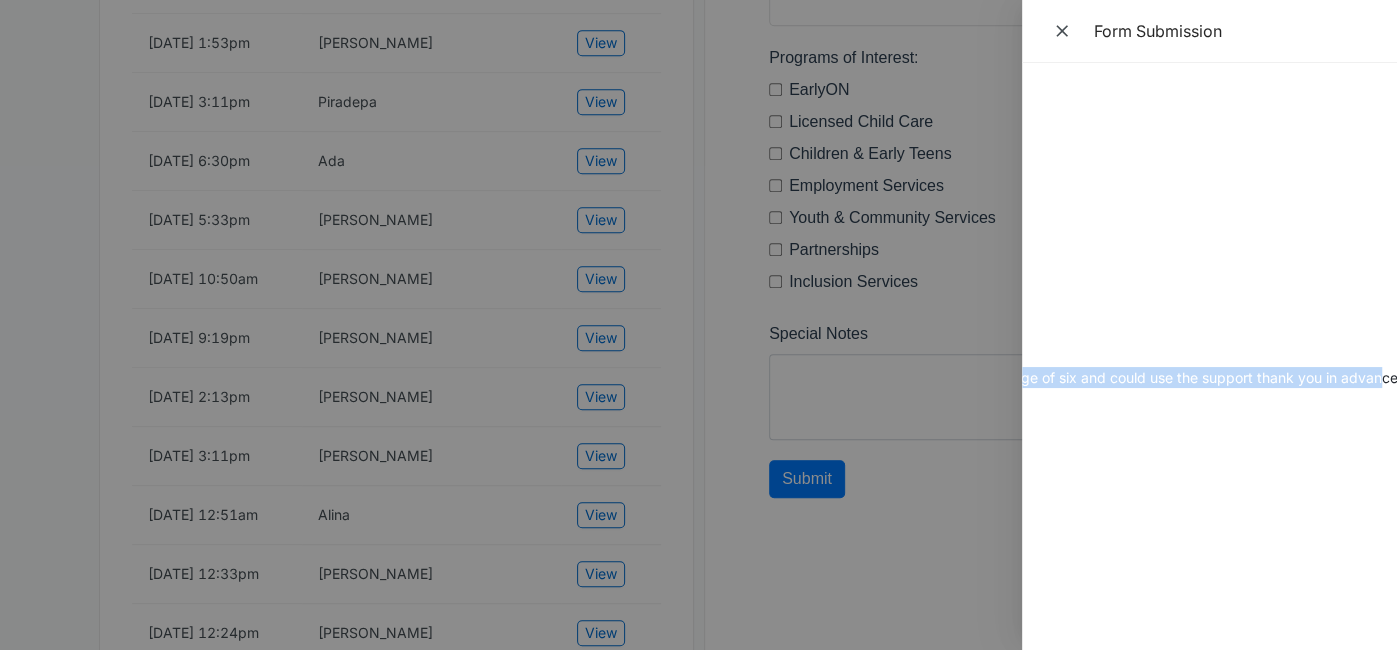 drag, startPoint x: 1049, startPoint y: 94, endPoint x: 1383, endPoint y: 380, distance: 439.71808 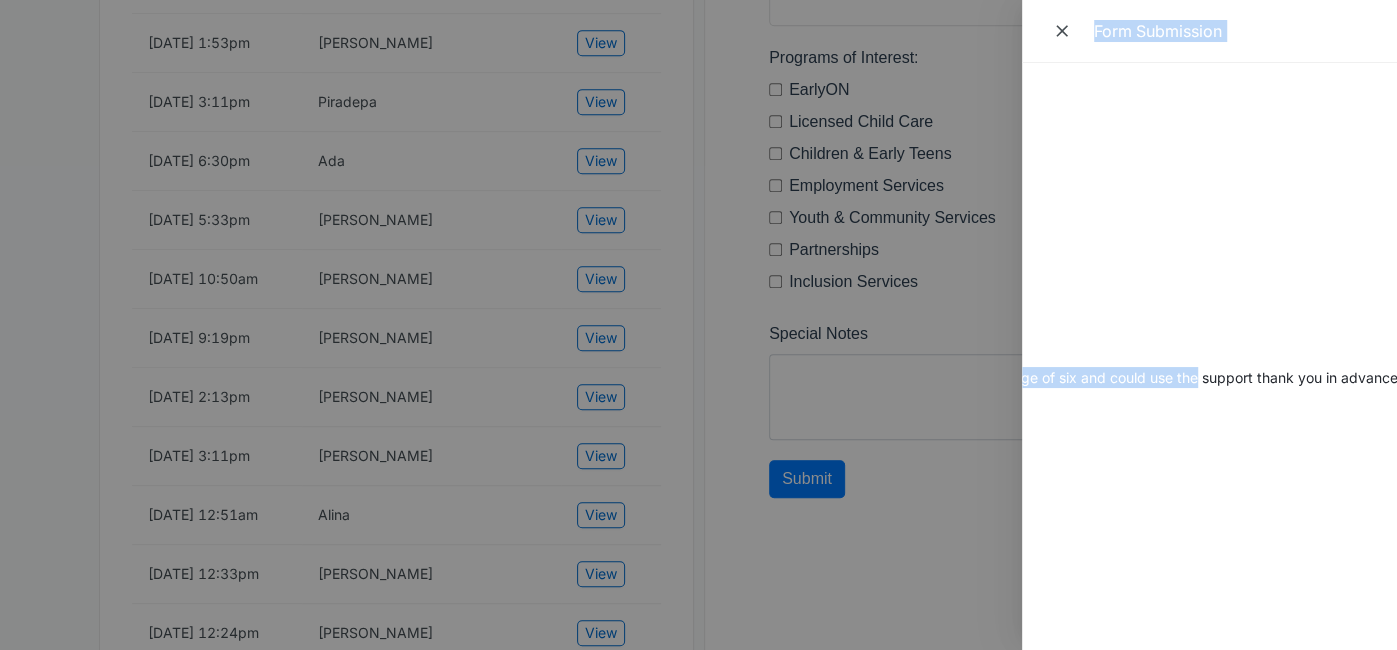 scroll, scrollTop: 0, scrollLeft: 0, axis: both 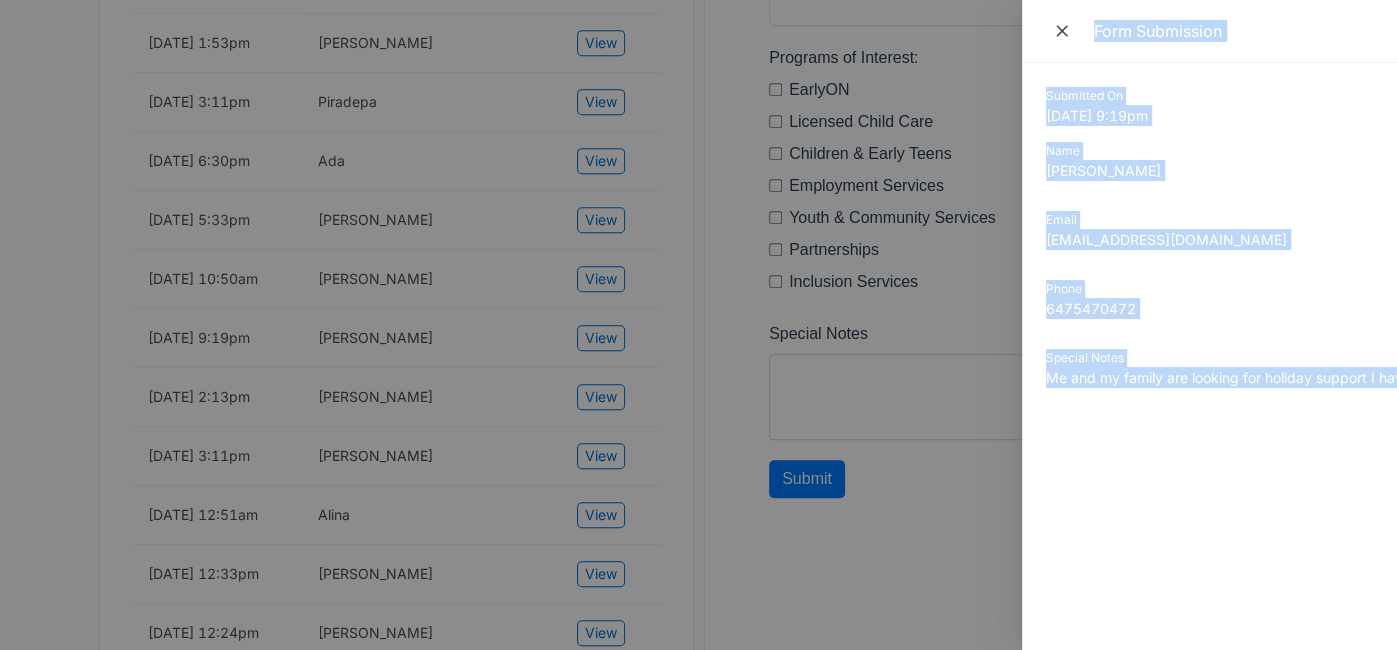 drag, startPoint x: 1193, startPoint y: 379, endPoint x: 899, endPoint y: 368, distance: 294.20572 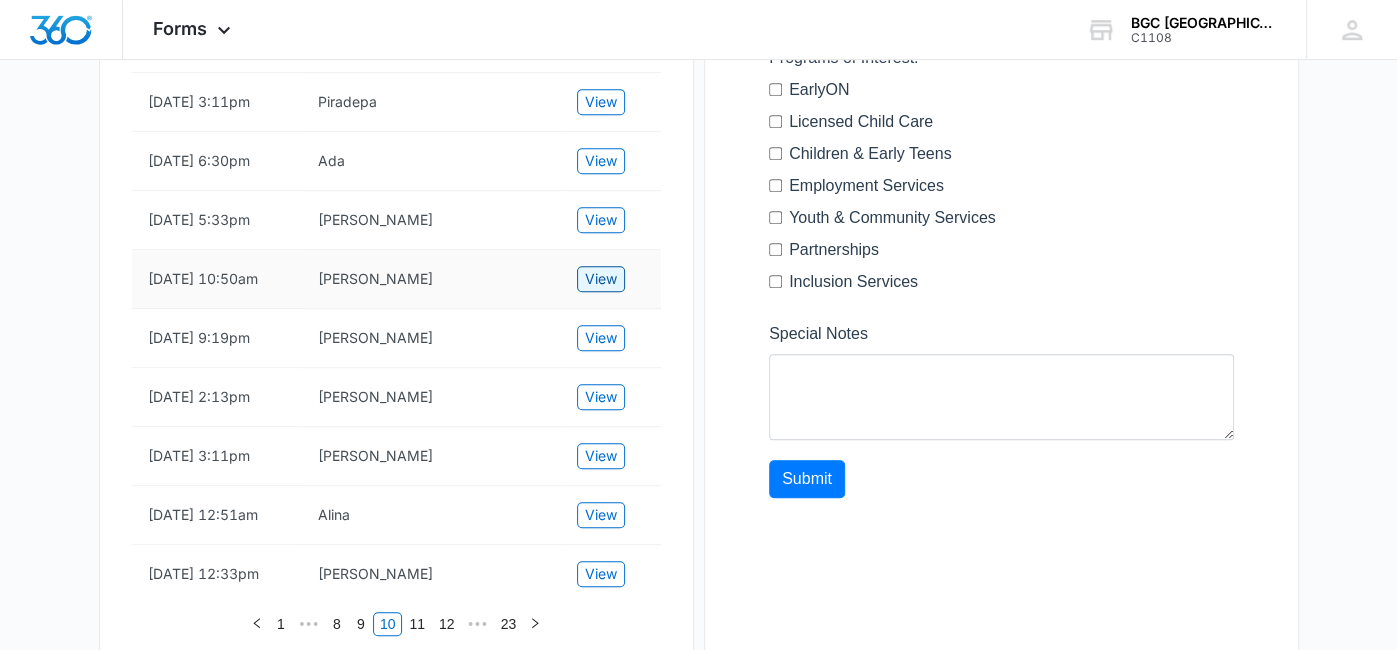 click on "View" at bounding box center [601, 279] 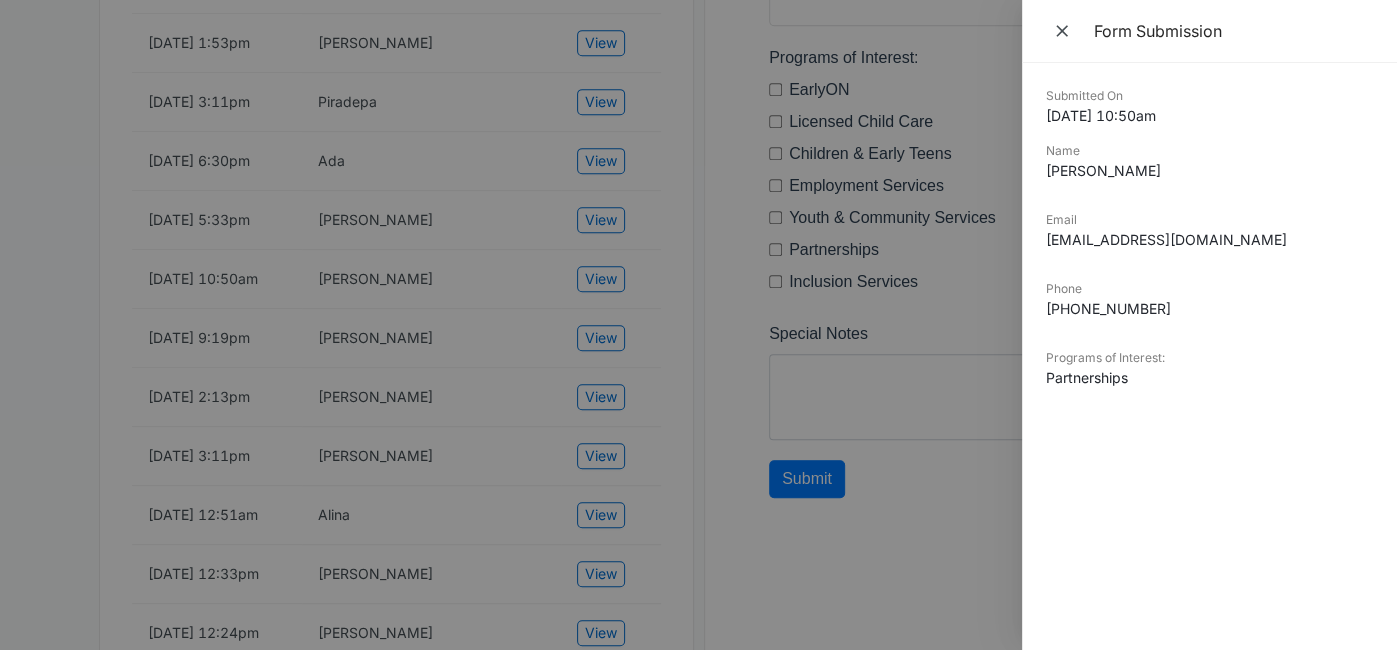 click on "[PERSON_NAME]" at bounding box center [1209, 170] 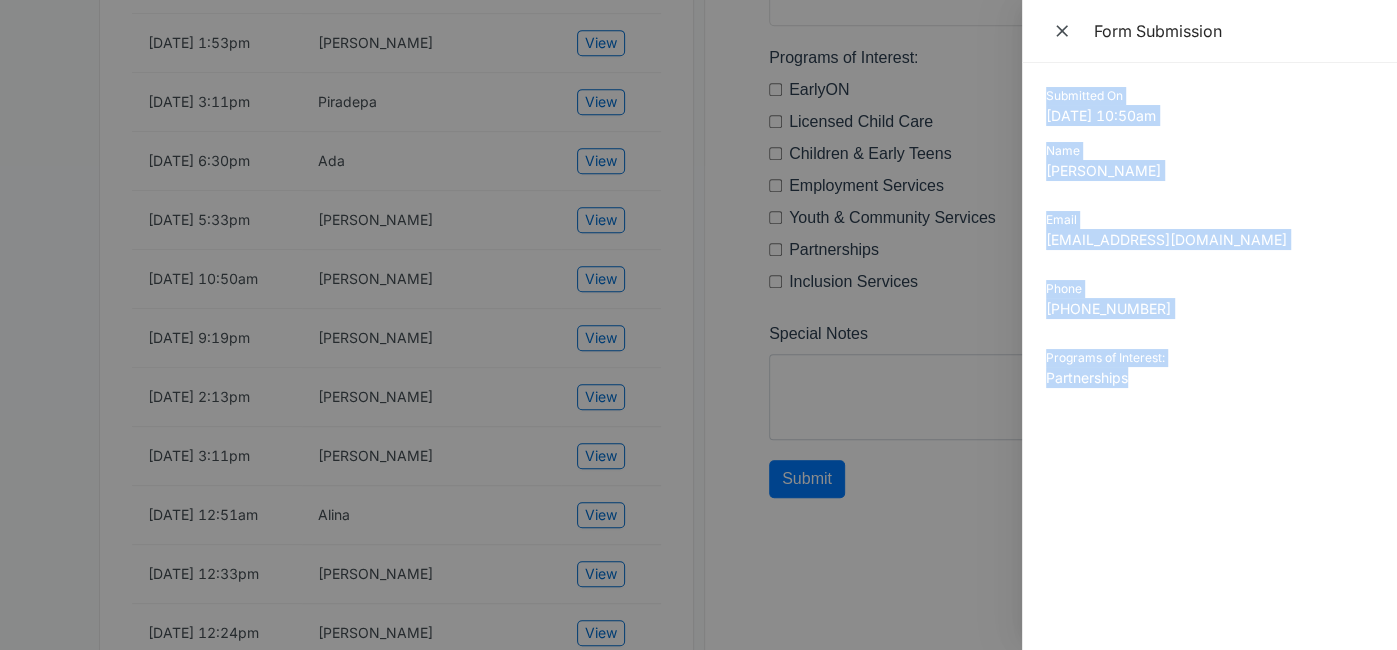 drag, startPoint x: 1048, startPoint y: 100, endPoint x: 1186, endPoint y: 386, distance: 317.55313 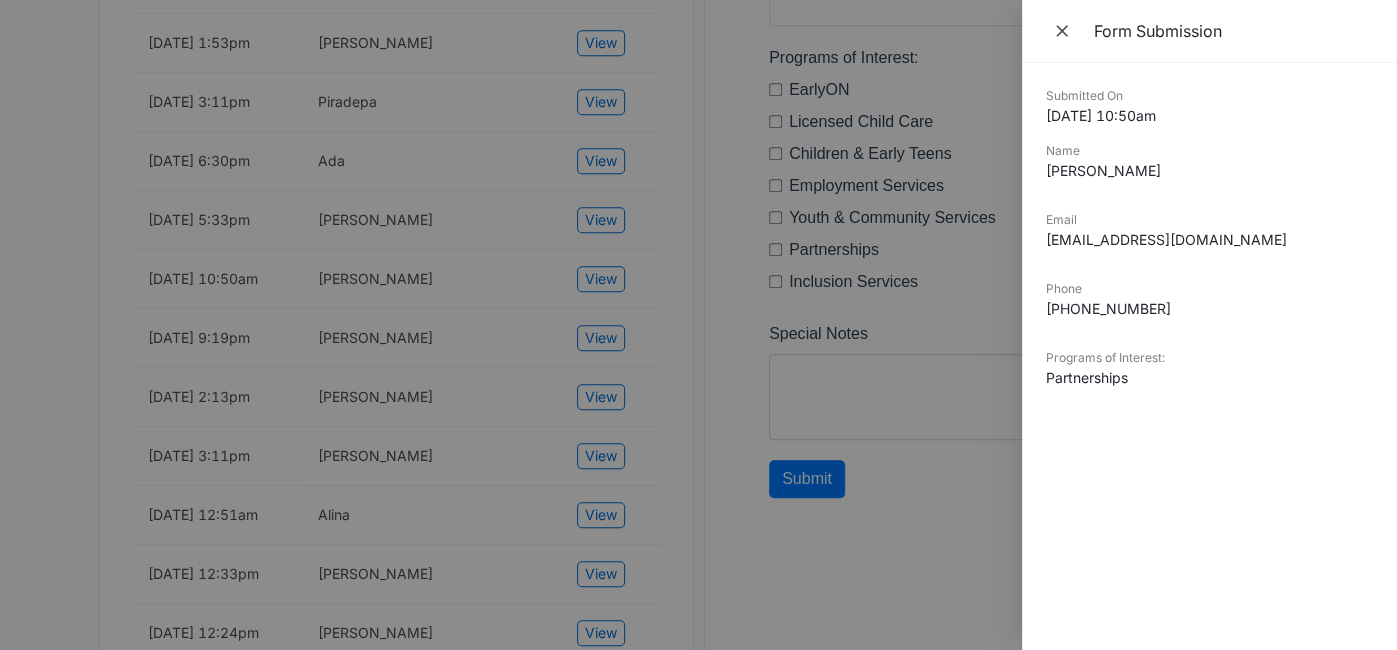 click at bounding box center (698, 325) 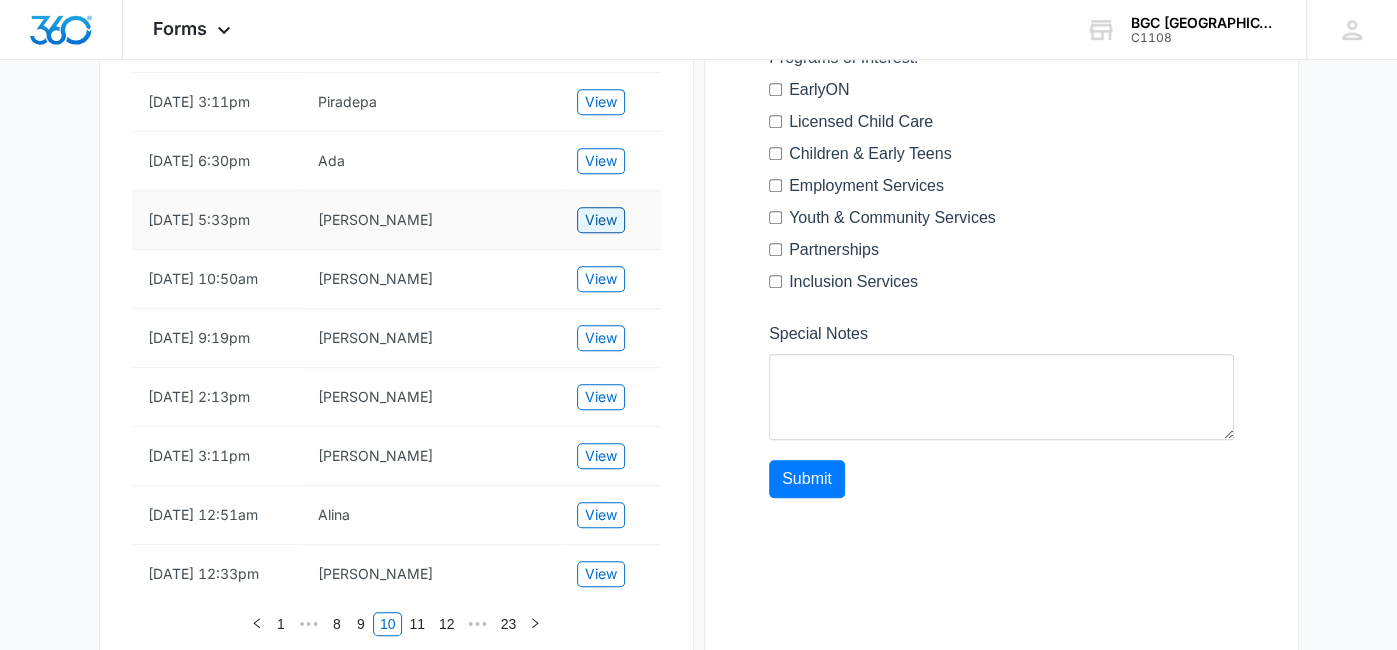 click on "View" at bounding box center [601, 220] 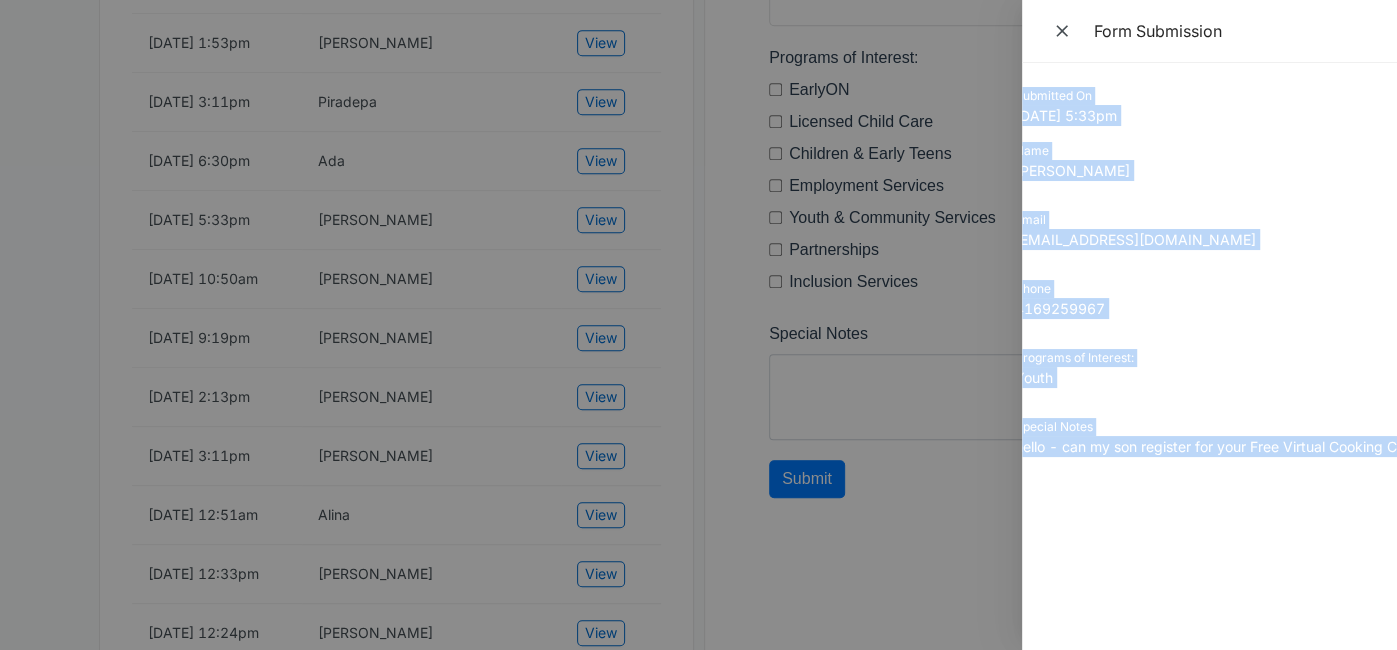 scroll, scrollTop: 0, scrollLeft: 82, axis: horizontal 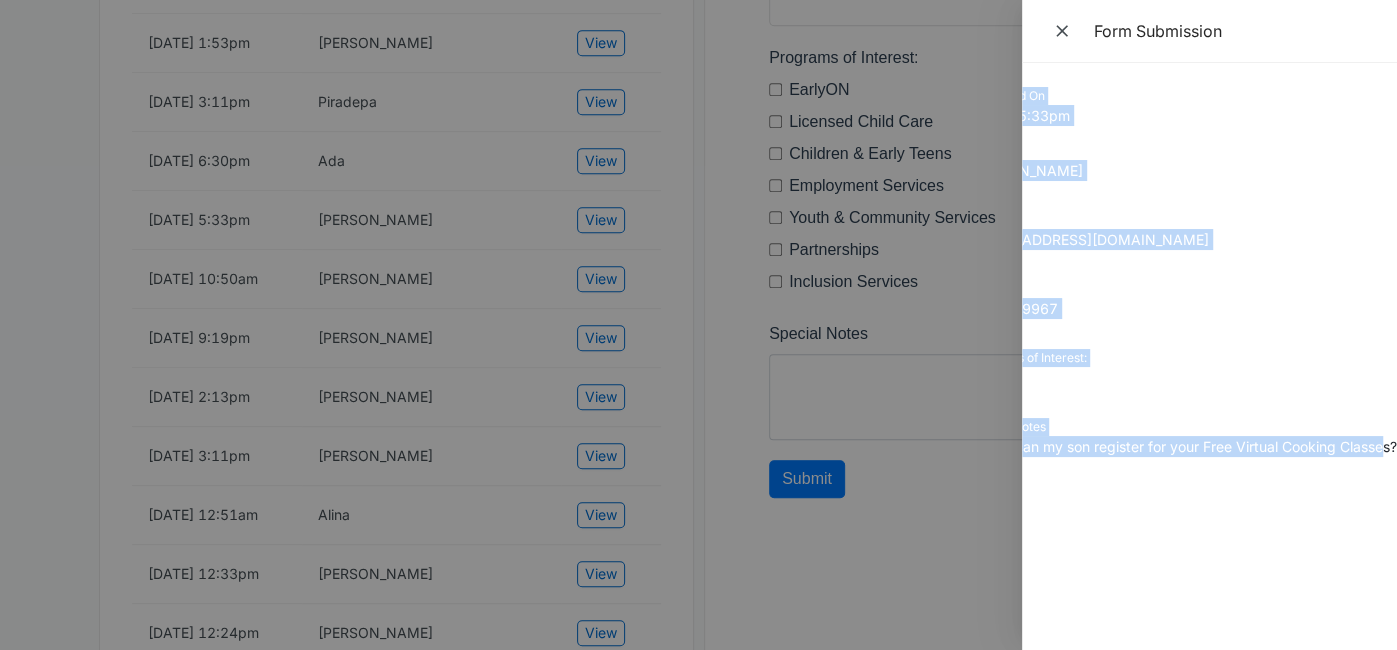 drag, startPoint x: 1048, startPoint y: 93, endPoint x: 1381, endPoint y: 456, distance: 492.6033 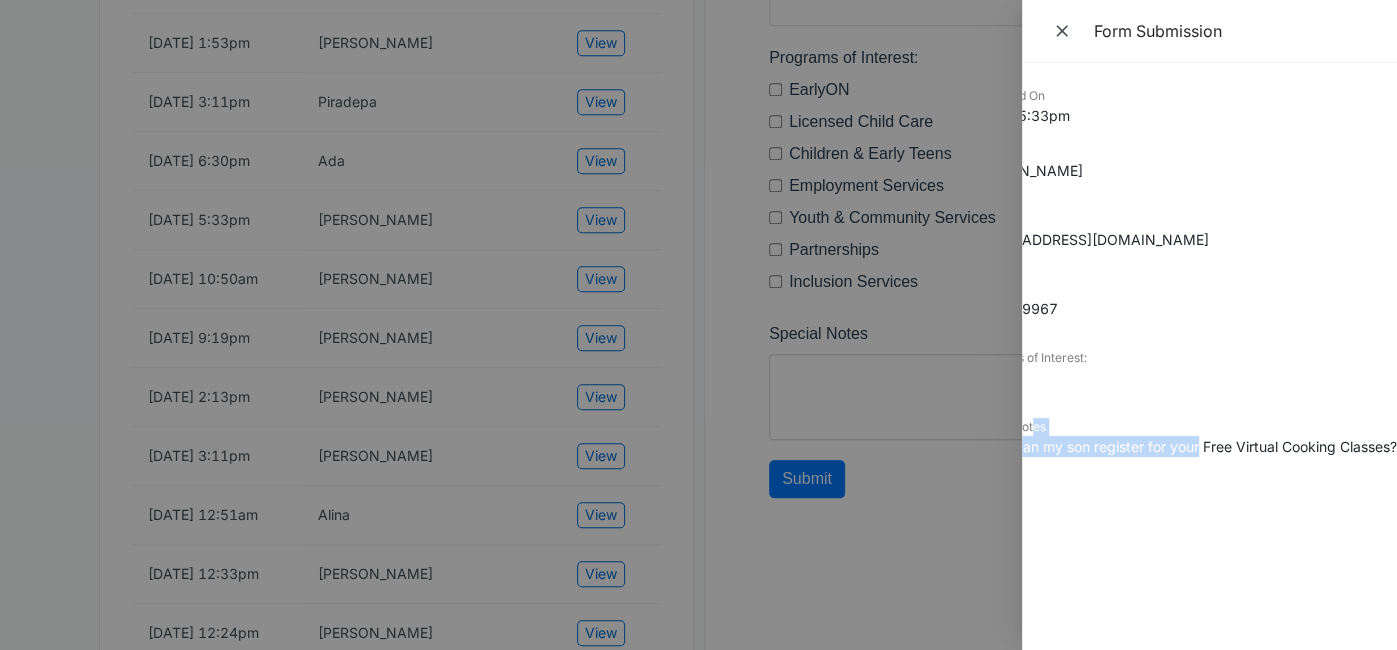 scroll, scrollTop: 0, scrollLeft: 0, axis: both 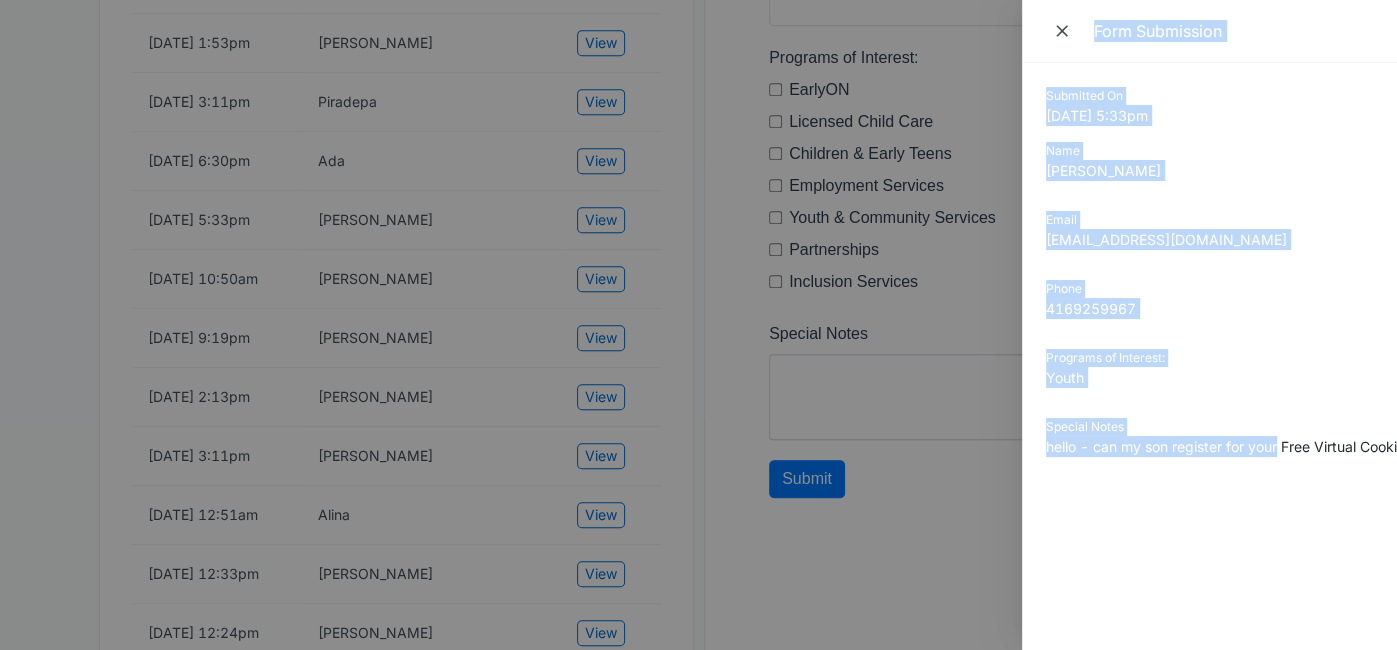 drag, startPoint x: 1195, startPoint y: 453, endPoint x: 963, endPoint y: 434, distance: 232.77672 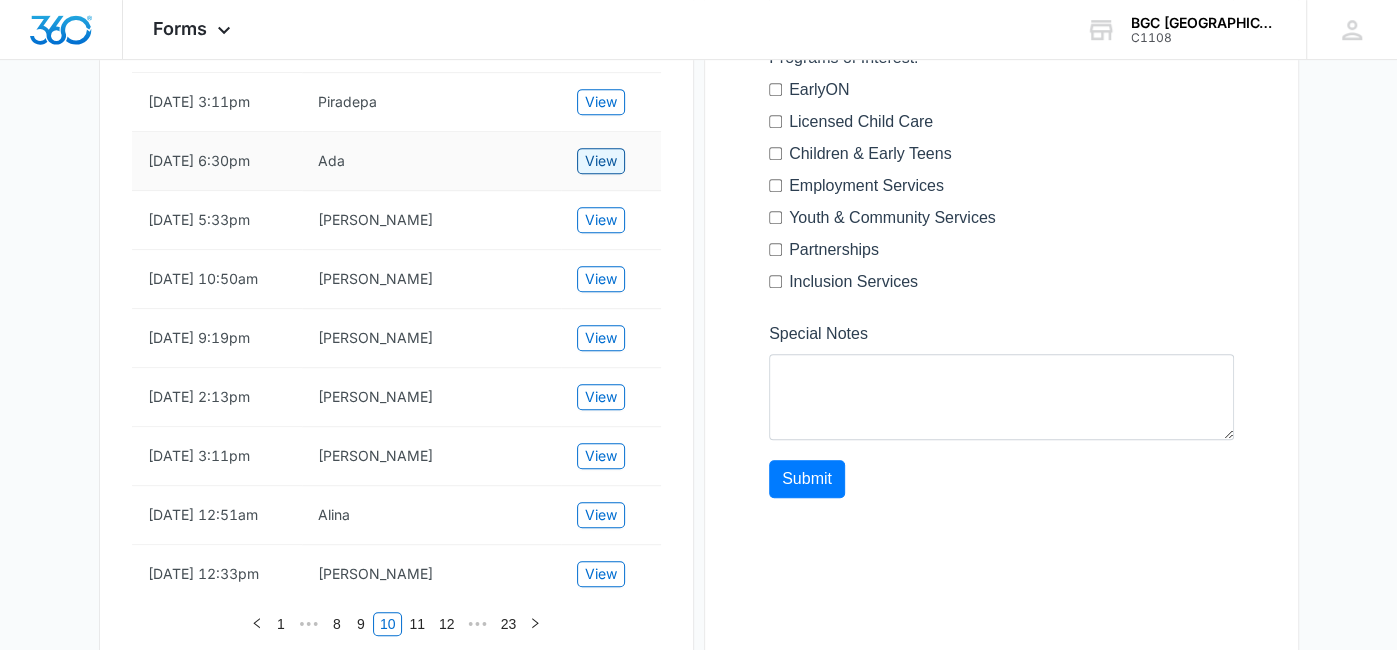 click on "View" at bounding box center [601, 161] 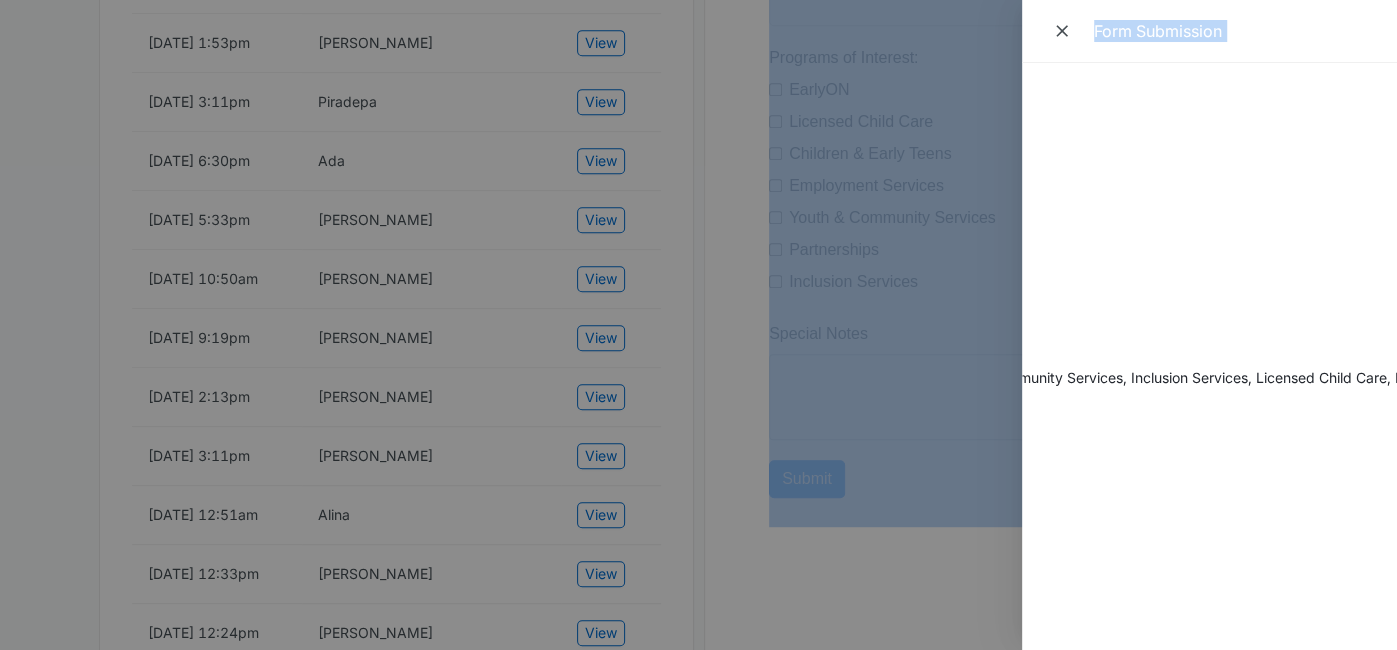 scroll, scrollTop: 0, scrollLeft: 407, axis: horizontal 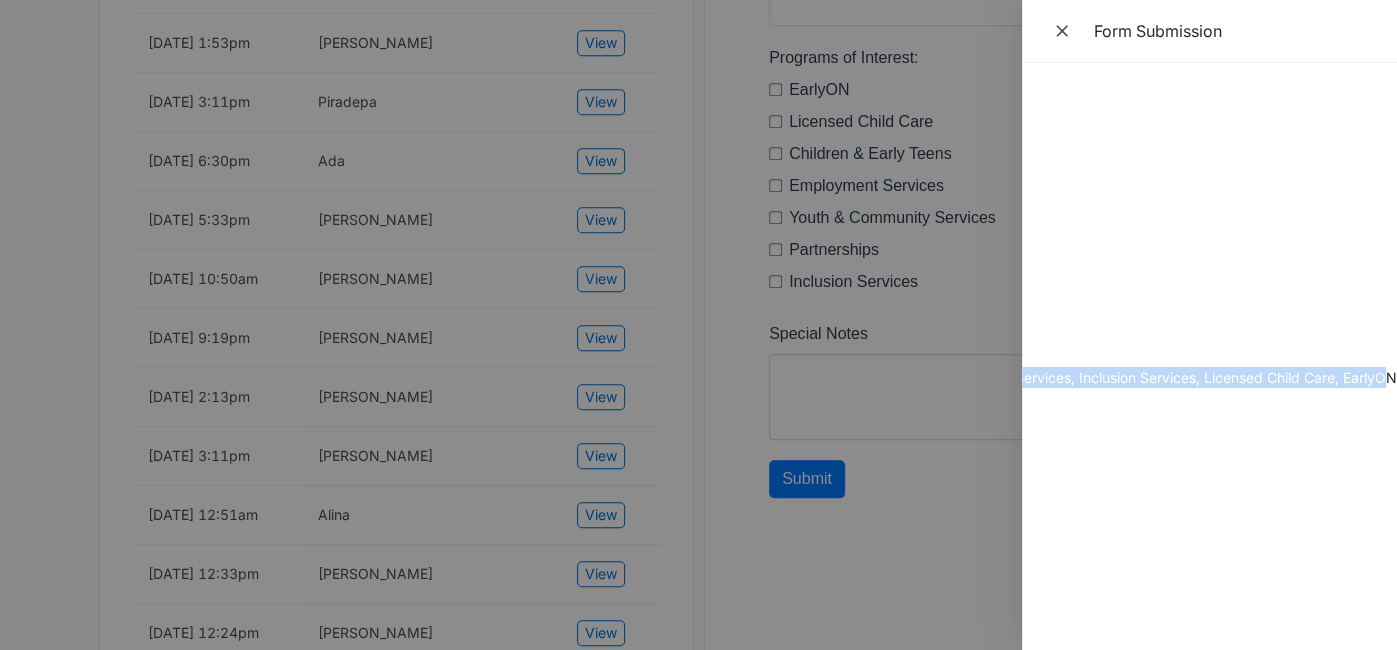drag, startPoint x: 1045, startPoint y: 96, endPoint x: 1381, endPoint y: 379, distance: 439.30057 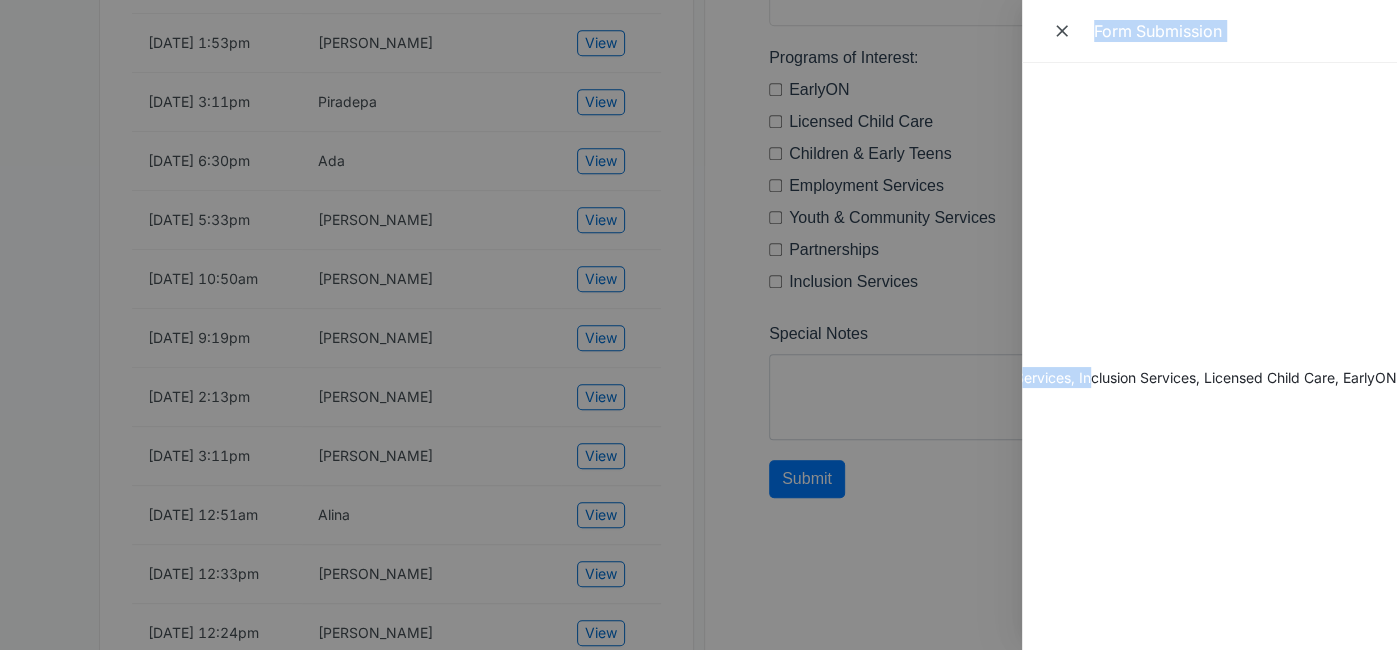 scroll, scrollTop: 0, scrollLeft: 0, axis: both 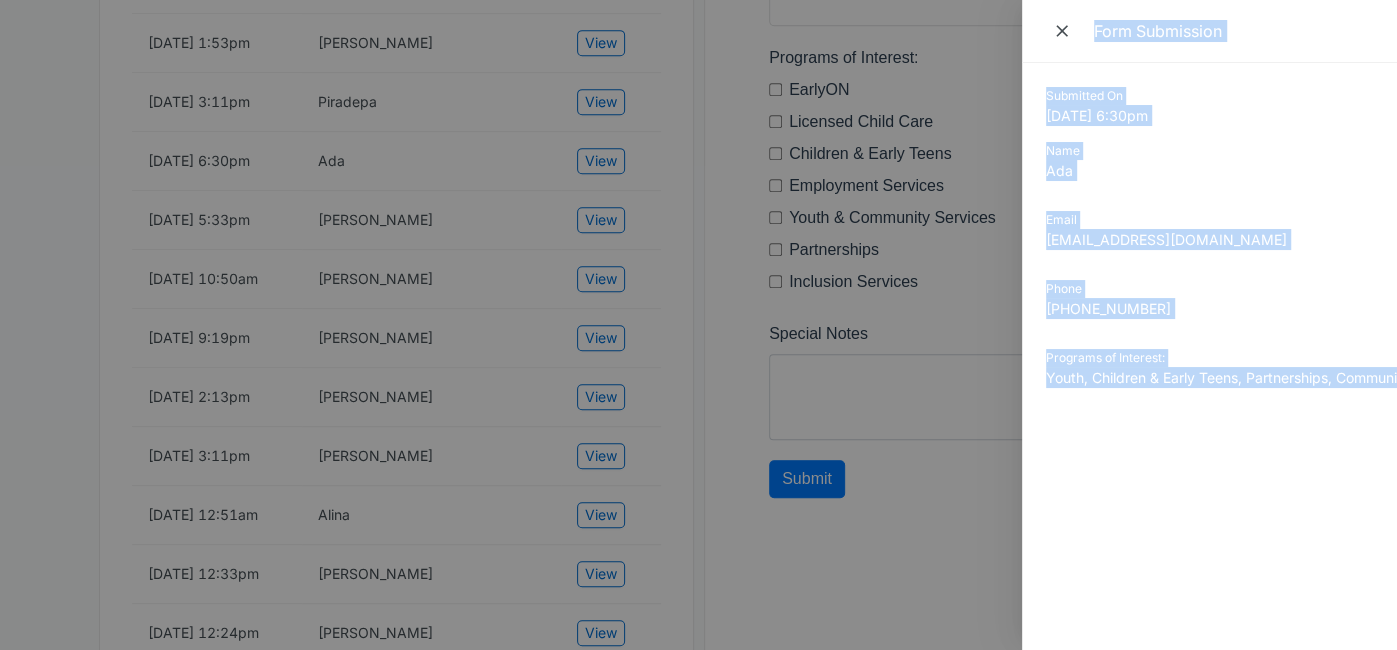 drag, startPoint x: 1009, startPoint y: 390, endPoint x: 888, endPoint y: 397, distance: 121.20231 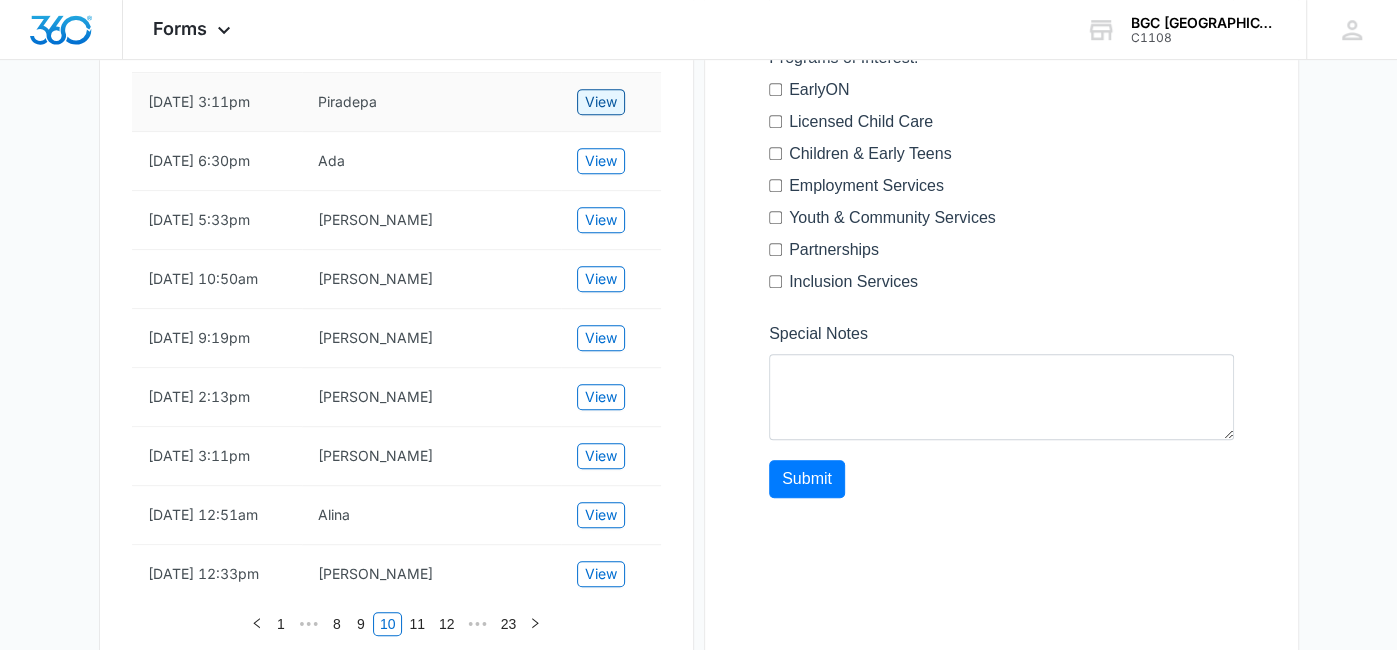 click on "View" at bounding box center [601, 102] 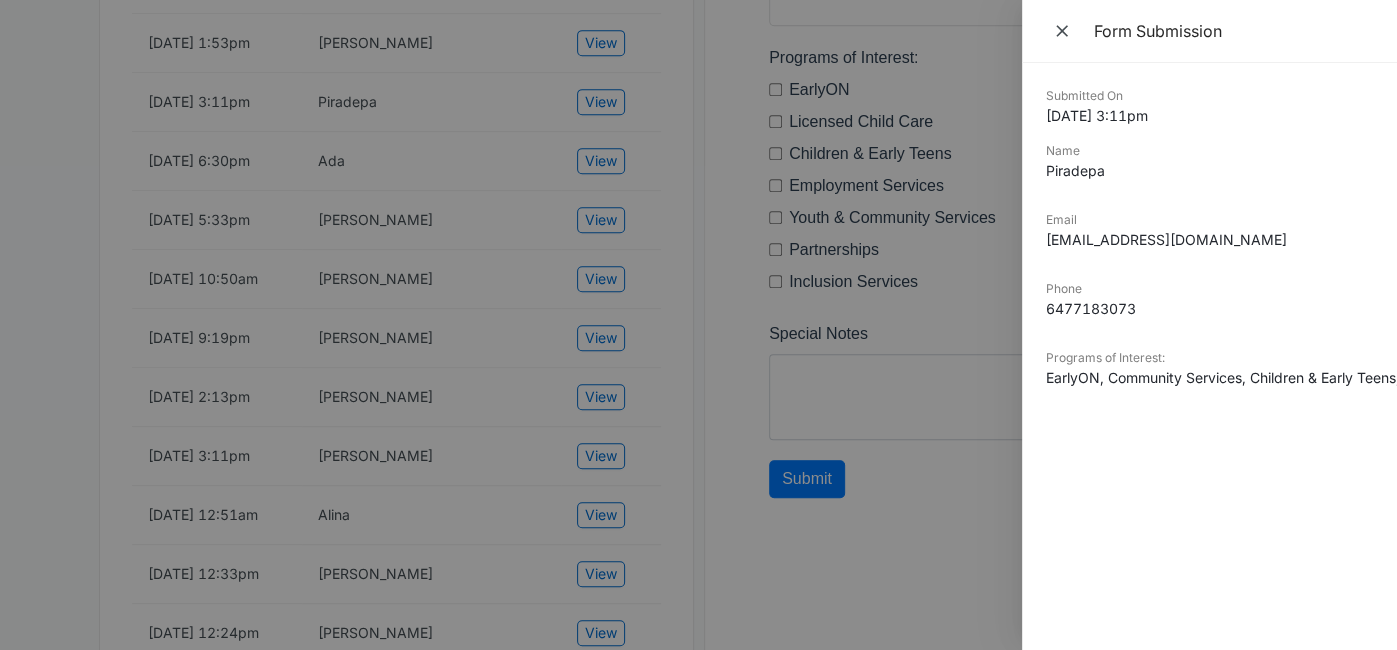 click on "Submitted On" at bounding box center [1209, 96] 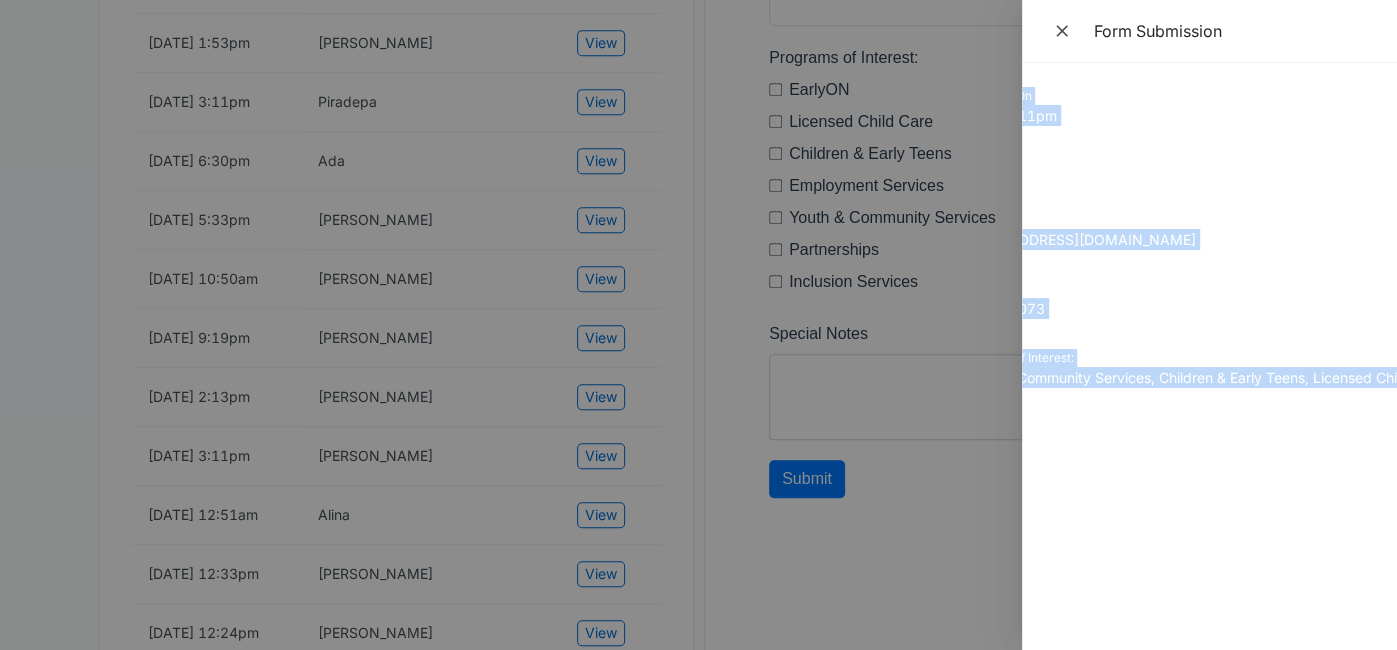 scroll, scrollTop: 0, scrollLeft: 143, axis: horizontal 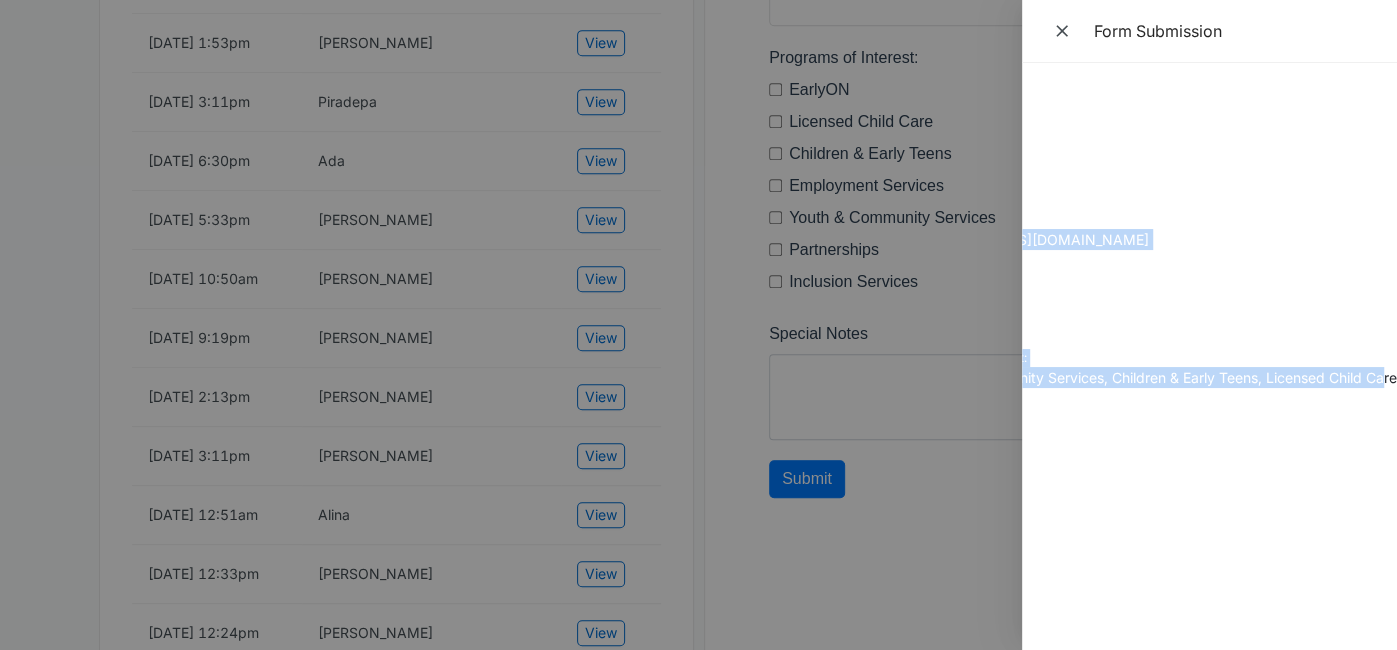 drag, startPoint x: 1045, startPoint y: 97, endPoint x: 1384, endPoint y: 382, distance: 442.88373 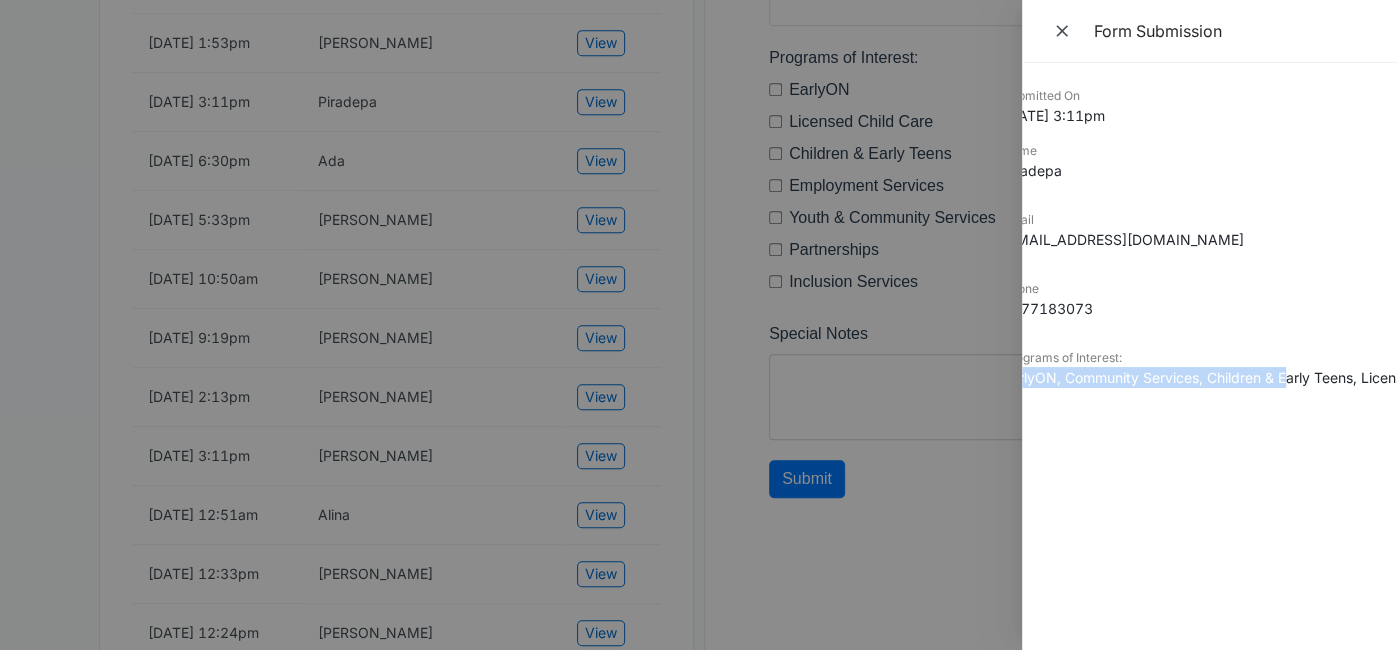 scroll, scrollTop: 0, scrollLeft: 0, axis: both 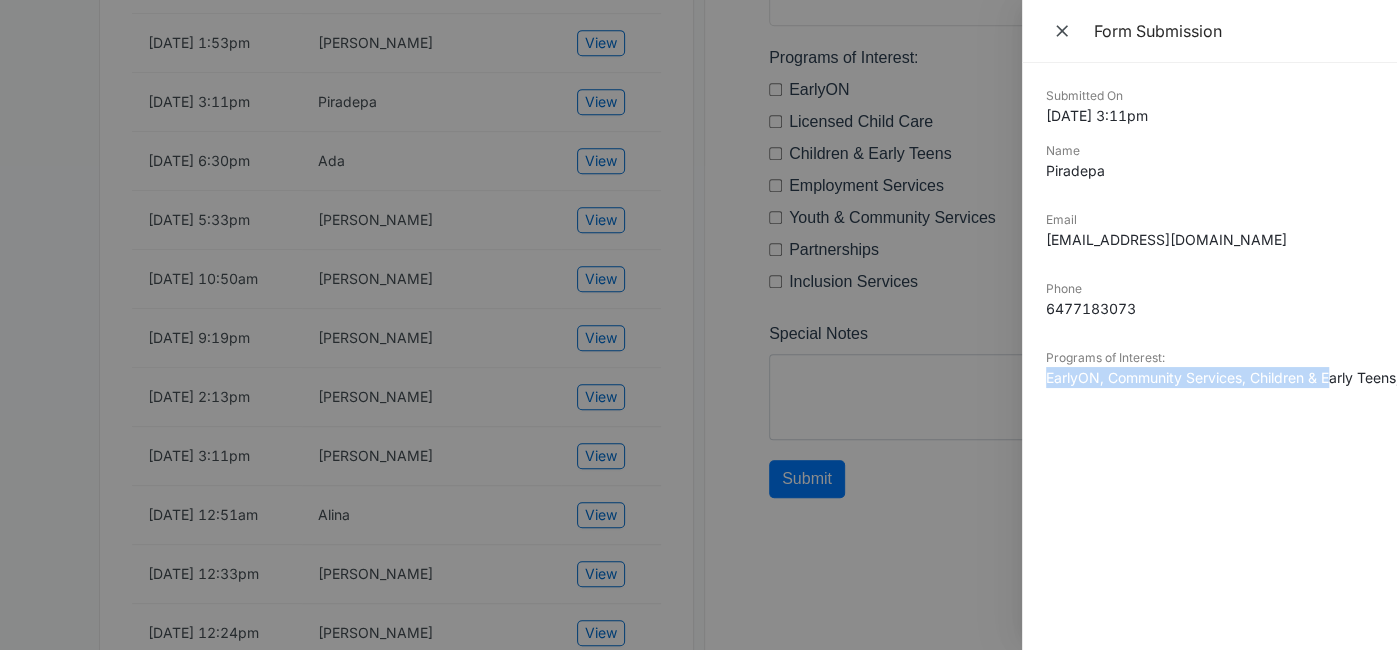 drag, startPoint x: 1132, startPoint y: 387, endPoint x: 1023, endPoint y: 388, distance: 109.004585 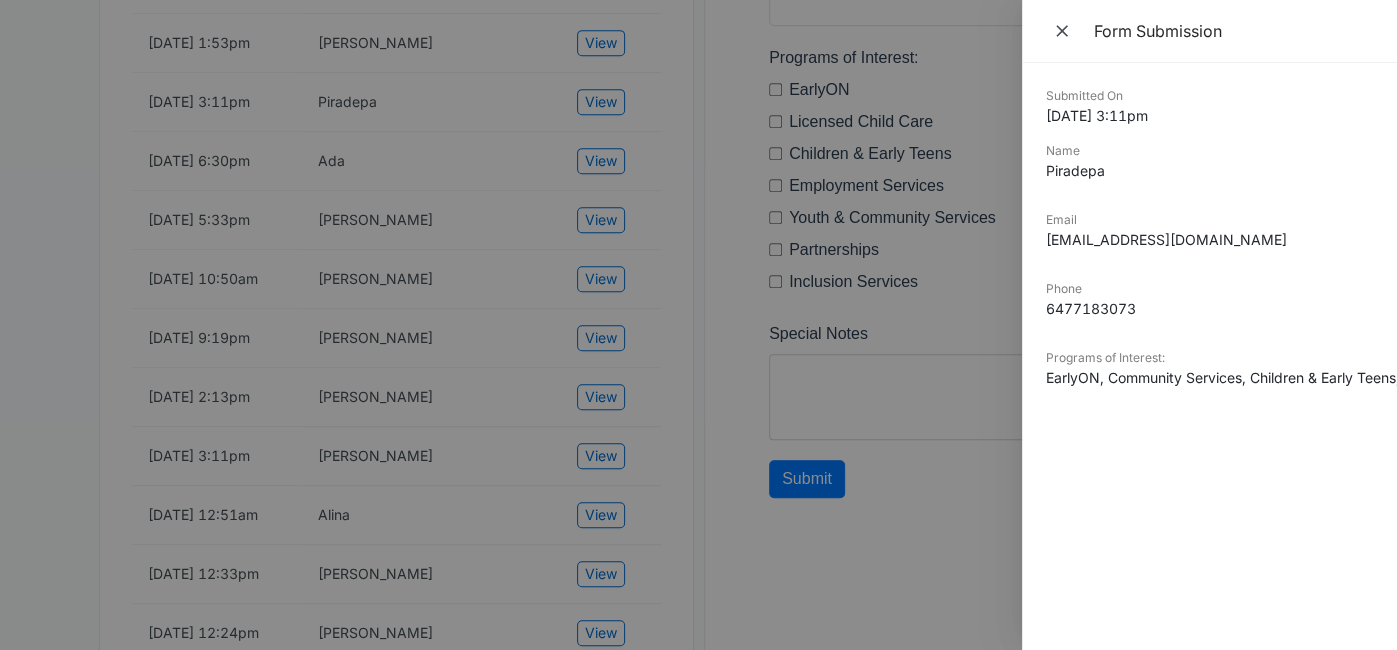 click at bounding box center (698, 325) 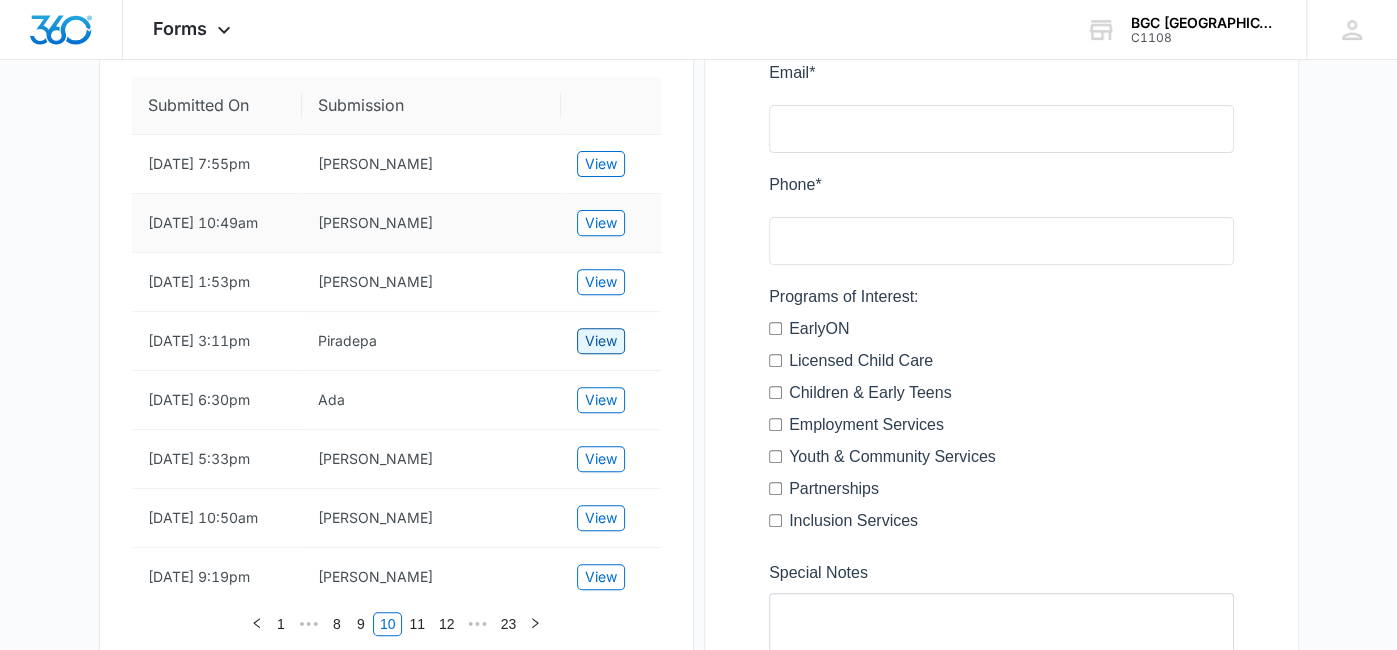 scroll, scrollTop: 416, scrollLeft: 0, axis: vertical 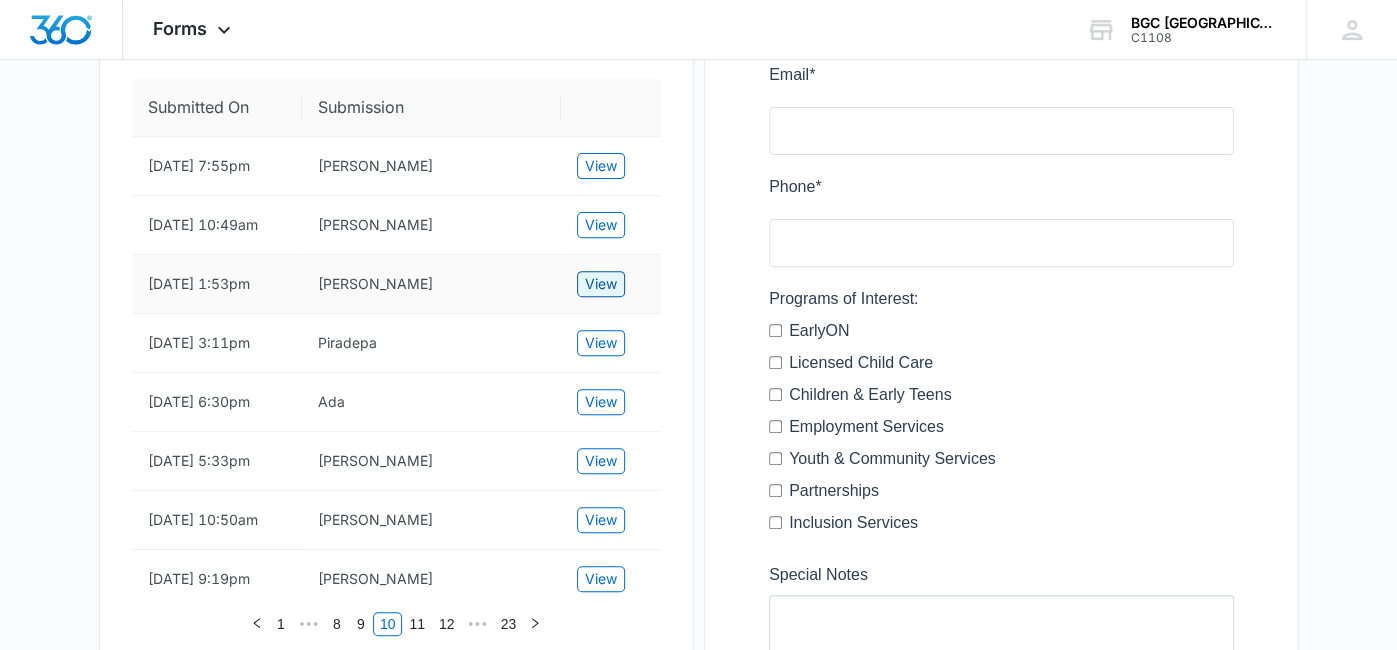 click on "View" at bounding box center [601, 284] 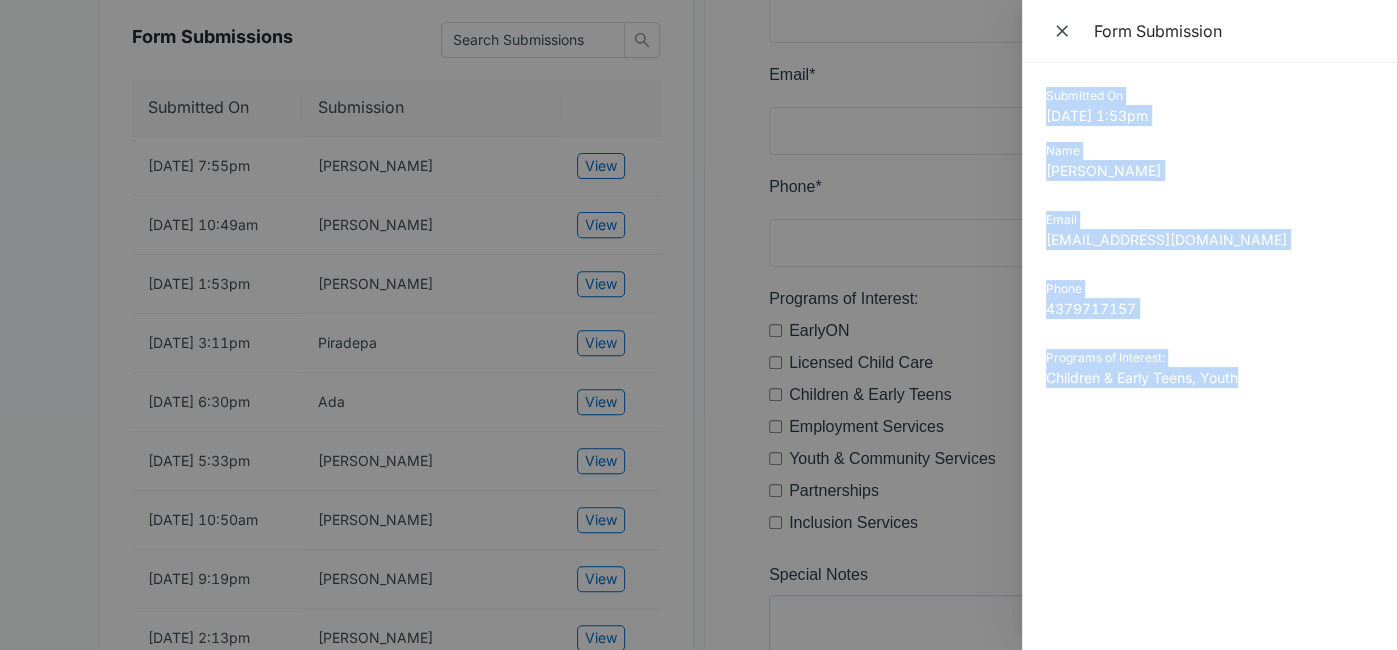 drag, startPoint x: 1046, startPoint y: 95, endPoint x: 1279, endPoint y: 402, distance: 385.40628 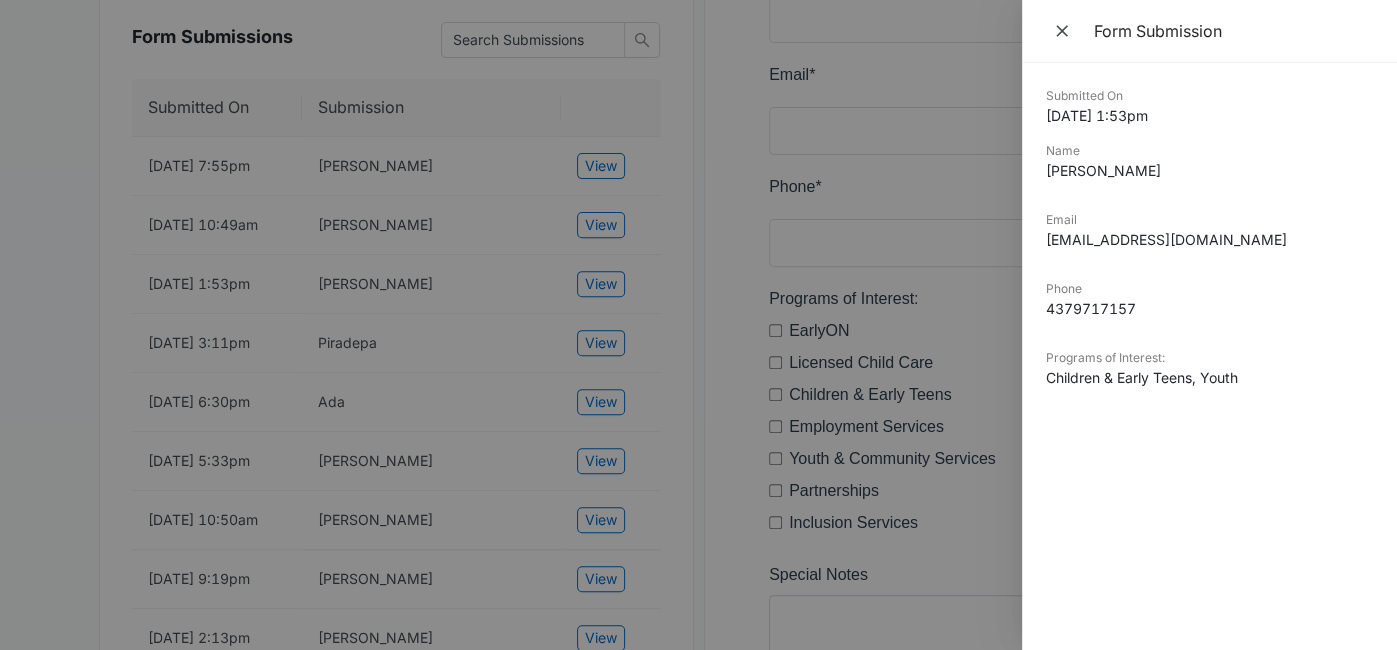 click at bounding box center (698, 325) 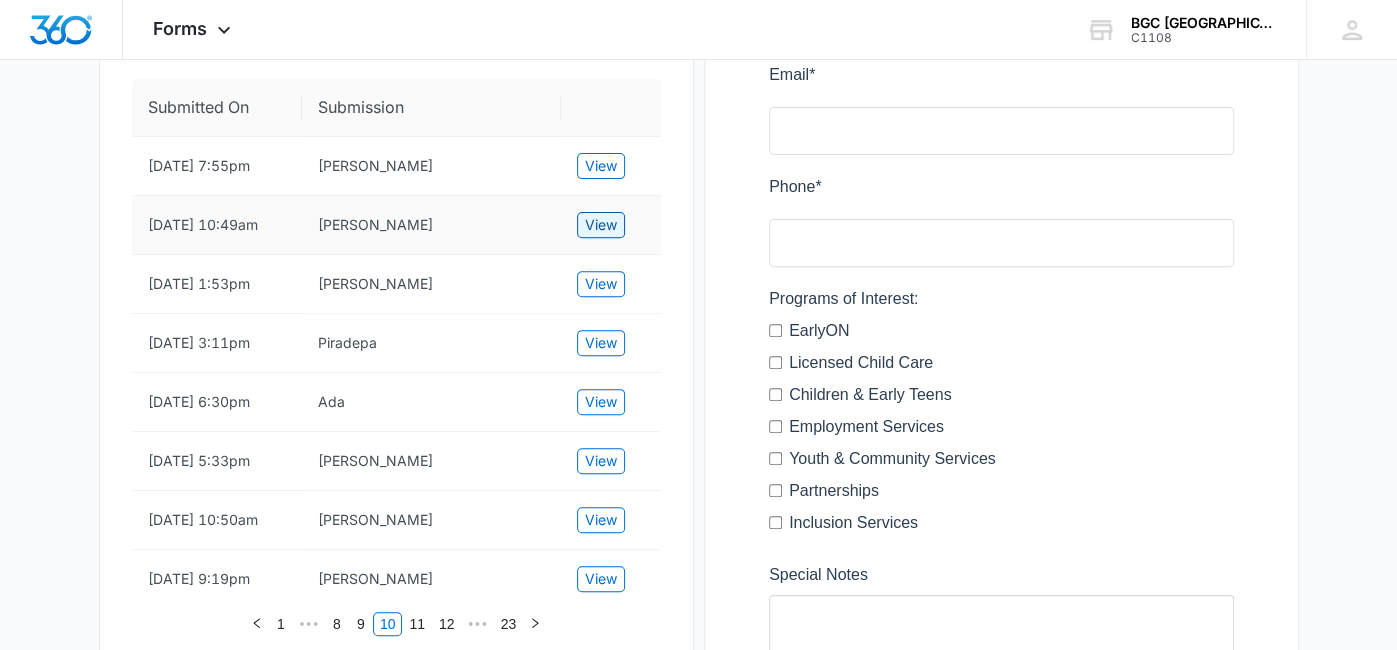 click on "View" at bounding box center [601, 225] 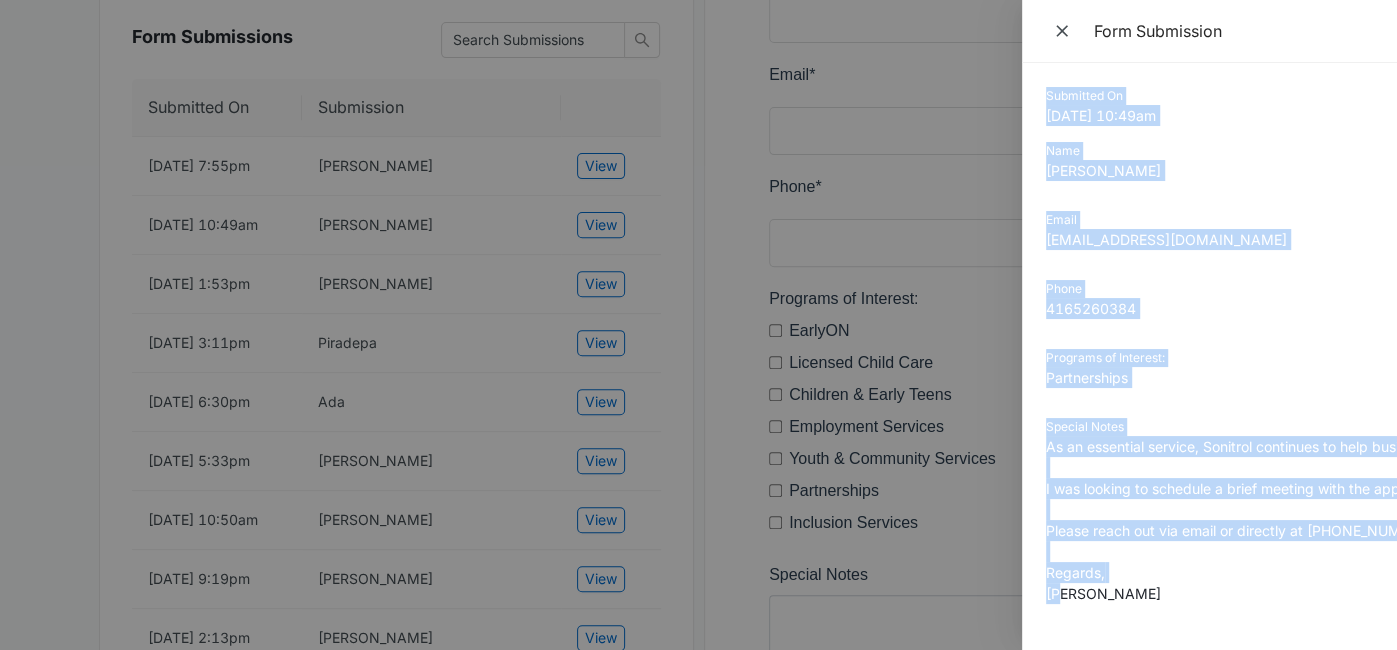 drag, startPoint x: 1047, startPoint y: 98, endPoint x: 1140, endPoint y: 592, distance: 502.67783 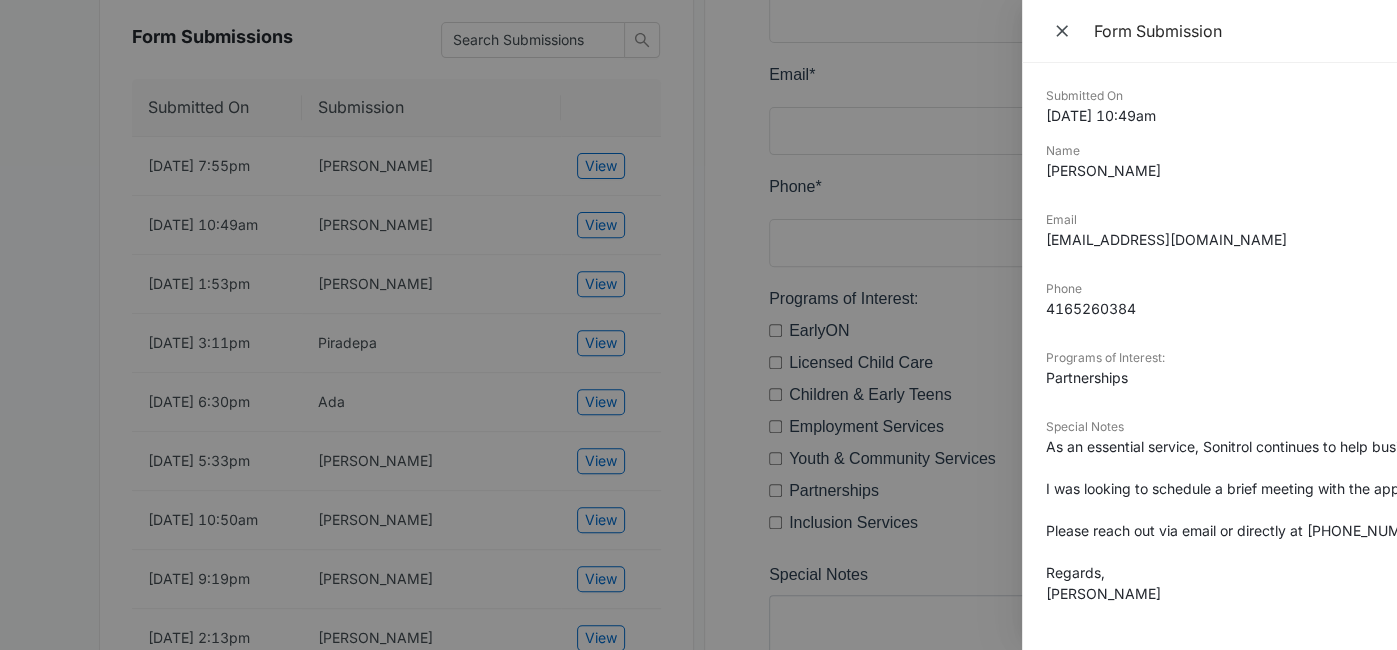click at bounding box center [698, 325] 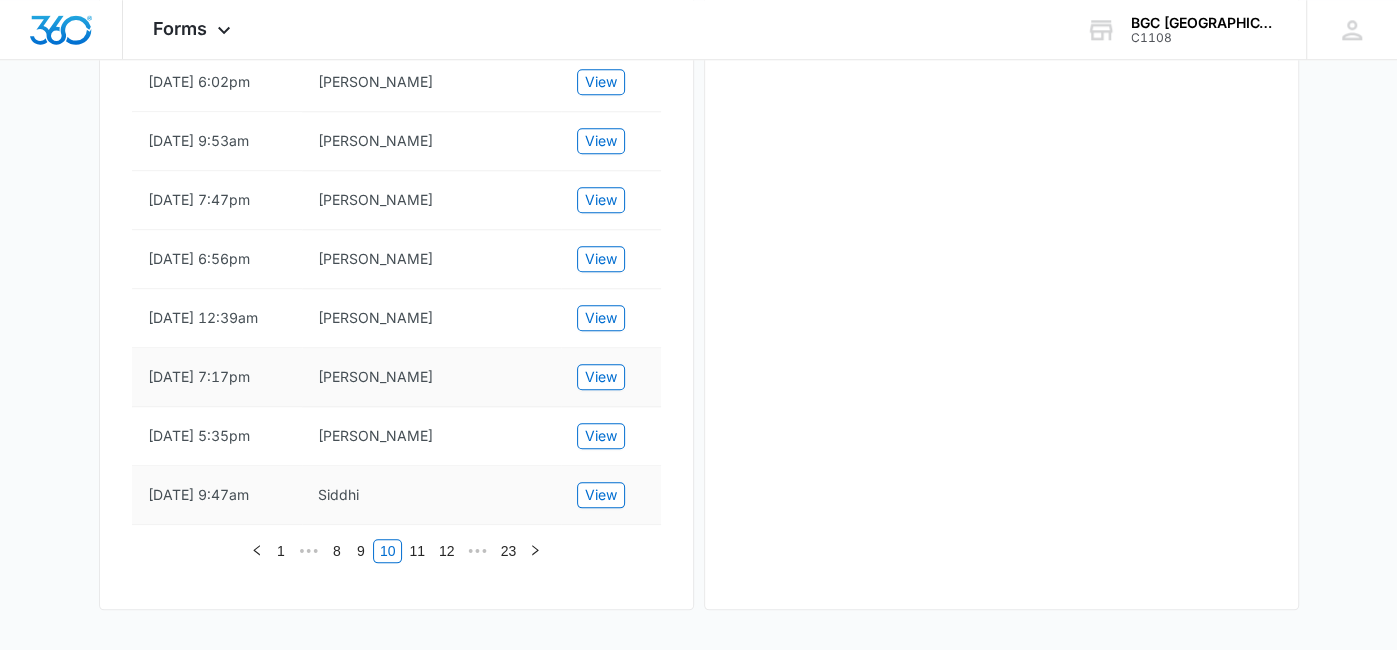 scroll, scrollTop: 1487, scrollLeft: 0, axis: vertical 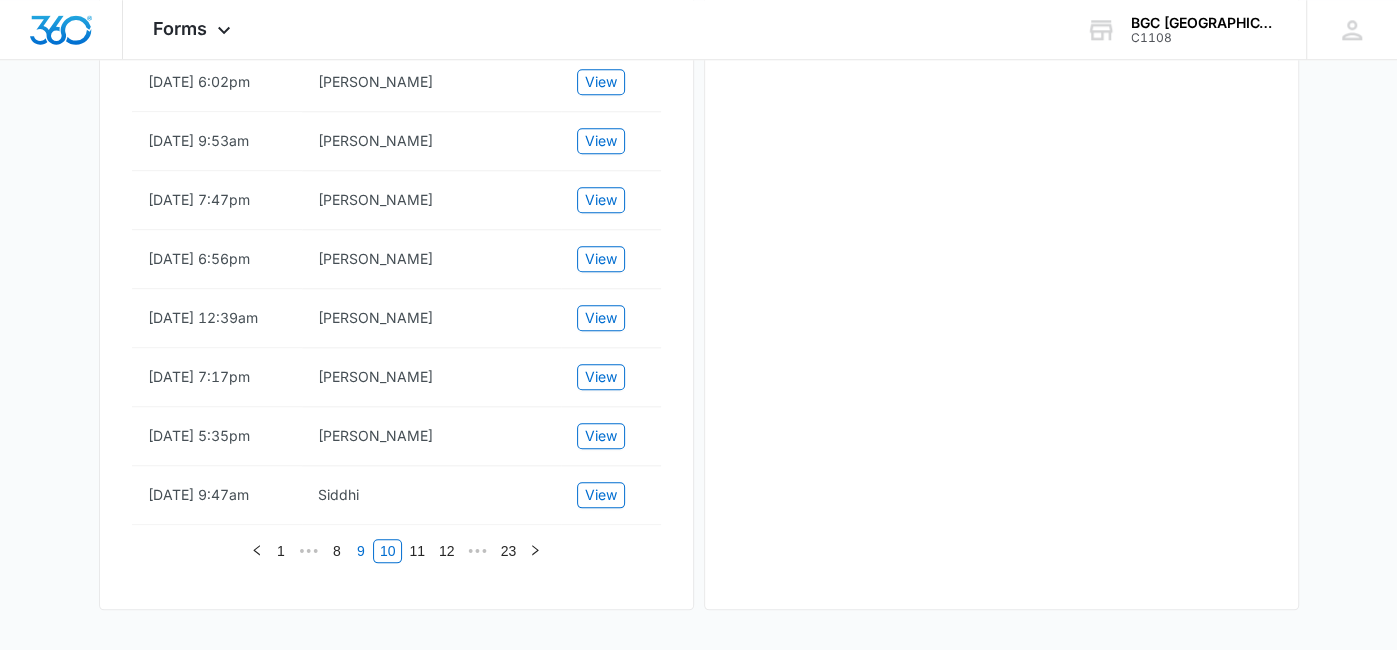 click on "9" at bounding box center (361, 551) 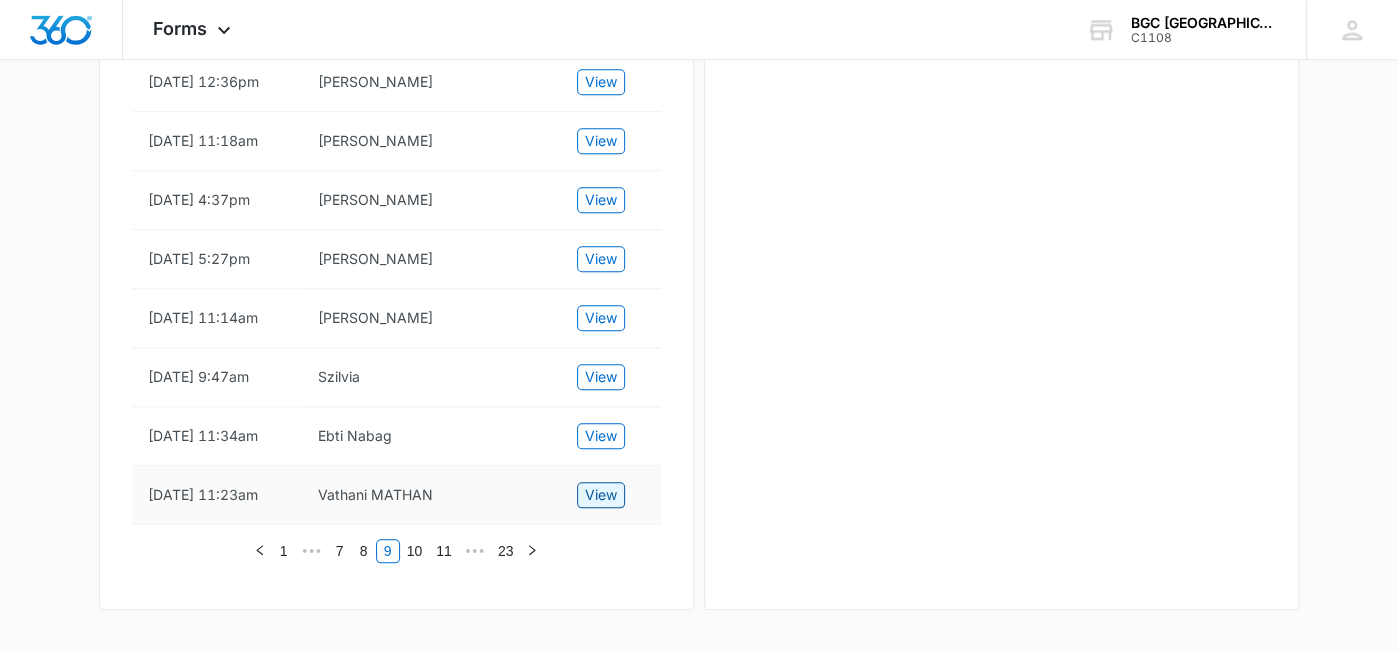 click on "View" at bounding box center (601, 495) 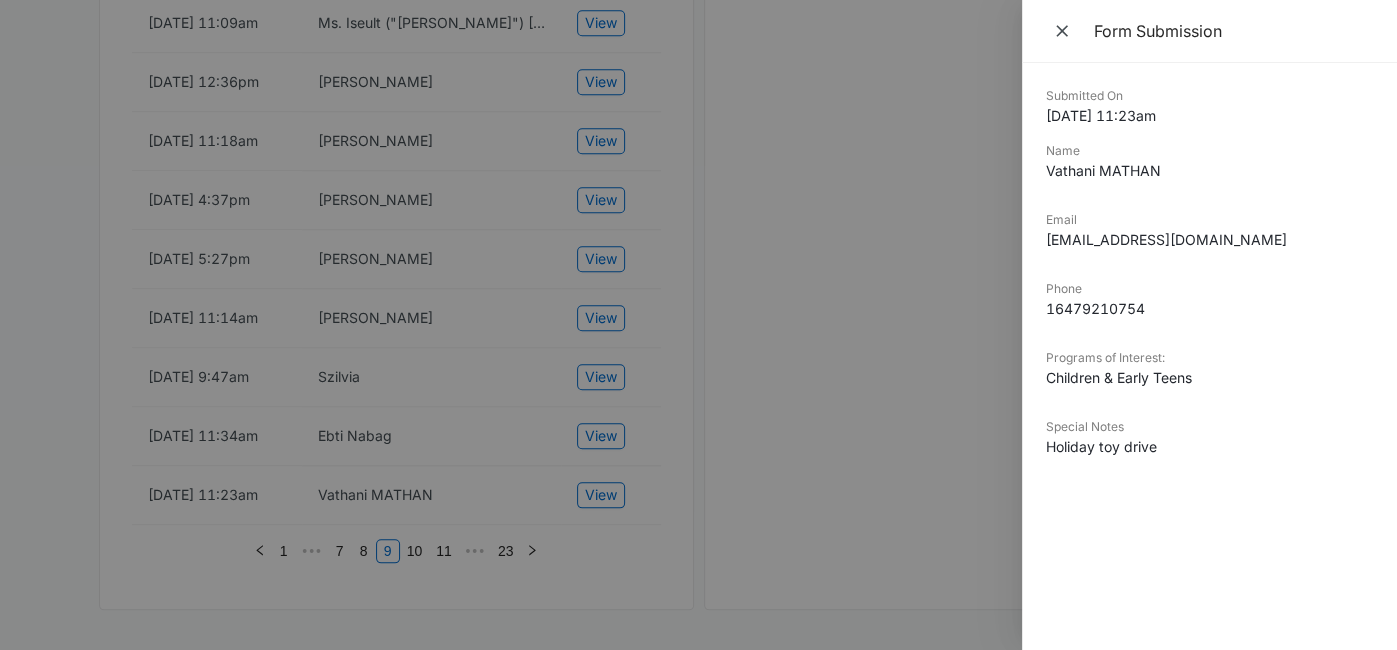 click at bounding box center [698, 325] 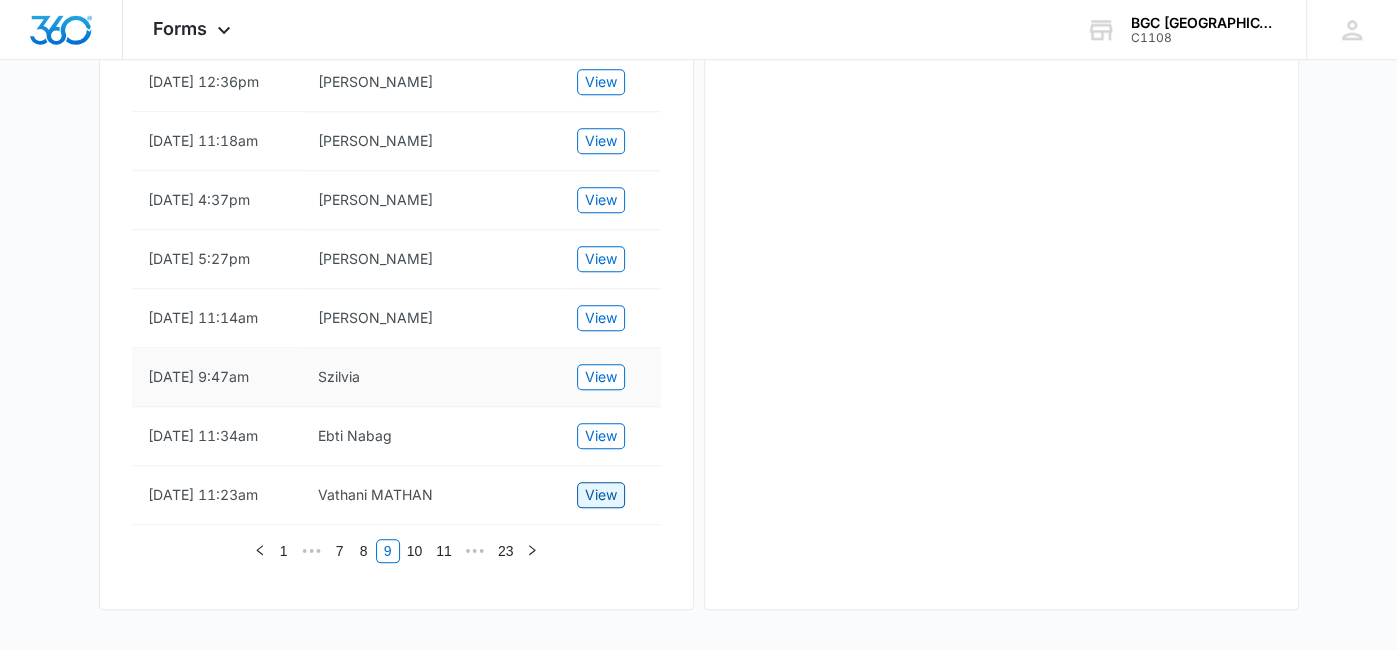 scroll, scrollTop: 1192, scrollLeft: 0, axis: vertical 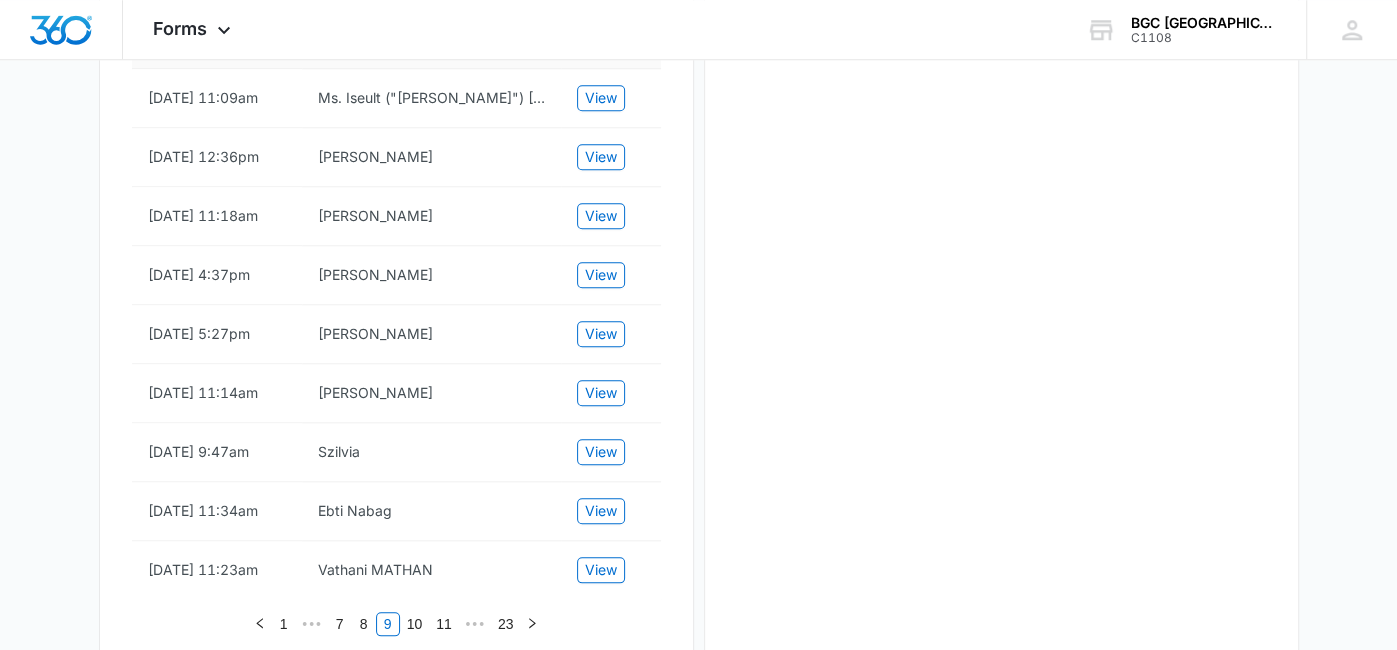 click on "View" at bounding box center (601, 39) 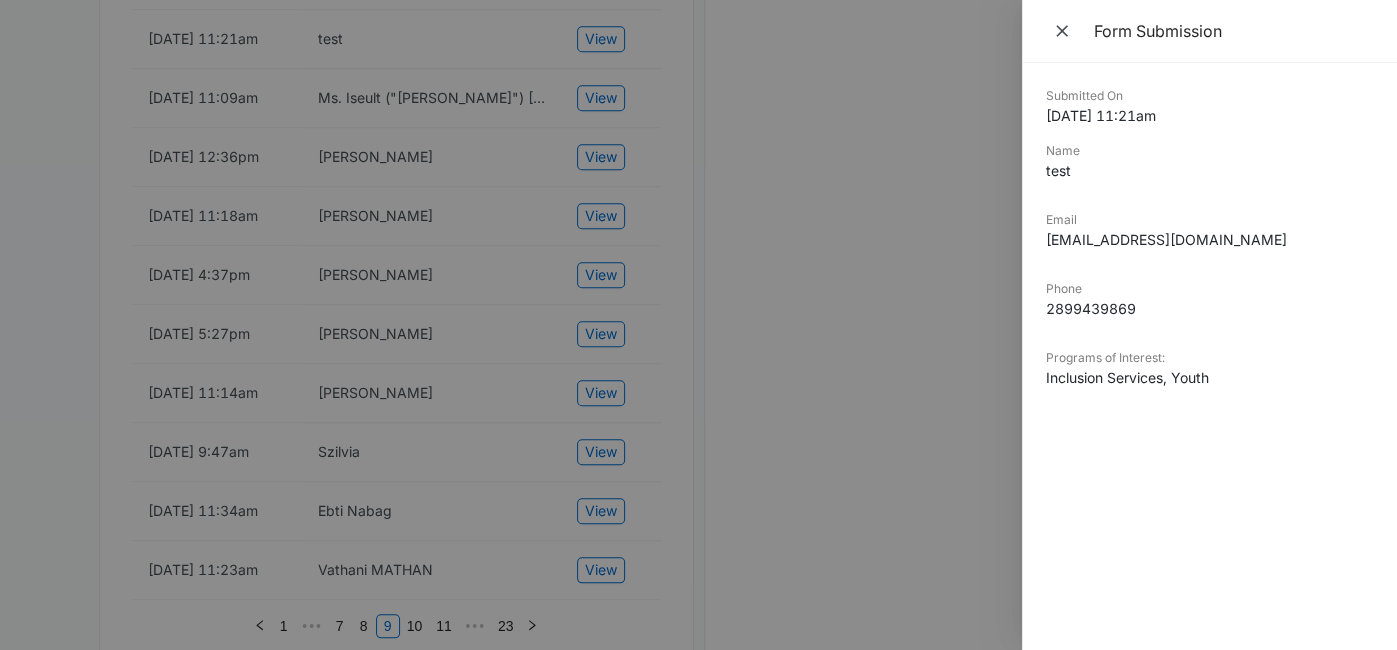 click at bounding box center [698, 325] 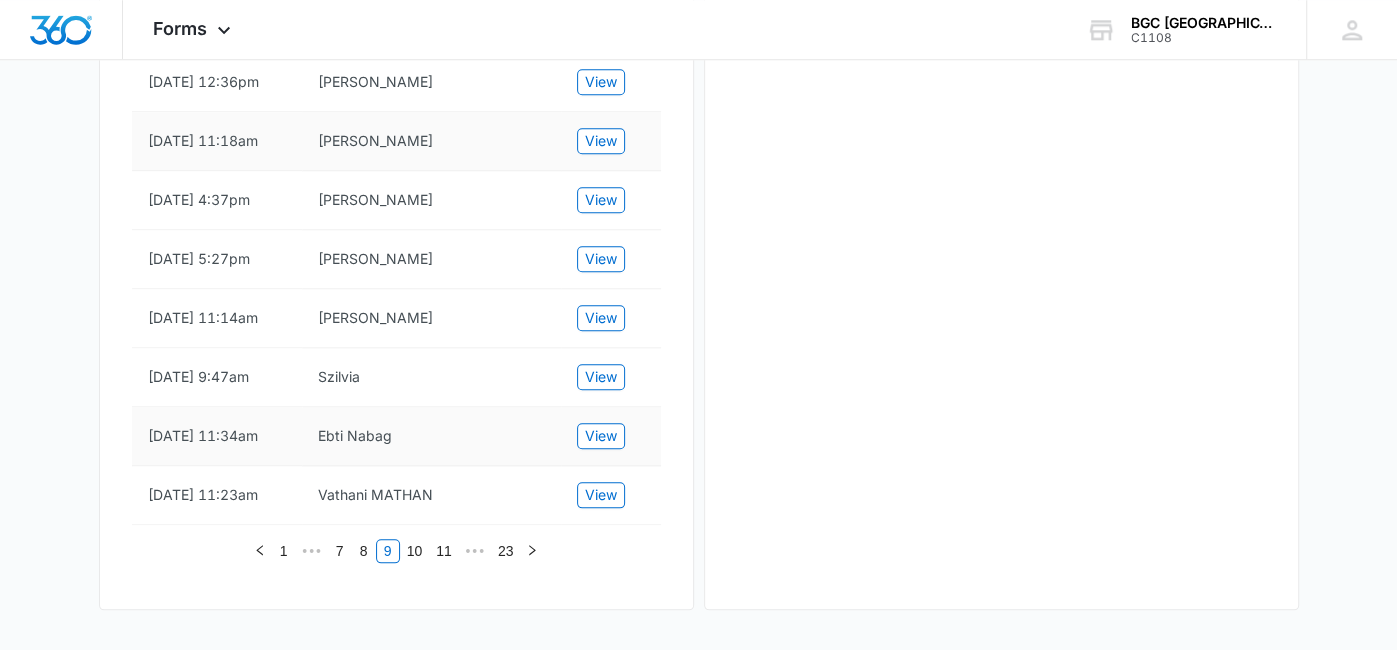 scroll, scrollTop: 1487, scrollLeft: 0, axis: vertical 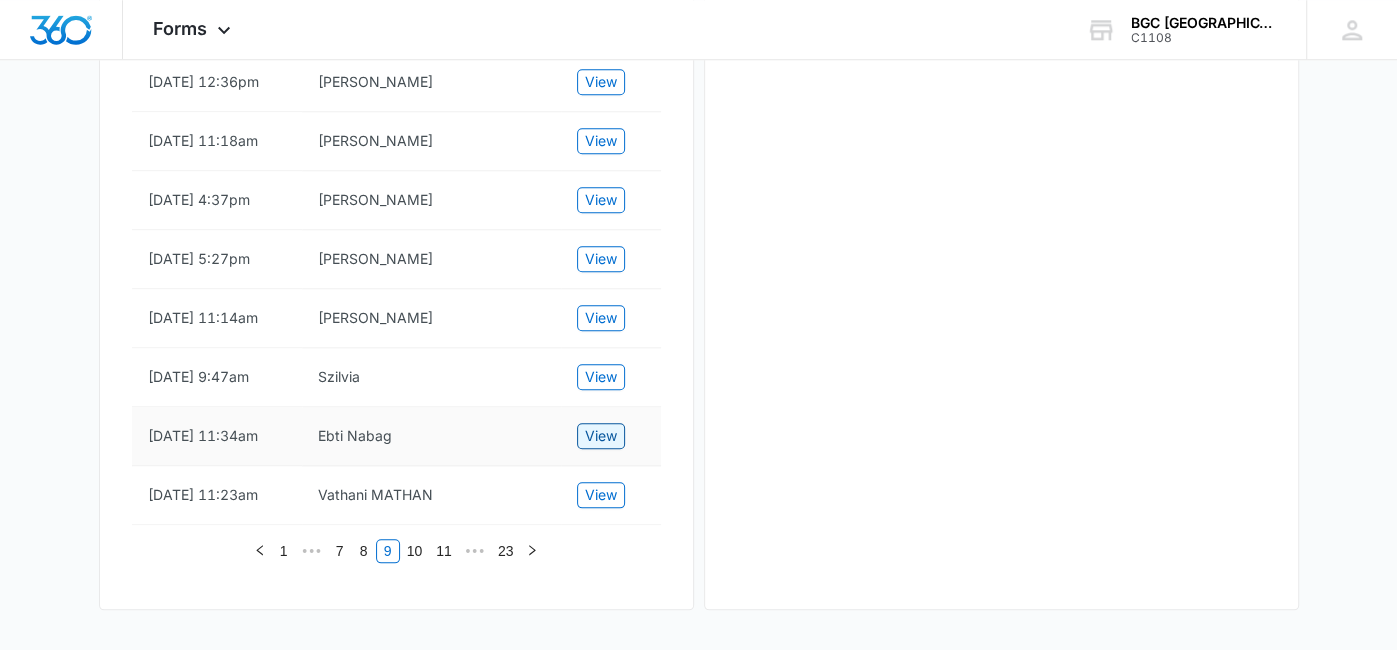 click on "View" at bounding box center (601, 436) 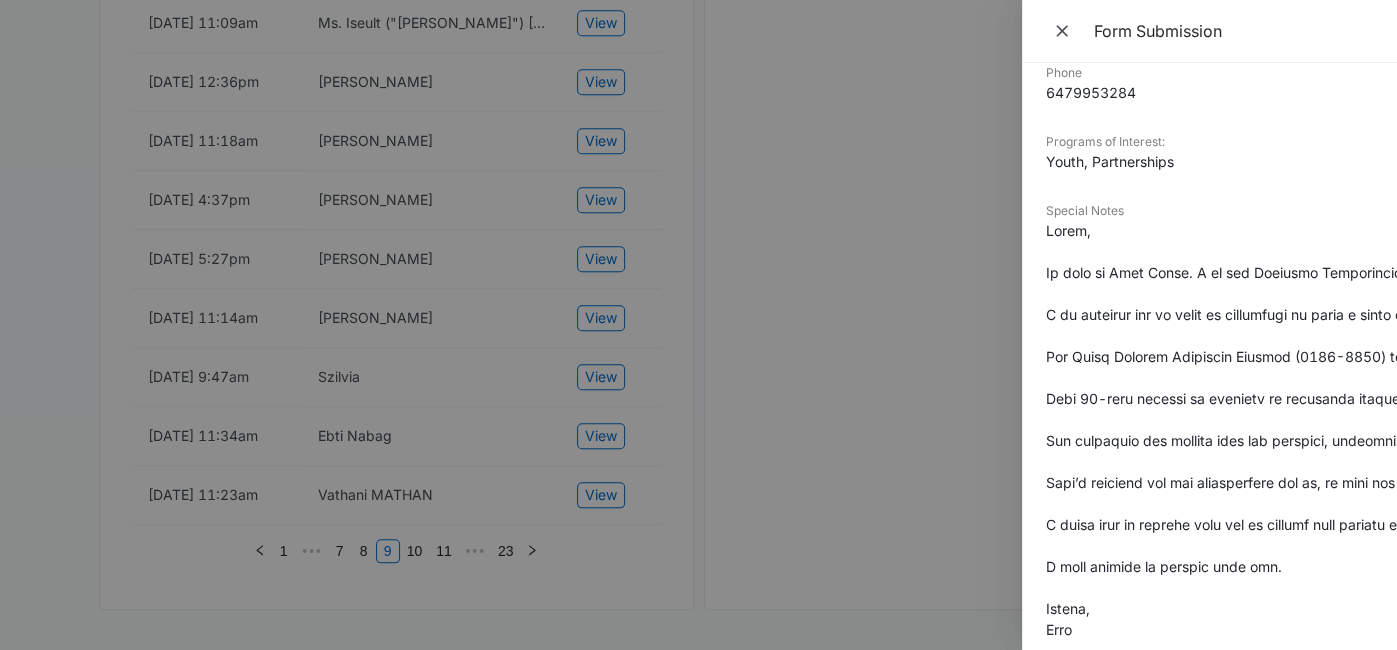 scroll, scrollTop: 235, scrollLeft: 0, axis: vertical 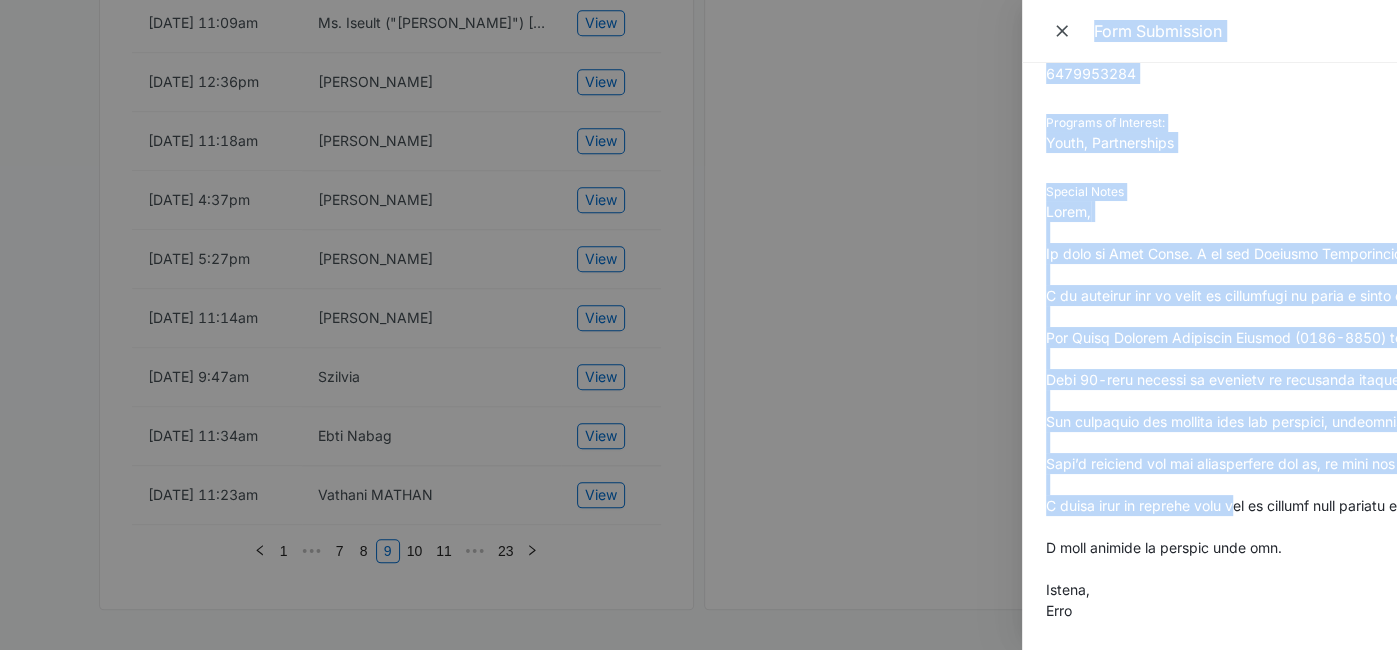drag, startPoint x: 1241, startPoint y: 503, endPoint x: 456, endPoint y: 430, distance: 788.38696 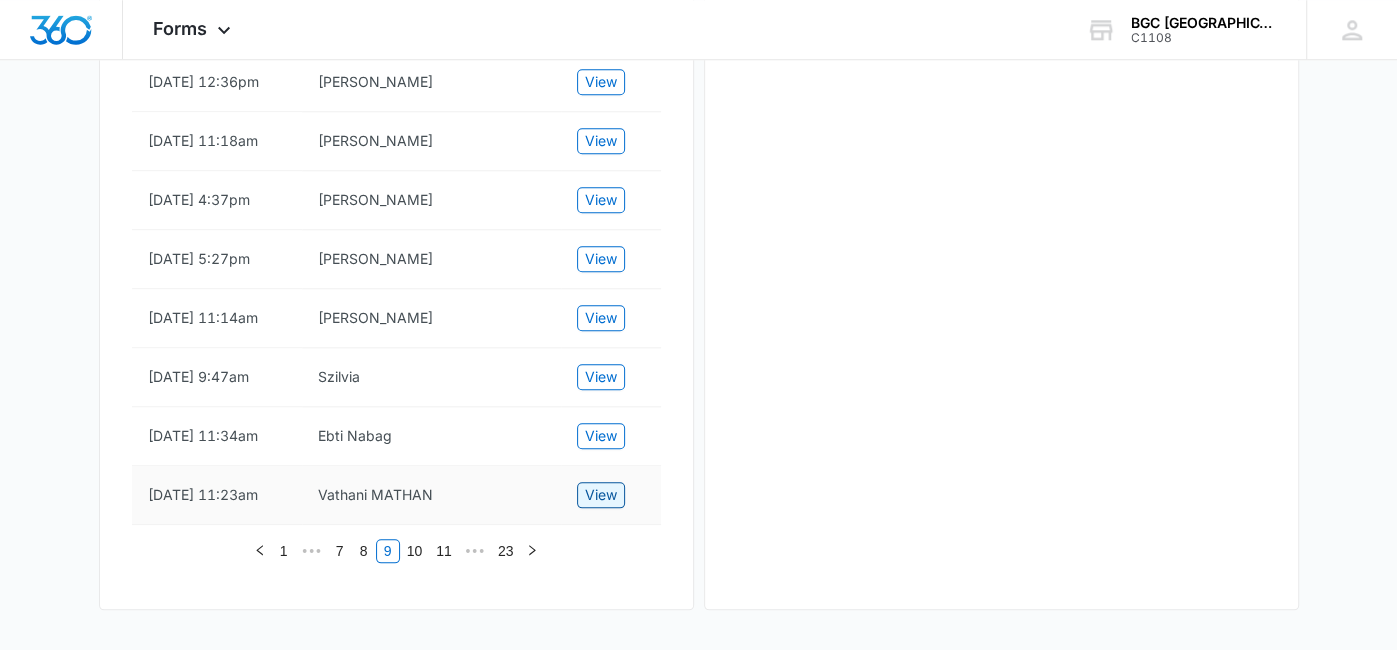 click on "View" at bounding box center [601, 495] 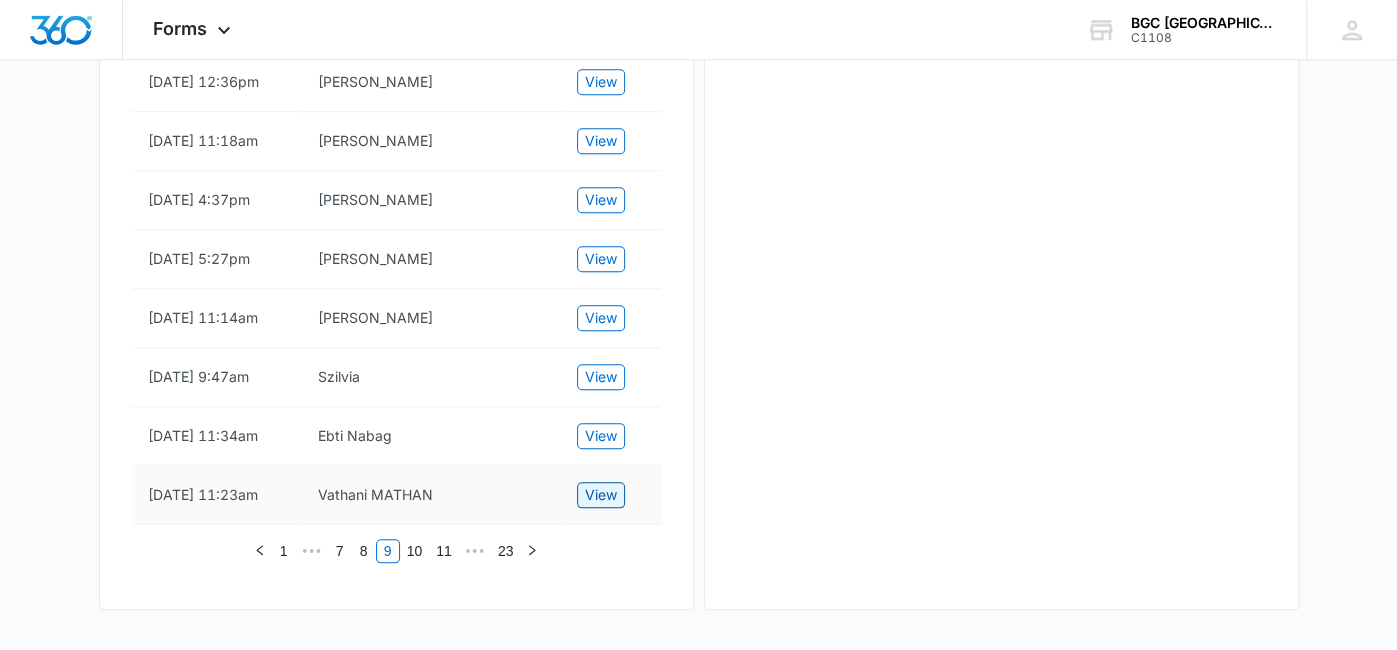 scroll, scrollTop: 0, scrollLeft: 0, axis: both 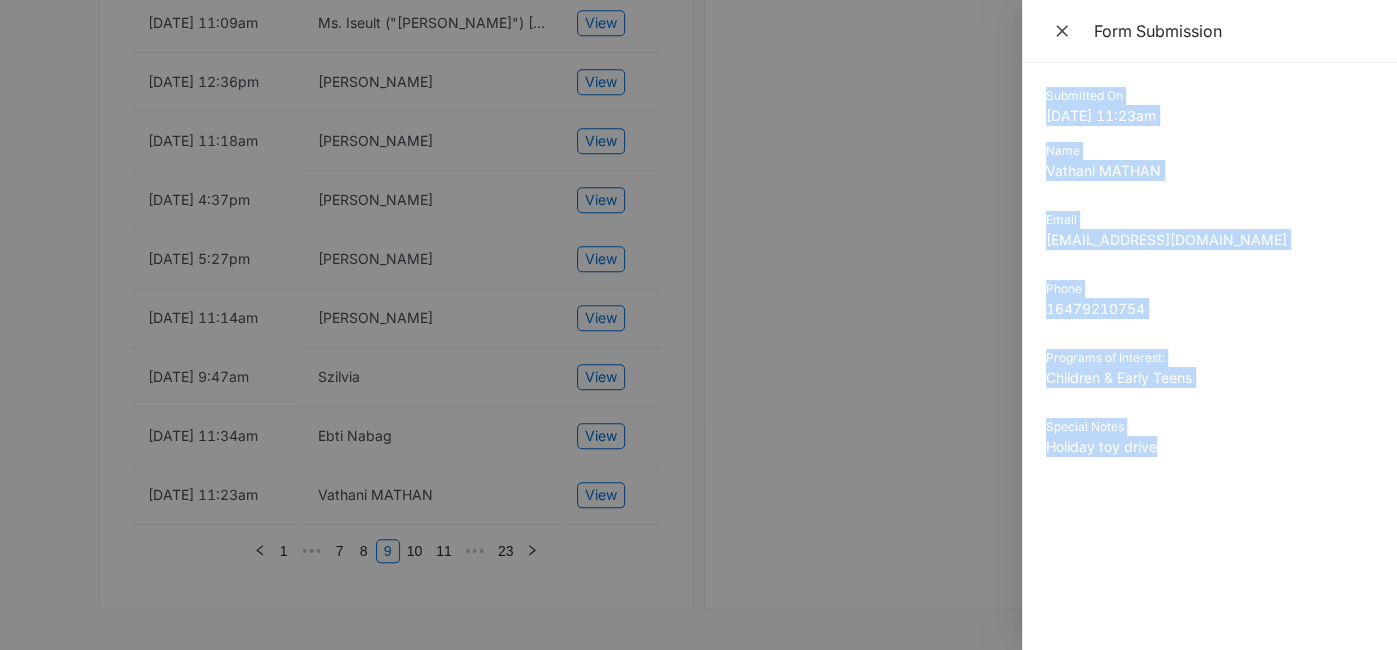 drag, startPoint x: 1047, startPoint y: 93, endPoint x: 1230, endPoint y: 478, distance: 426.27927 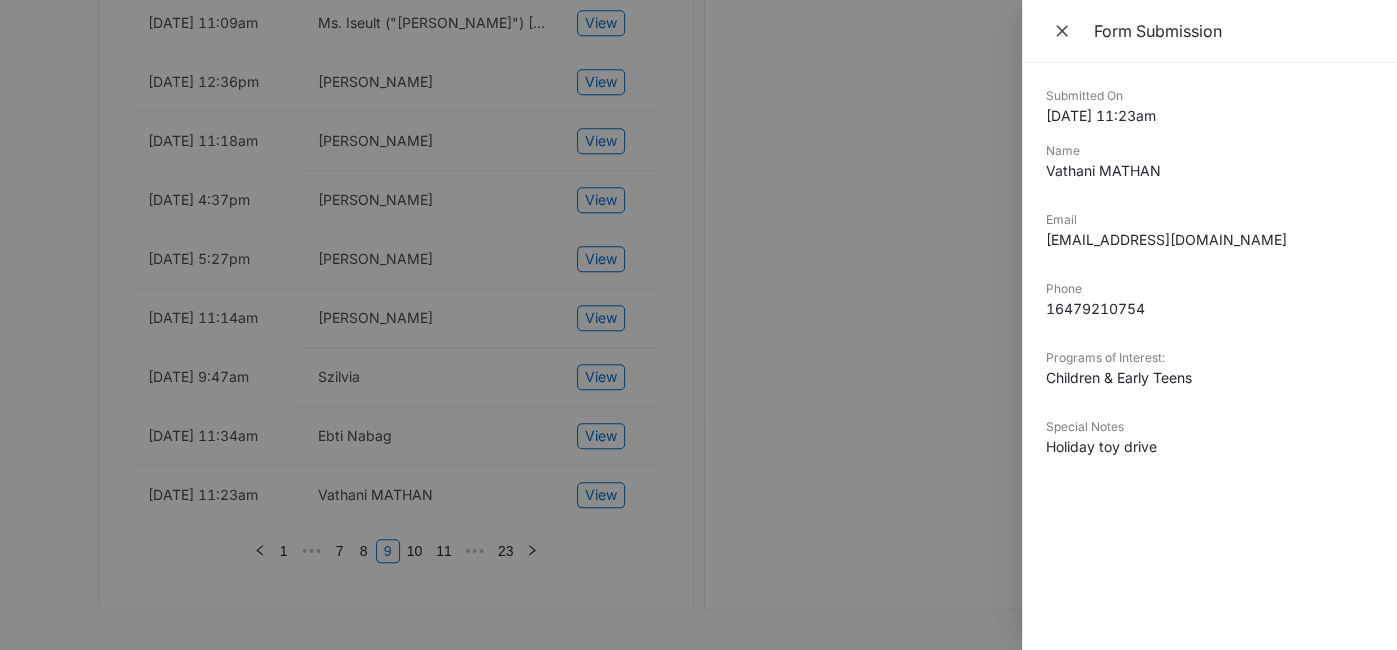 click at bounding box center [698, 325] 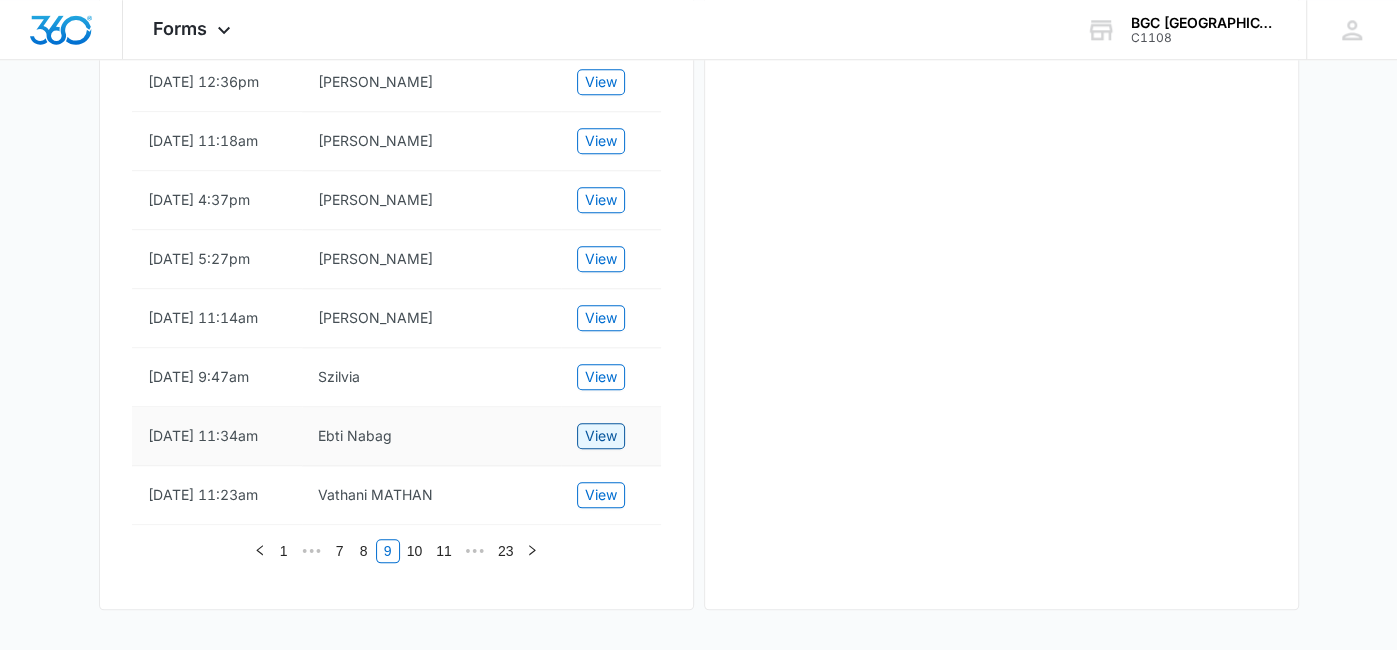 click on "View" at bounding box center (601, 436) 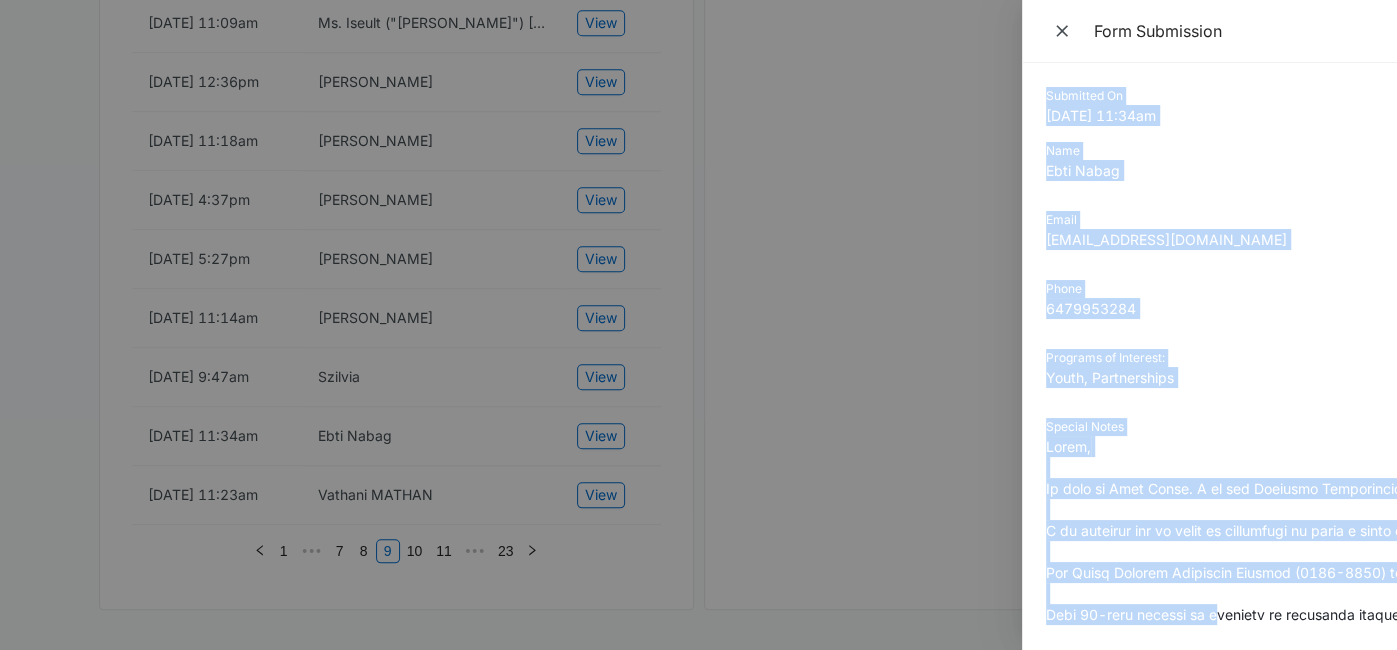 scroll, scrollTop: 235, scrollLeft: 0, axis: vertical 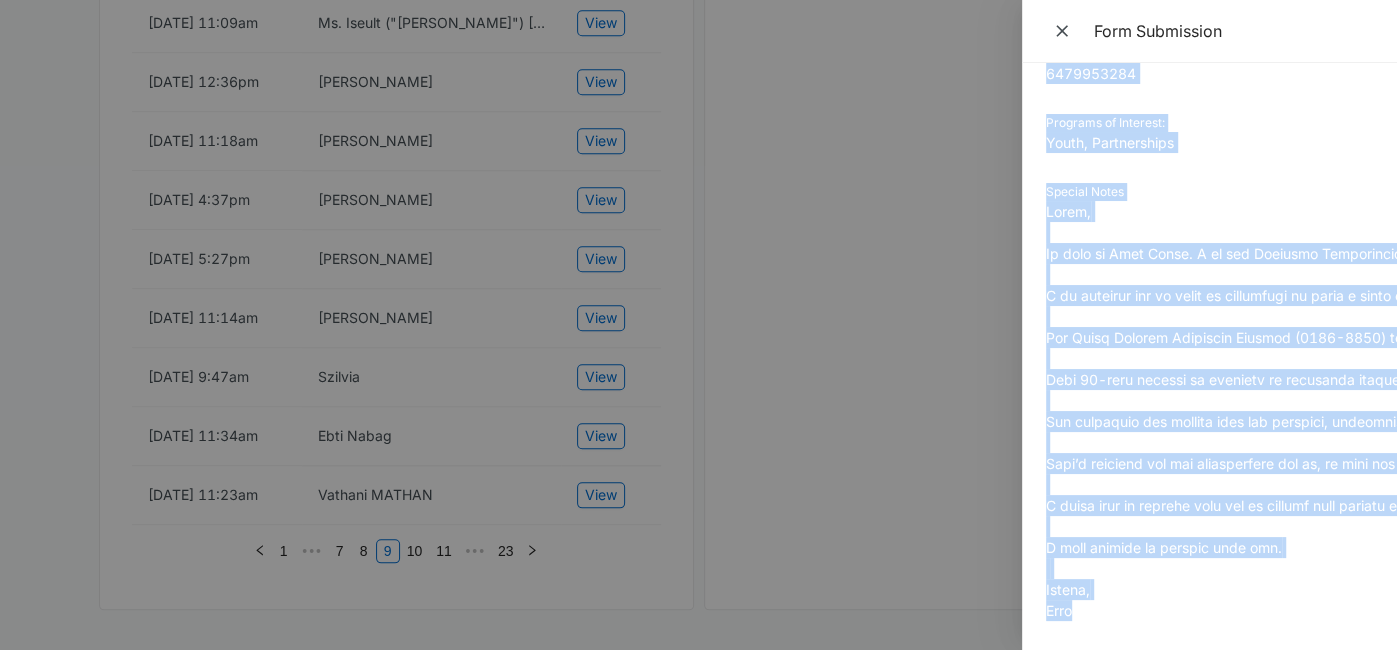 drag, startPoint x: 1049, startPoint y: 95, endPoint x: 1254, endPoint y: 623, distance: 566.4 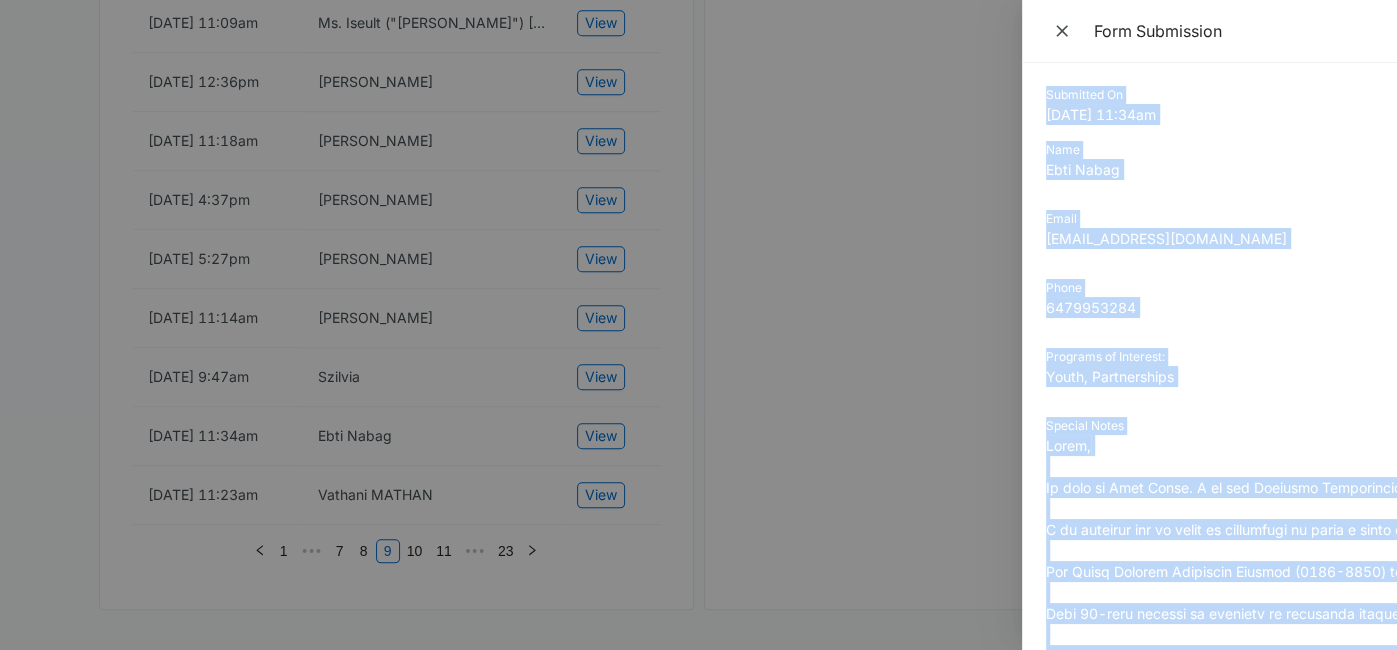 scroll, scrollTop: 0, scrollLeft: 0, axis: both 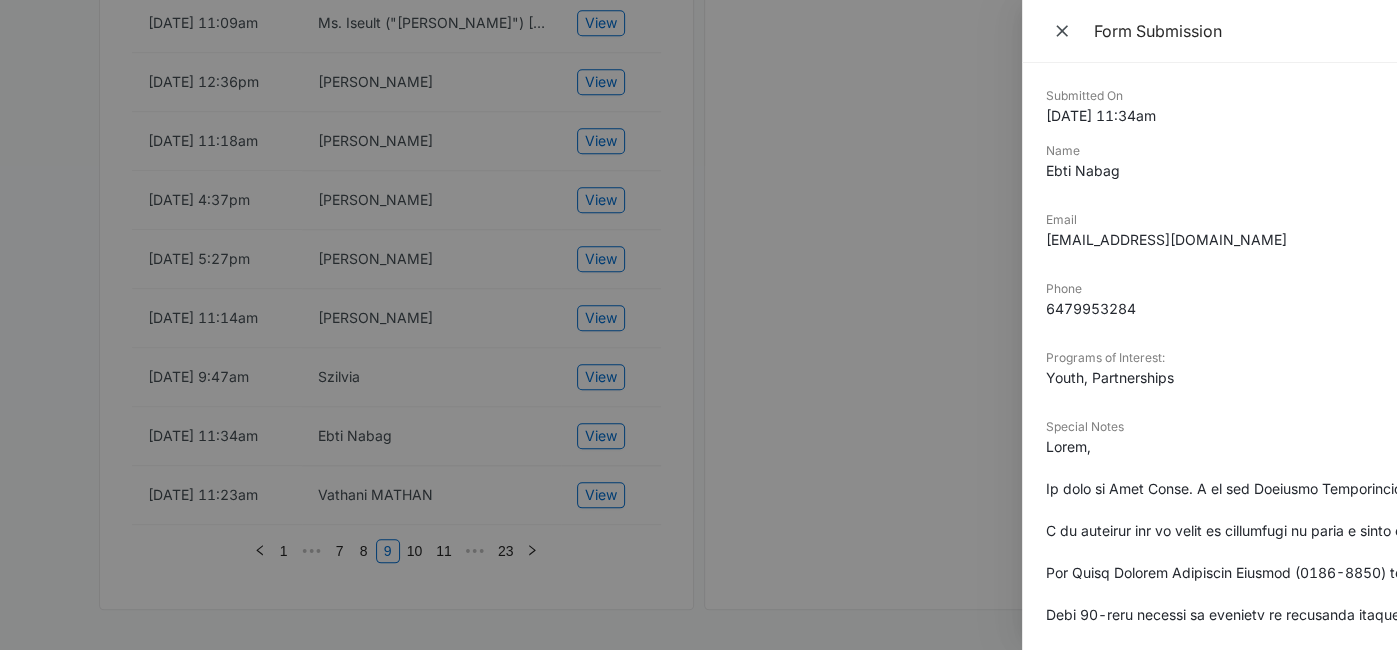 click at bounding box center (698, 325) 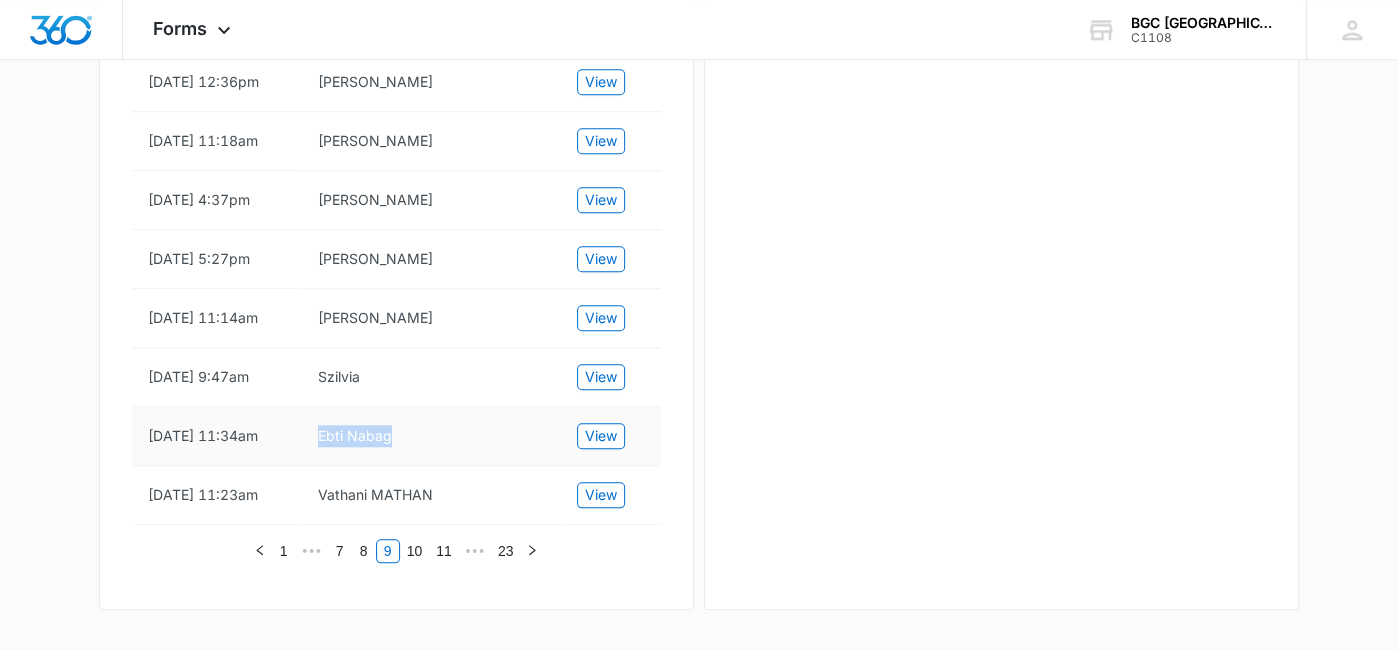 drag, startPoint x: 310, startPoint y: 408, endPoint x: 473, endPoint y: 414, distance: 163.1104 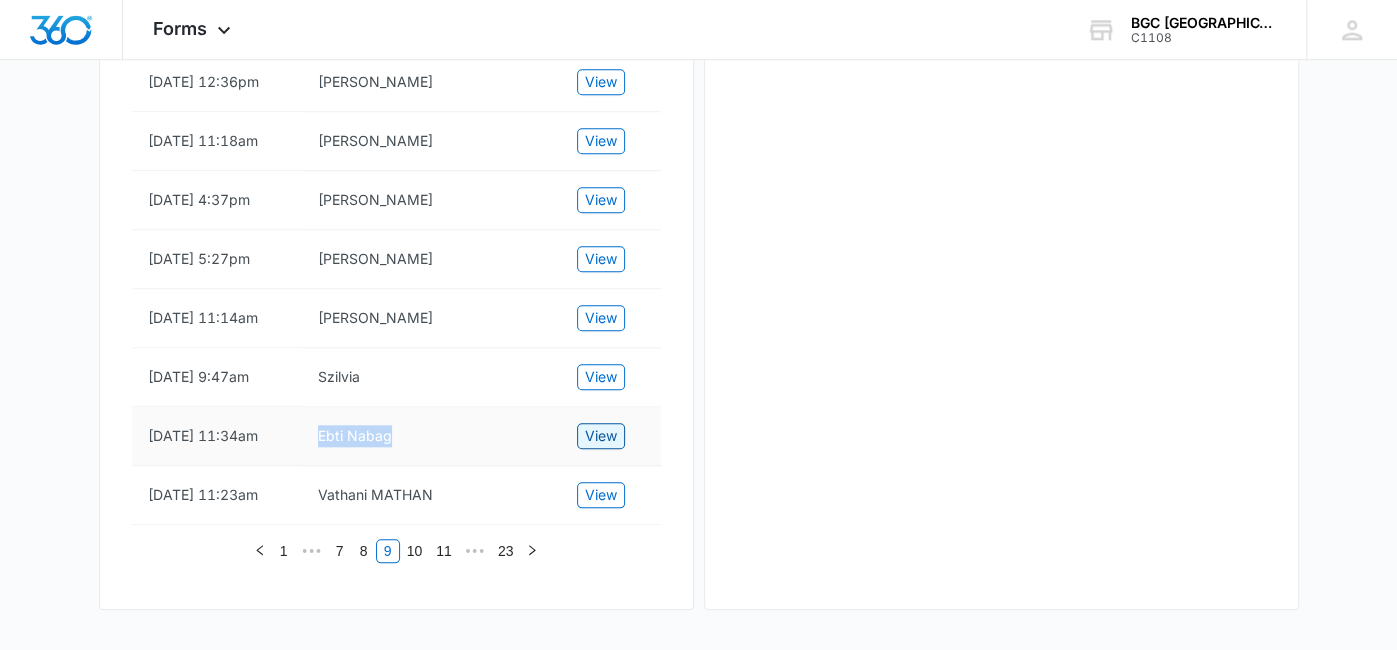 click on "View" at bounding box center (601, 436) 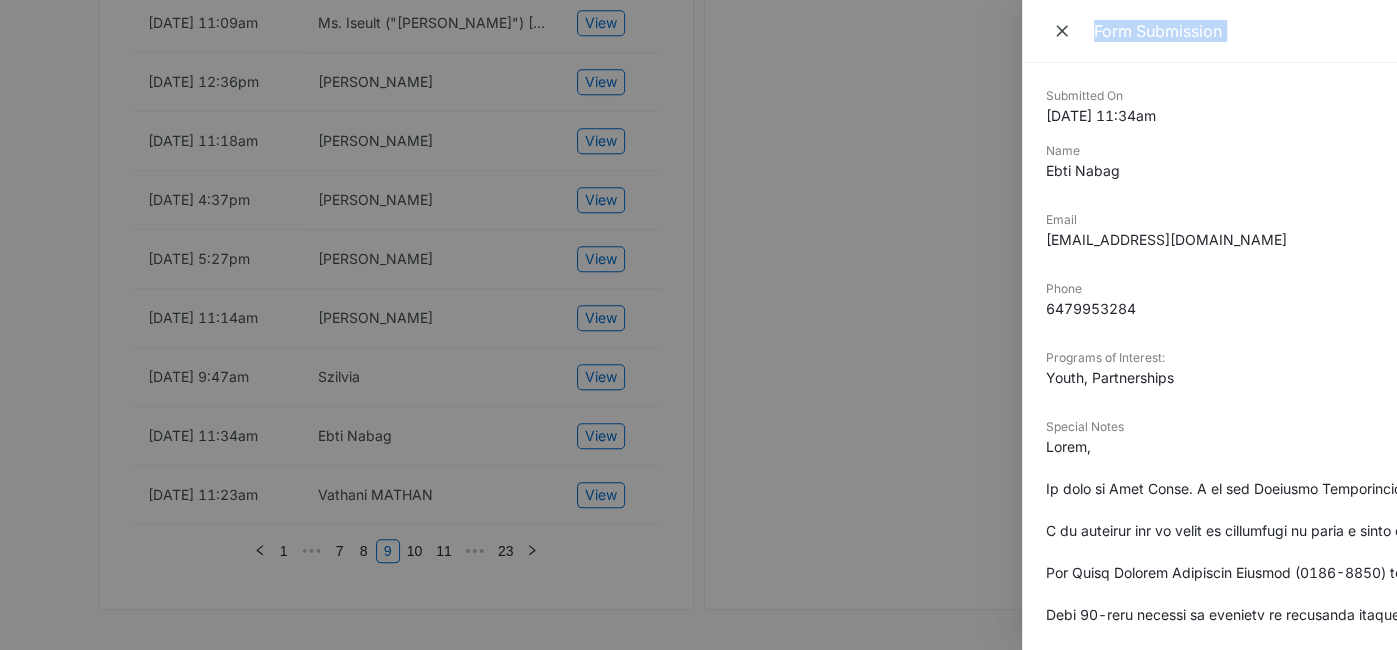 scroll, scrollTop: 235, scrollLeft: 0, axis: vertical 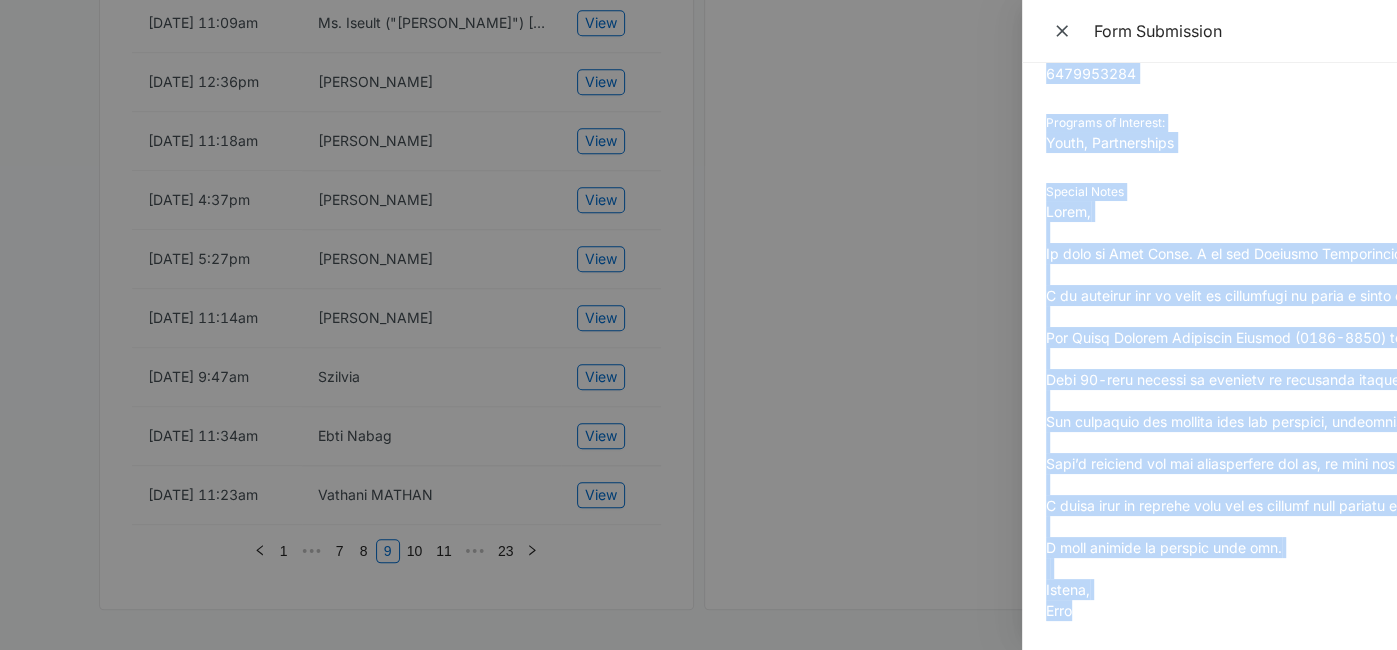 drag, startPoint x: 1048, startPoint y: 97, endPoint x: 1256, endPoint y: 578, distance: 524.04675 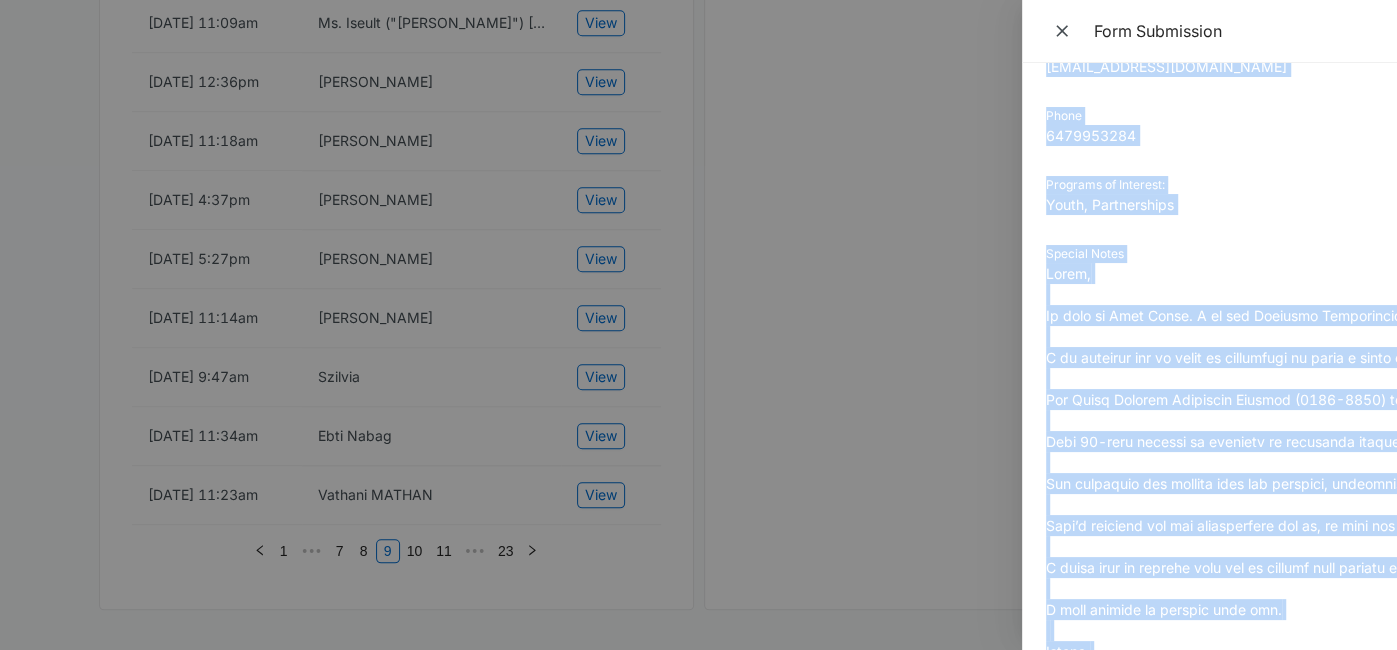 scroll, scrollTop: 0, scrollLeft: 0, axis: both 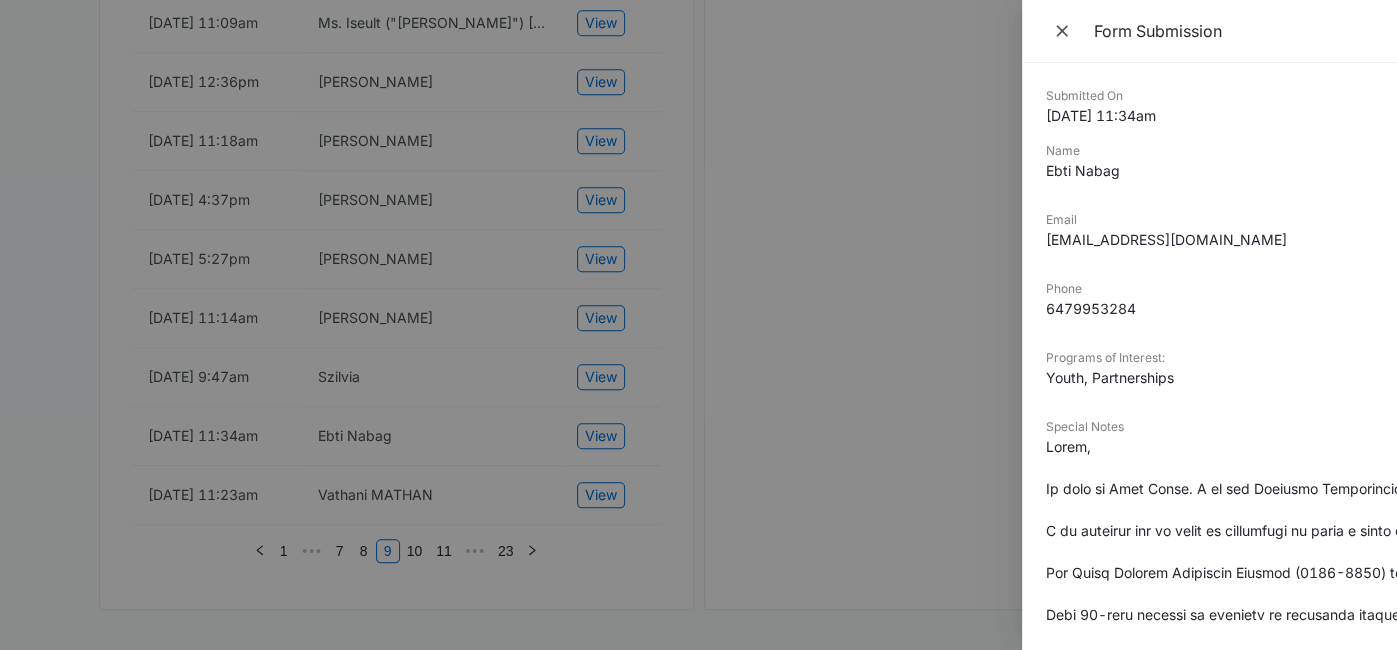 drag, startPoint x: 403, startPoint y: 273, endPoint x: 411, endPoint y: 283, distance: 12.806249 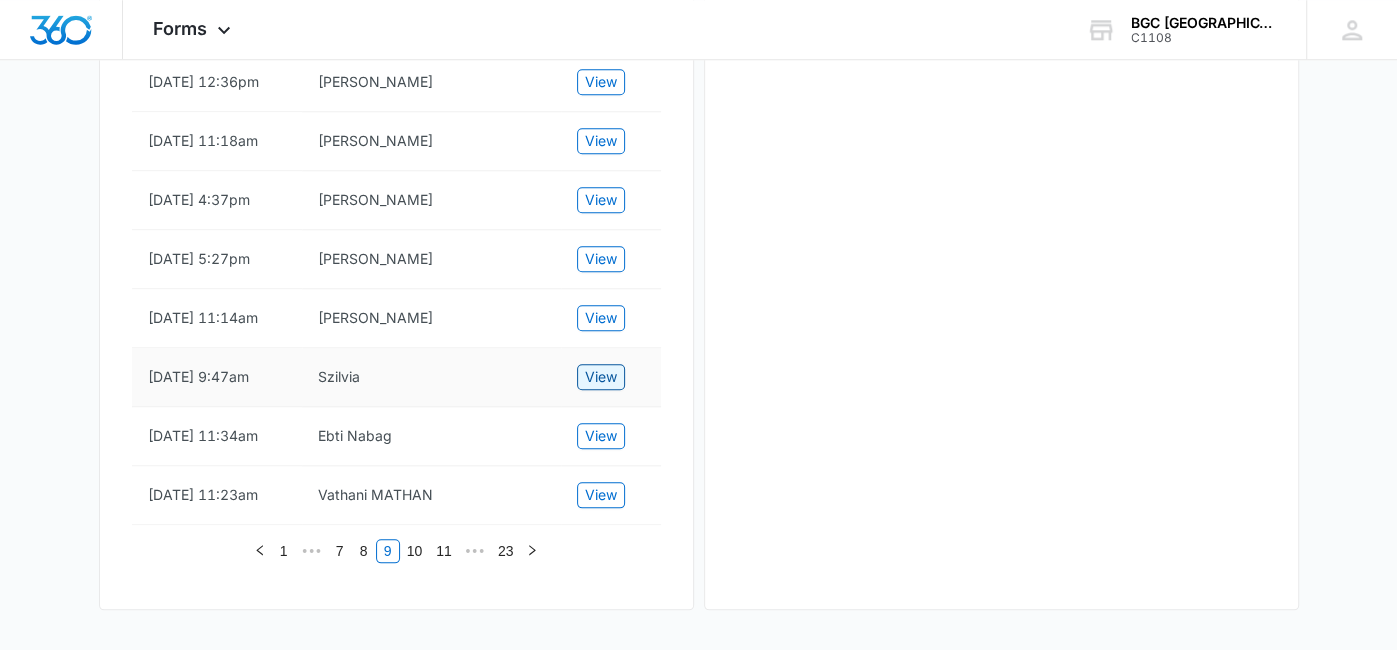 click on "View" at bounding box center [601, 377] 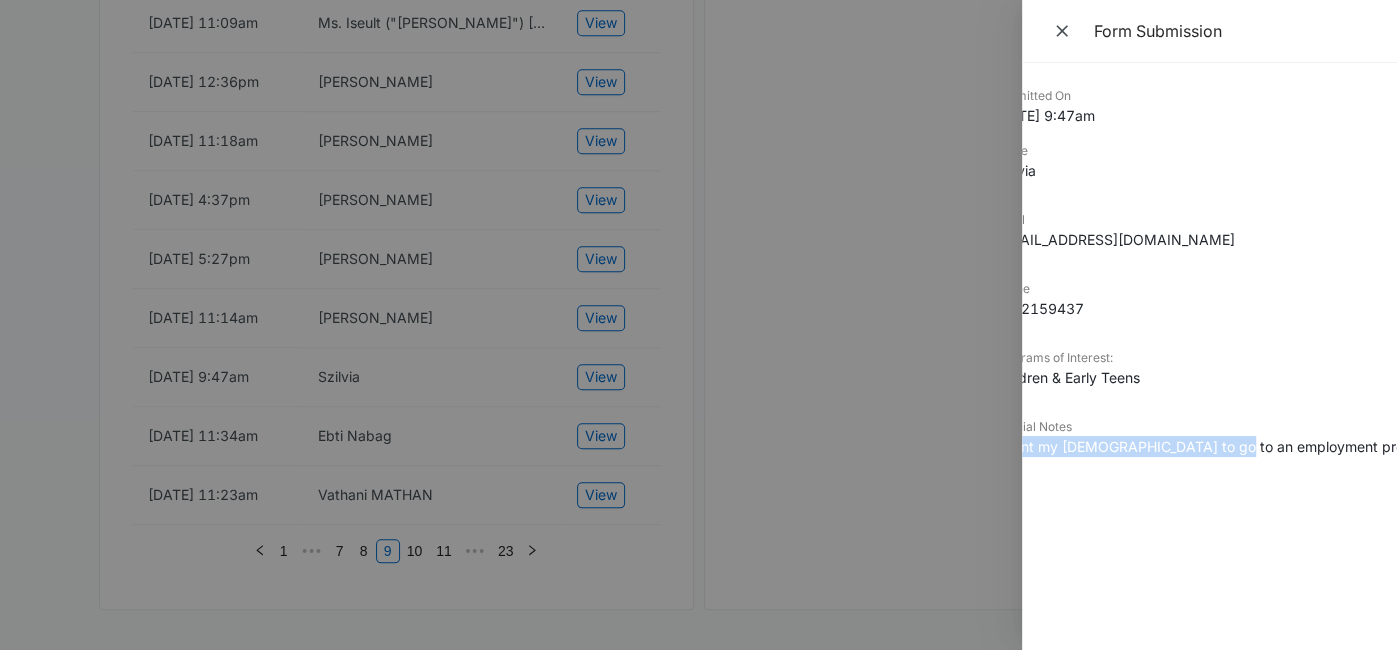 scroll, scrollTop: 0, scrollLeft: 0, axis: both 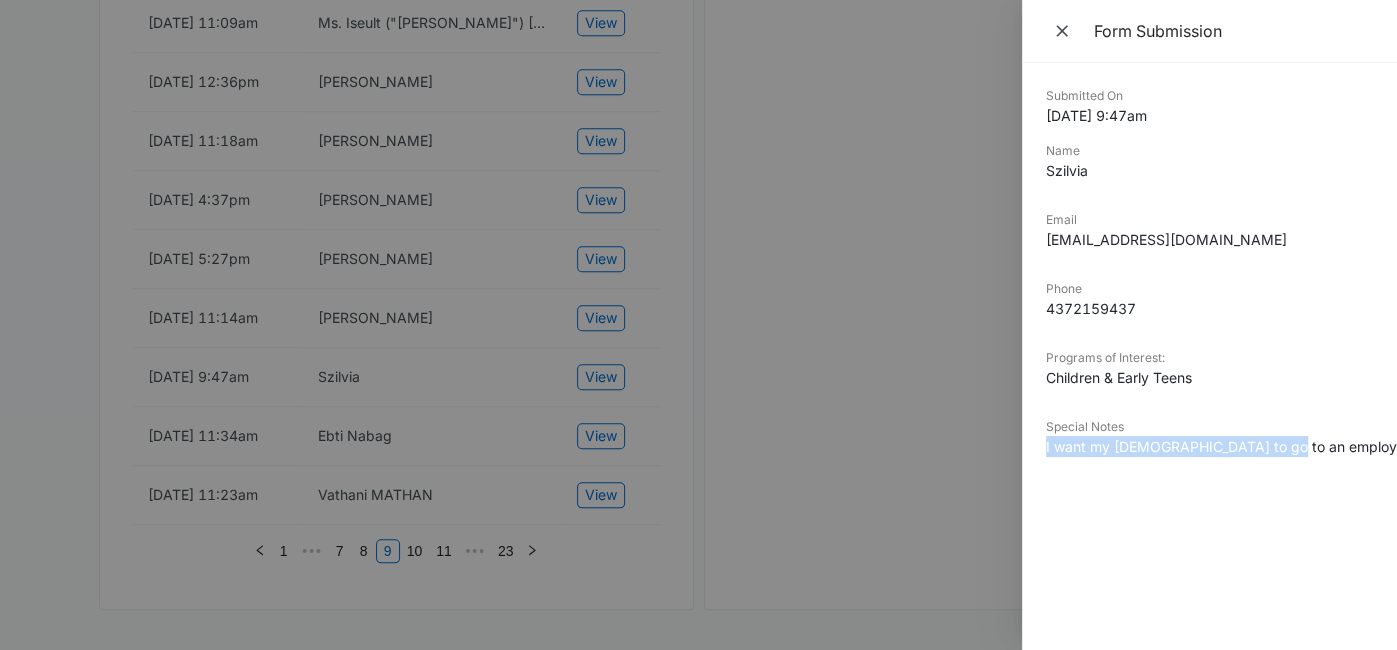 drag, startPoint x: 1275, startPoint y: 443, endPoint x: 1025, endPoint y: 466, distance: 251.05577 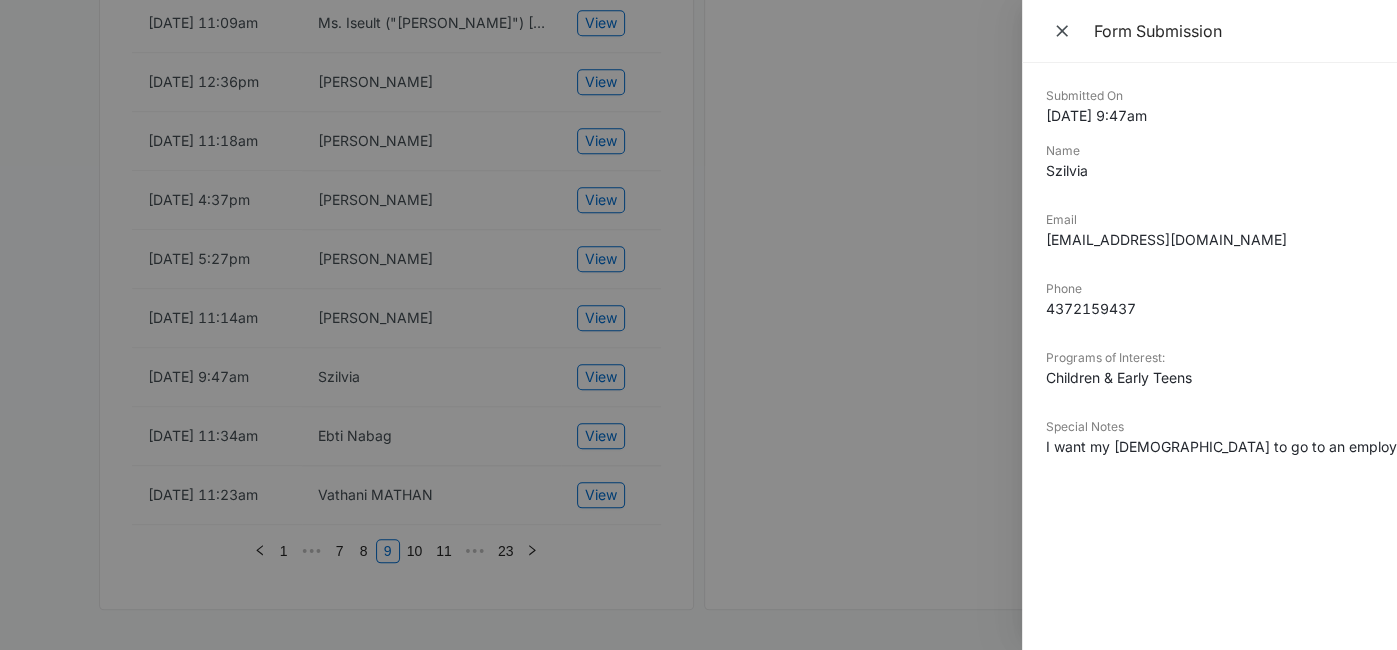 click at bounding box center [698, 325] 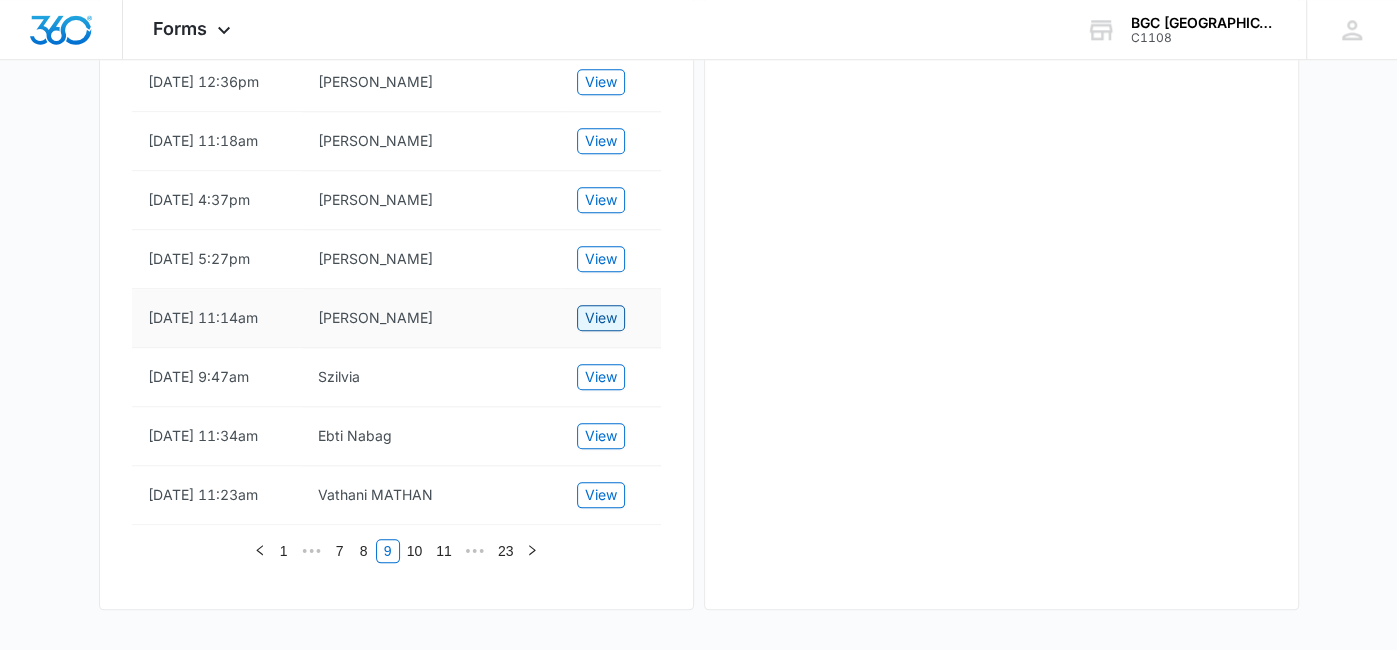 click on "View" at bounding box center [601, 318] 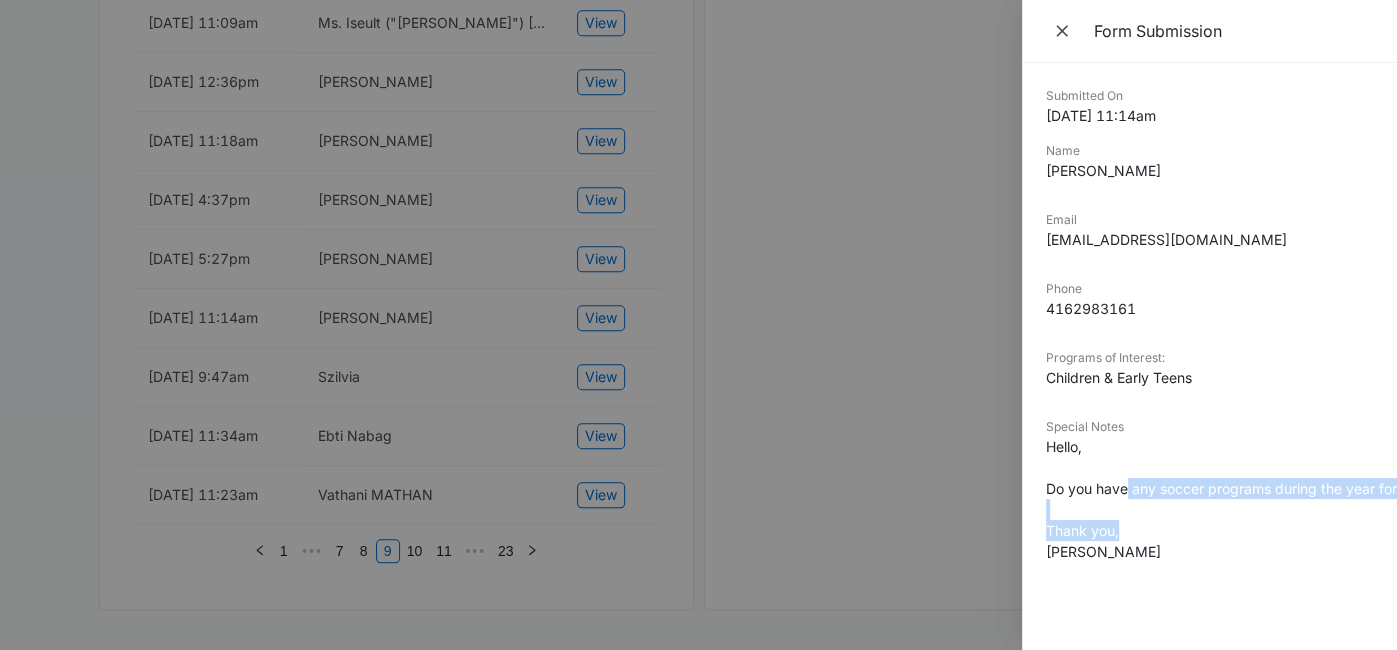 scroll, scrollTop: 0, scrollLeft: 122, axis: horizontal 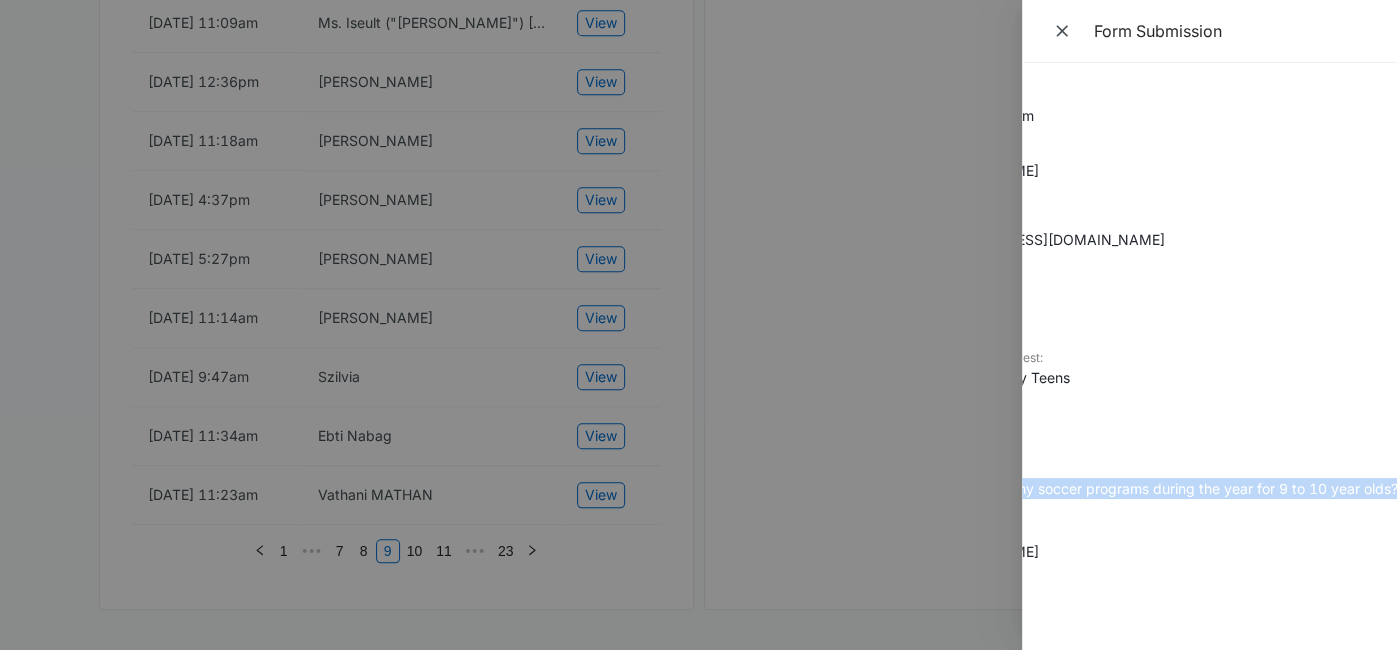 drag, startPoint x: 1127, startPoint y: 487, endPoint x: 1339, endPoint y: 506, distance: 212.84972 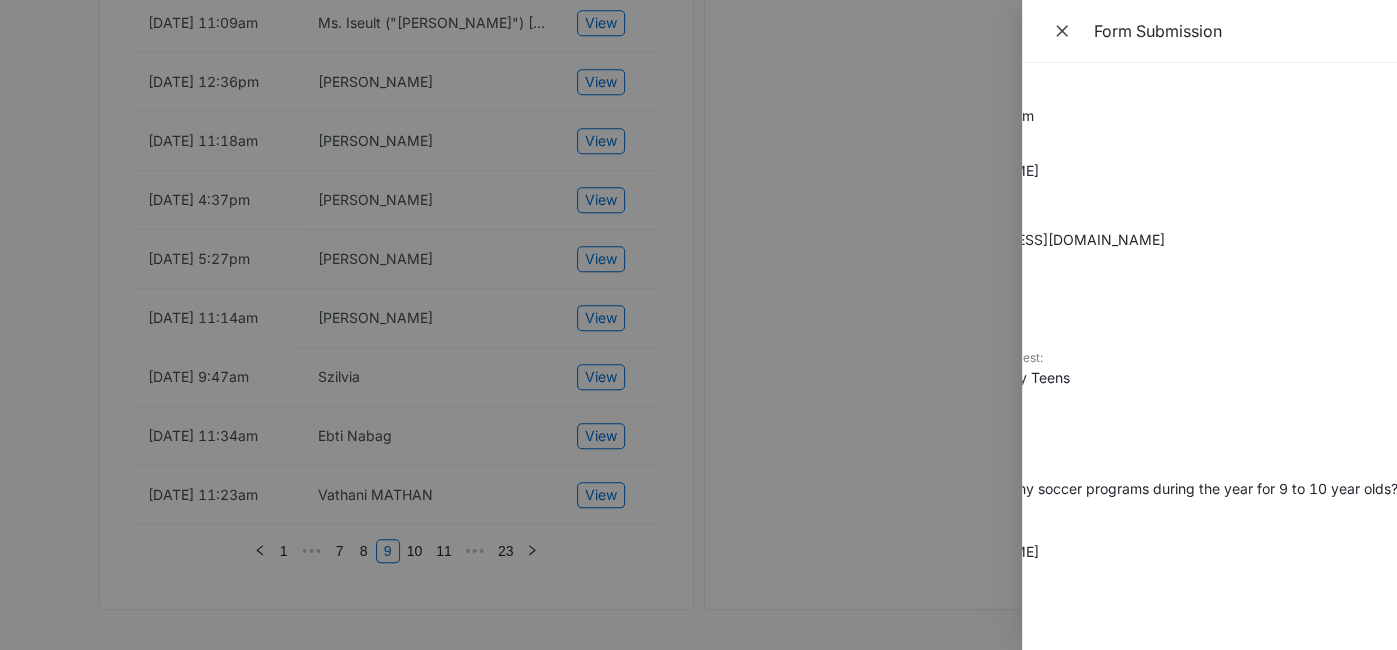 click at bounding box center [698, 325] 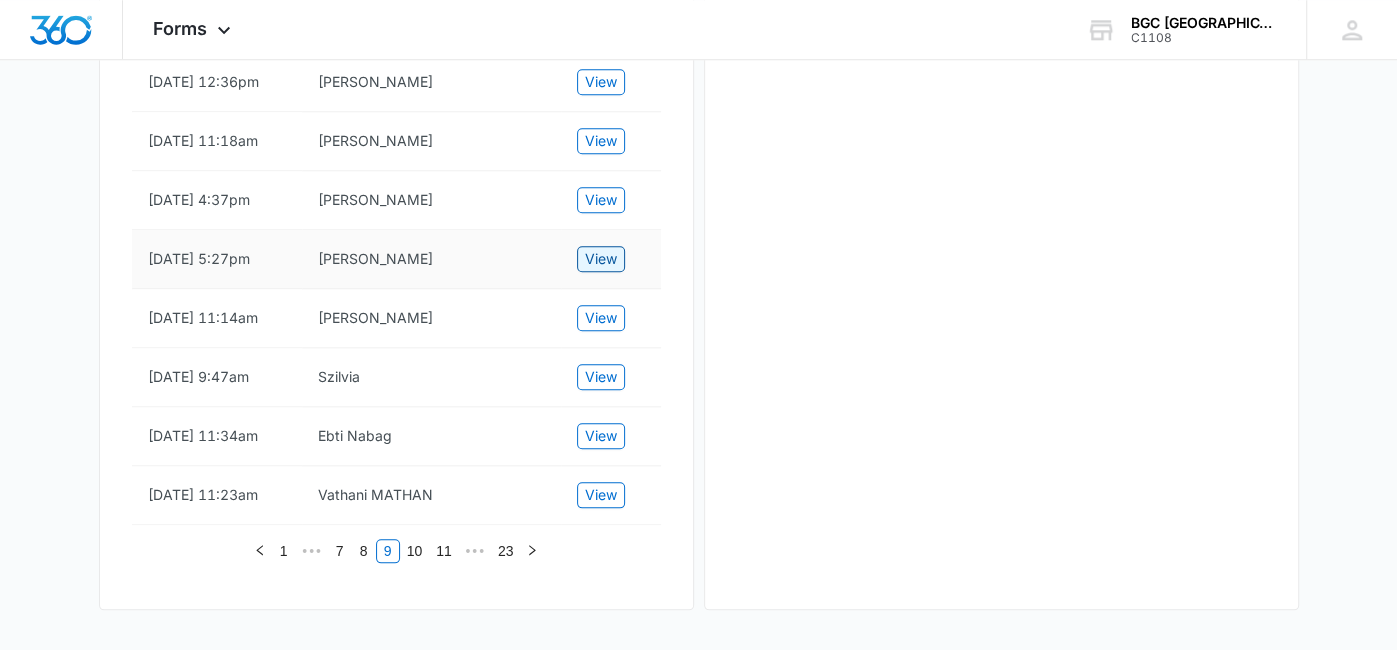 click on "View" at bounding box center (601, 259) 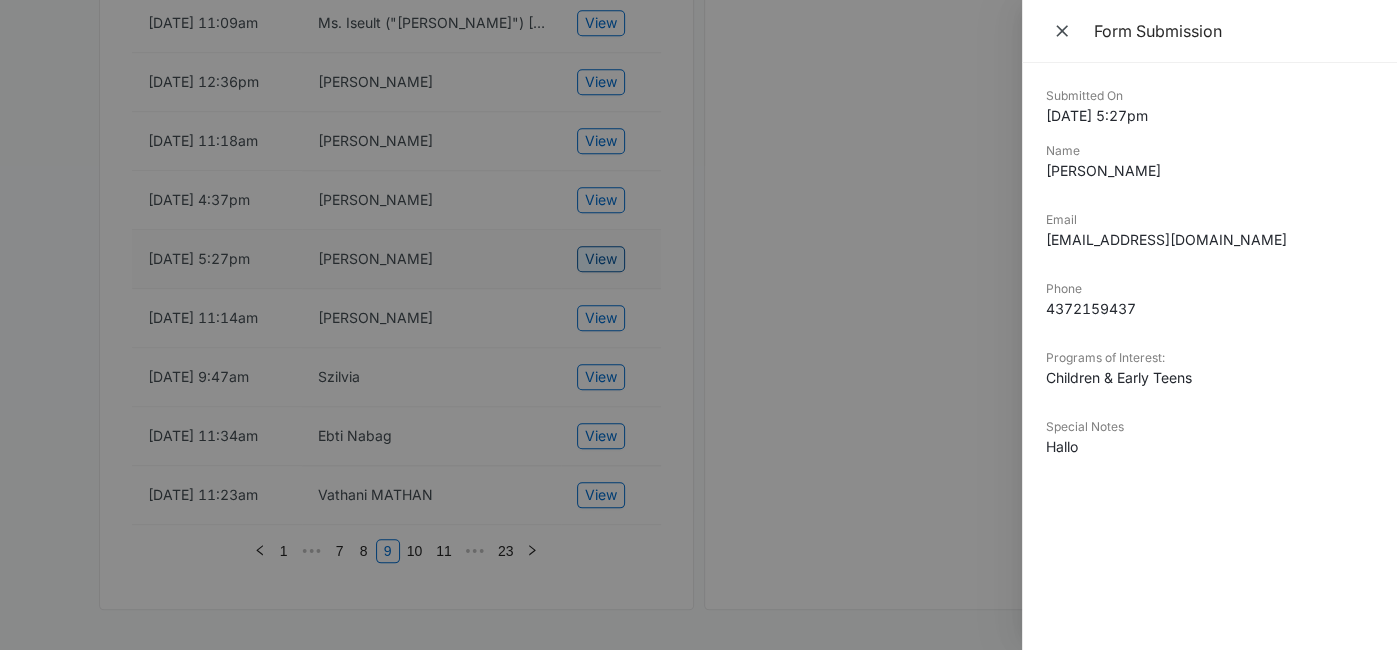 scroll, scrollTop: 0, scrollLeft: 0, axis: both 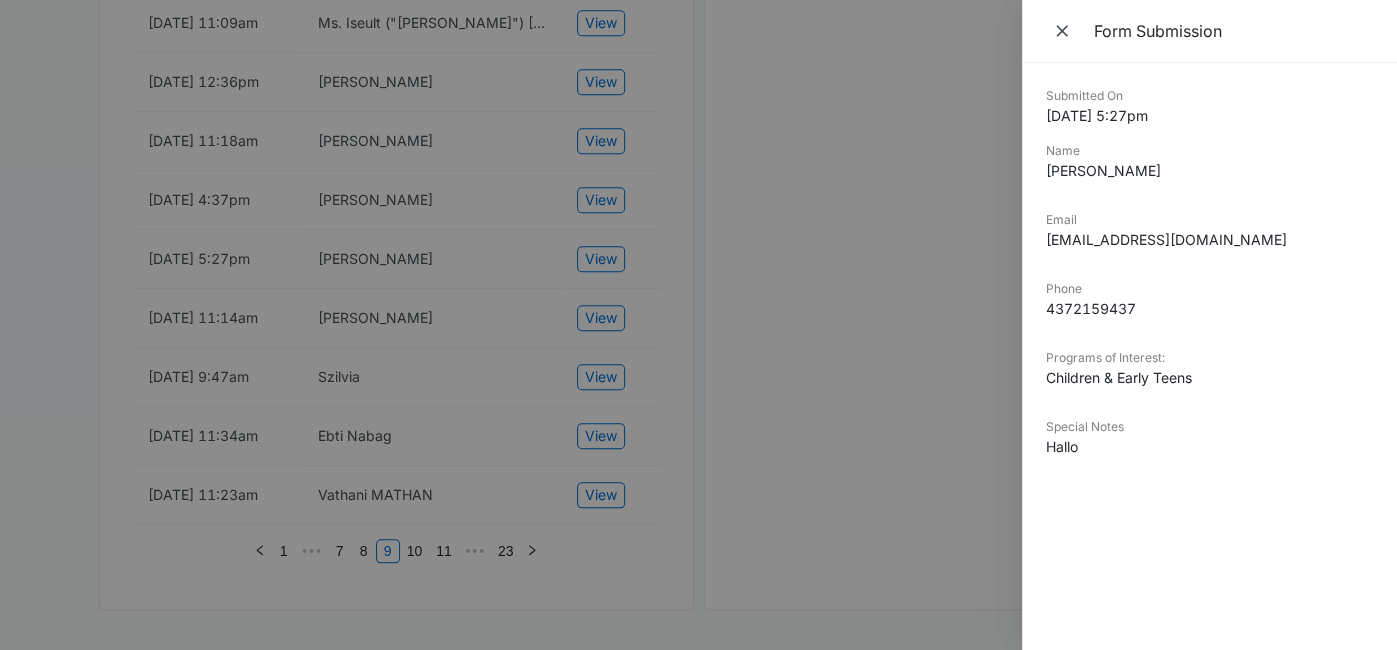 click at bounding box center [698, 325] 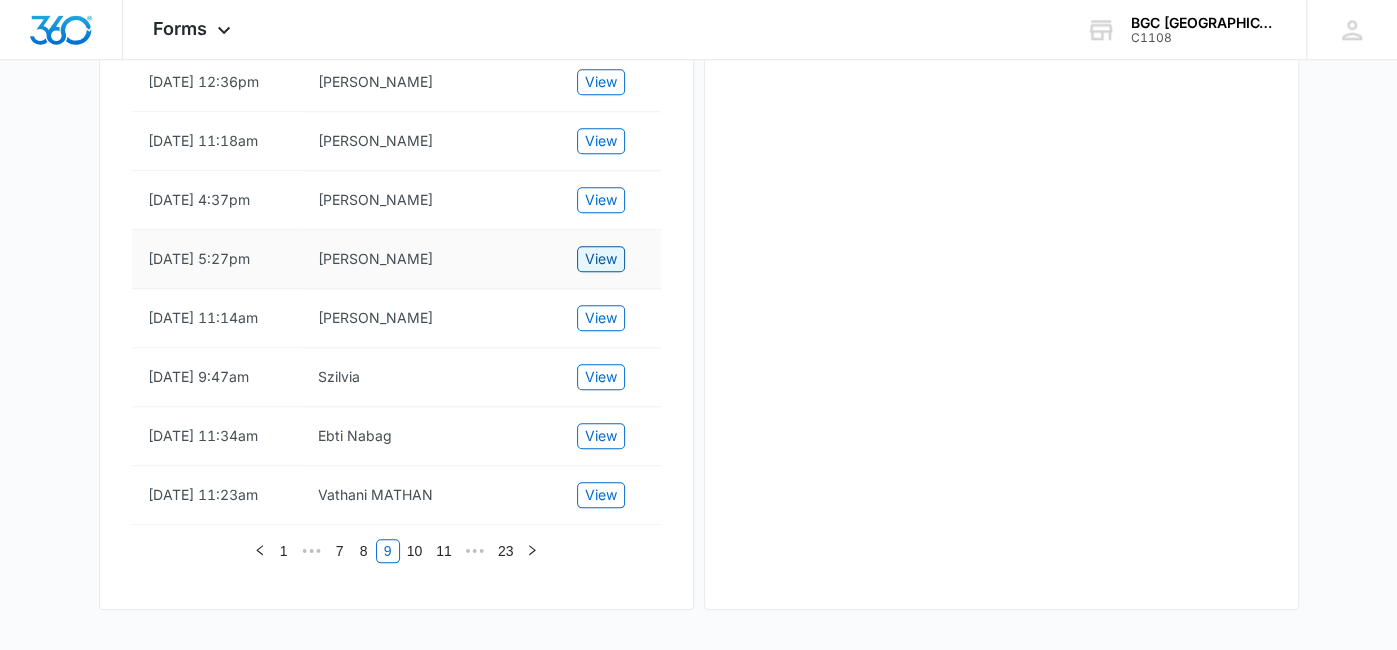 scroll, scrollTop: 1404, scrollLeft: 0, axis: vertical 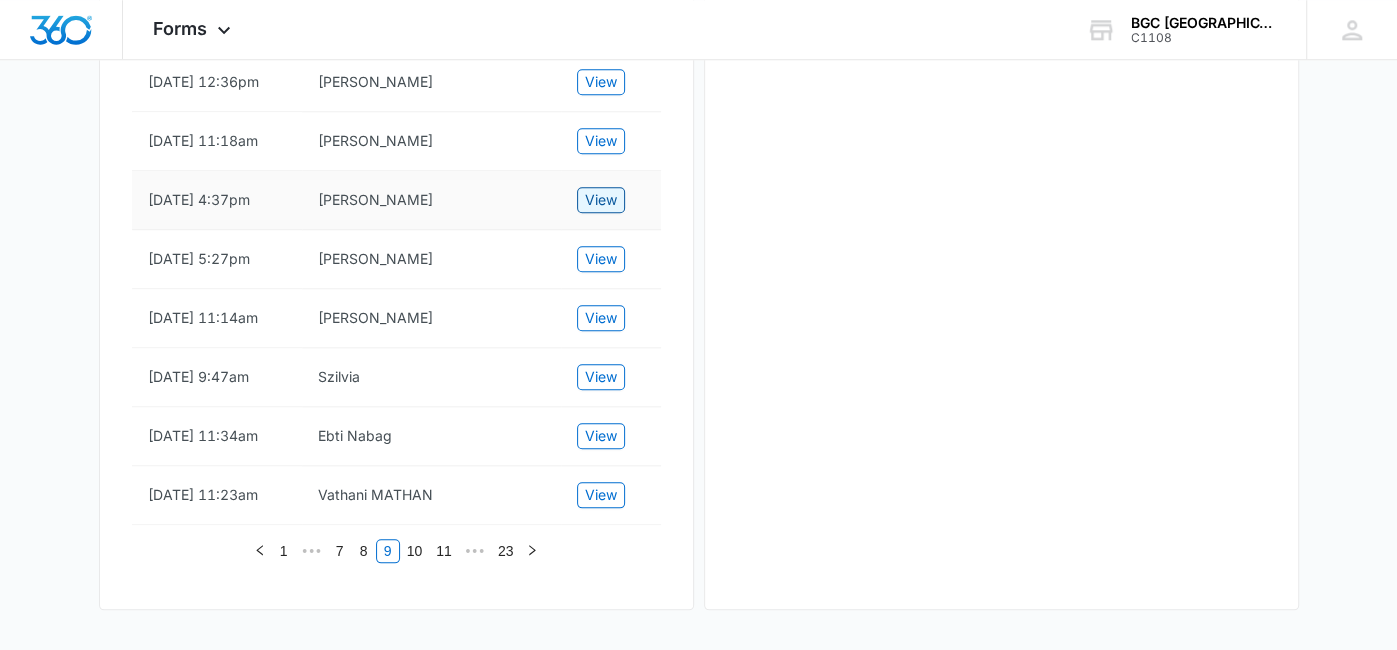 click on "View" at bounding box center [601, 200] 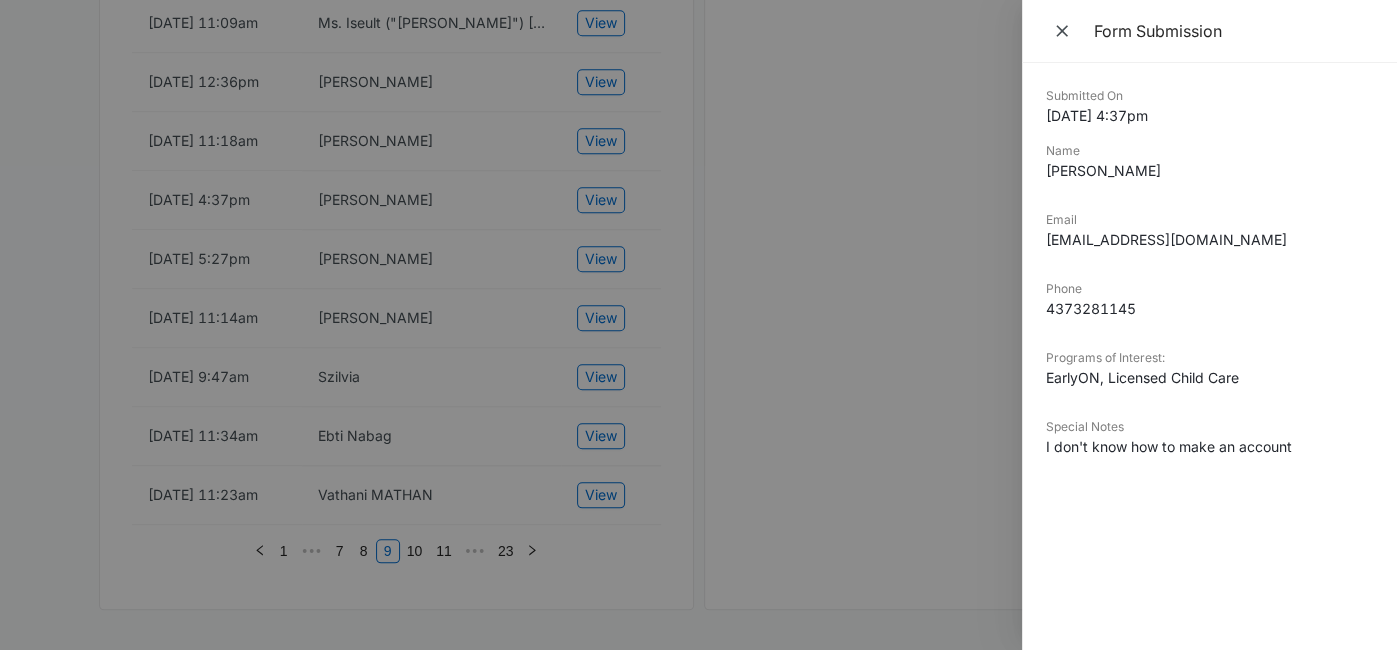 click at bounding box center (698, 325) 